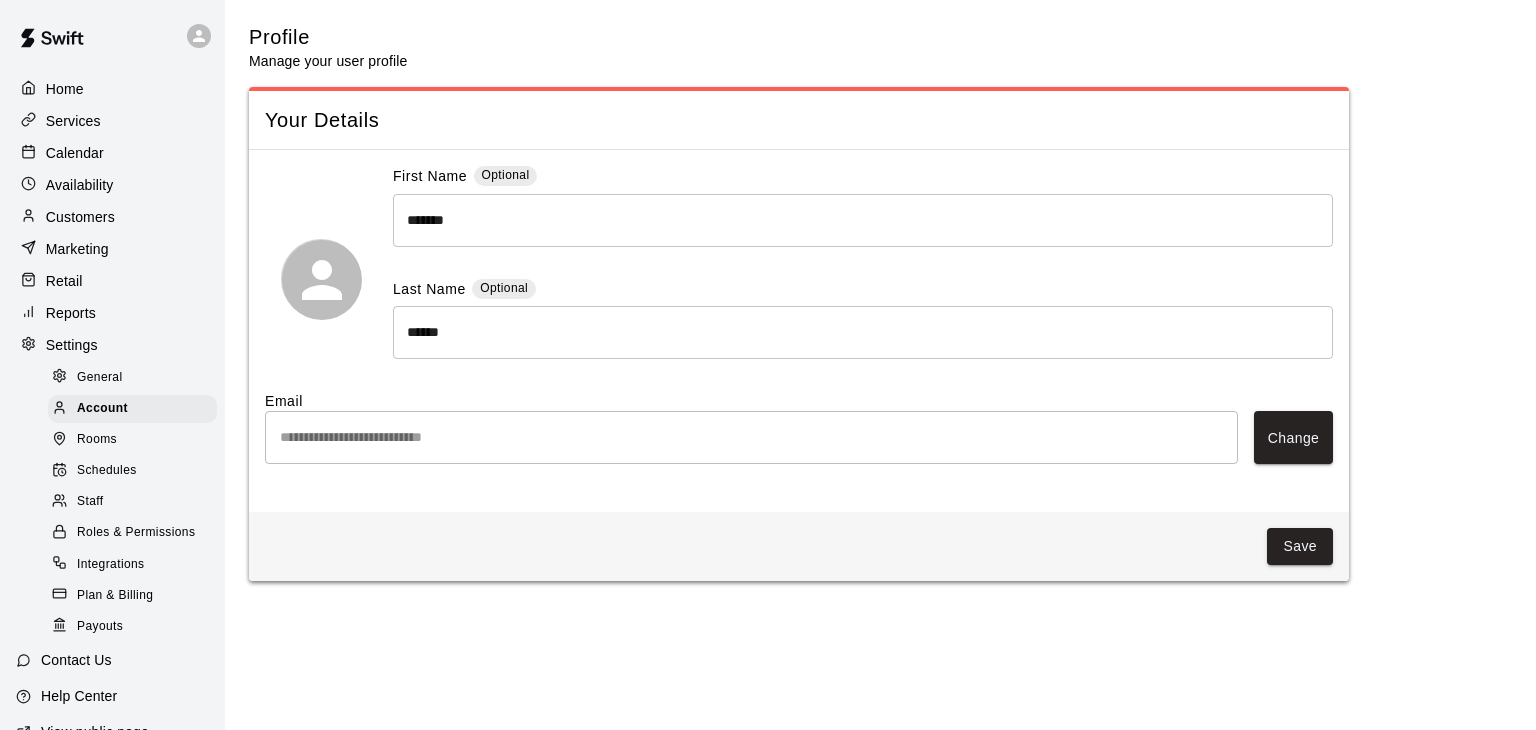 scroll, scrollTop: 0, scrollLeft: 0, axis: both 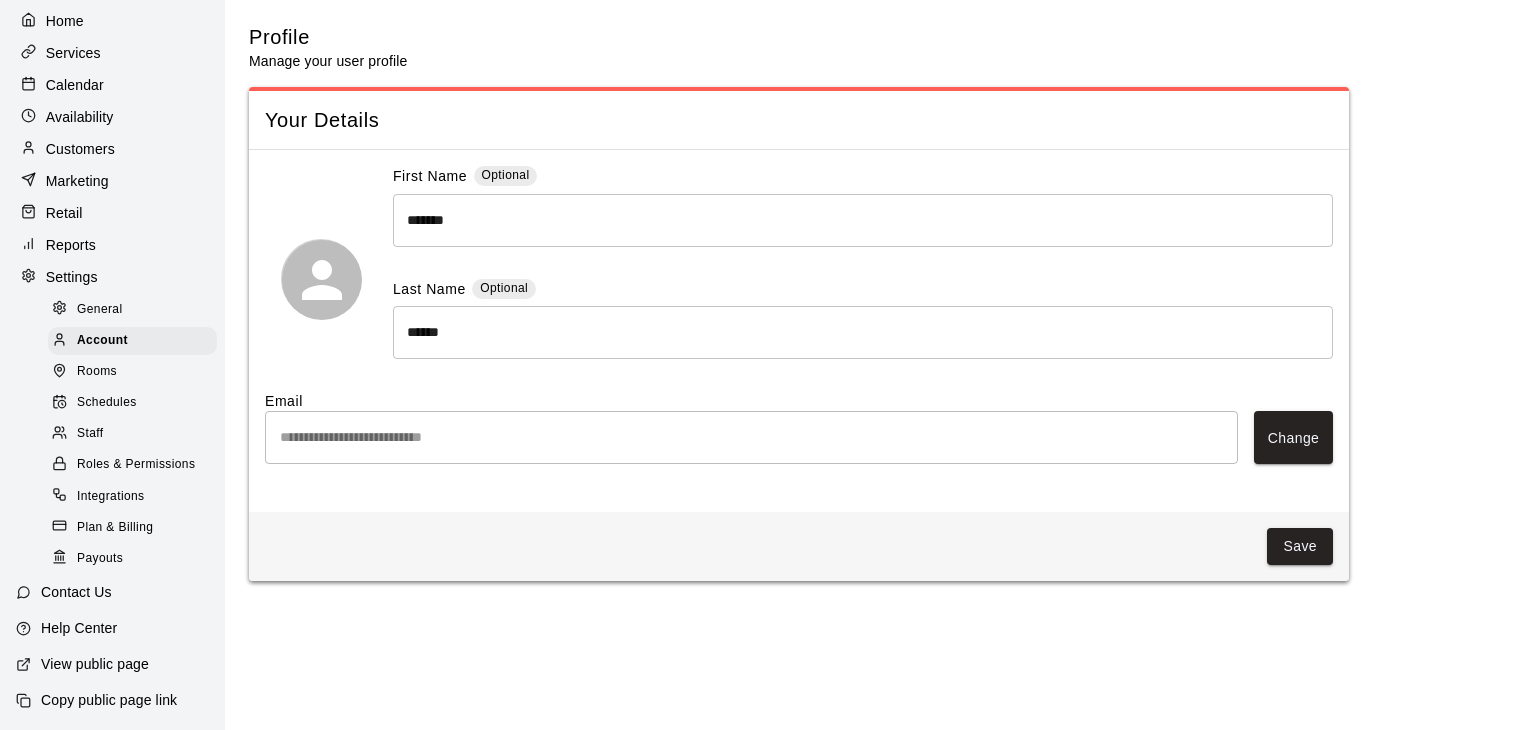 click on "General" at bounding box center [100, 310] 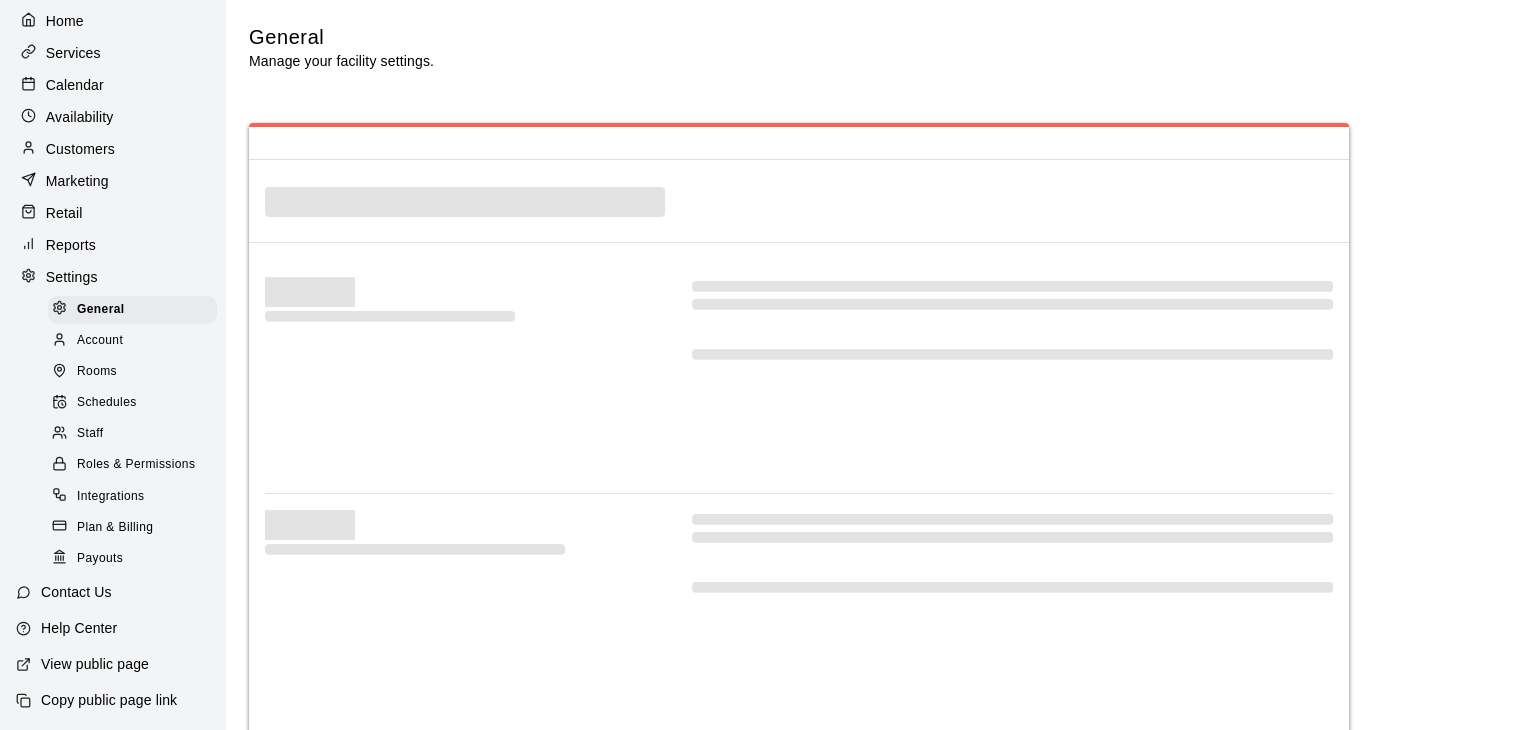 select on "**" 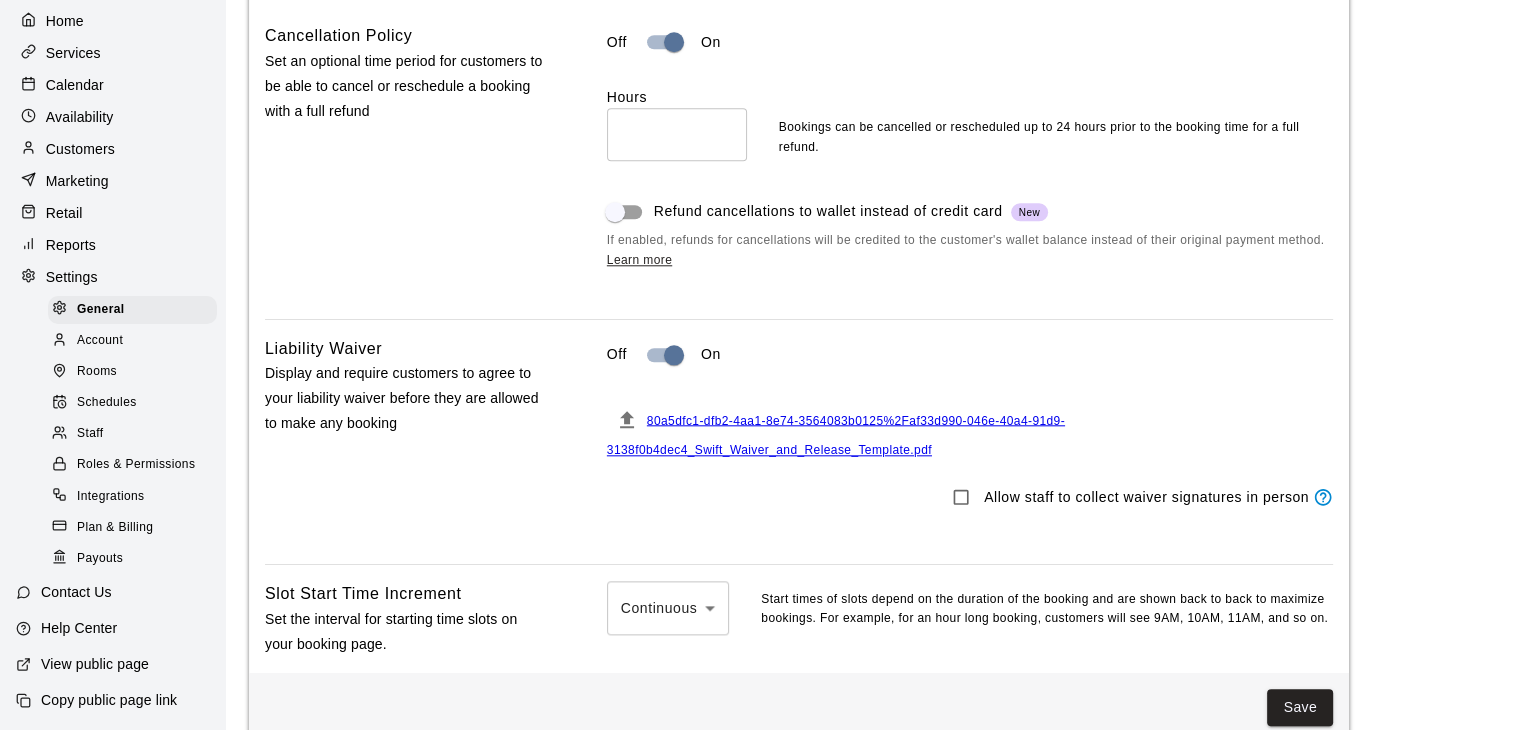 scroll, scrollTop: 2002, scrollLeft: 0, axis: vertical 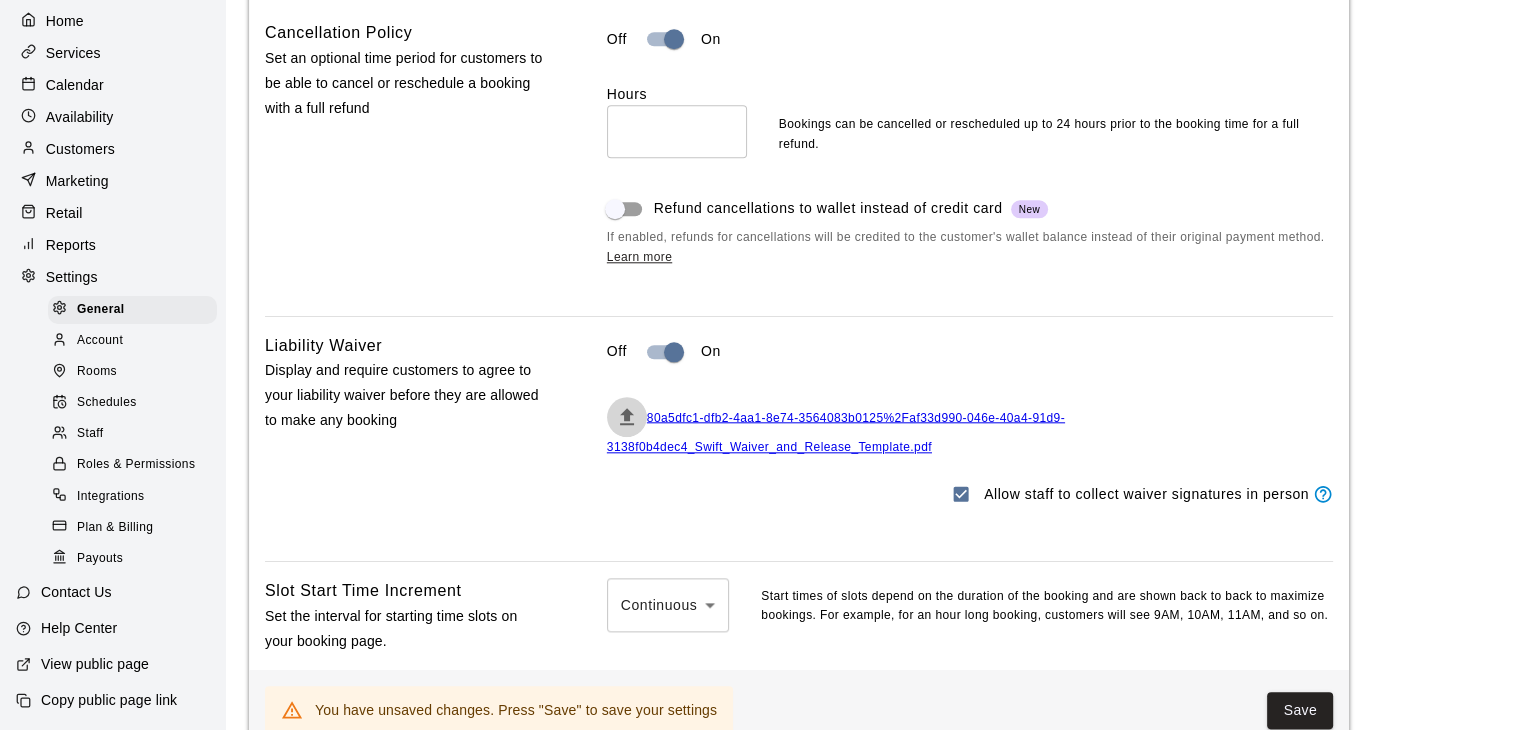 click 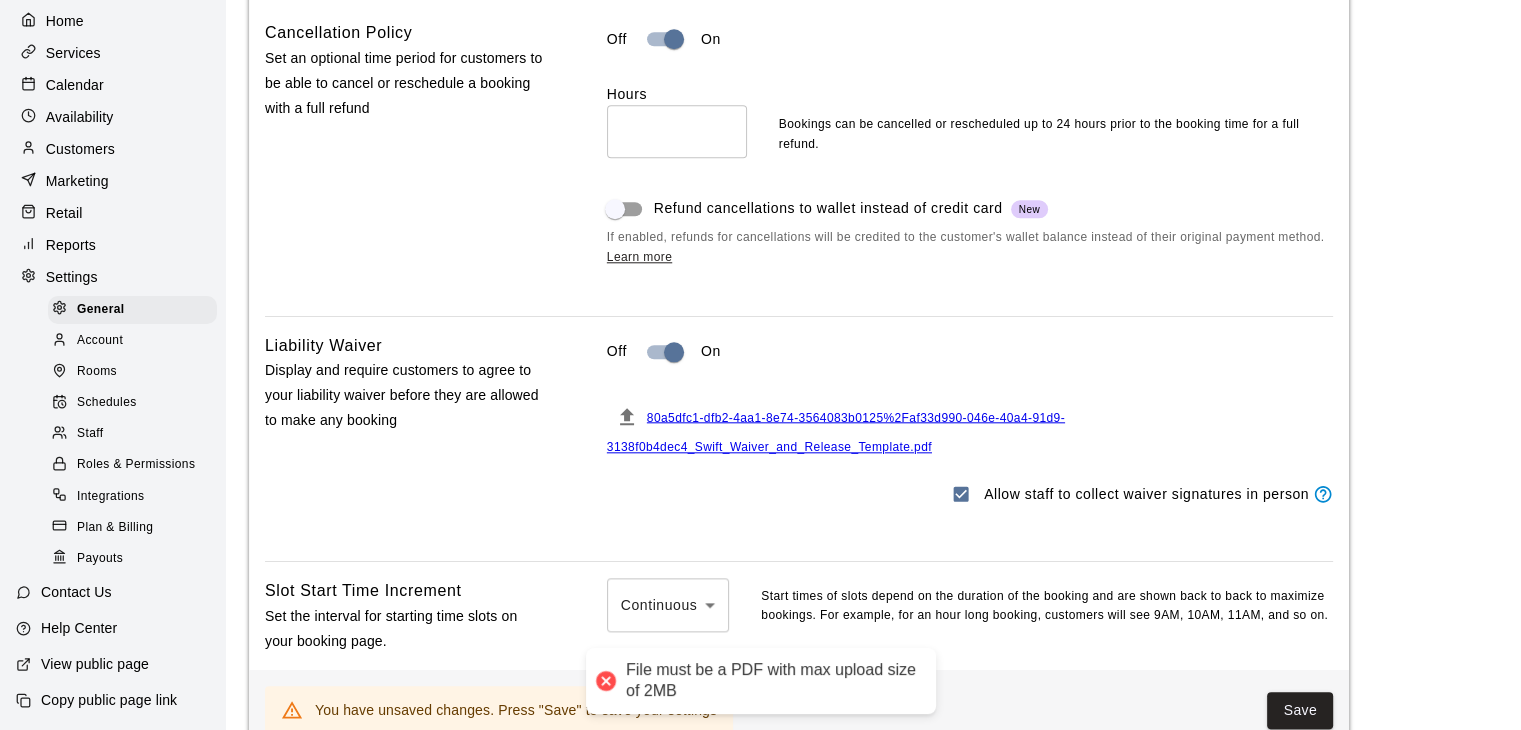drag, startPoint x: 667, startPoint y: 442, endPoint x: 518, endPoint y: 532, distance: 174.07182 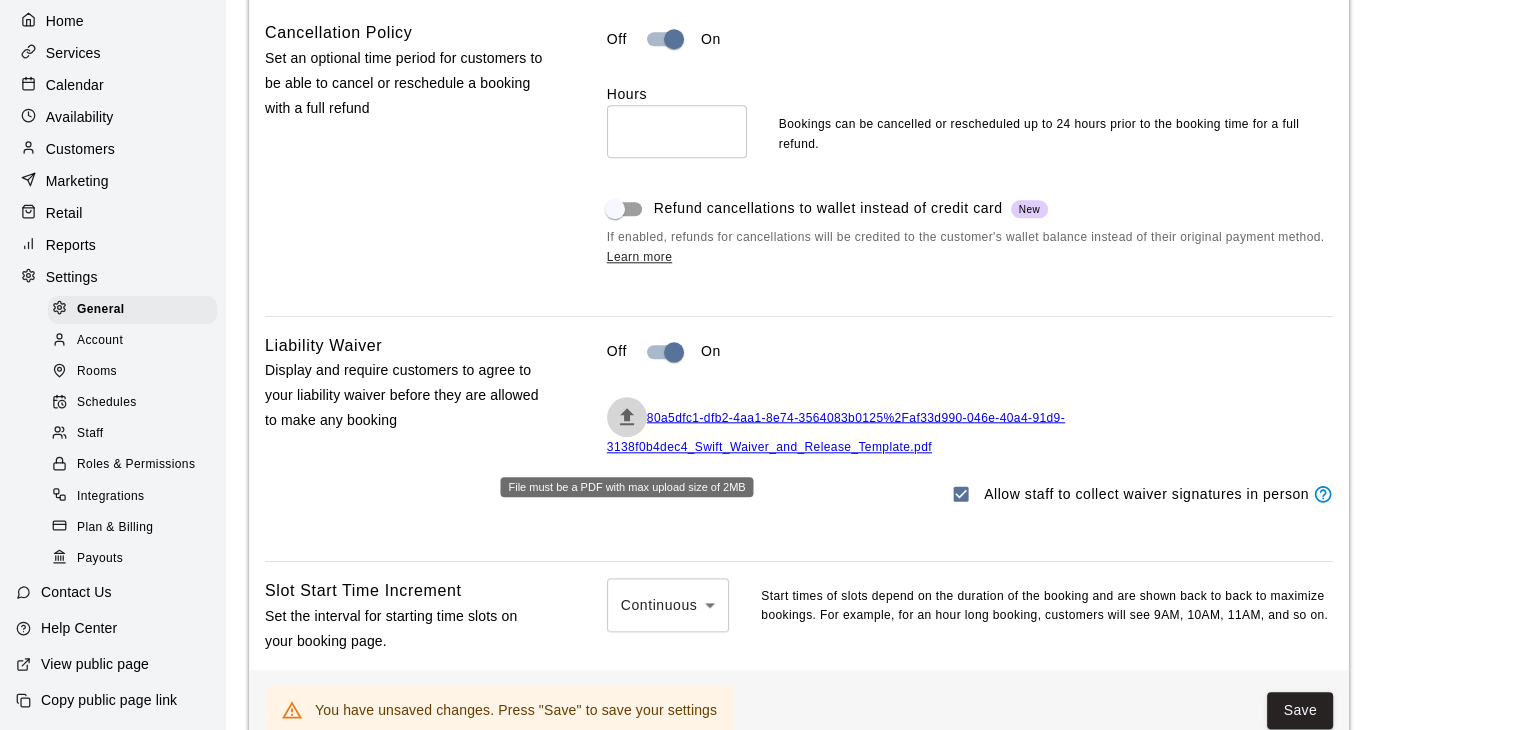 click 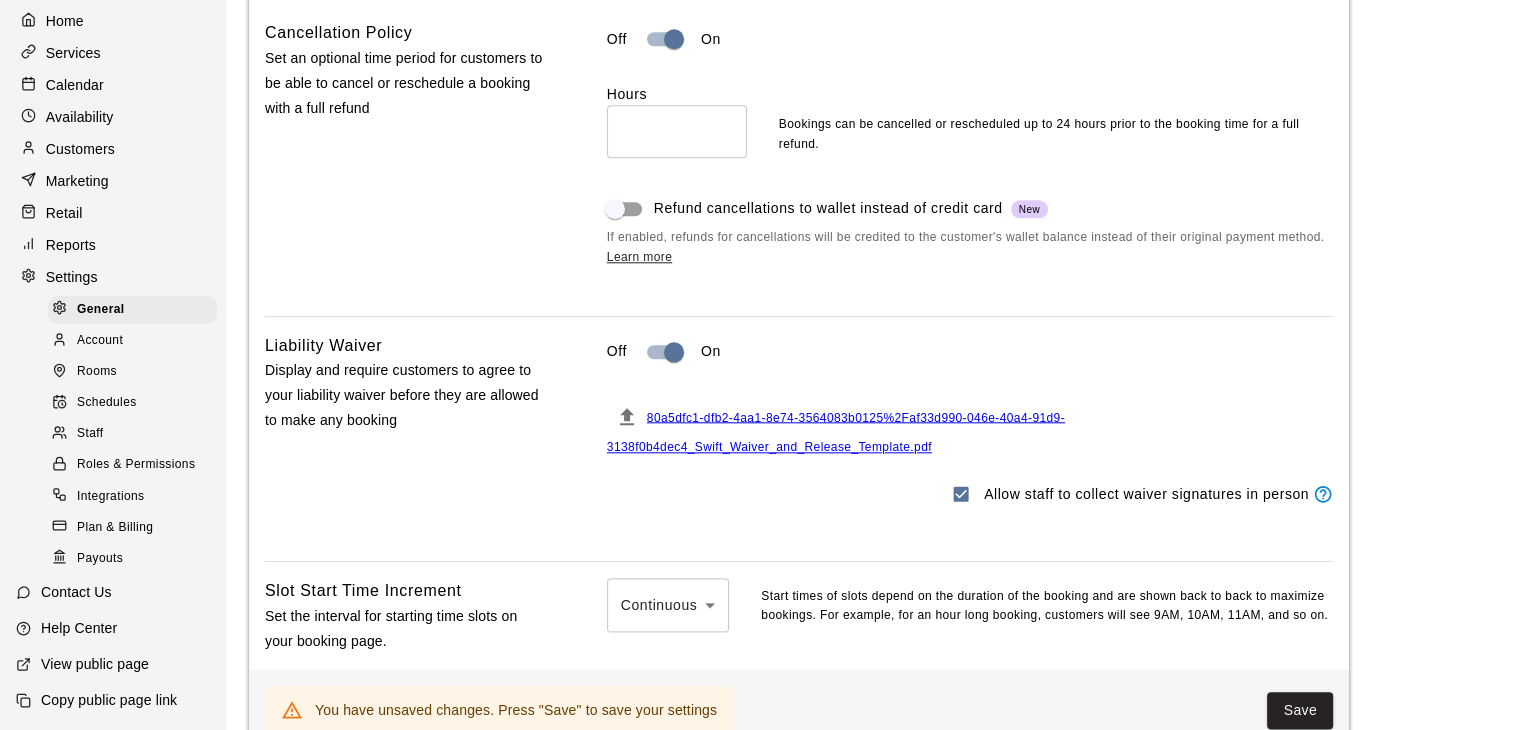 click on "80a5dfc1-dfb2-4aa1-8e74-3564083b0125%2Faf33d990-046e-40a4-91d9-3138f0b4dec4_Swift_Waiver_and_Release_Template.pdf" at bounding box center [836, 432] 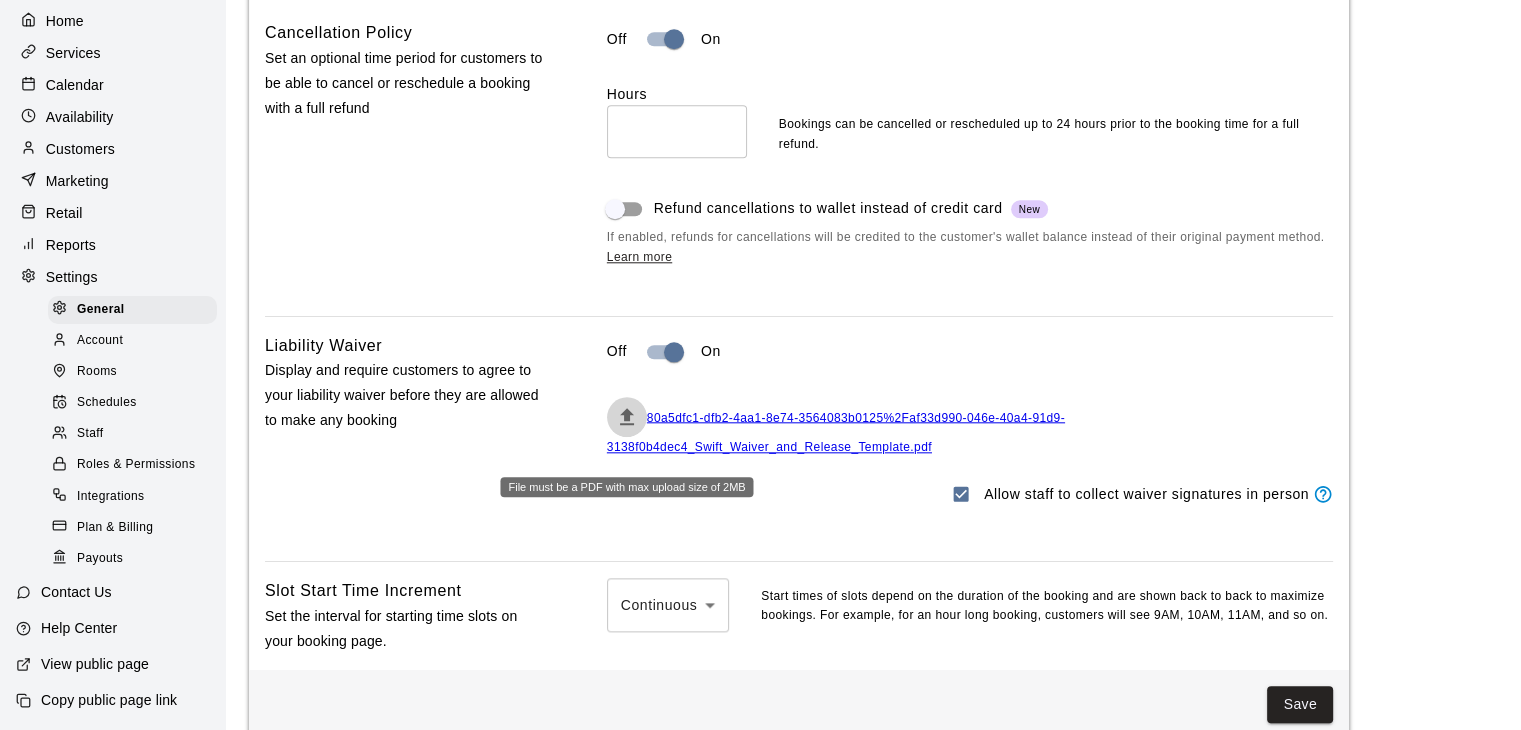click 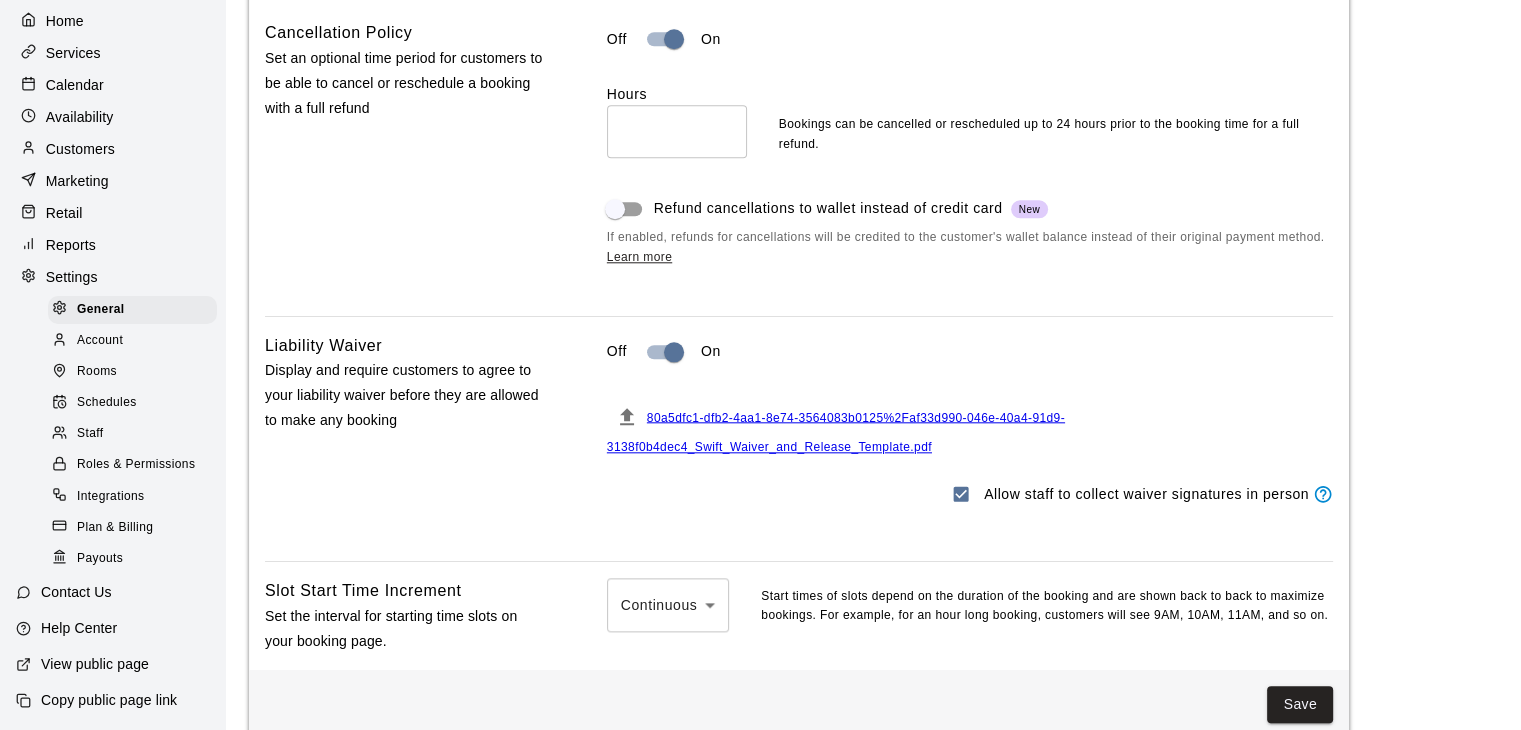 click on "80a5dfc1-dfb2-4aa1-8e74-3564083b0125%2Faf33d990-046e-40a4-91d9-3138f0b4dec4_Swift_Waiver_and_Release_Template.pdf" at bounding box center (836, 432) 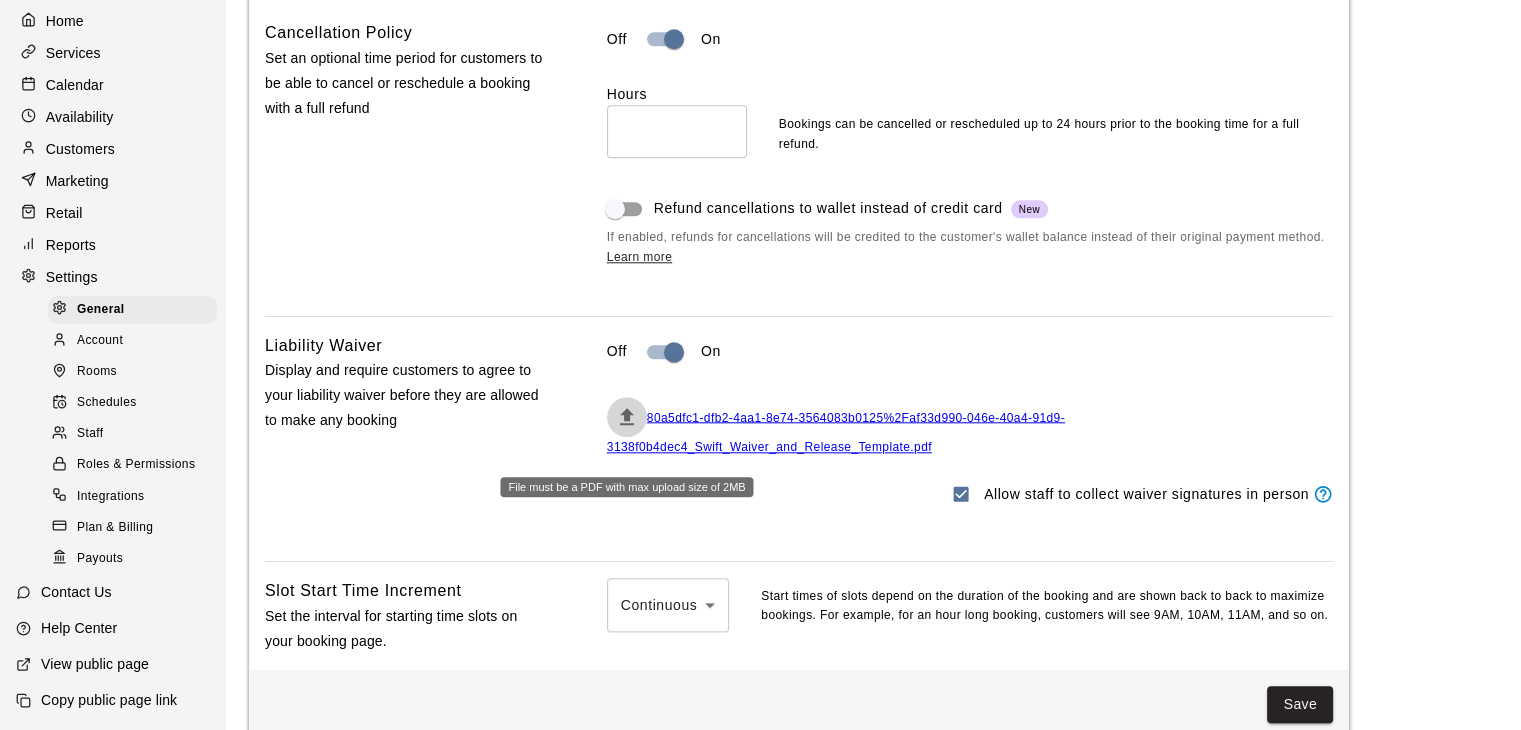 click 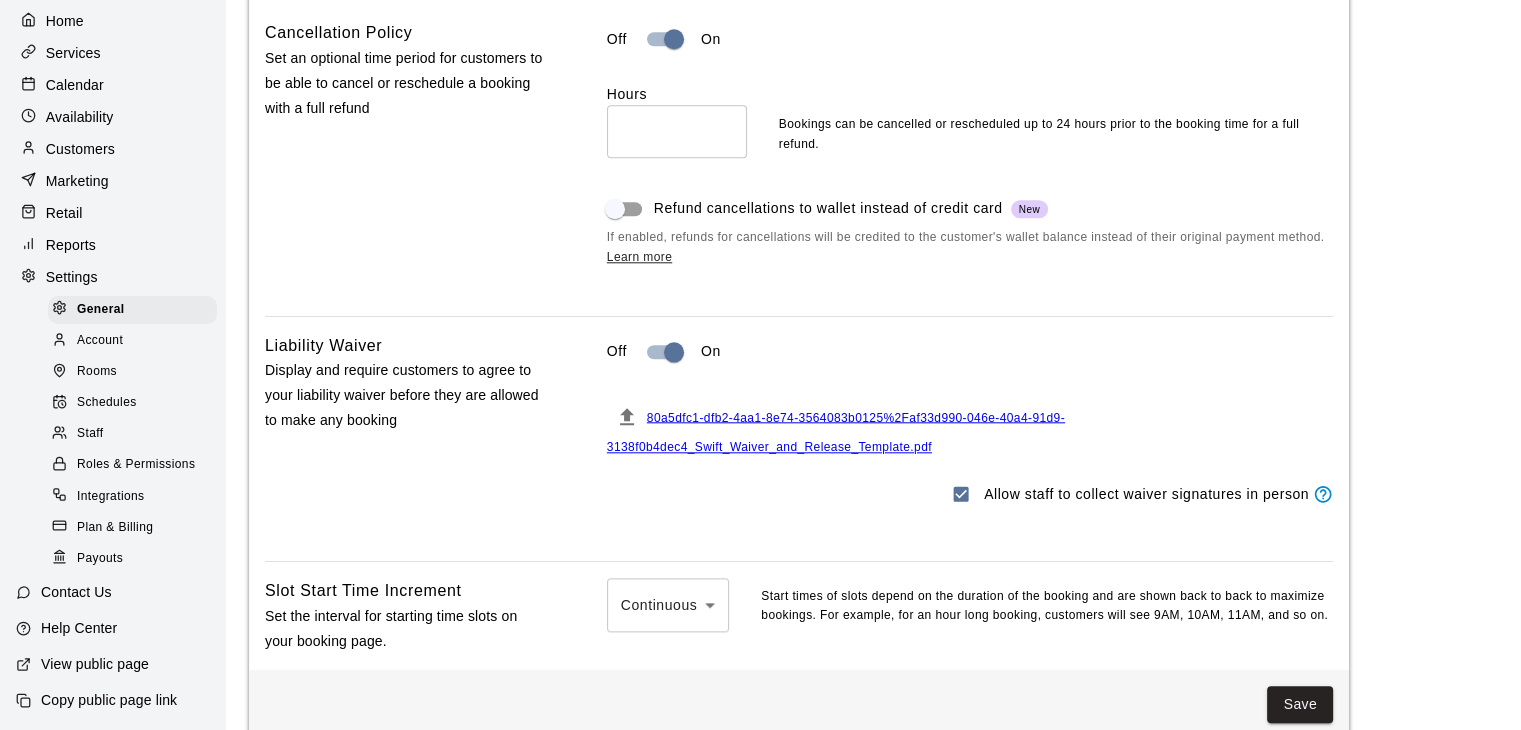 drag, startPoint x: 625, startPoint y: 452, endPoint x: 690, endPoint y: 529, distance: 100.76706 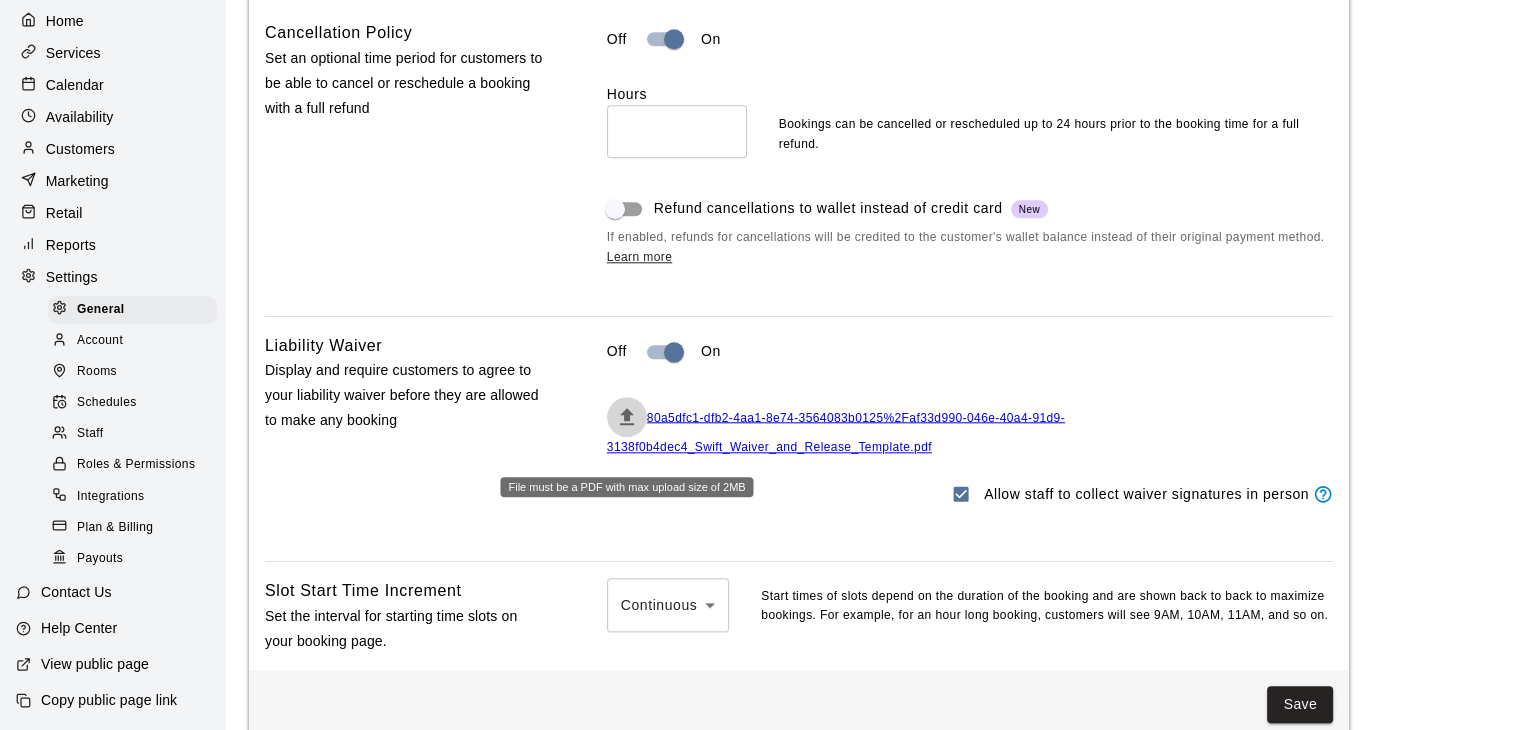click 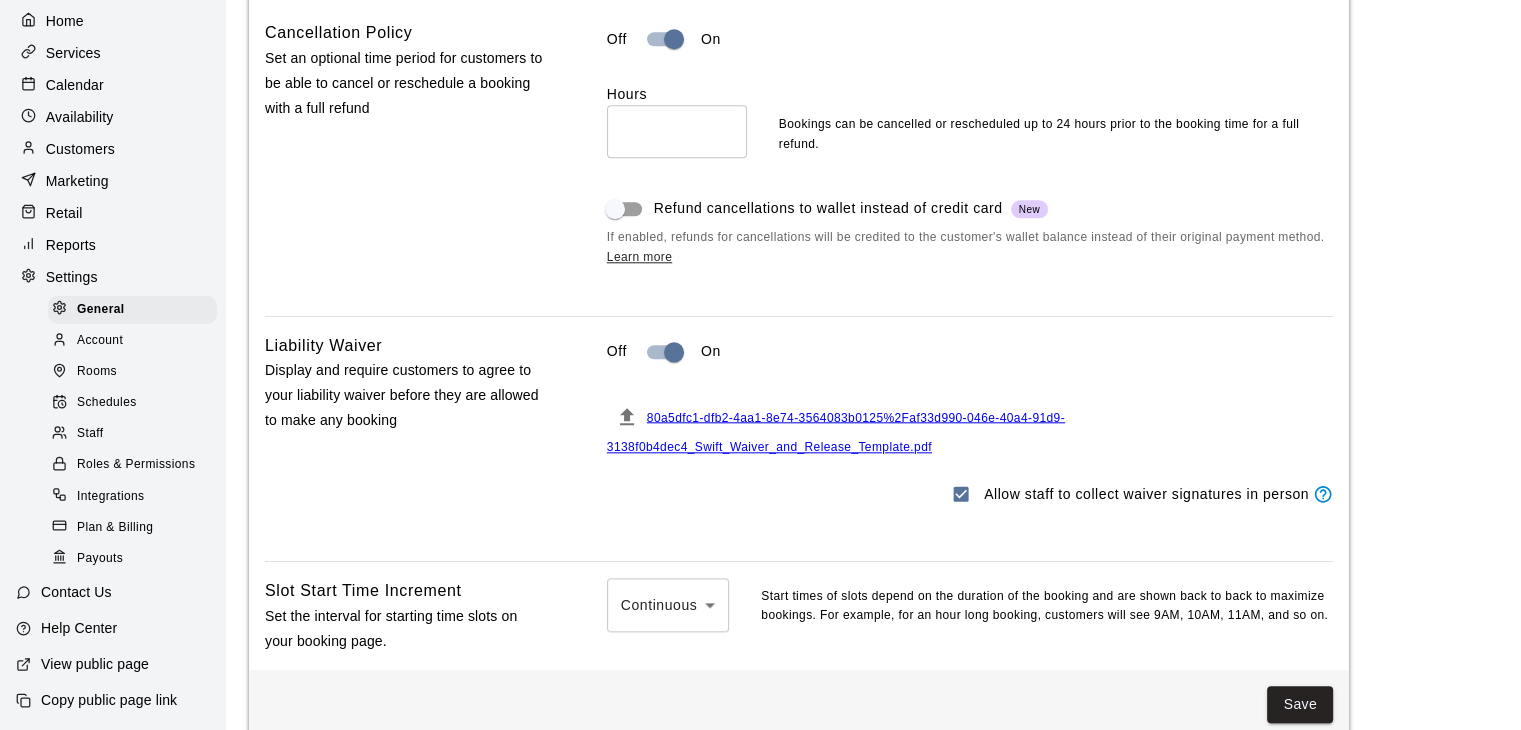 click on "Liability Waiver Display and require customers to agree to your liability waiver before they are allowed to make any booking" at bounding box center (404, 439) 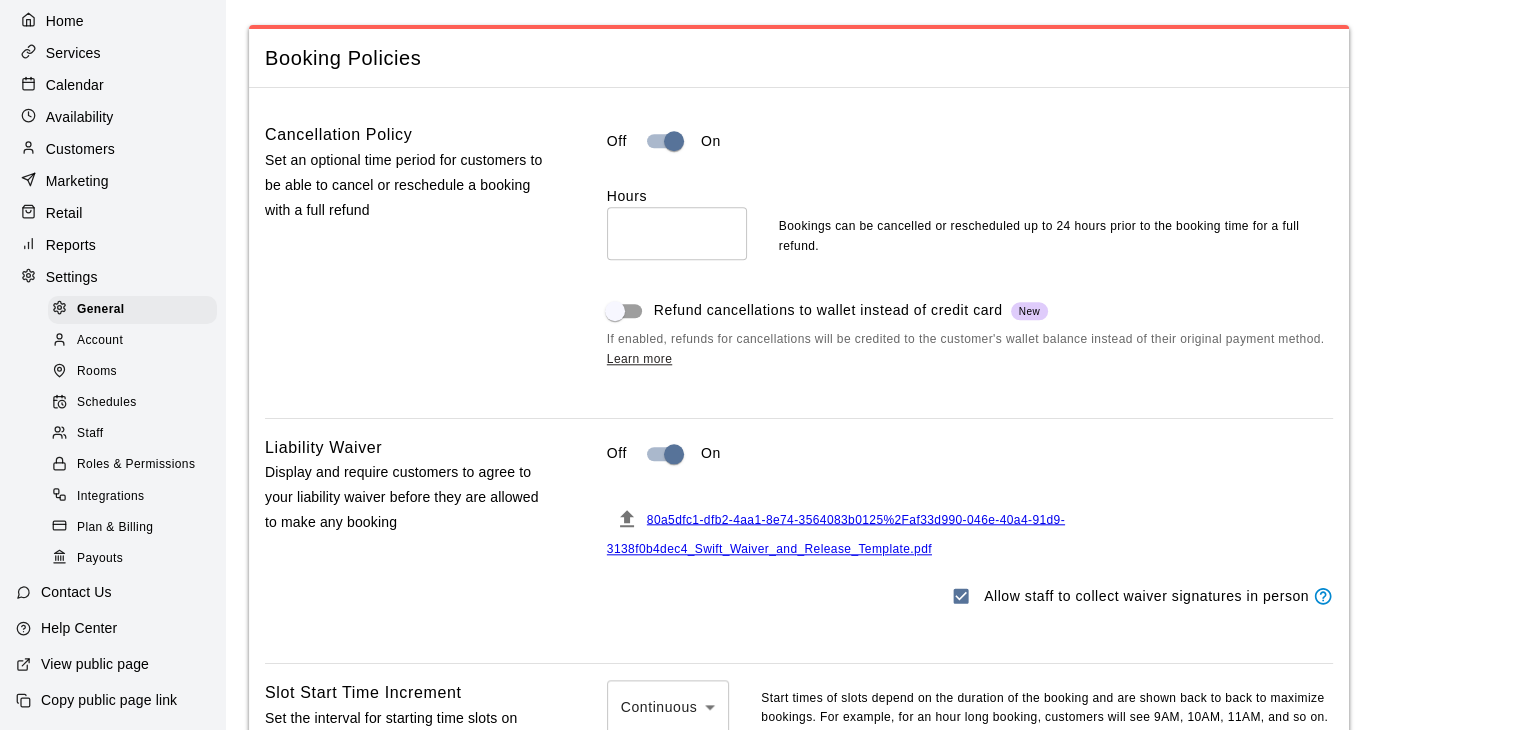 scroll, scrollTop: 1902, scrollLeft: 0, axis: vertical 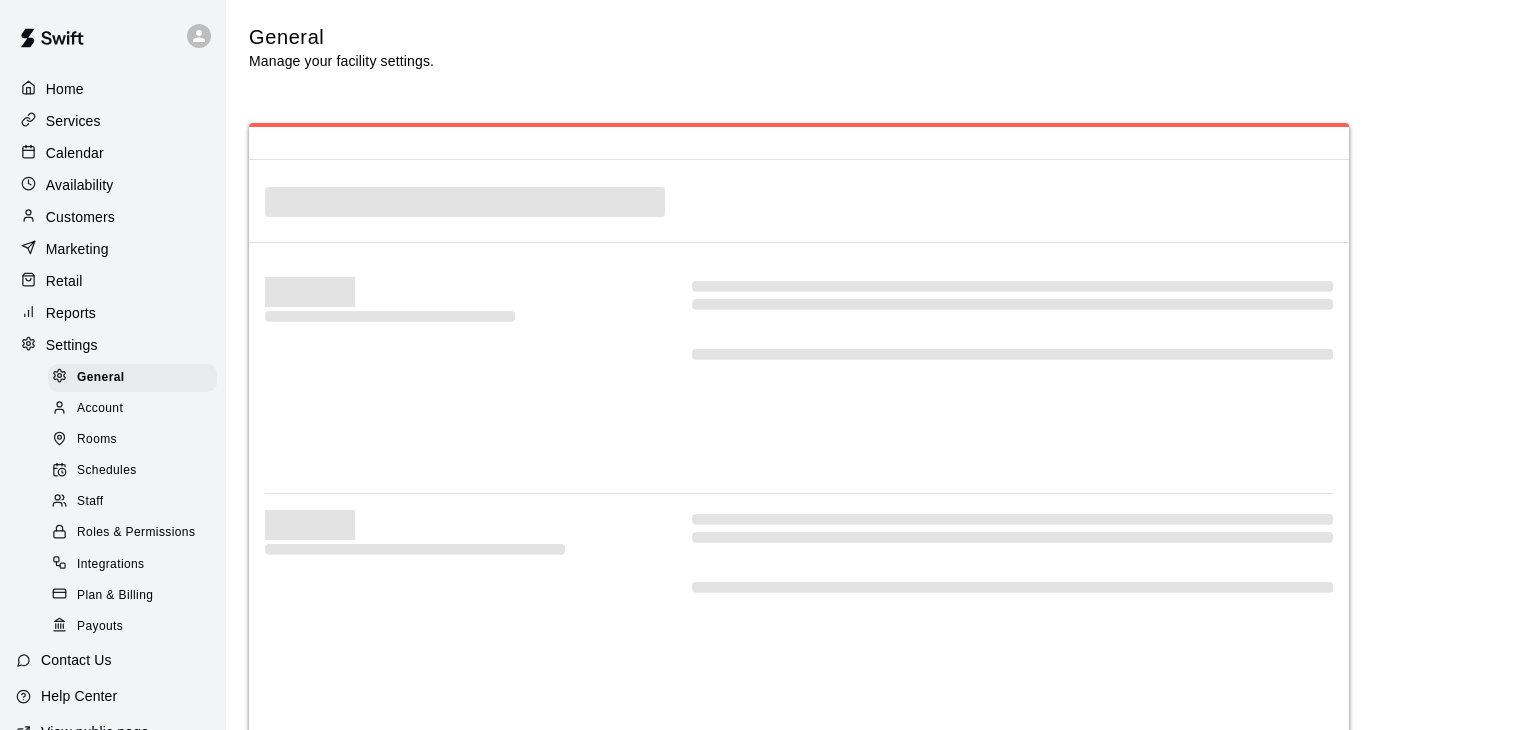 select on "**" 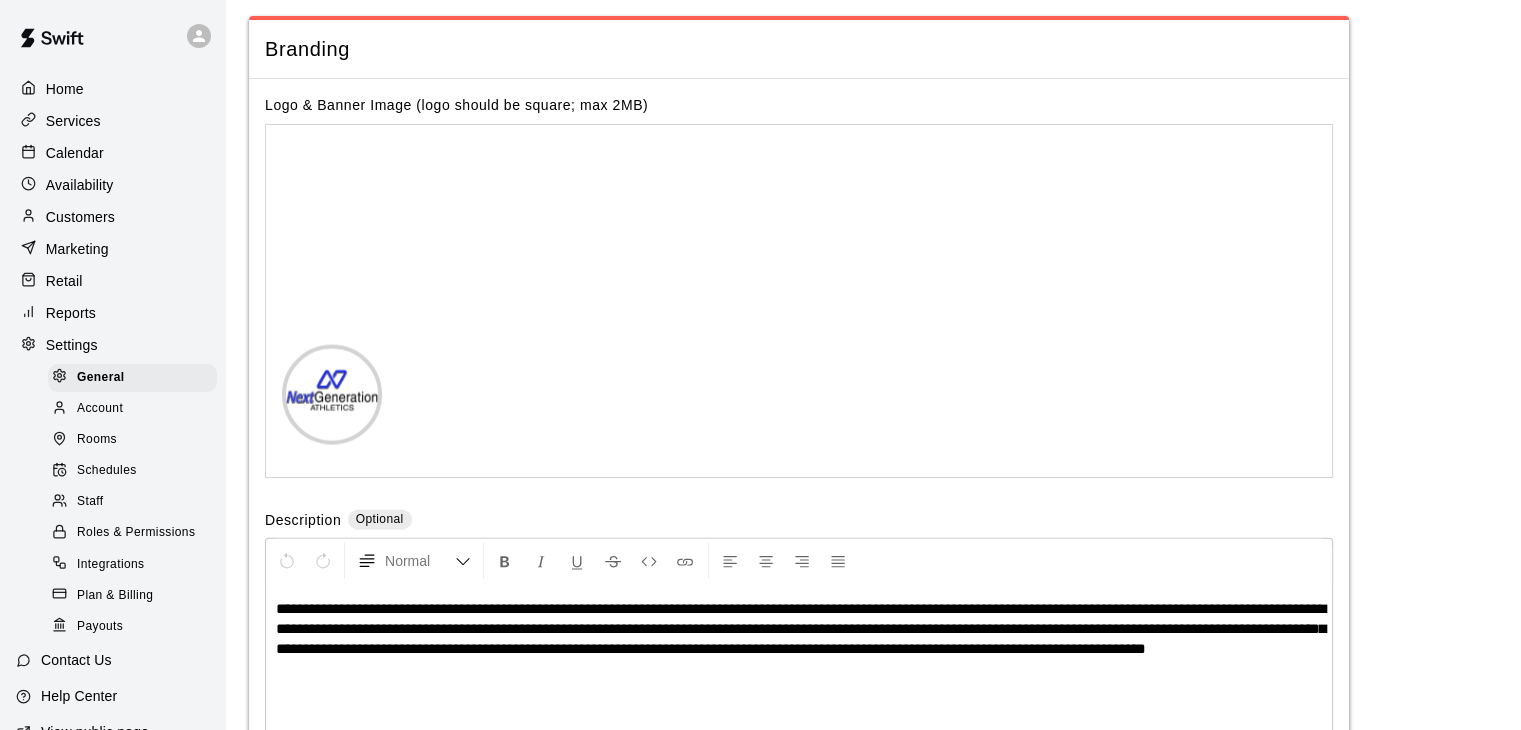 scroll, scrollTop: 1902, scrollLeft: 0, axis: vertical 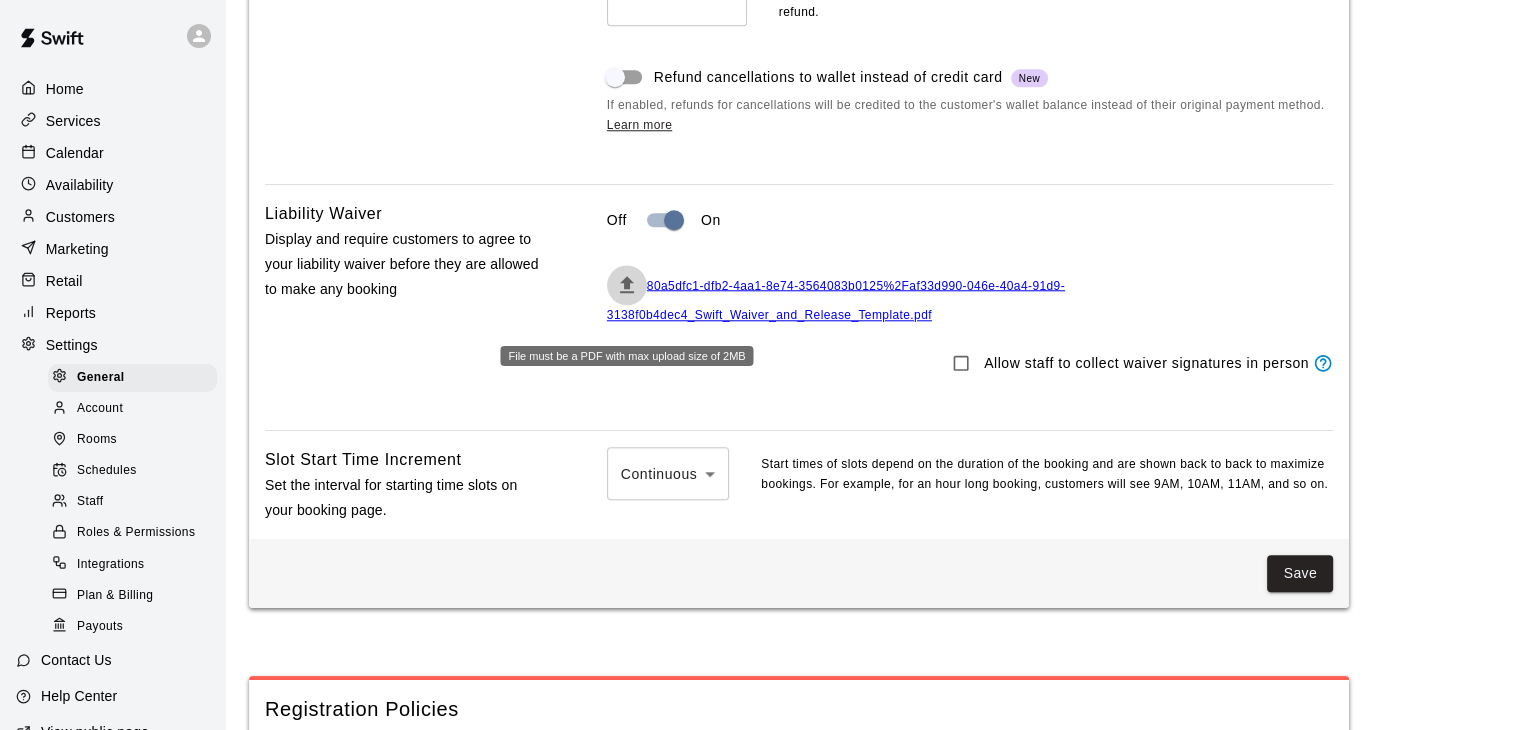 click 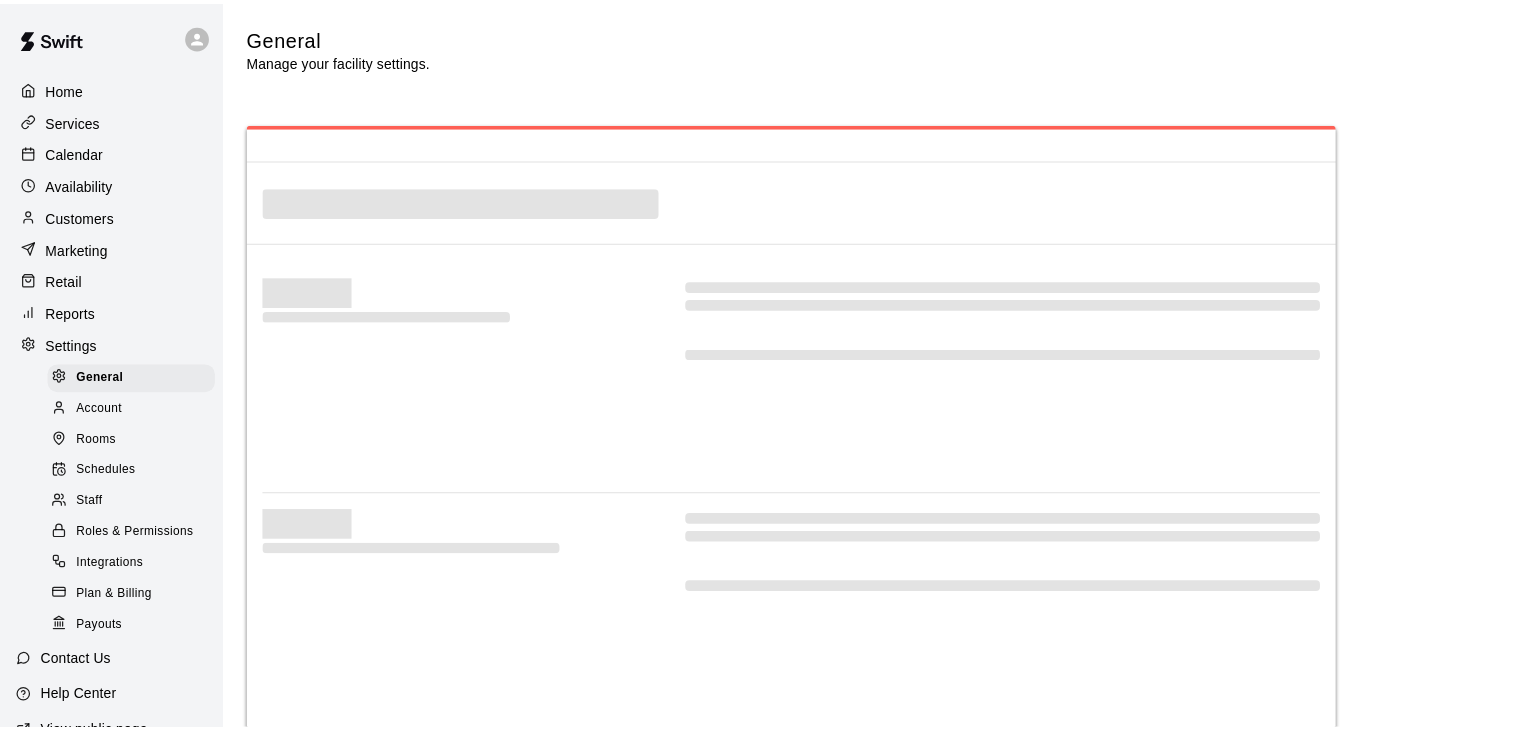 scroll, scrollTop: 1711, scrollLeft: 0, axis: vertical 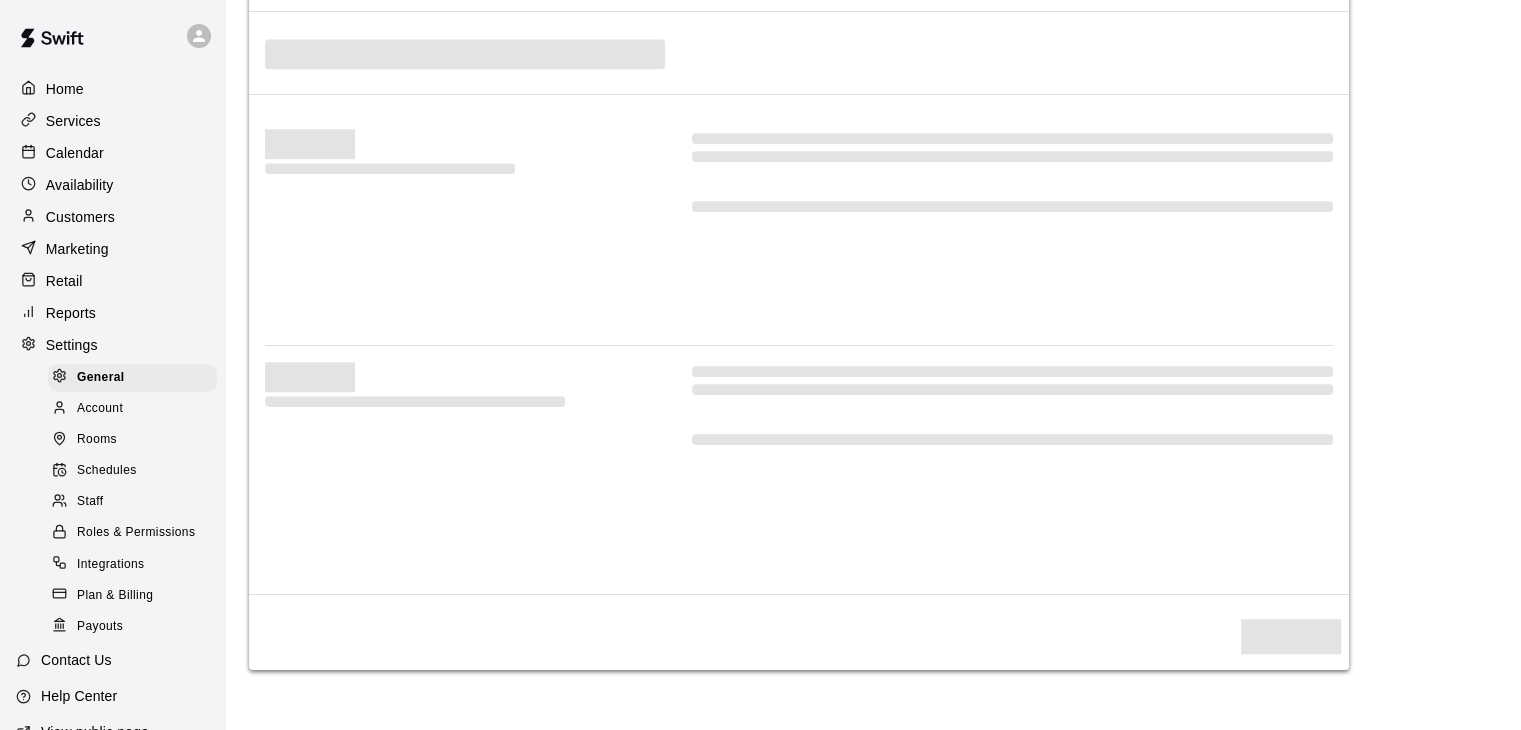 select on "**" 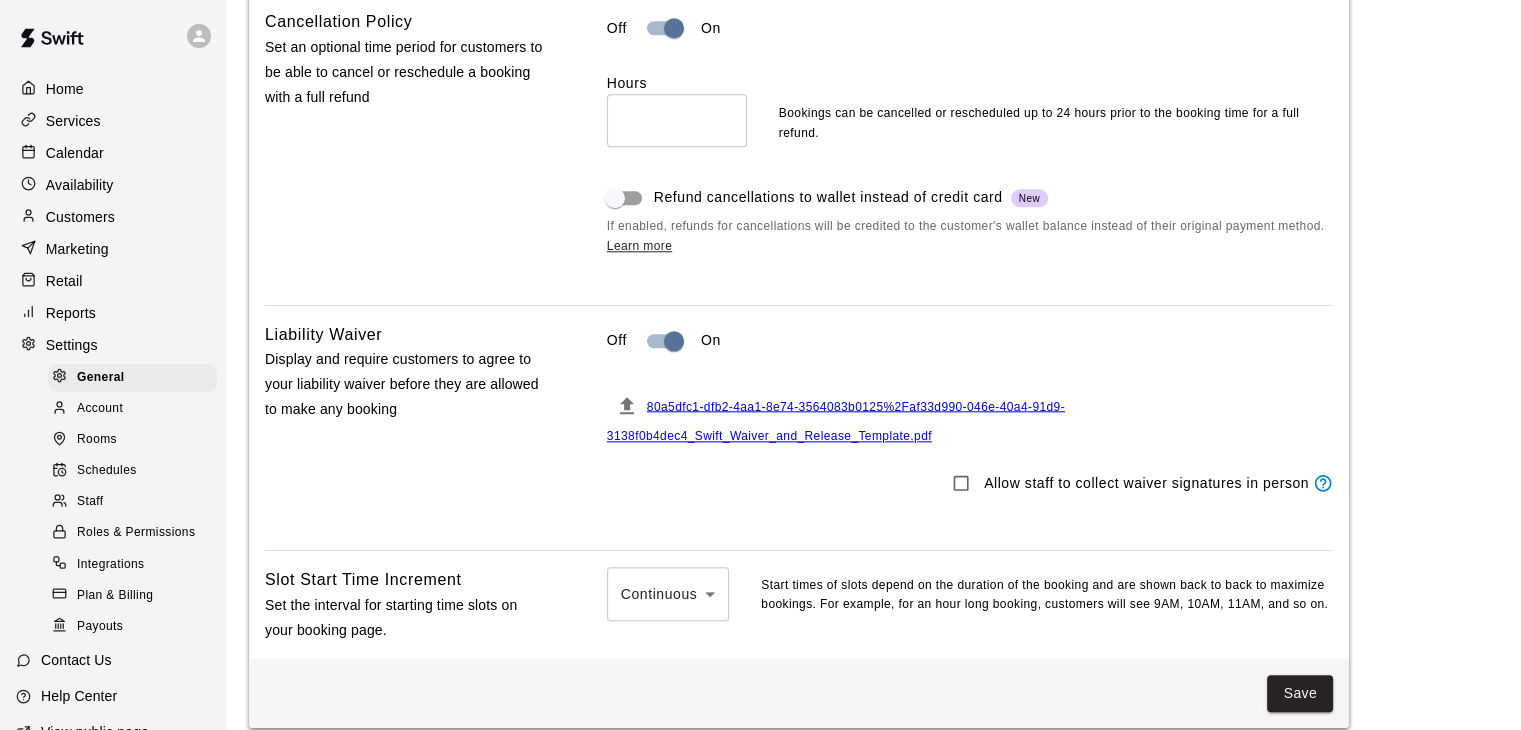 scroll, scrollTop: 2015, scrollLeft: 0, axis: vertical 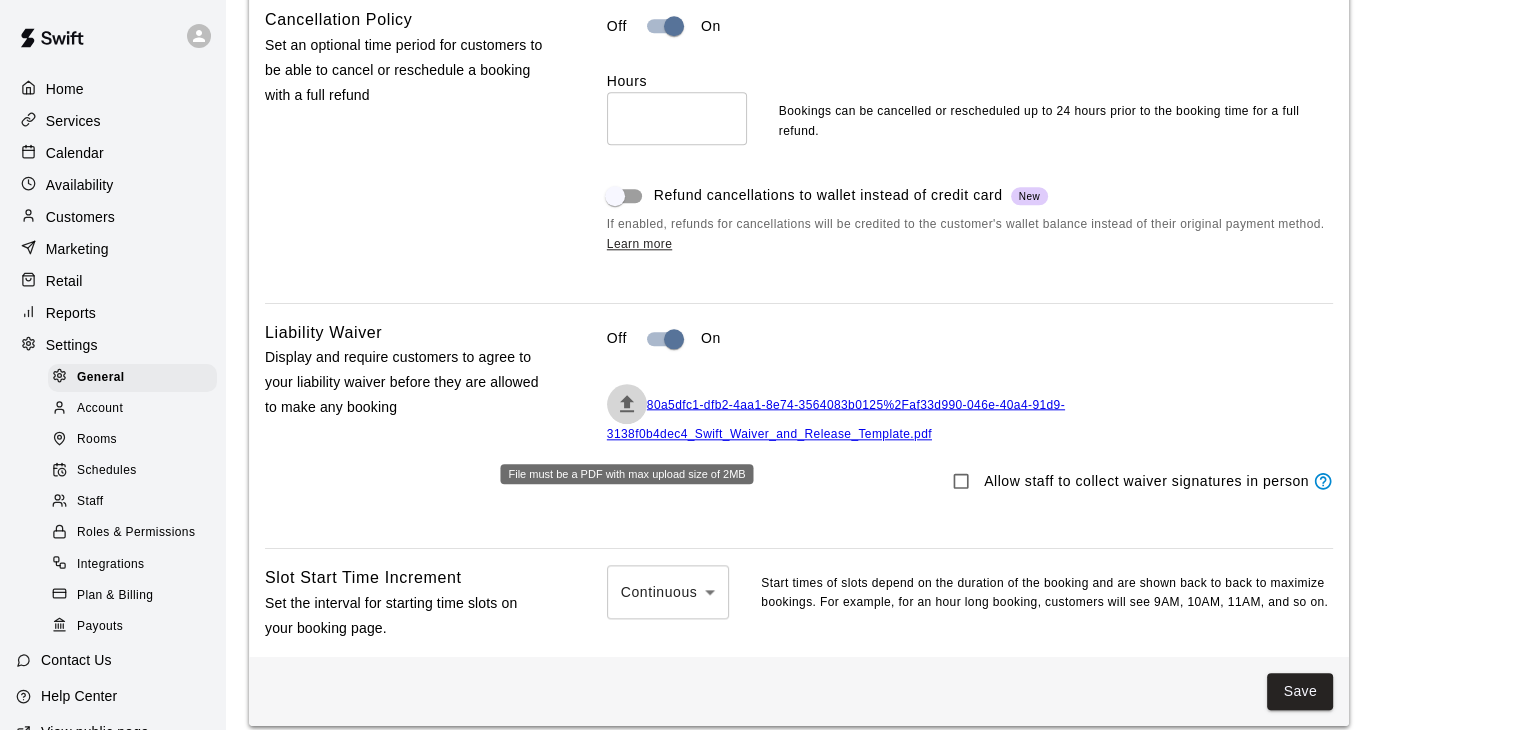 click 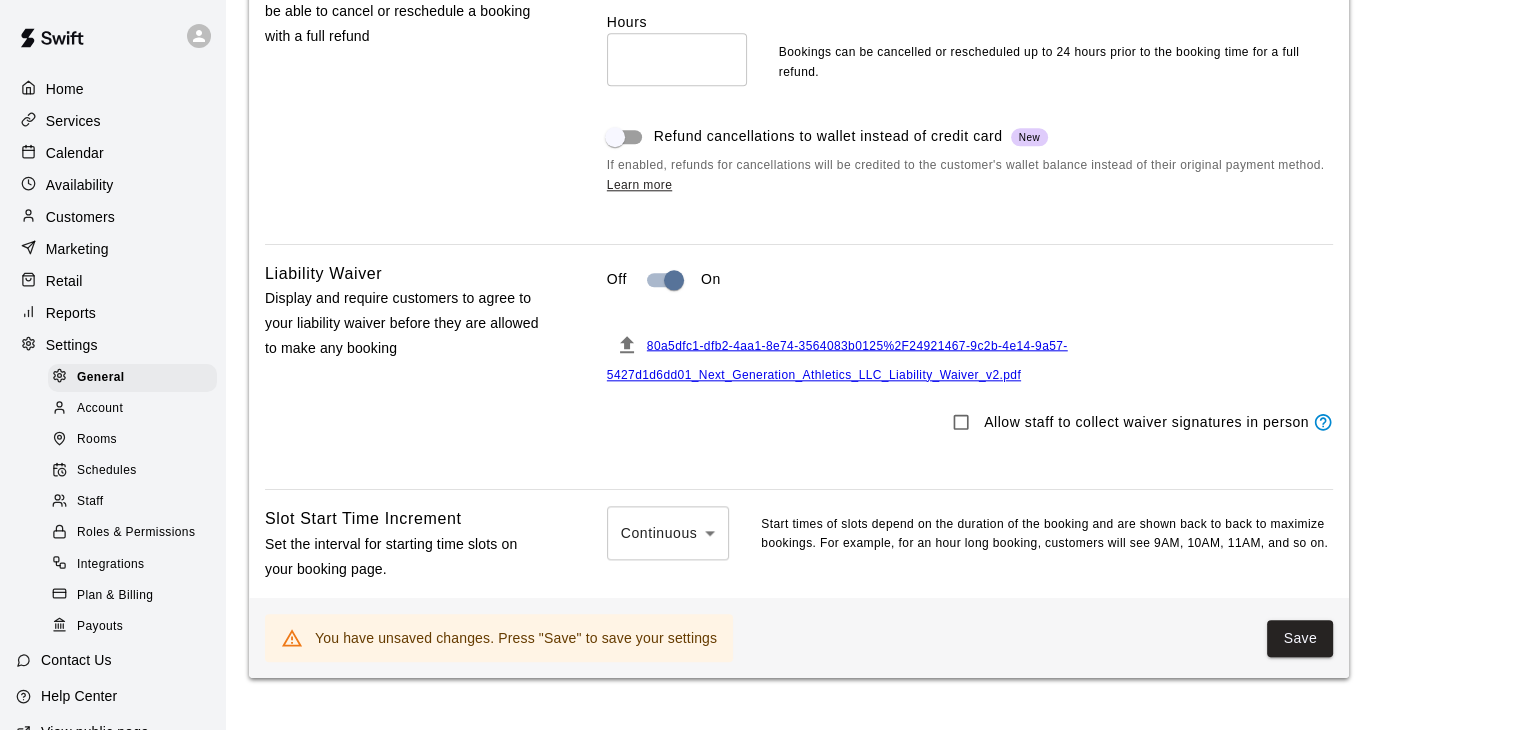scroll, scrollTop: 2077, scrollLeft: 0, axis: vertical 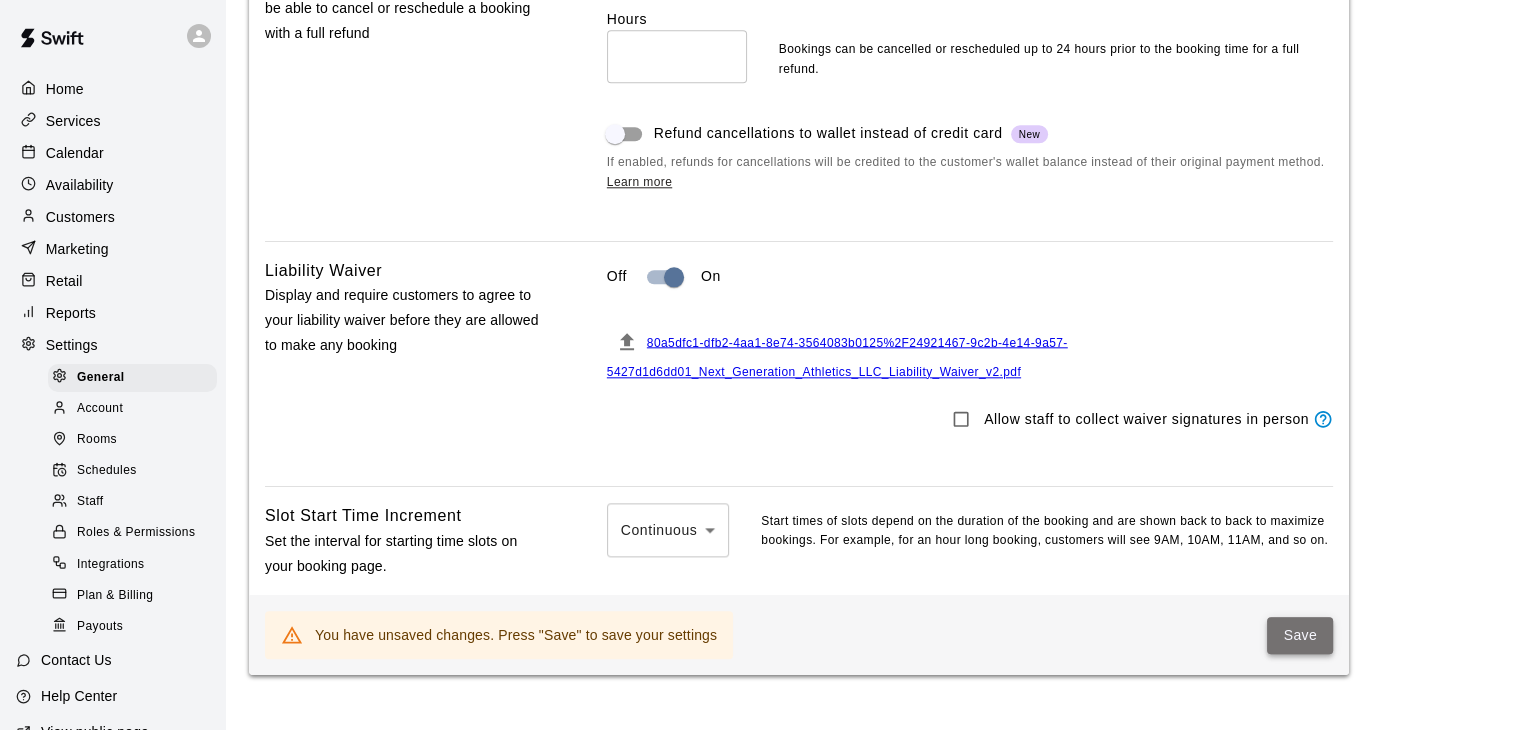 click on "Save" at bounding box center [1300, 635] 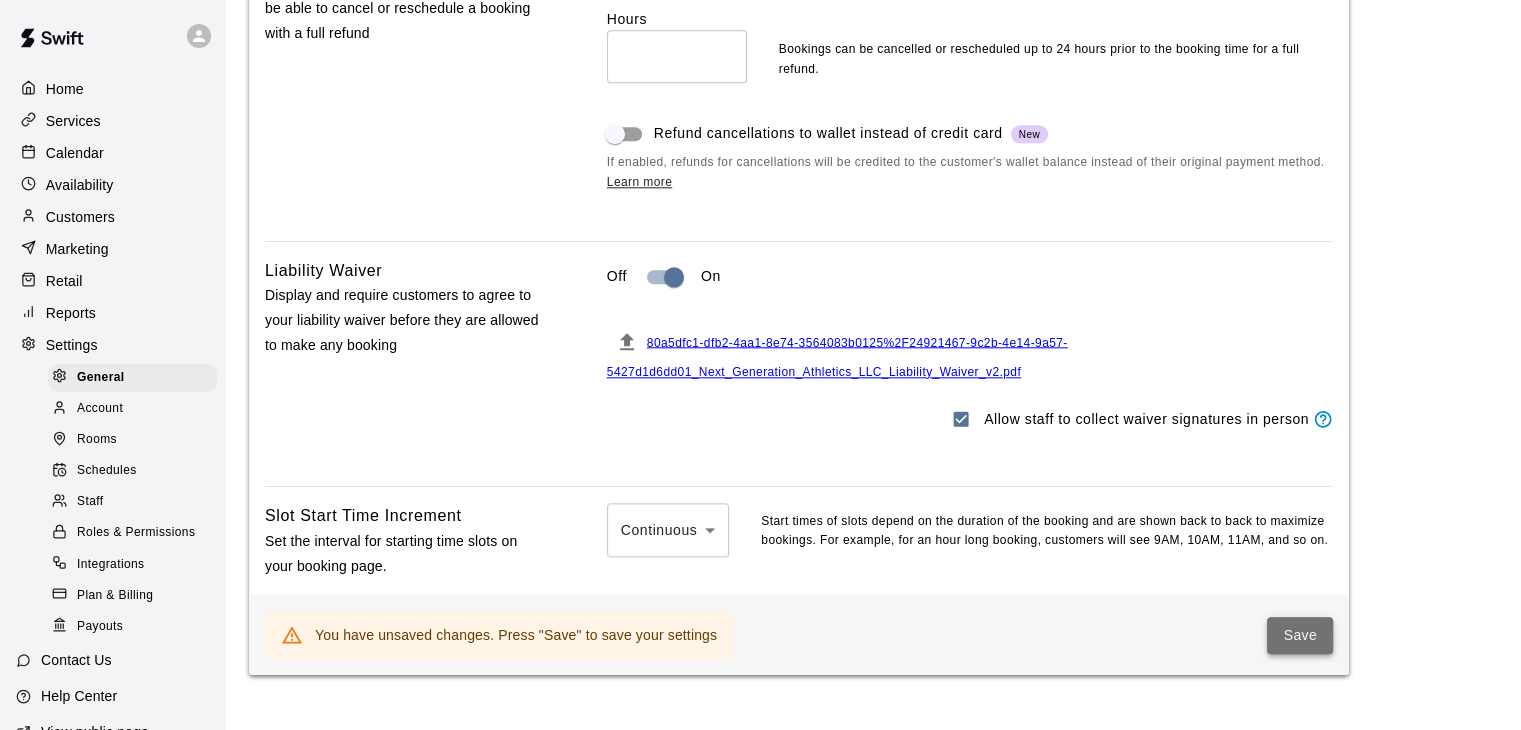 click on "Save" at bounding box center [1300, 635] 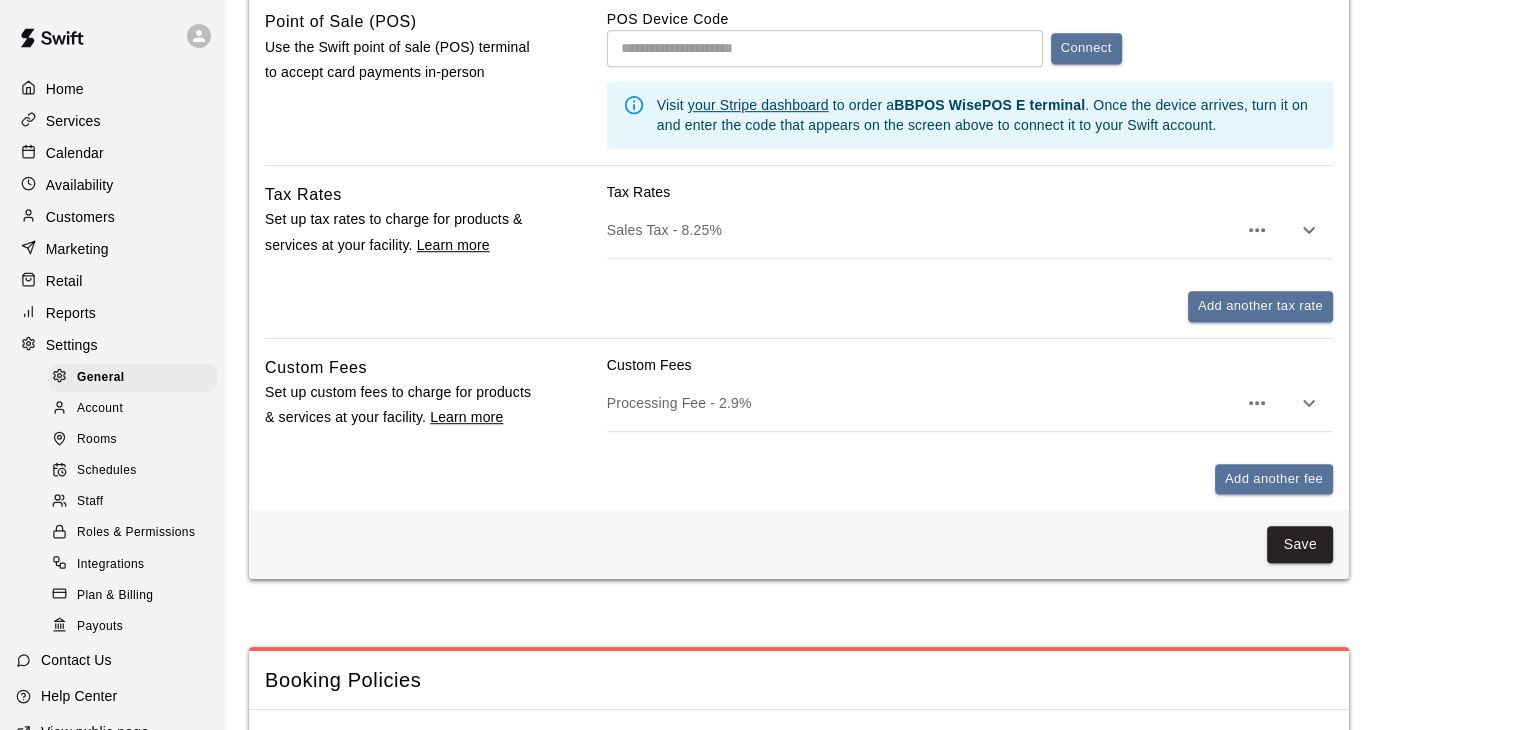 scroll, scrollTop: 1277, scrollLeft: 0, axis: vertical 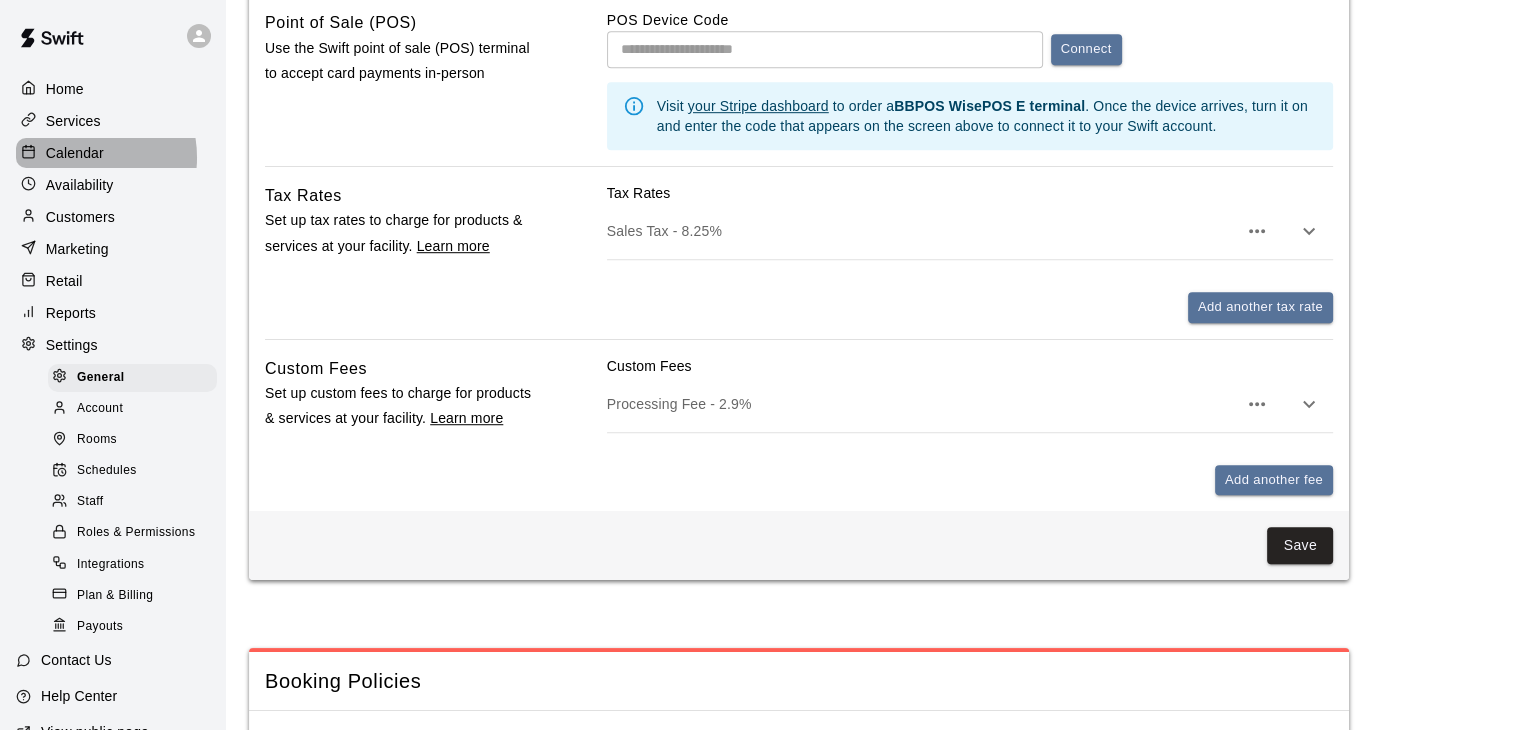 click on "Calendar" at bounding box center [75, 153] 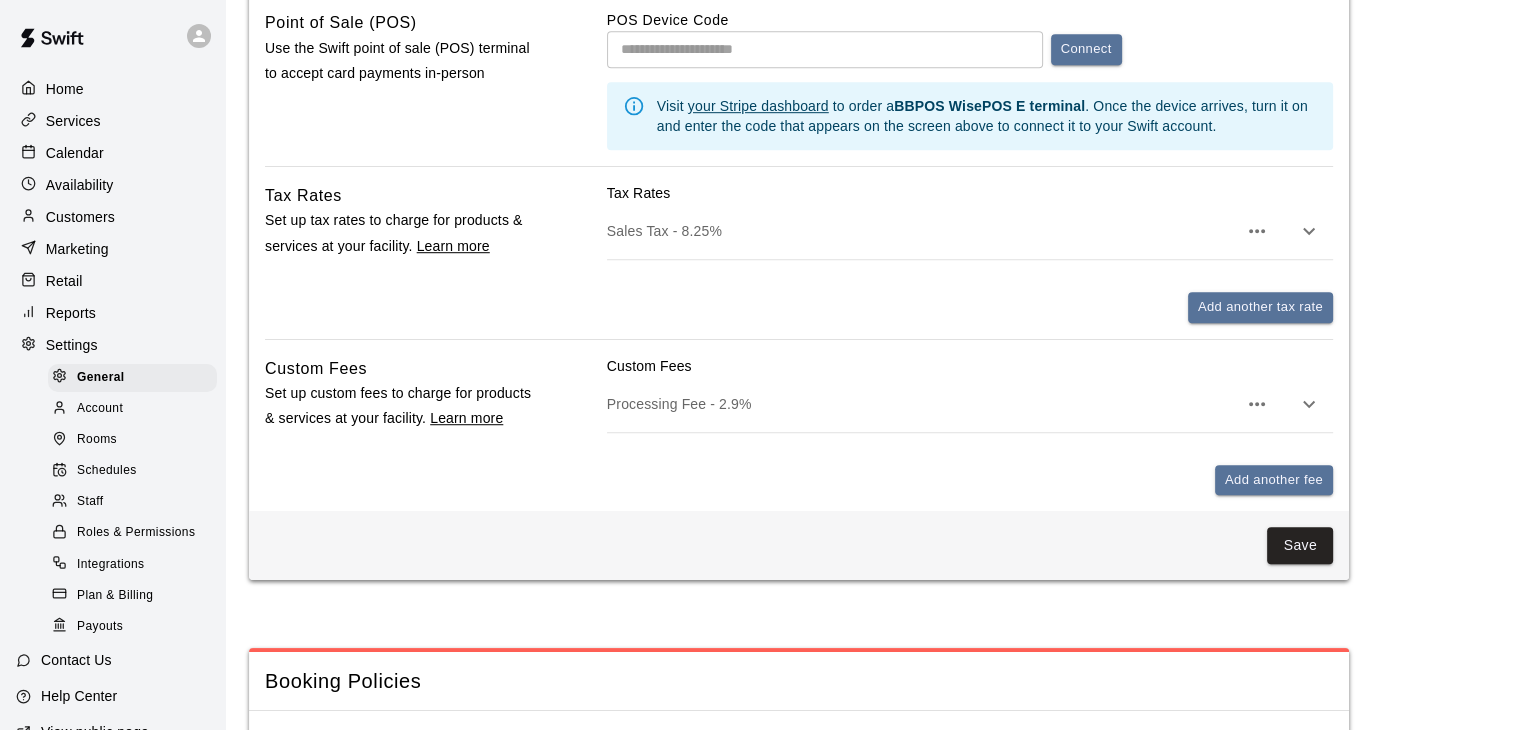 scroll, scrollTop: 0, scrollLeft: 0, axis: both 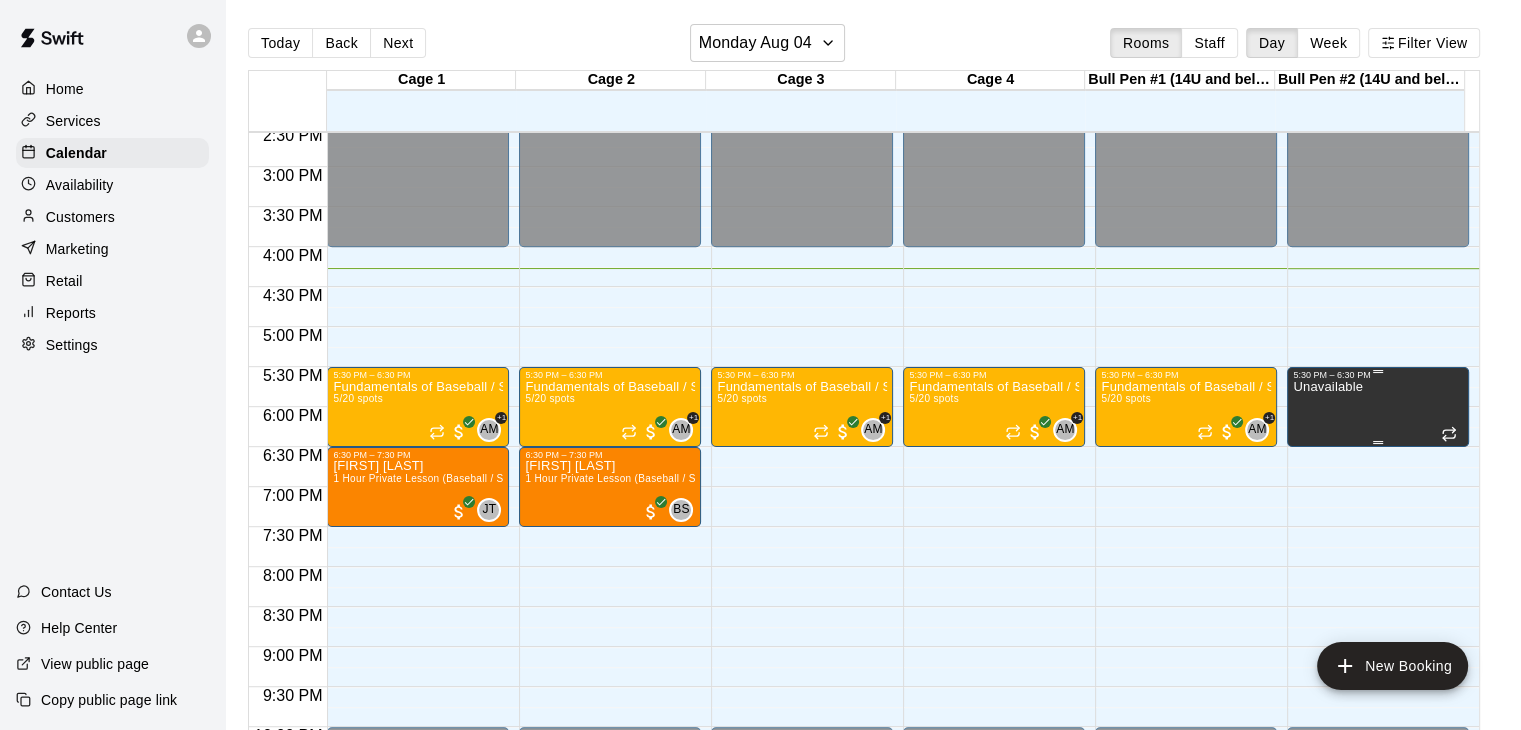 click on "Unavailable" at bounding box center (1378, 745) 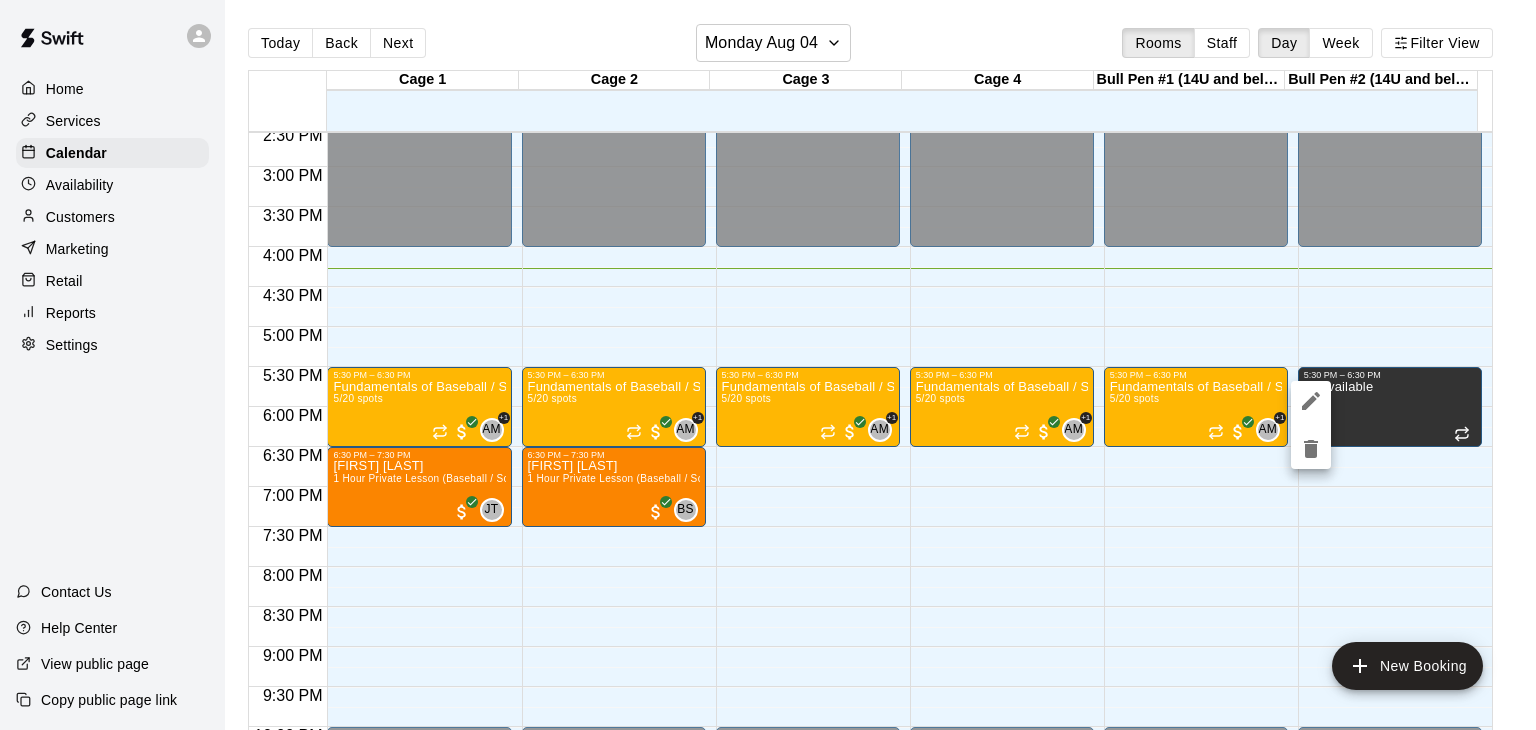 click at bounding box center [768, 365] 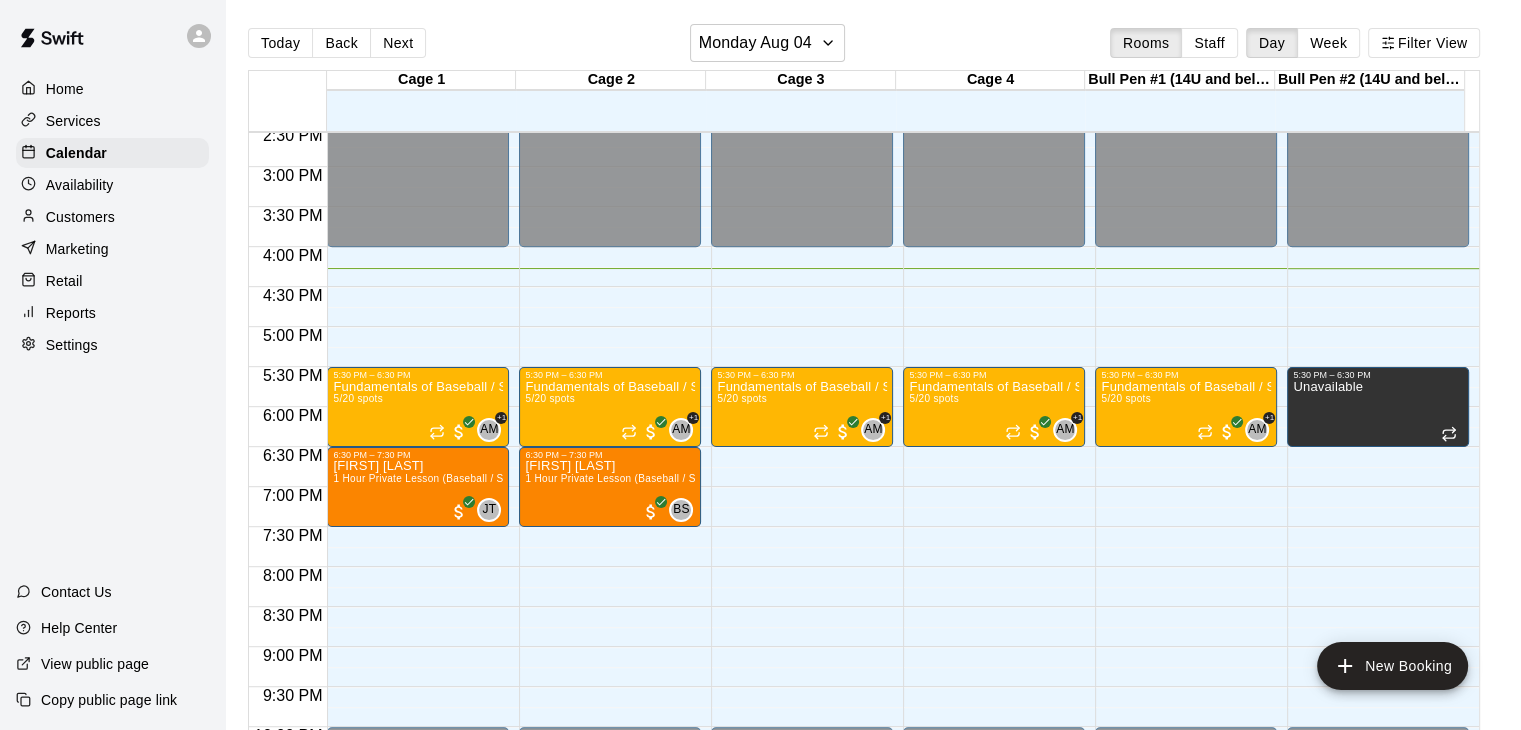 scroll, scrollTop: 1300, scrollLeft: 0, axis: vertical 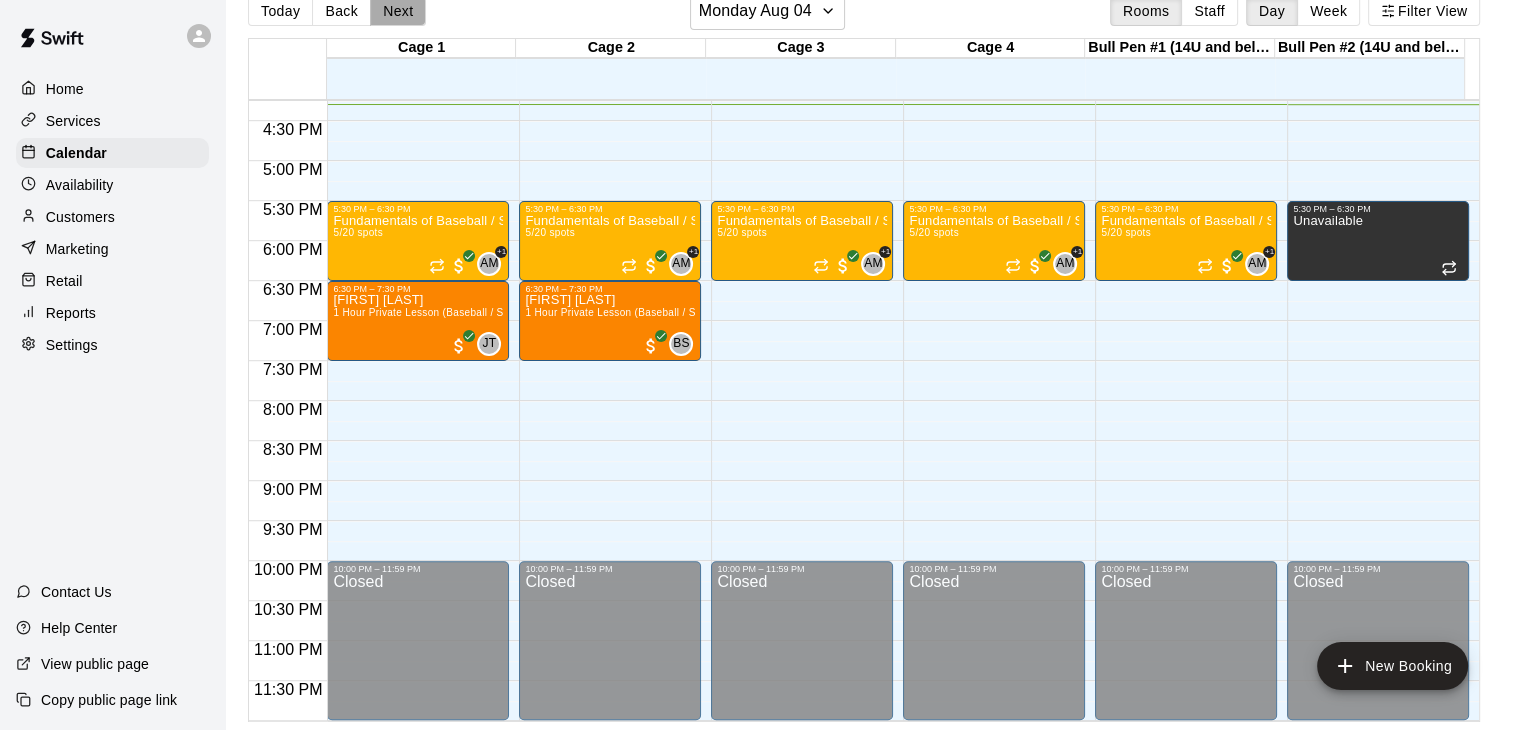 click on "Next" at bounding box center [398, 11] 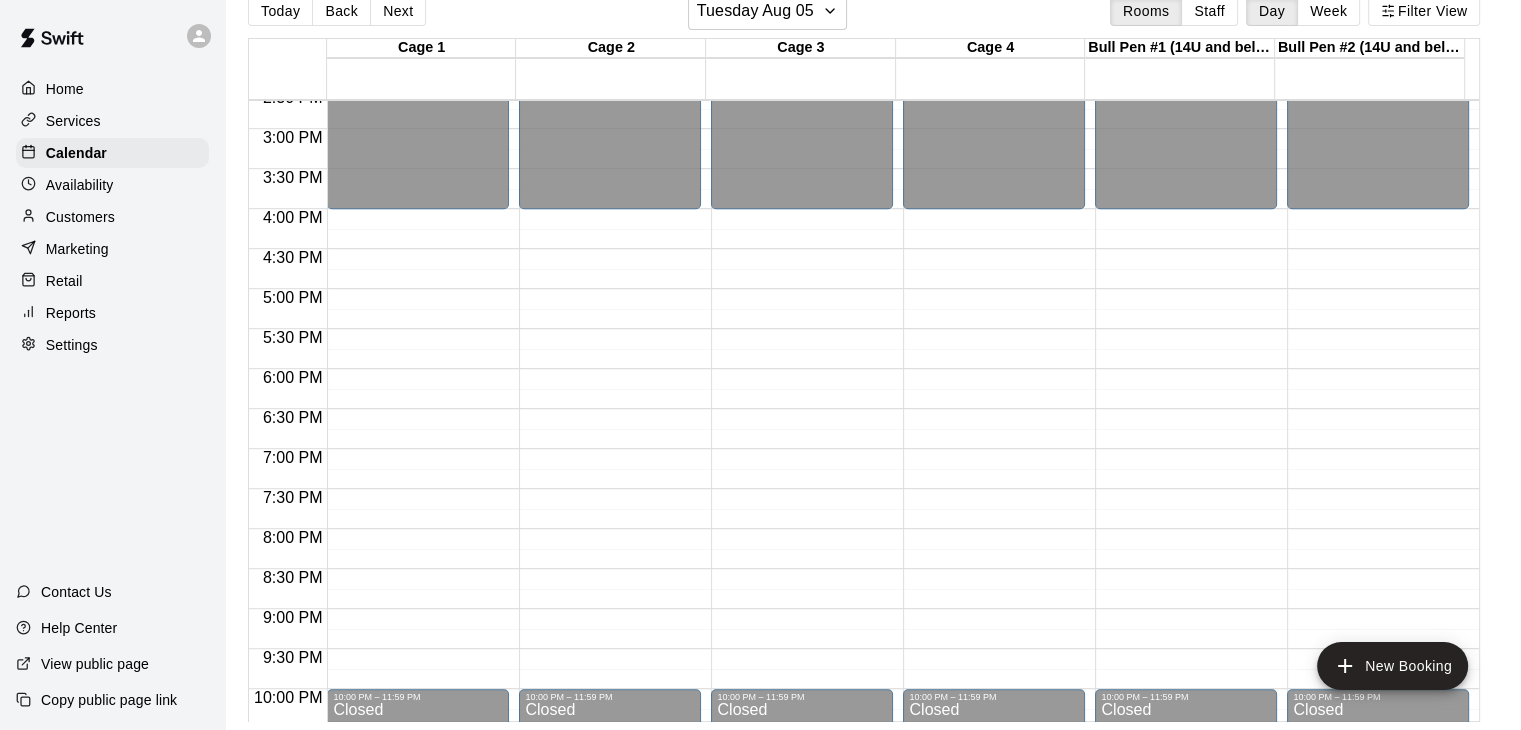 scroll, scrollTop: 1172, scrollLeft: 0, axis: vertical 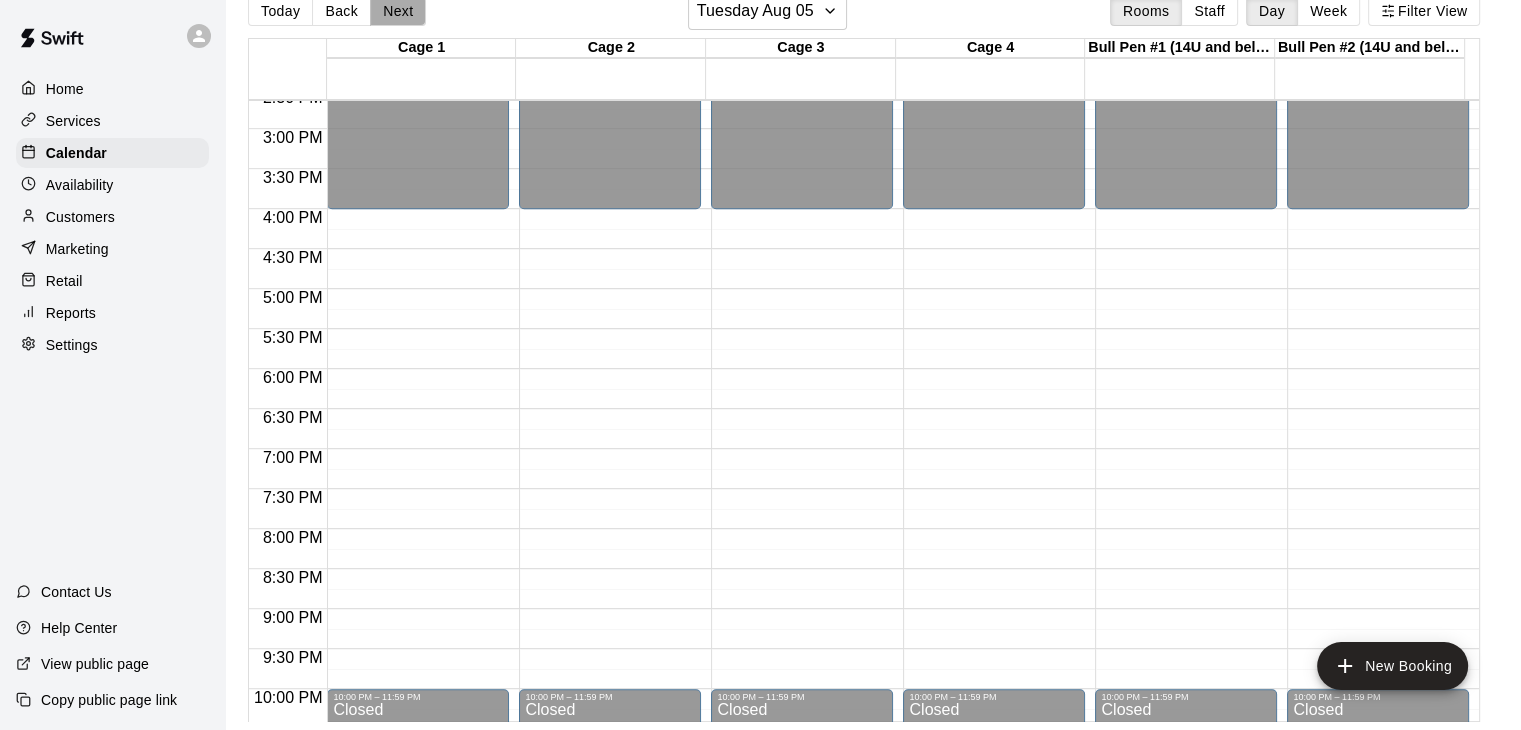 click on "Next" at bounding box center [398, 11] 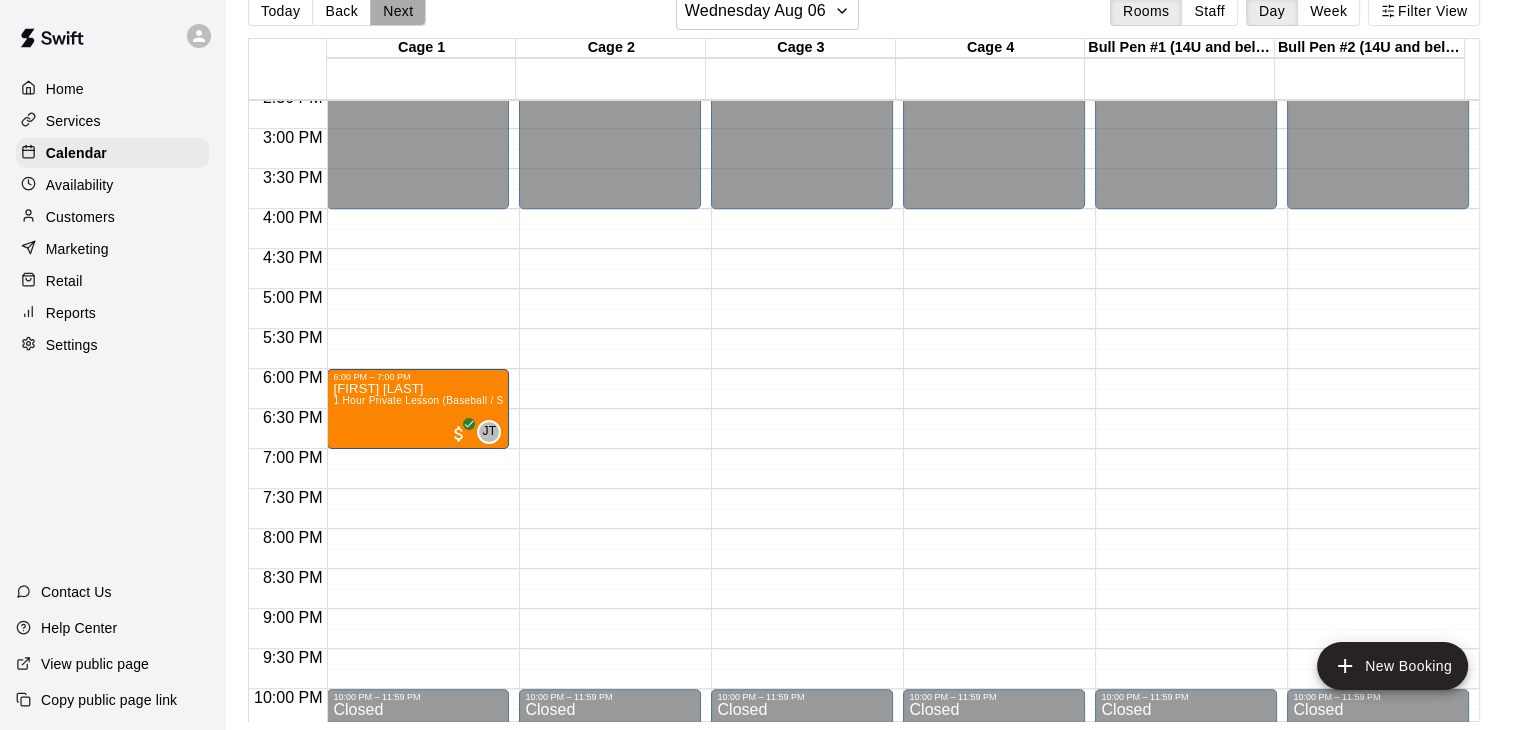 click on "Next" at bounding box center [398, 11] 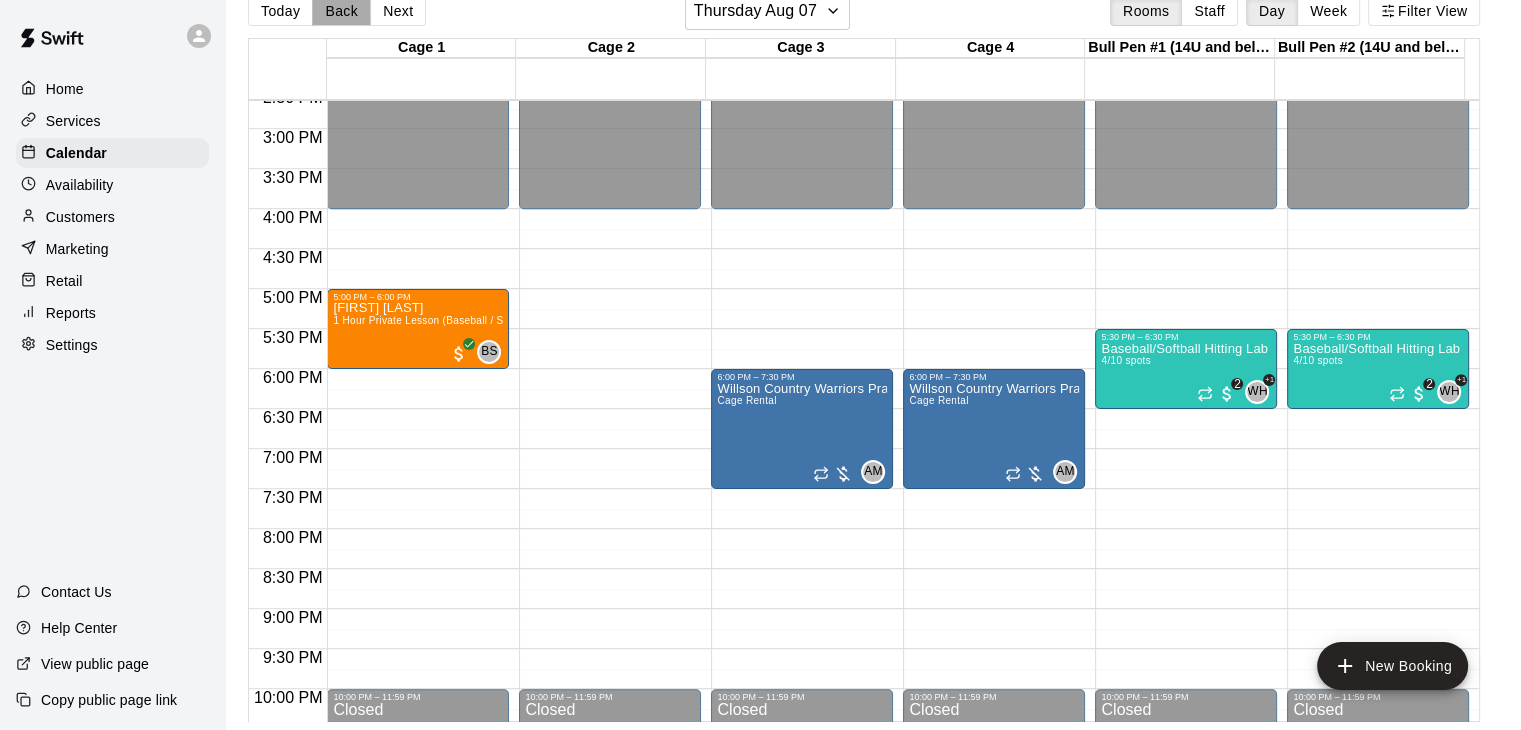click on "Back" at bounding box center [341, 11] 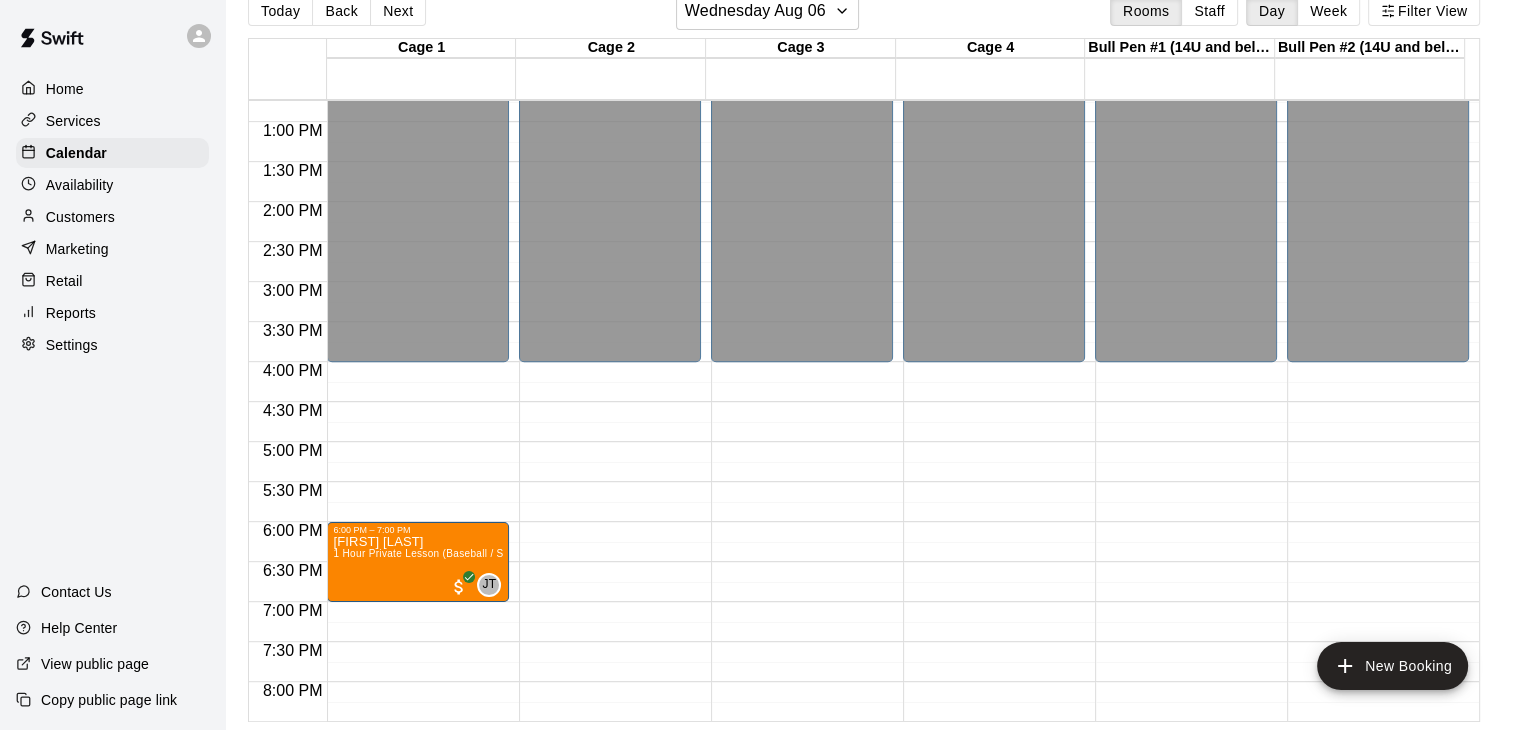 scroll, scrollTop: 1032, scrollLeft: 0, axis: vertical 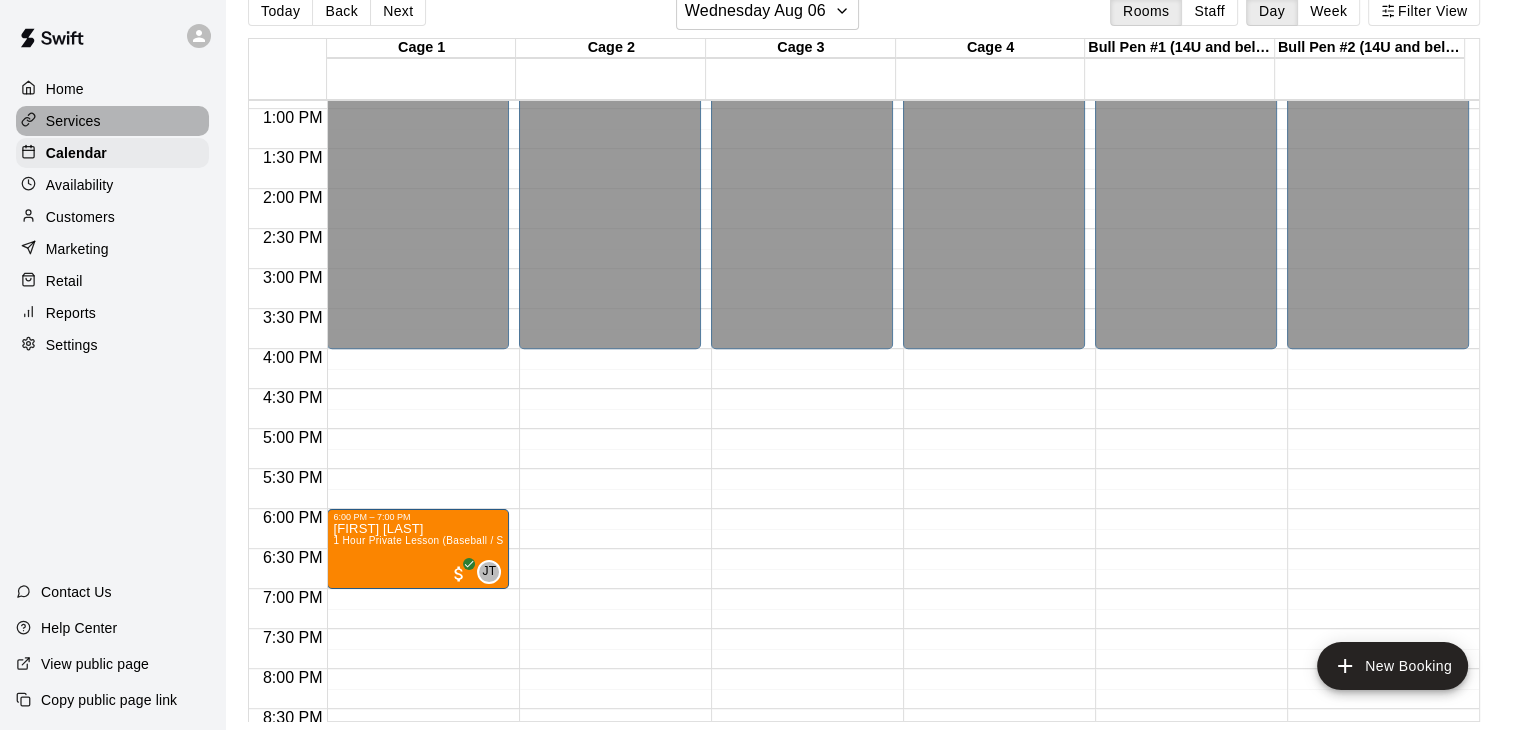 click on "Services" at bounding box center (73, 121) 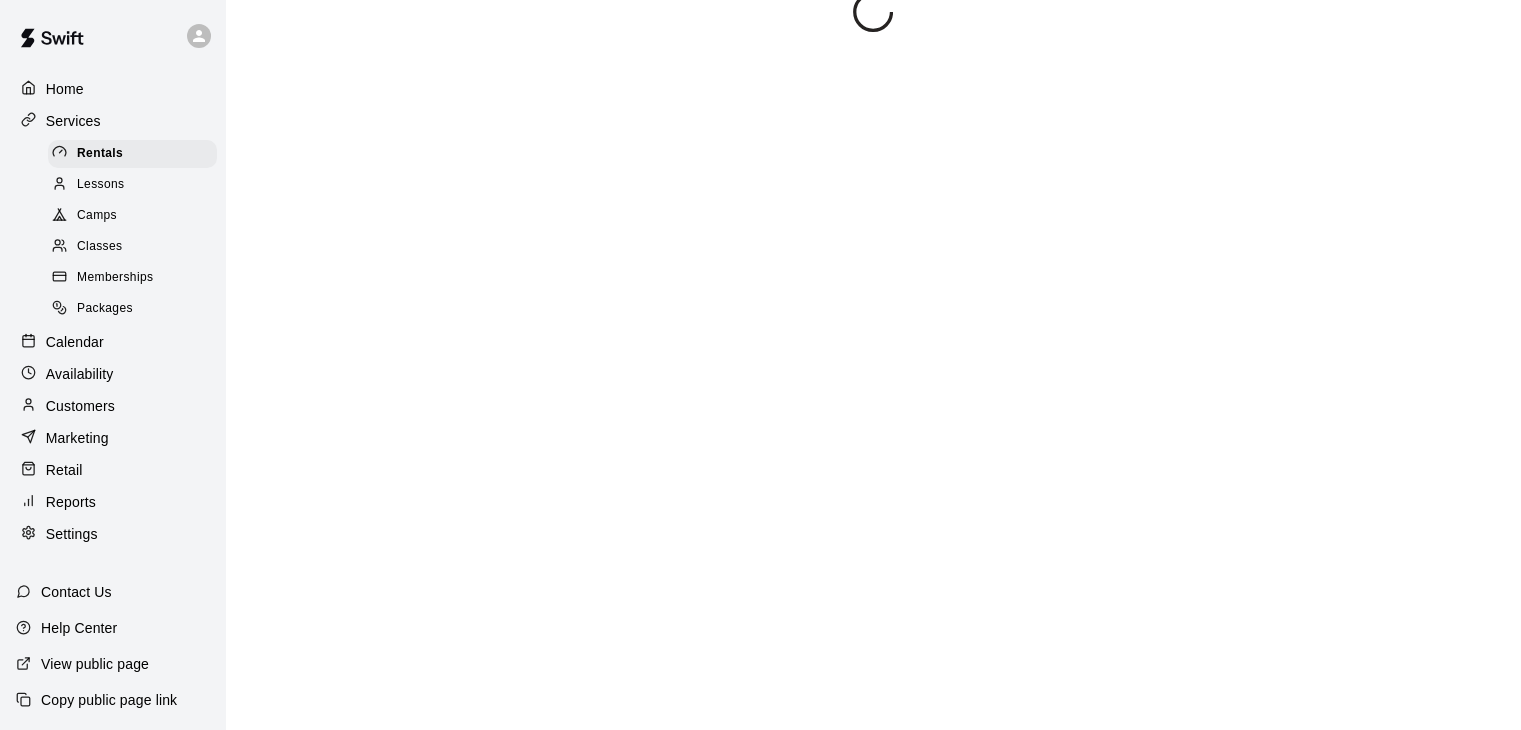 scroll, scrollTop: 0, scrollLeft: 0, axis: both 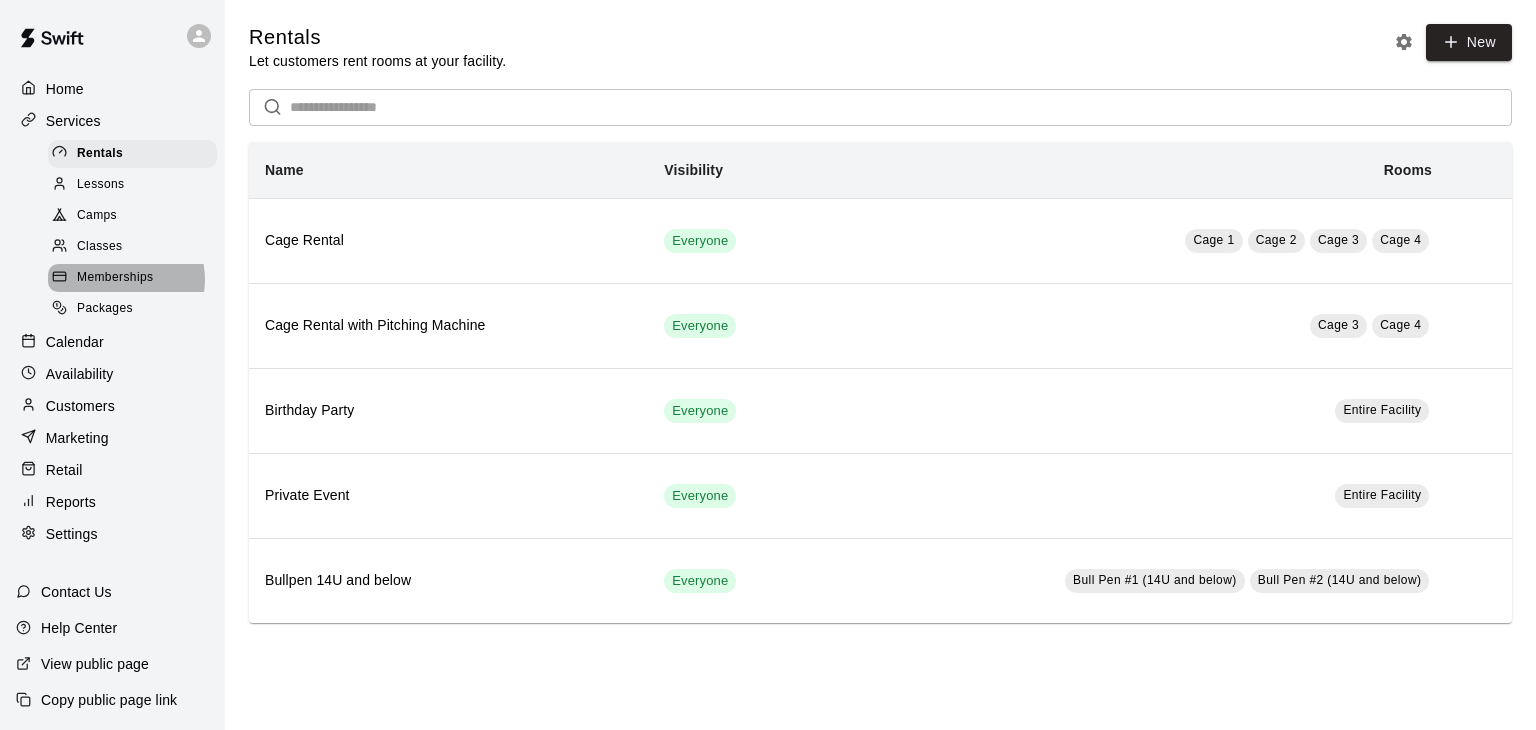click on "Memberships" at bounding box center [115, 278] 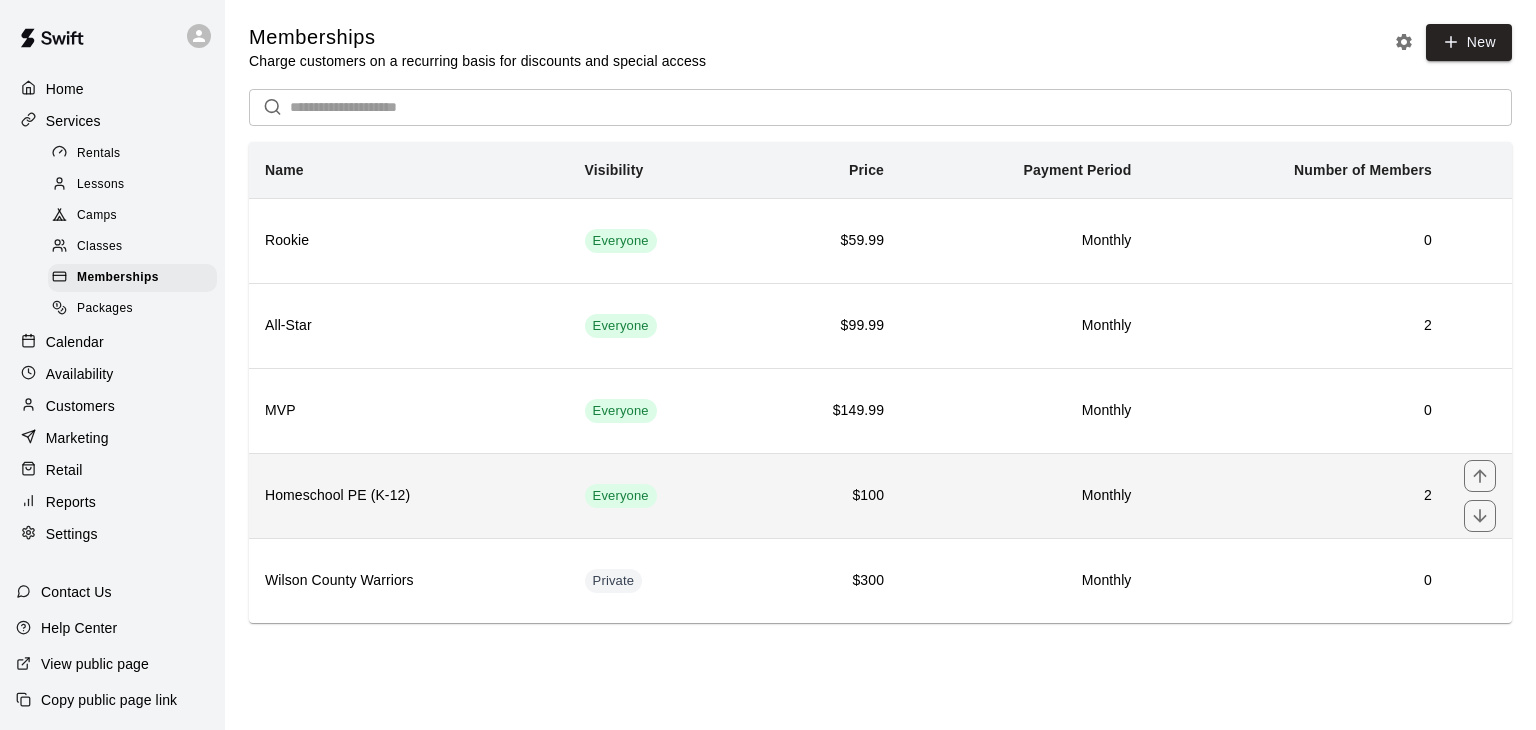 click on "Homeschool PE (K-12)" at bounding box center (409, 496) 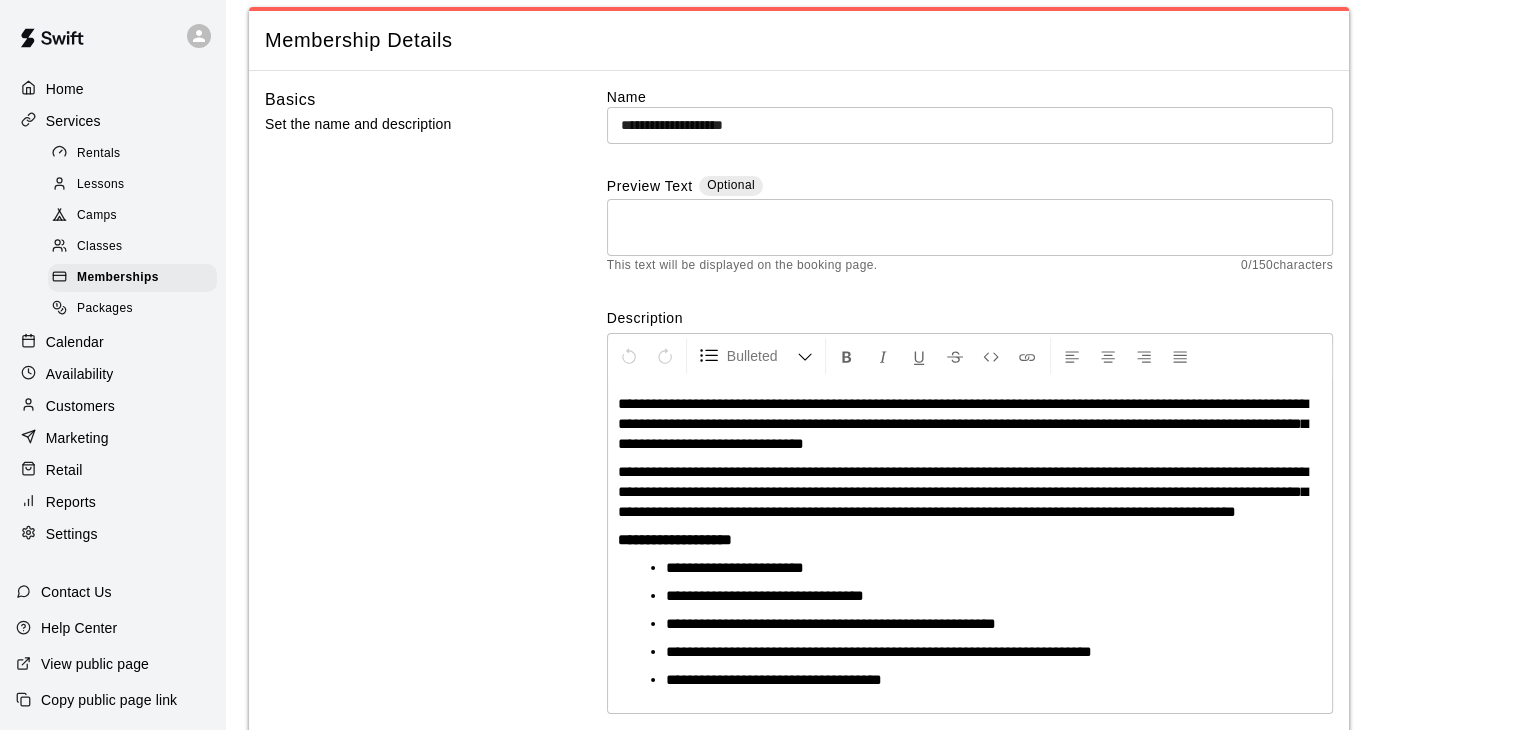 scroll, scrollTop: 0, scrollLeft: 0, axis: both 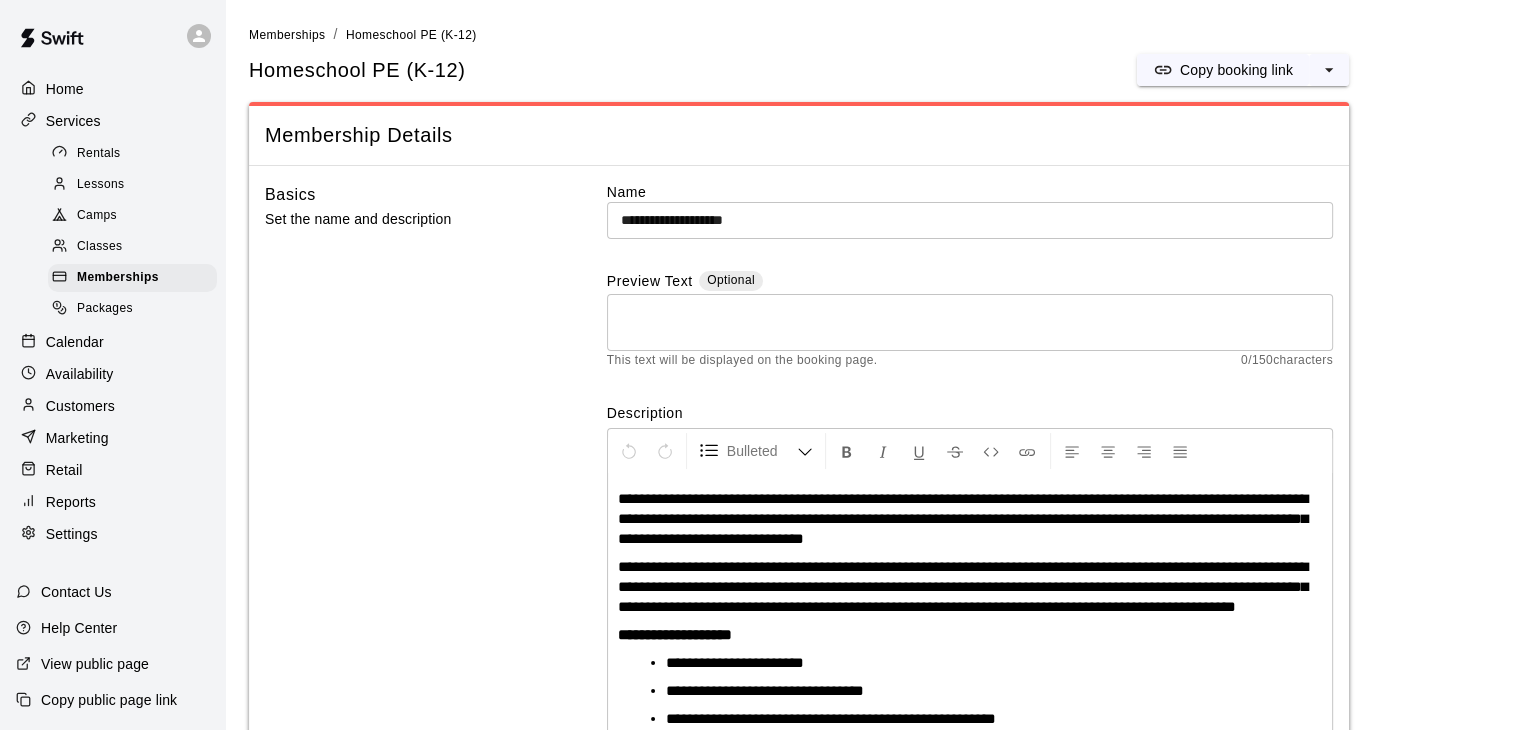 click on "Calendar" at bounding box center [75, 342] 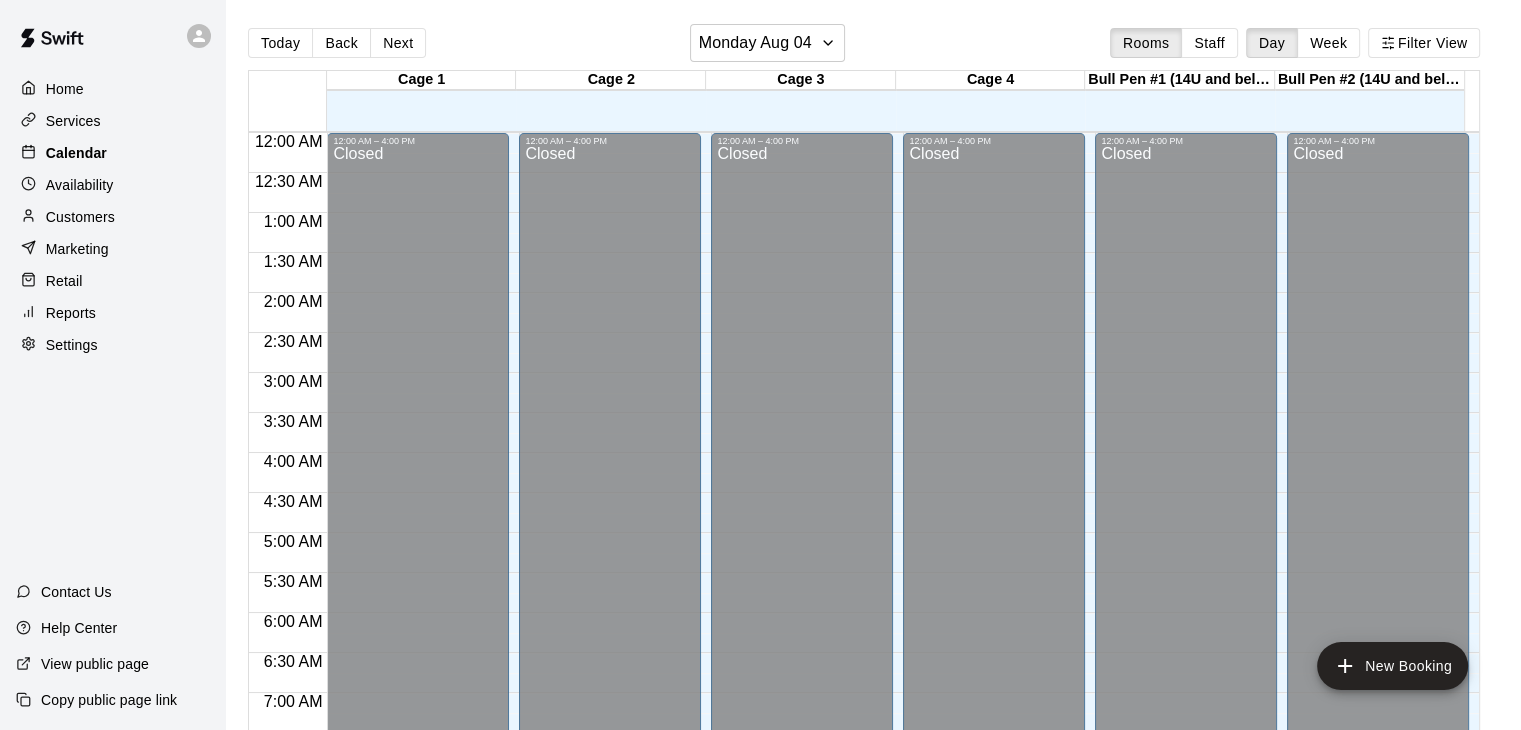 scroll, scrollTop: 1239, scrollLeft: 0, axis: vertical 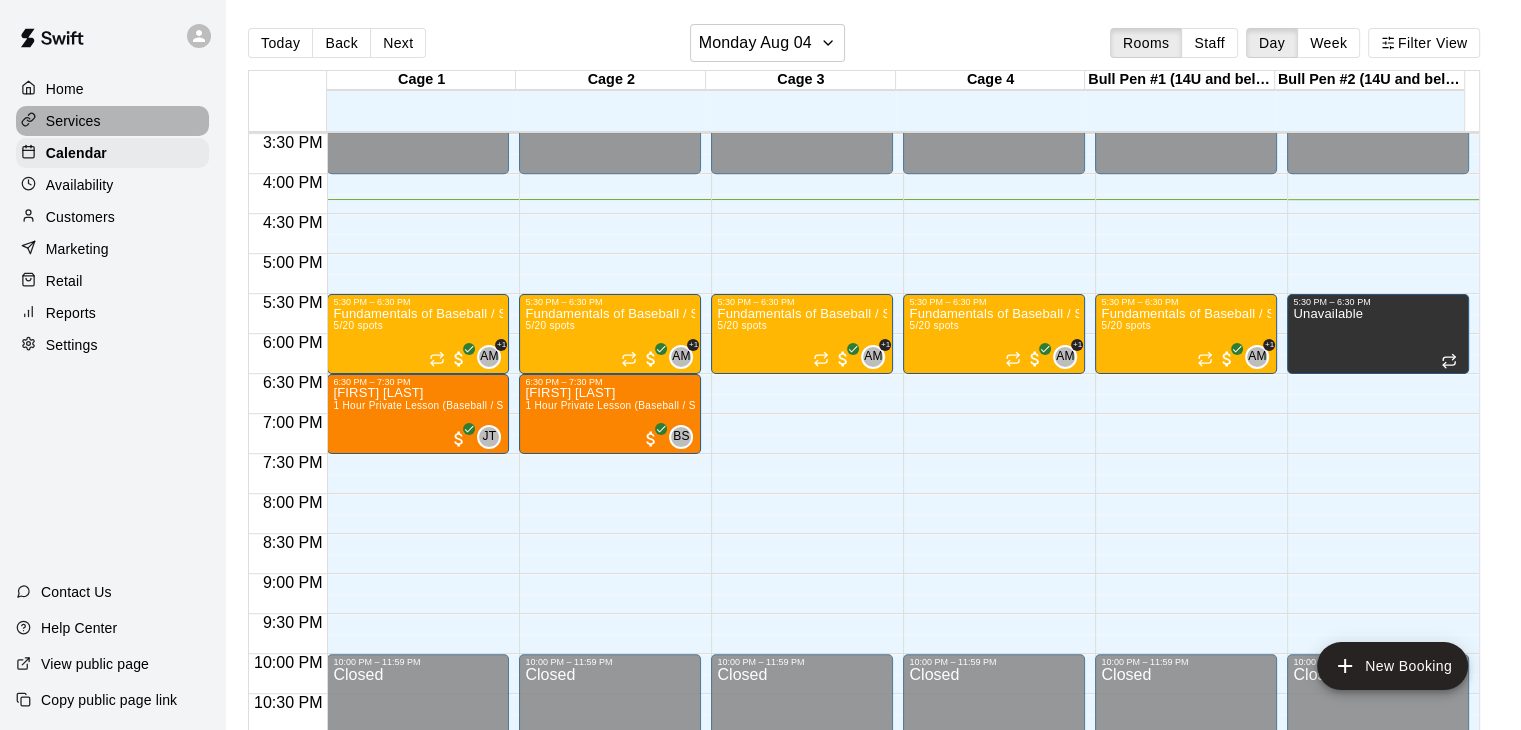 click on "Services" at bounding box center [73, 121] 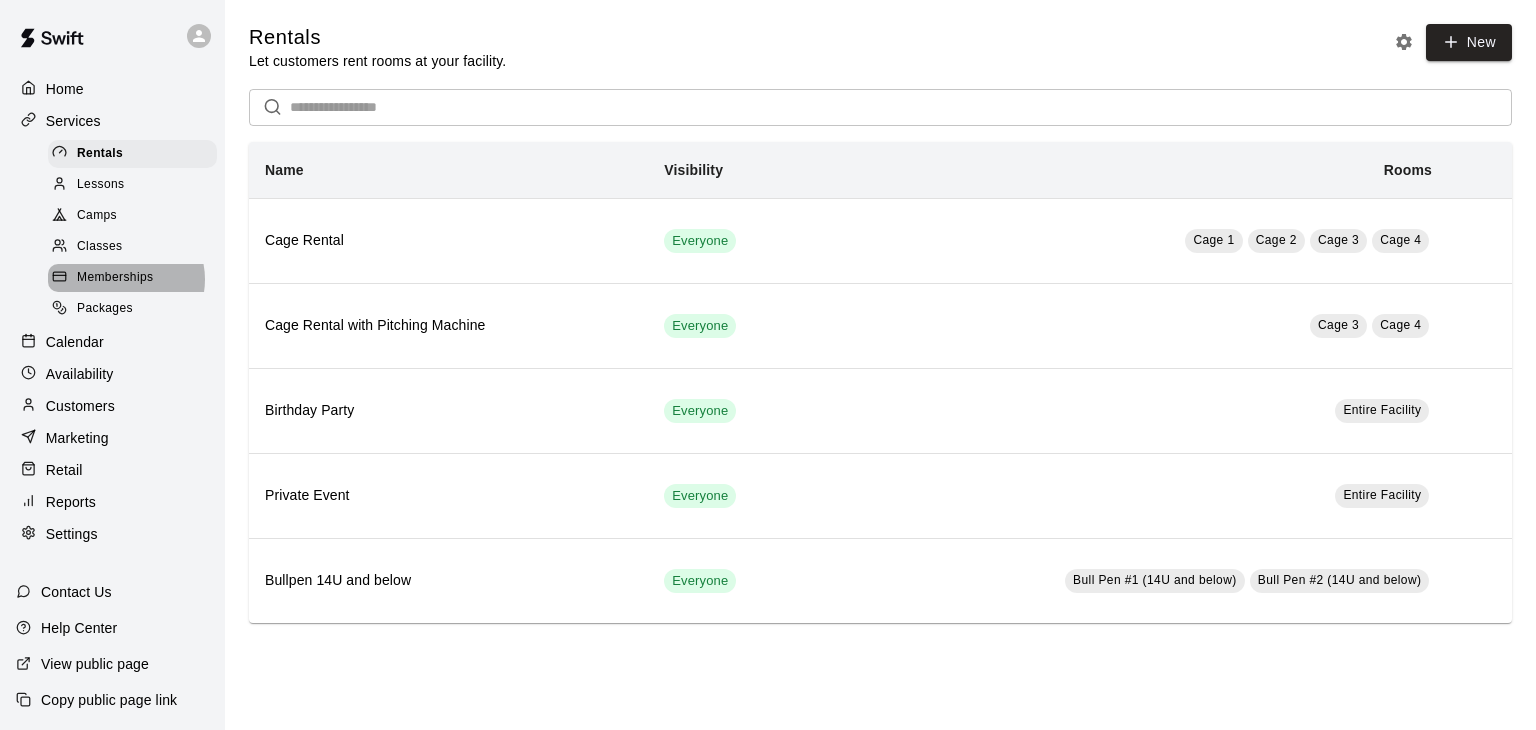 click on "Memberships" at bounding box center [115, 278] 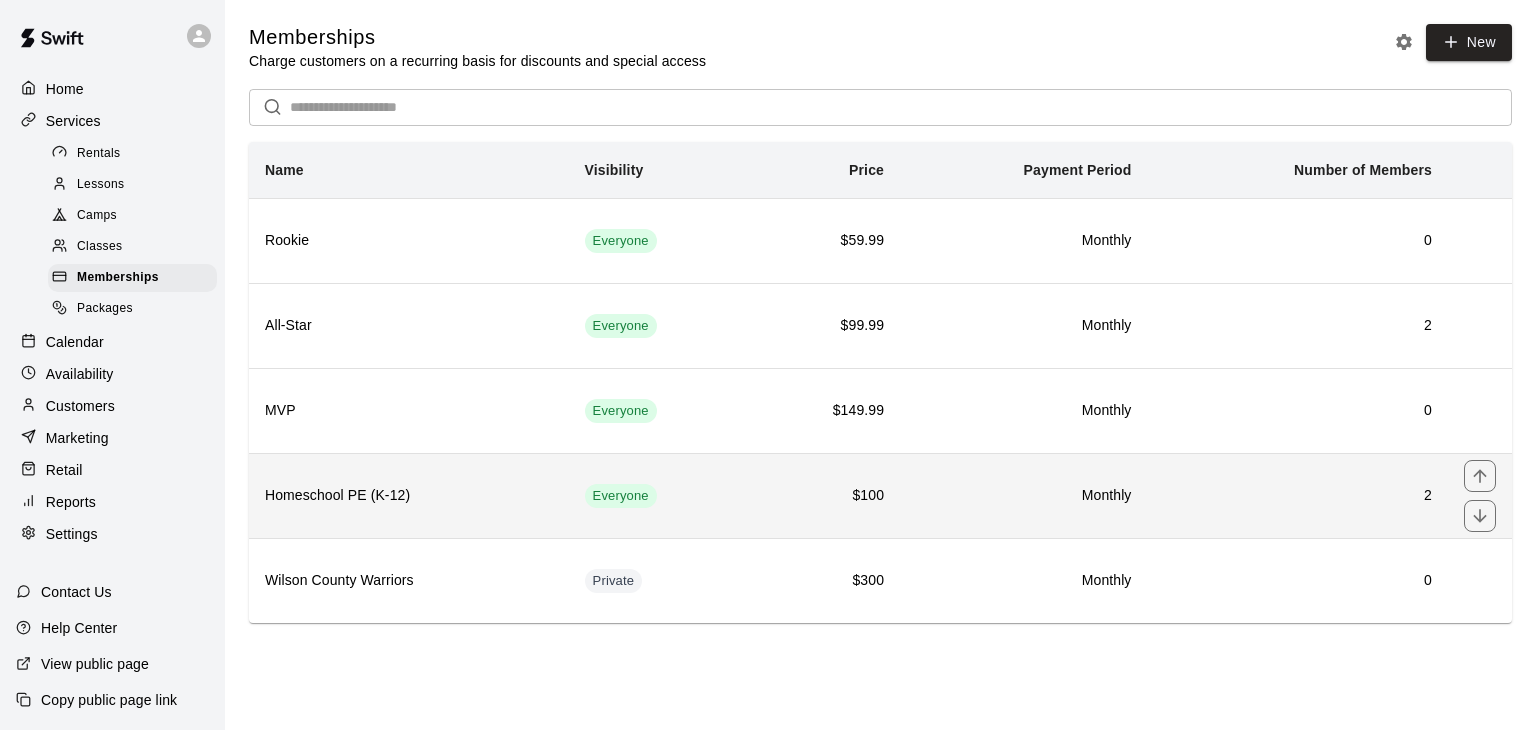click on "Homeschool PE (K-12)" at bounding box center [409, 496] 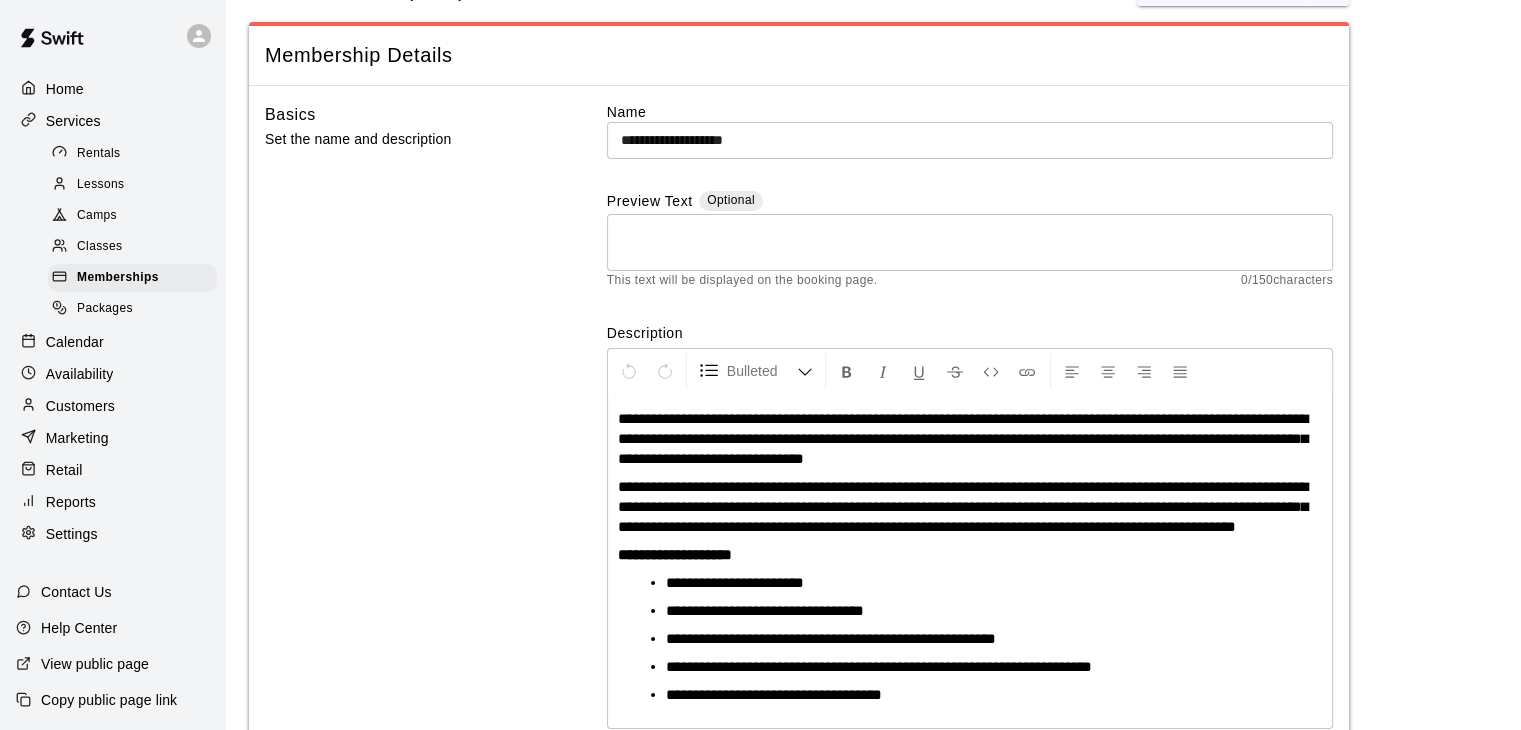 scroll, scrollTop: 0, scrollLeft: 0, axis: both 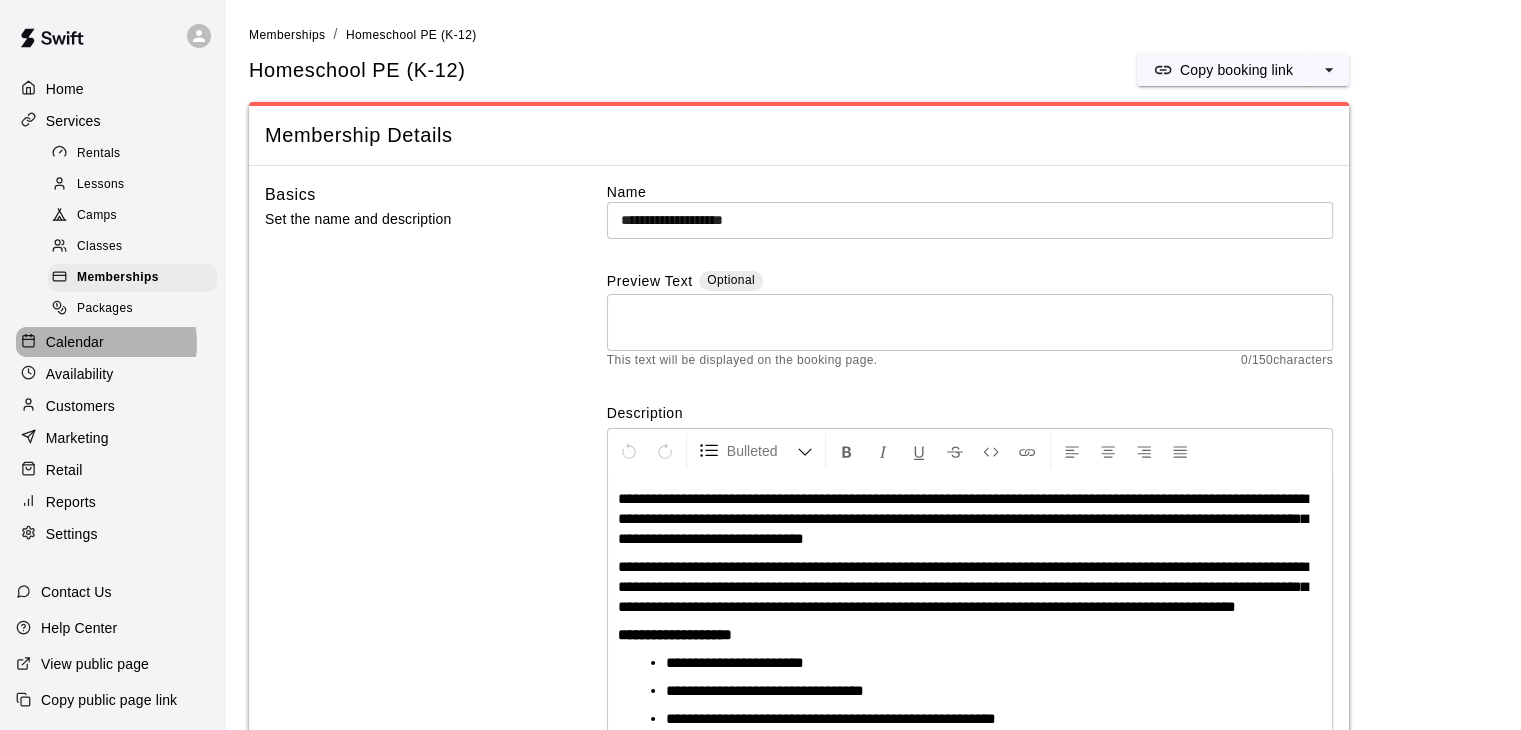 click on "Calendar" at bounding box center (75, 342) 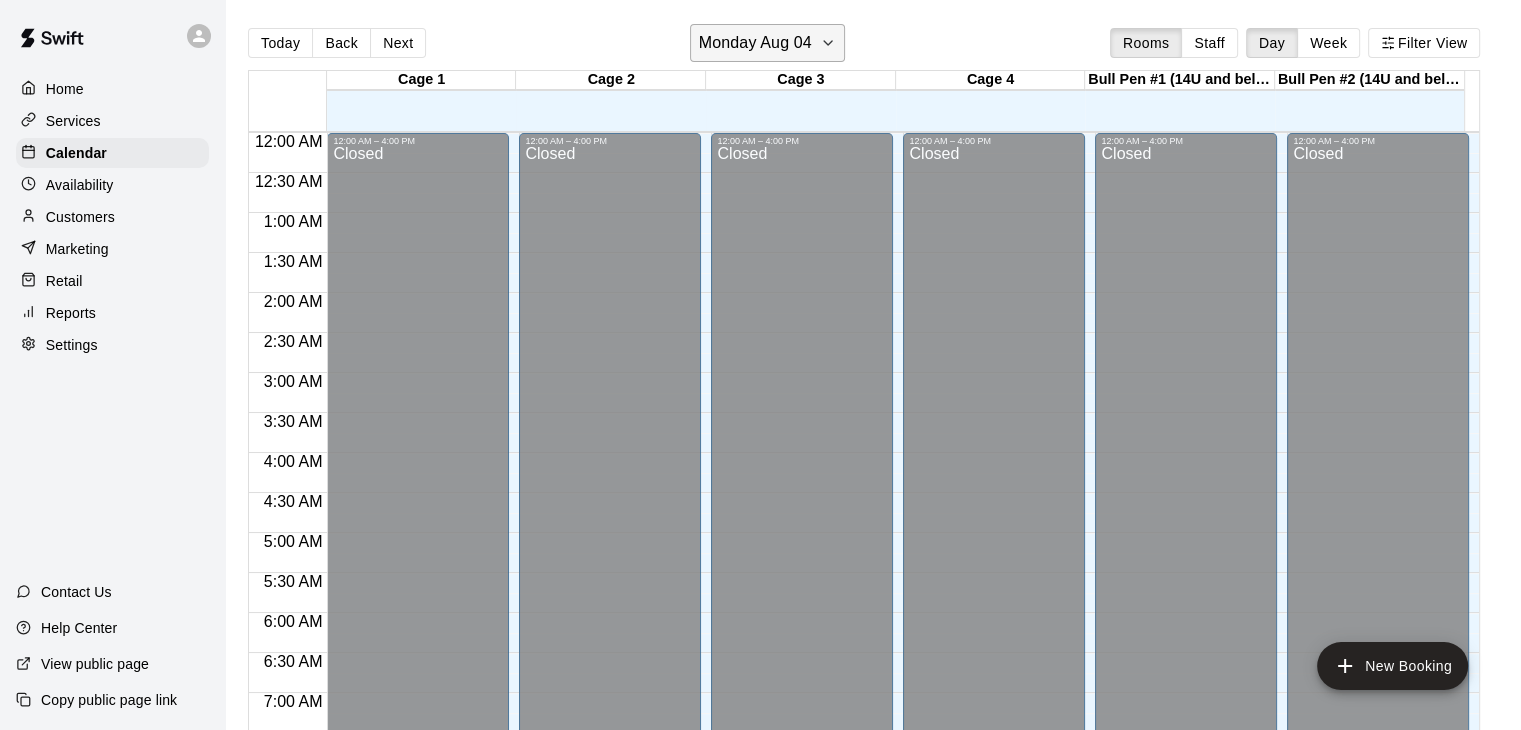 scroll, scrollTop: 1239, scrollLeft: 0, axis: vertical 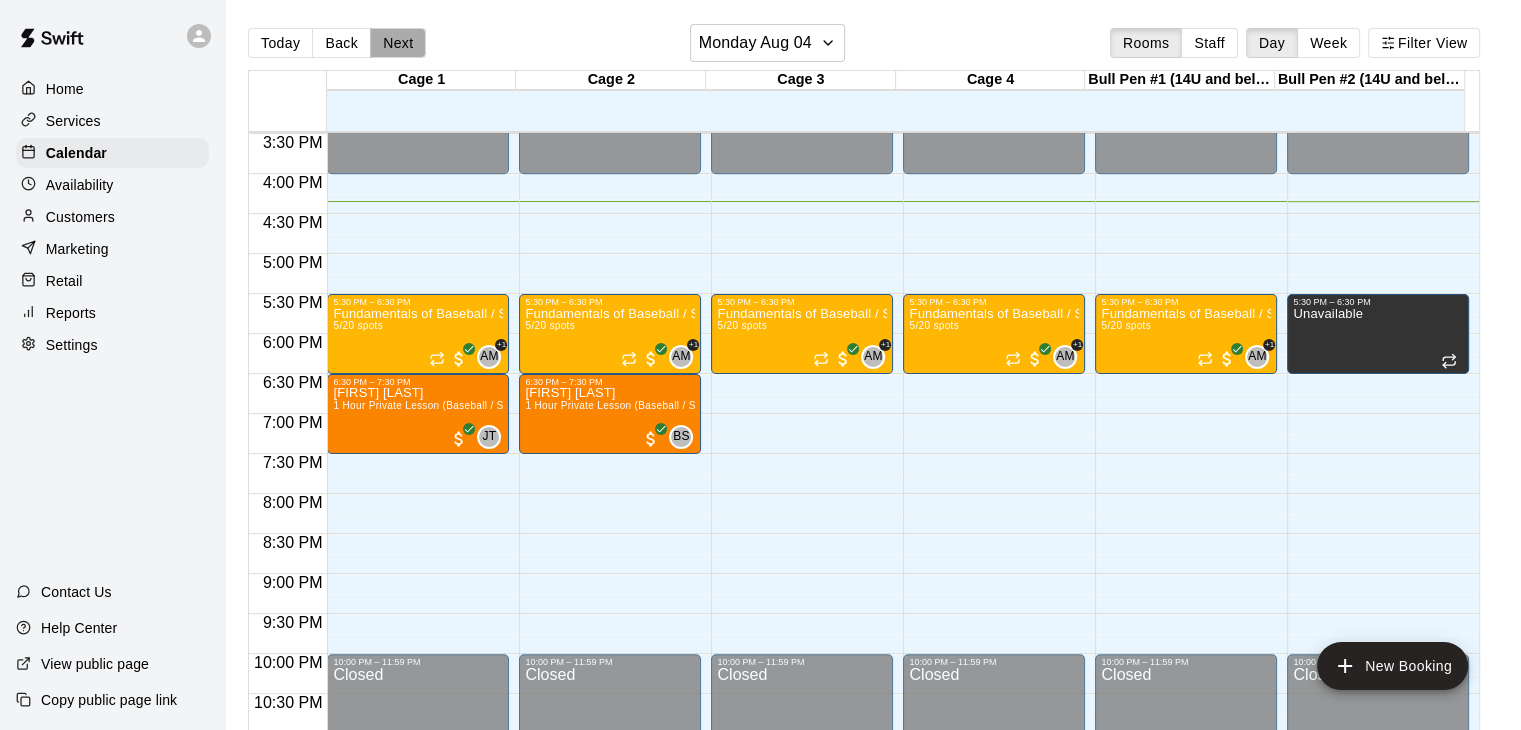 click on "Next" at bounding box center [398, 43] 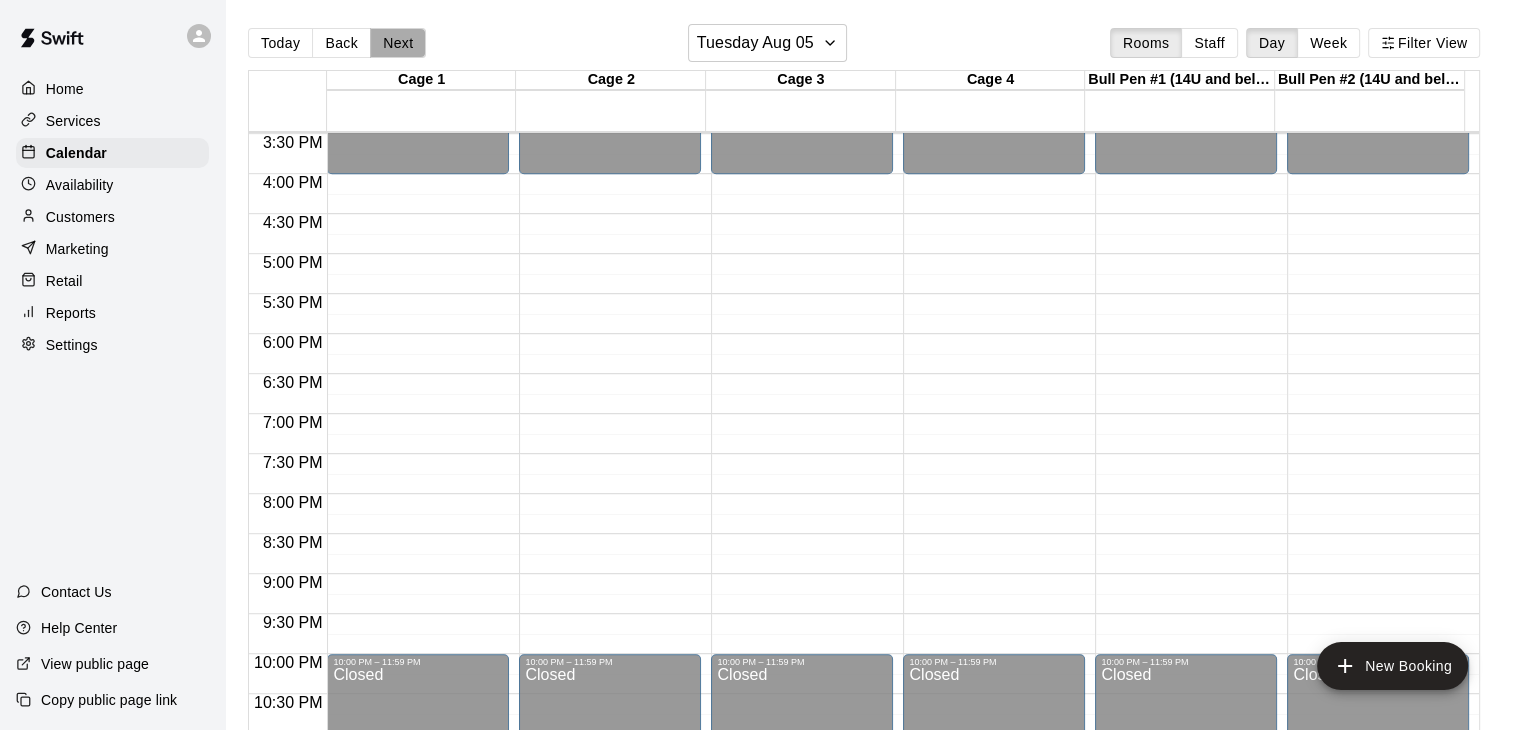 click on "Next" at bounding box center [398, 43] 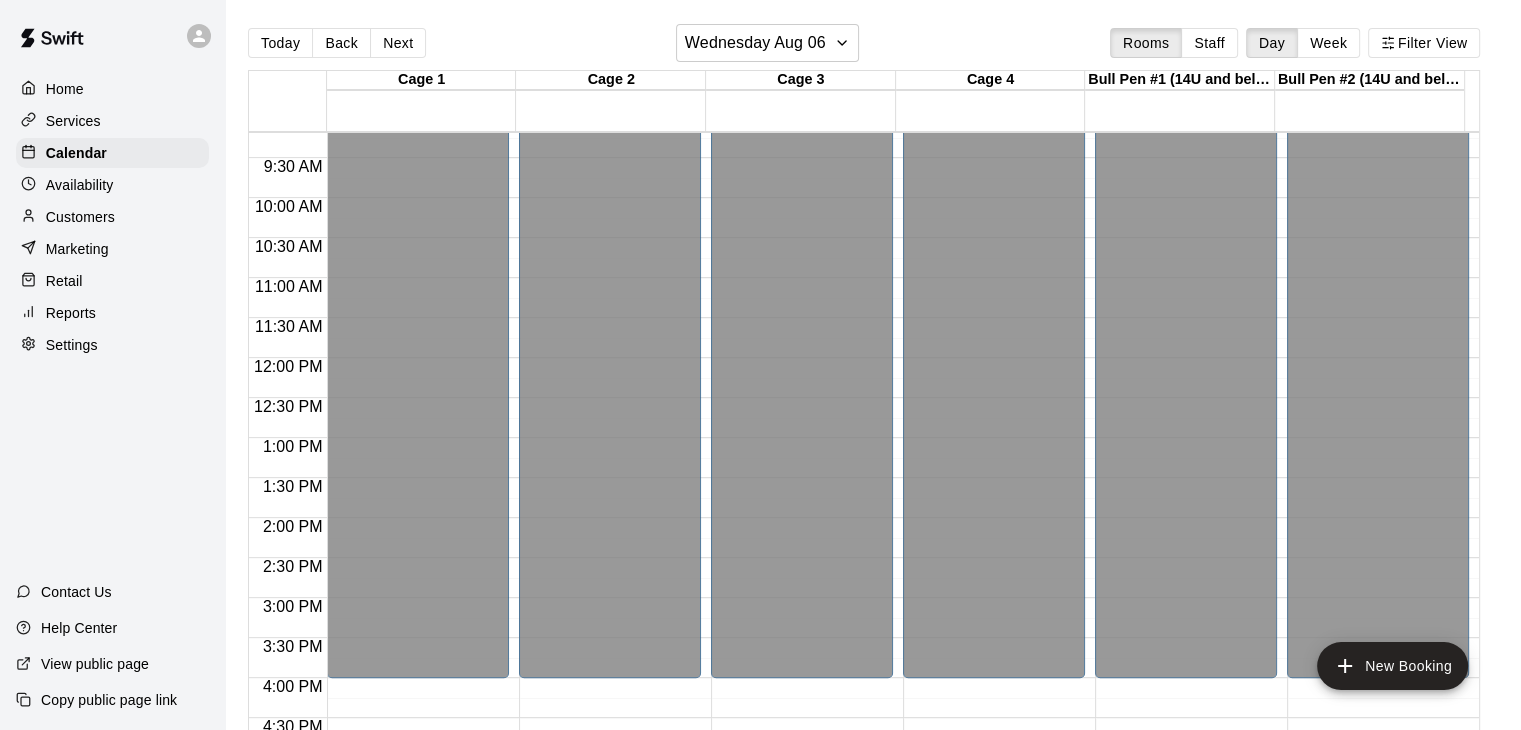 scroll, scrollTop: 731, scrollLeft: 0, axis: vertical 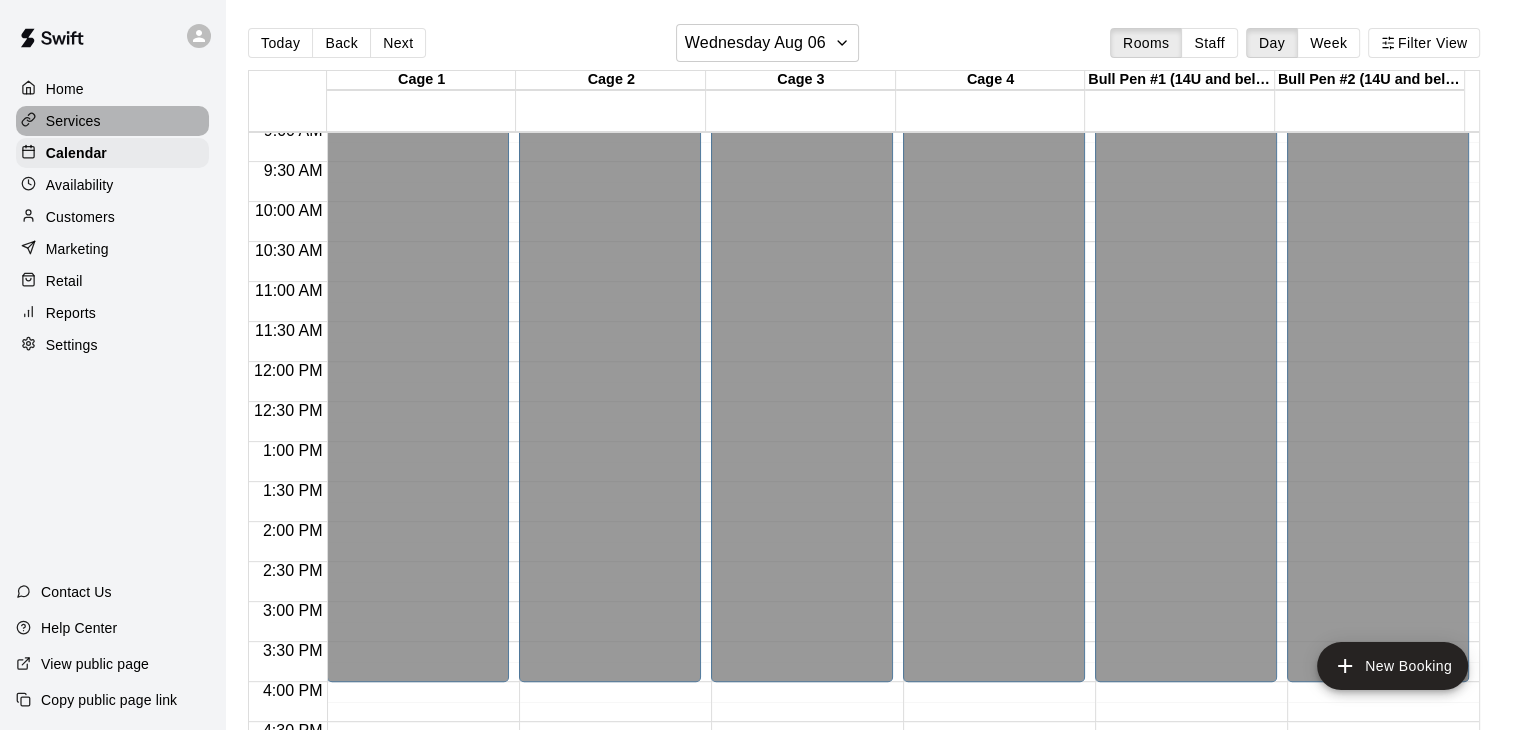 click on "Services" at bounding box center (73, 121) 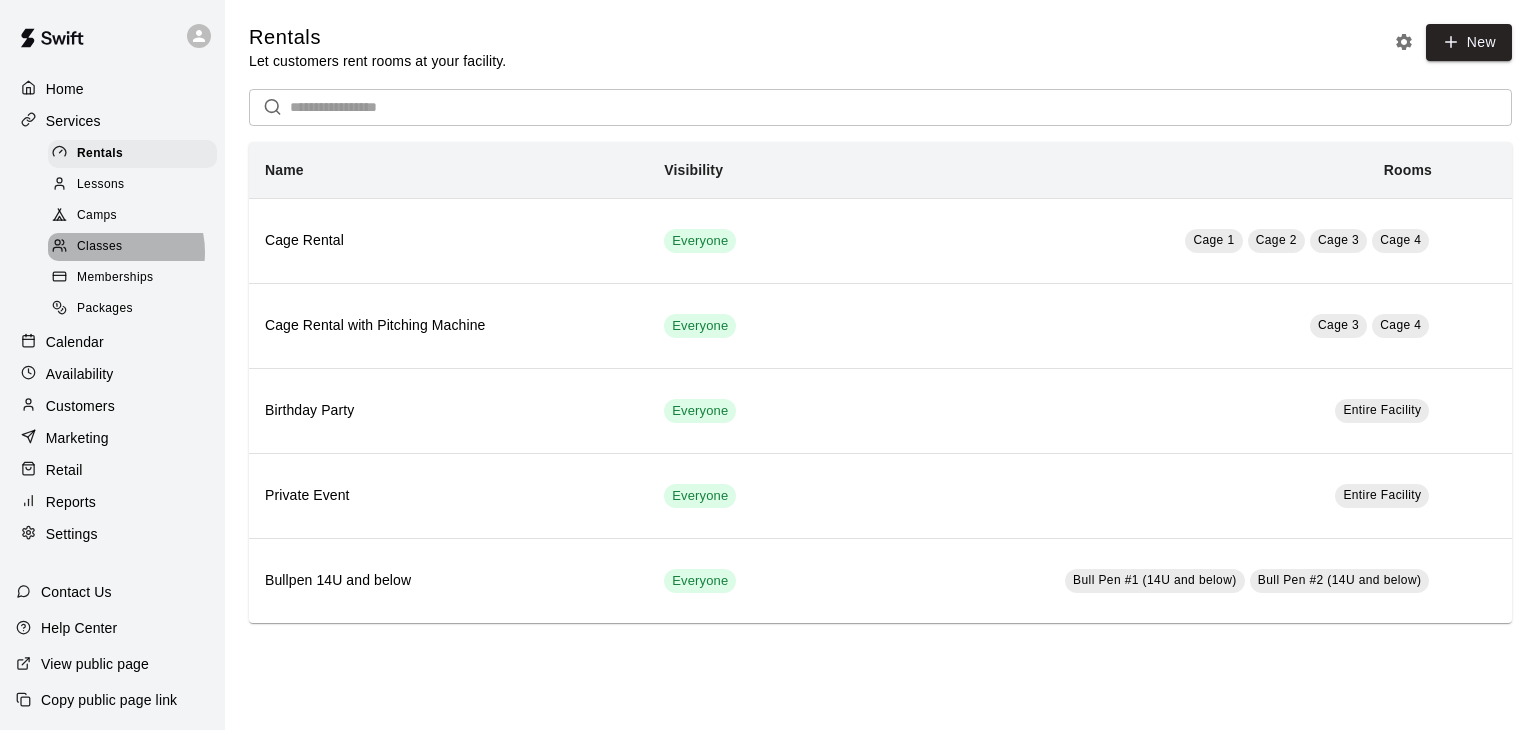 click on "Classes" at bounding box center (99, 247) 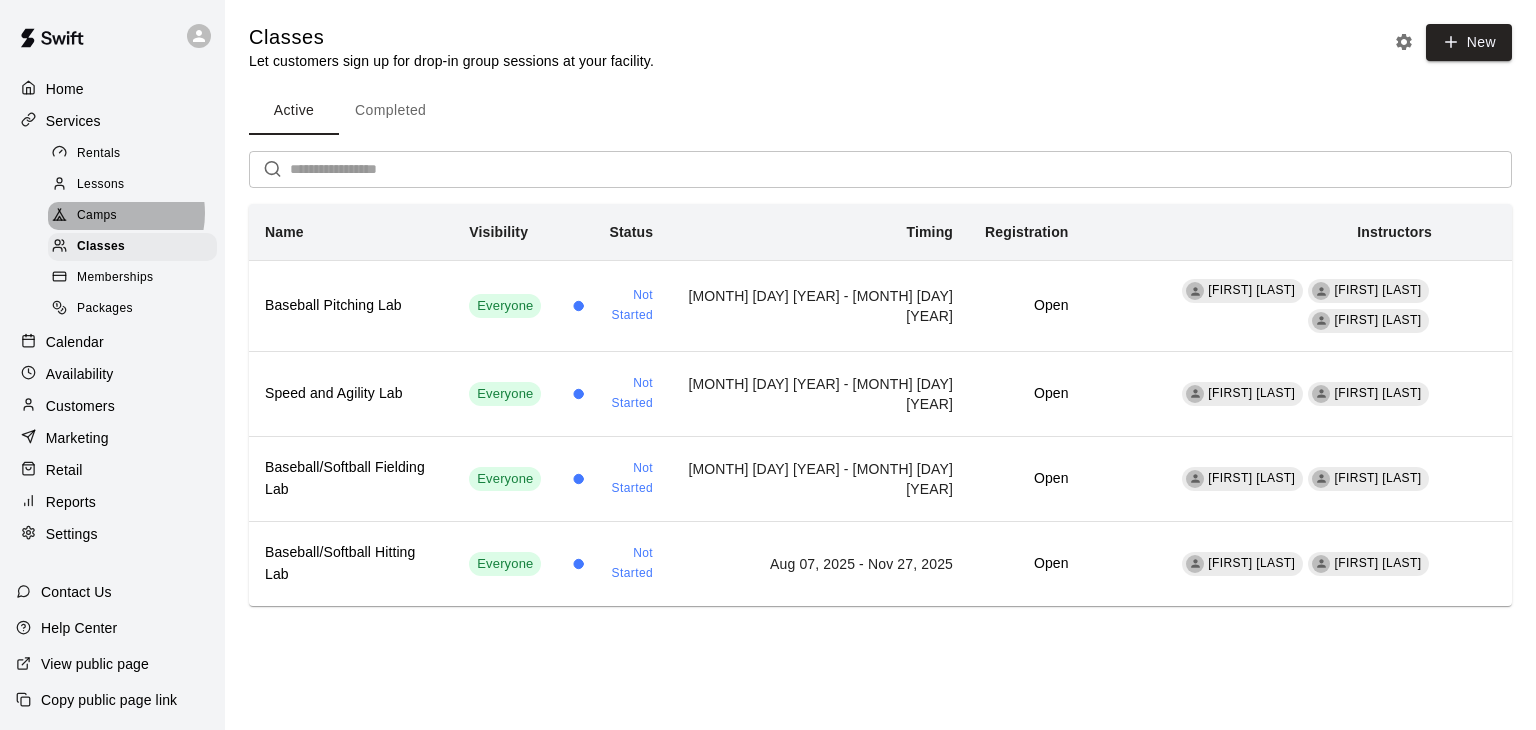 click on "Camps" at bounding box center (97, 216) 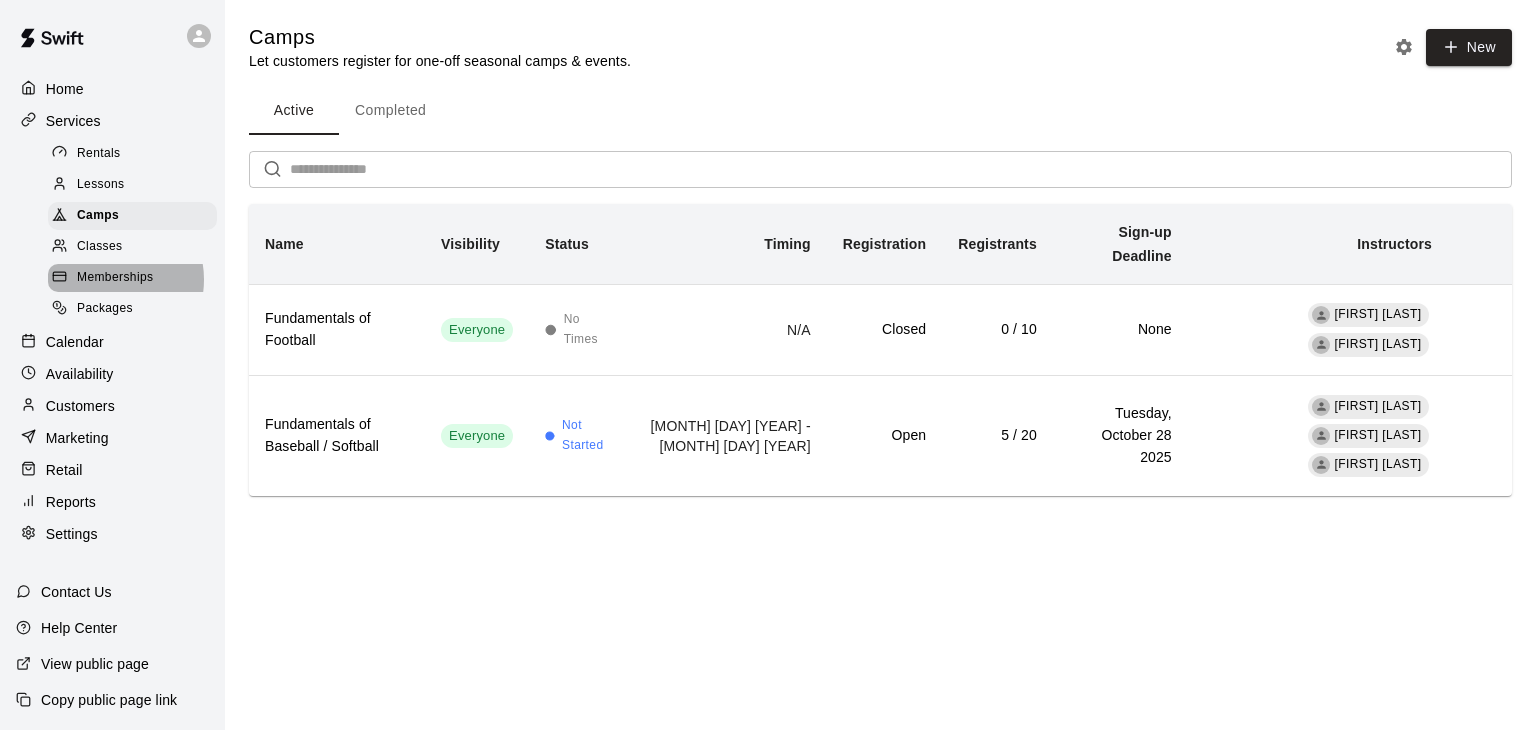 click on "Memberships" at bounding box center [115, 278] 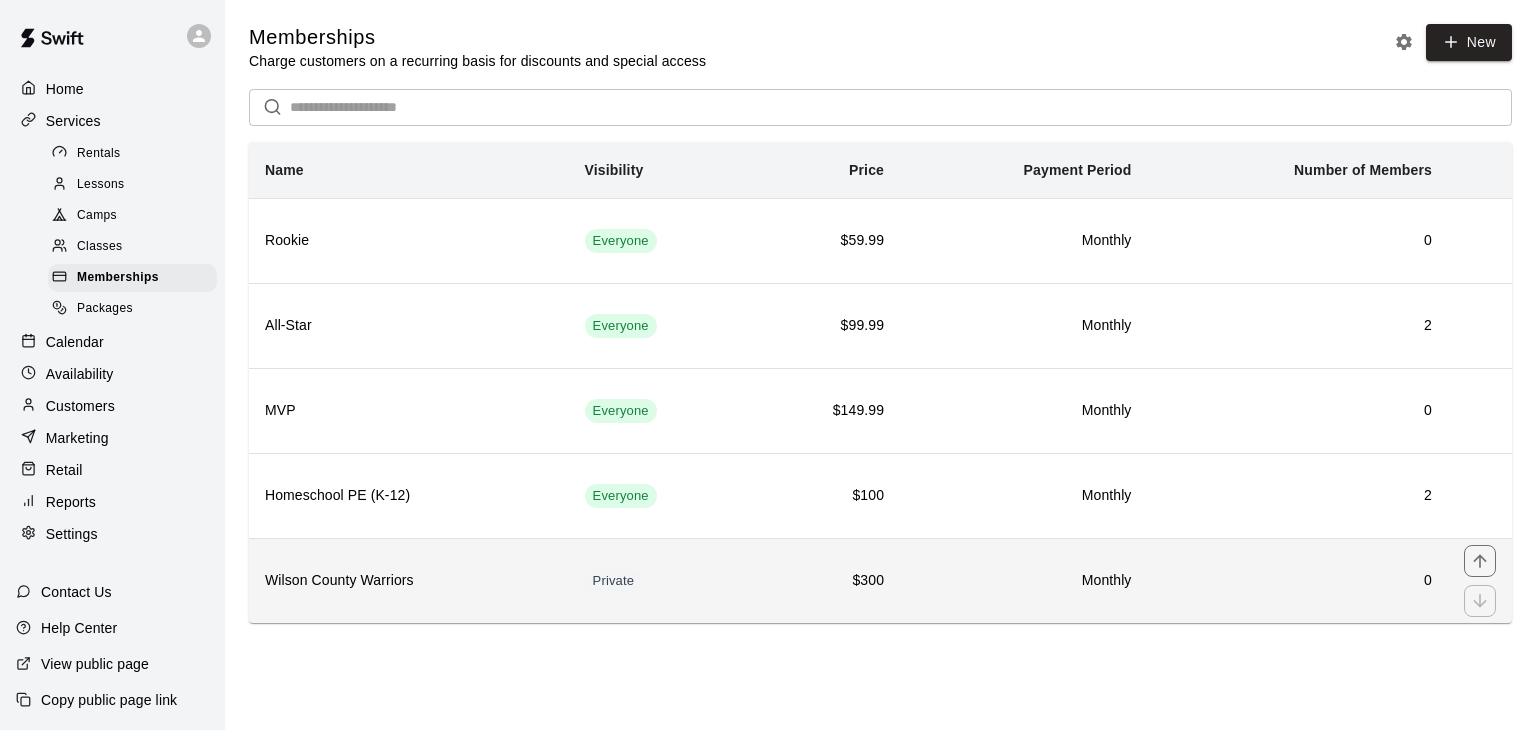 click on "Wilson County Warriors" at bounding box center [409, 580] 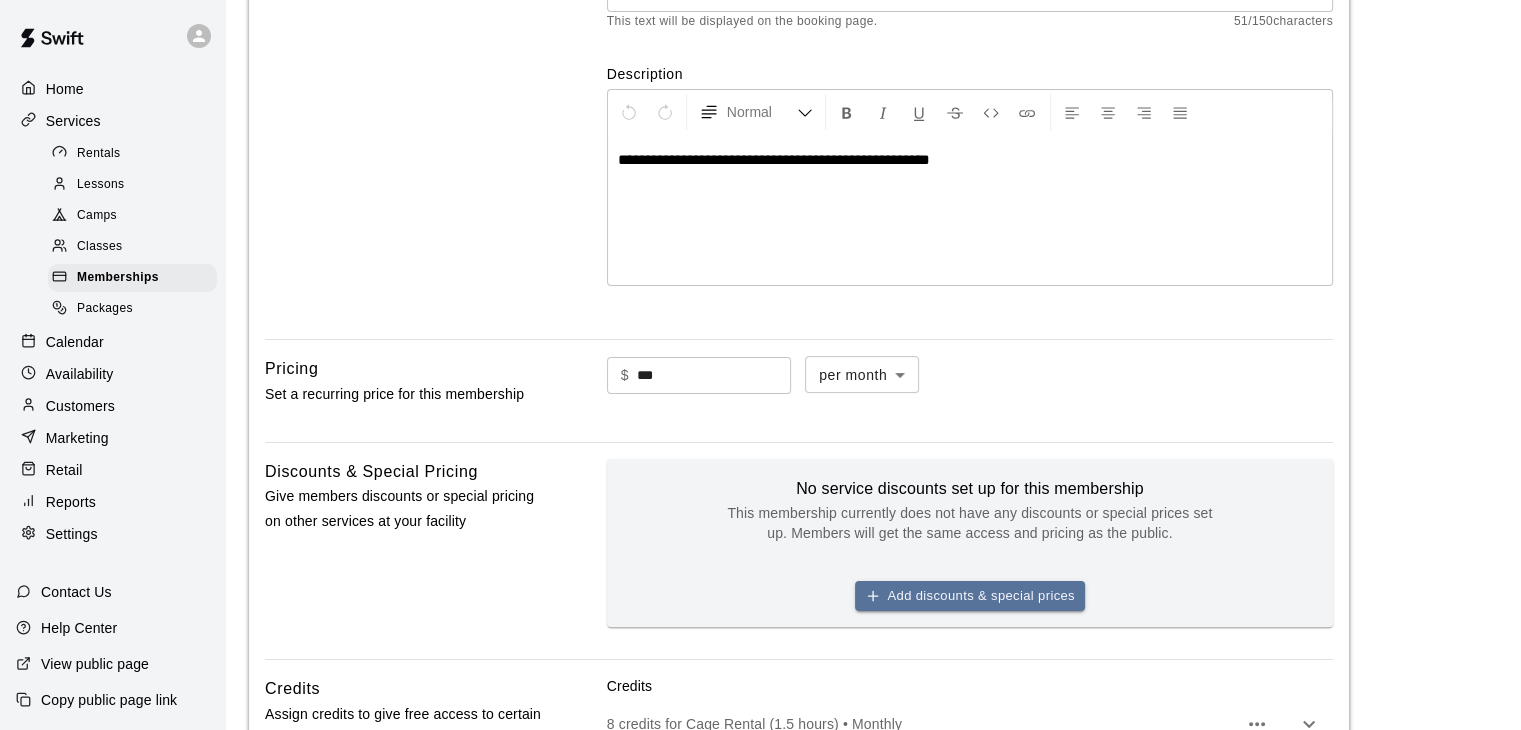 scroll, scrollTop: 331, scrollLeft: 0, axis: vertical 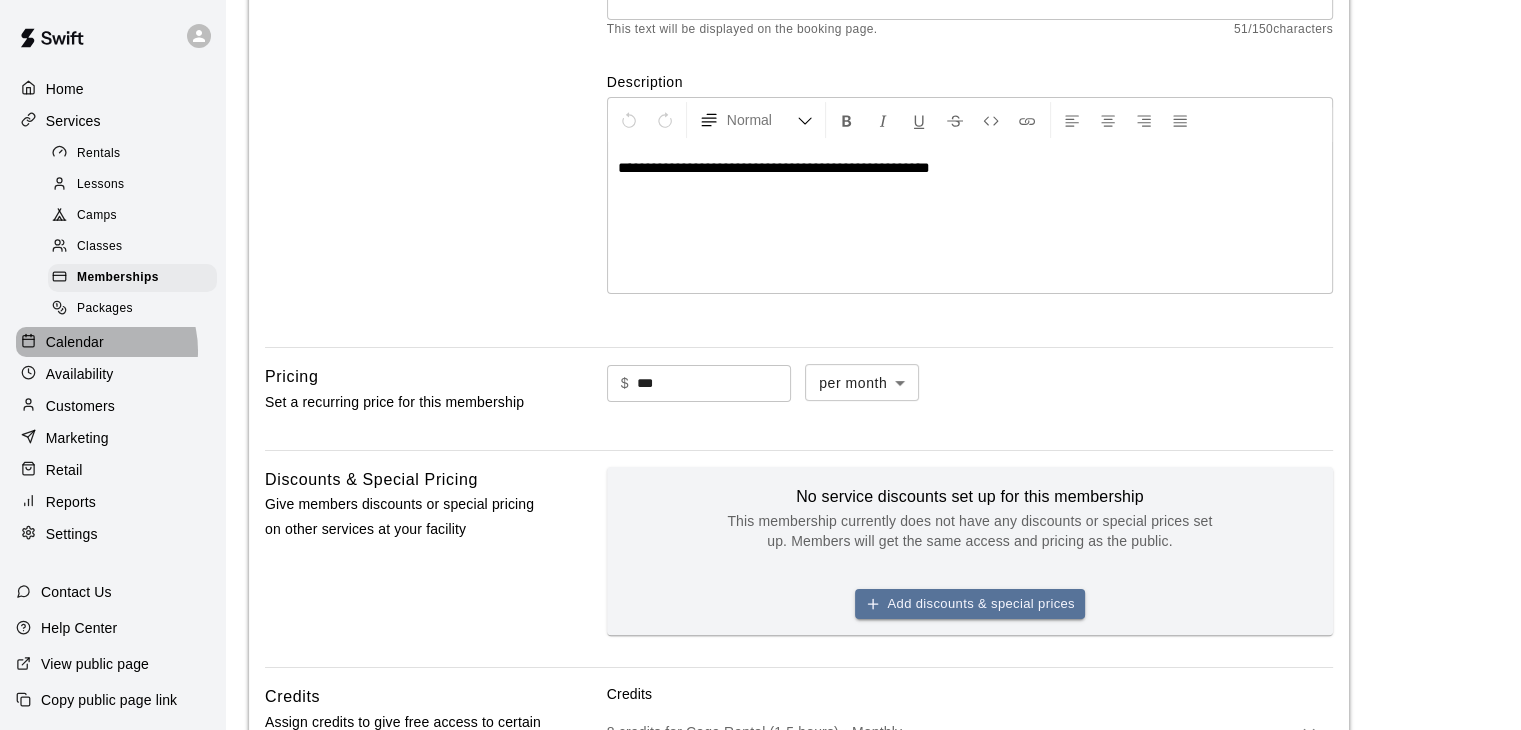 click on "Calendar" at bounding box center [75, 342] 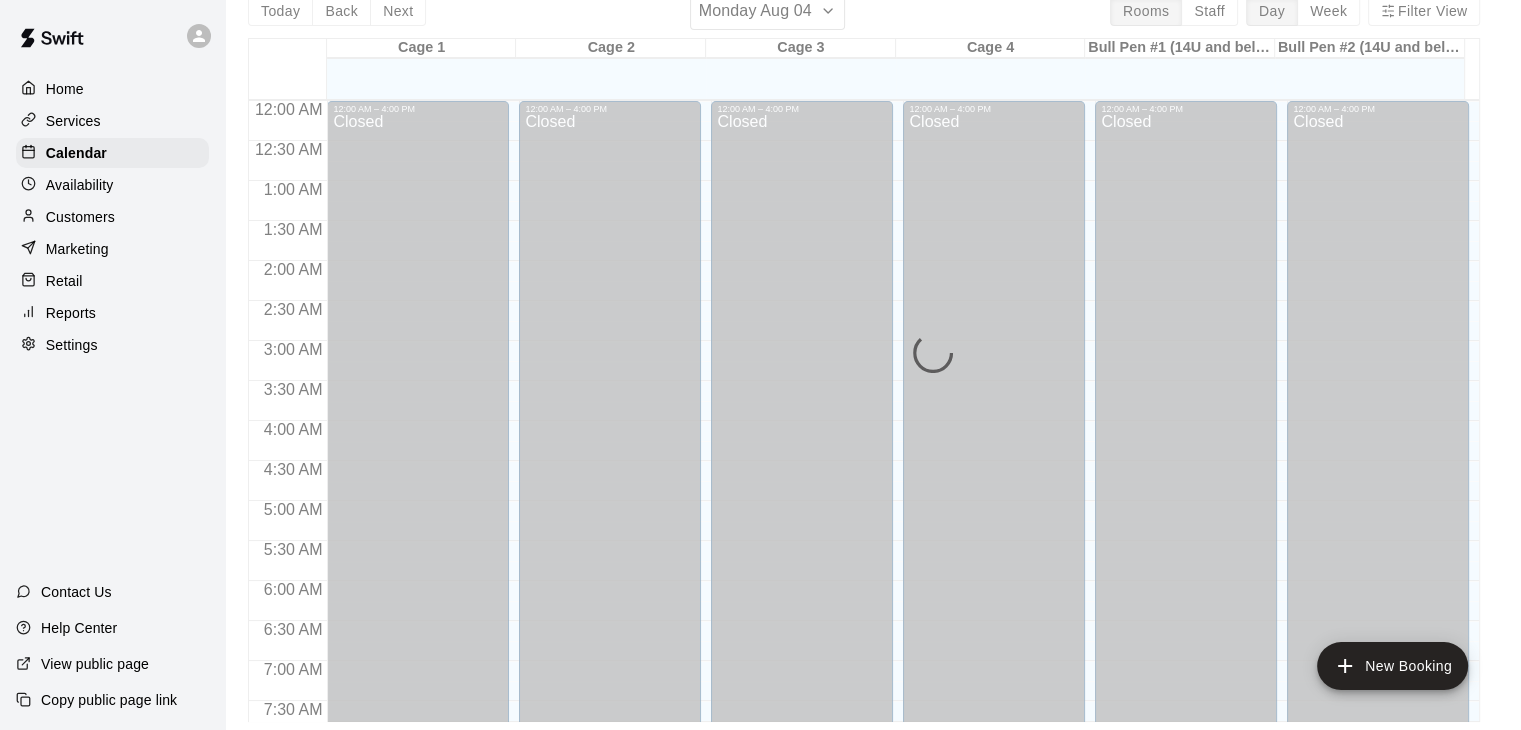 scroll, scrollTop: 0, scrollLeft: 0, axis: both 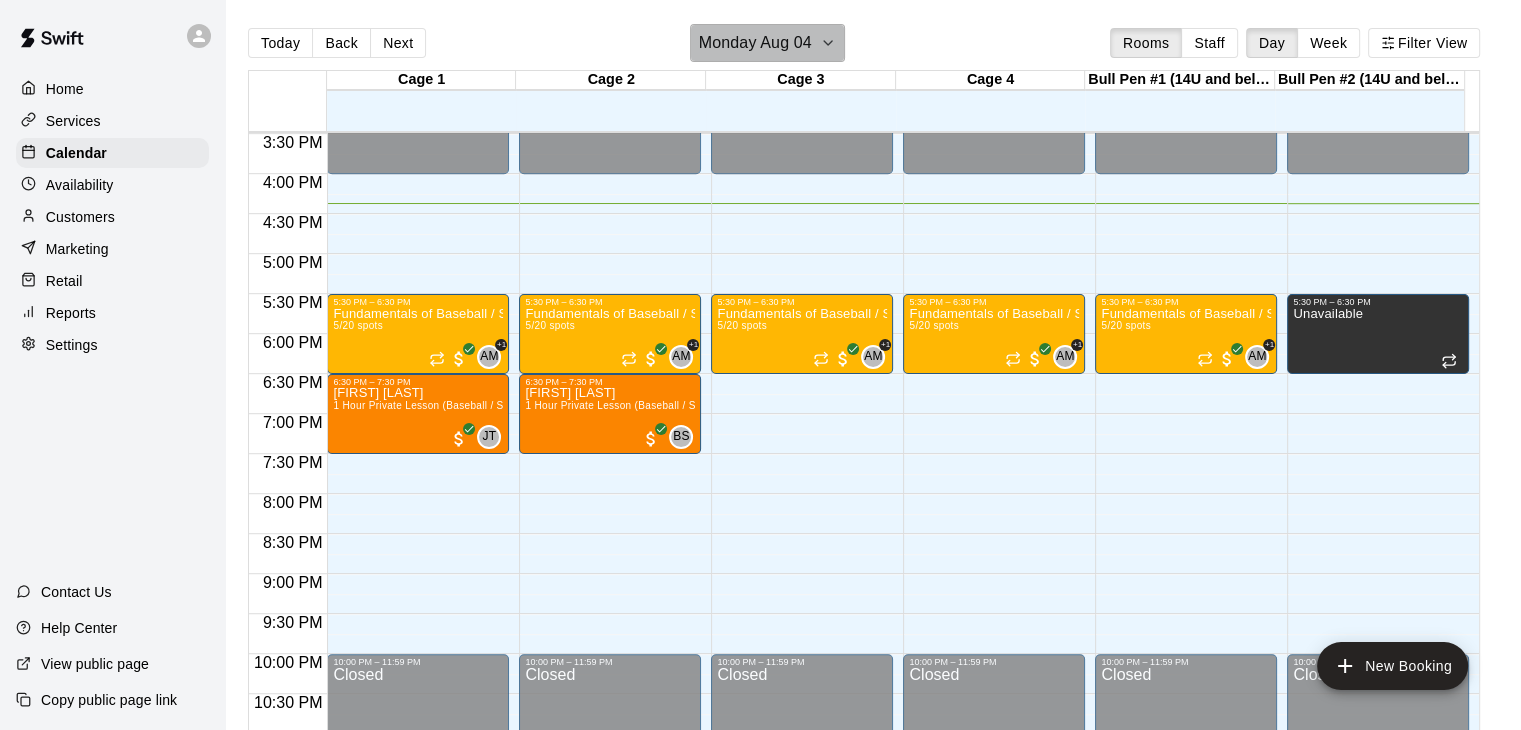 click 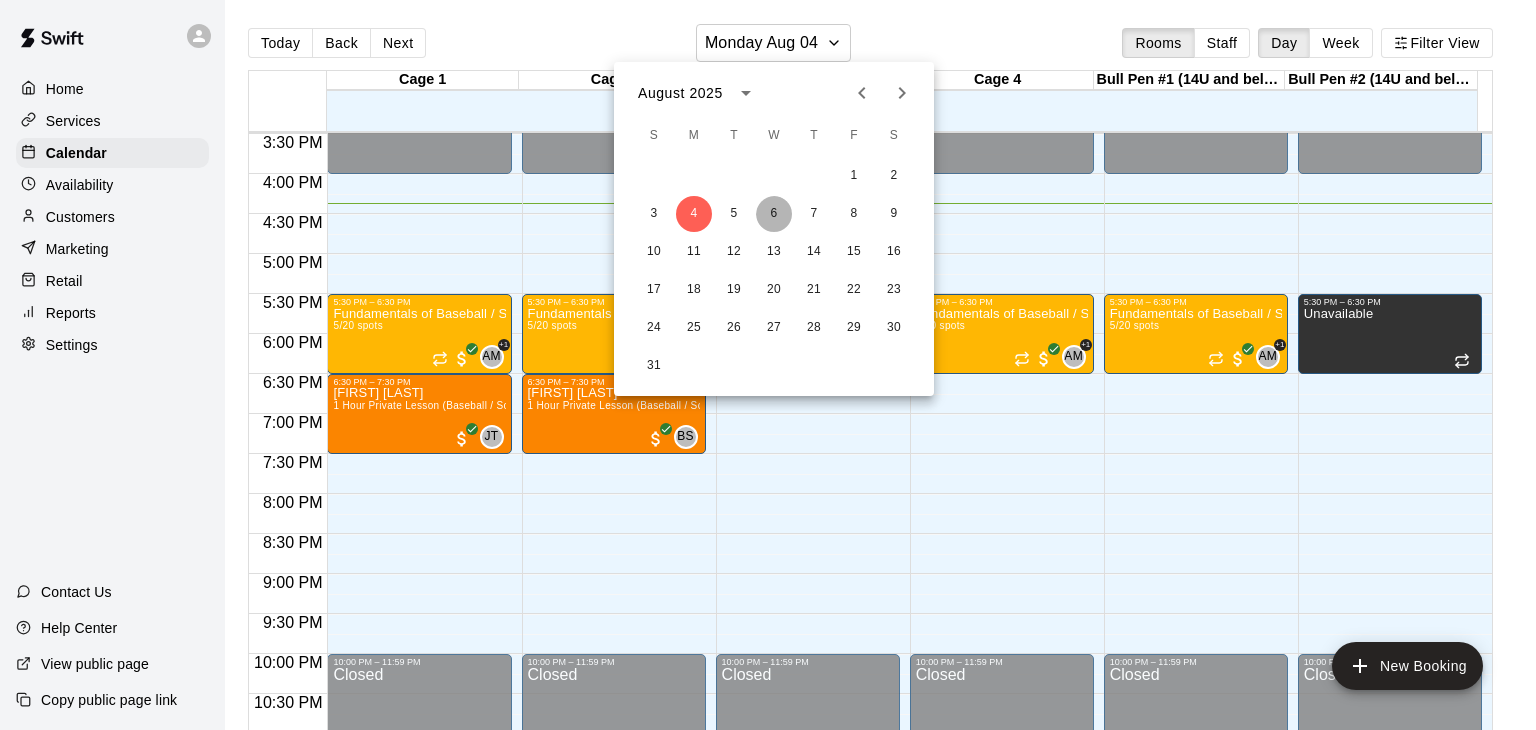 click on "6" at bounding box center (774, 214) 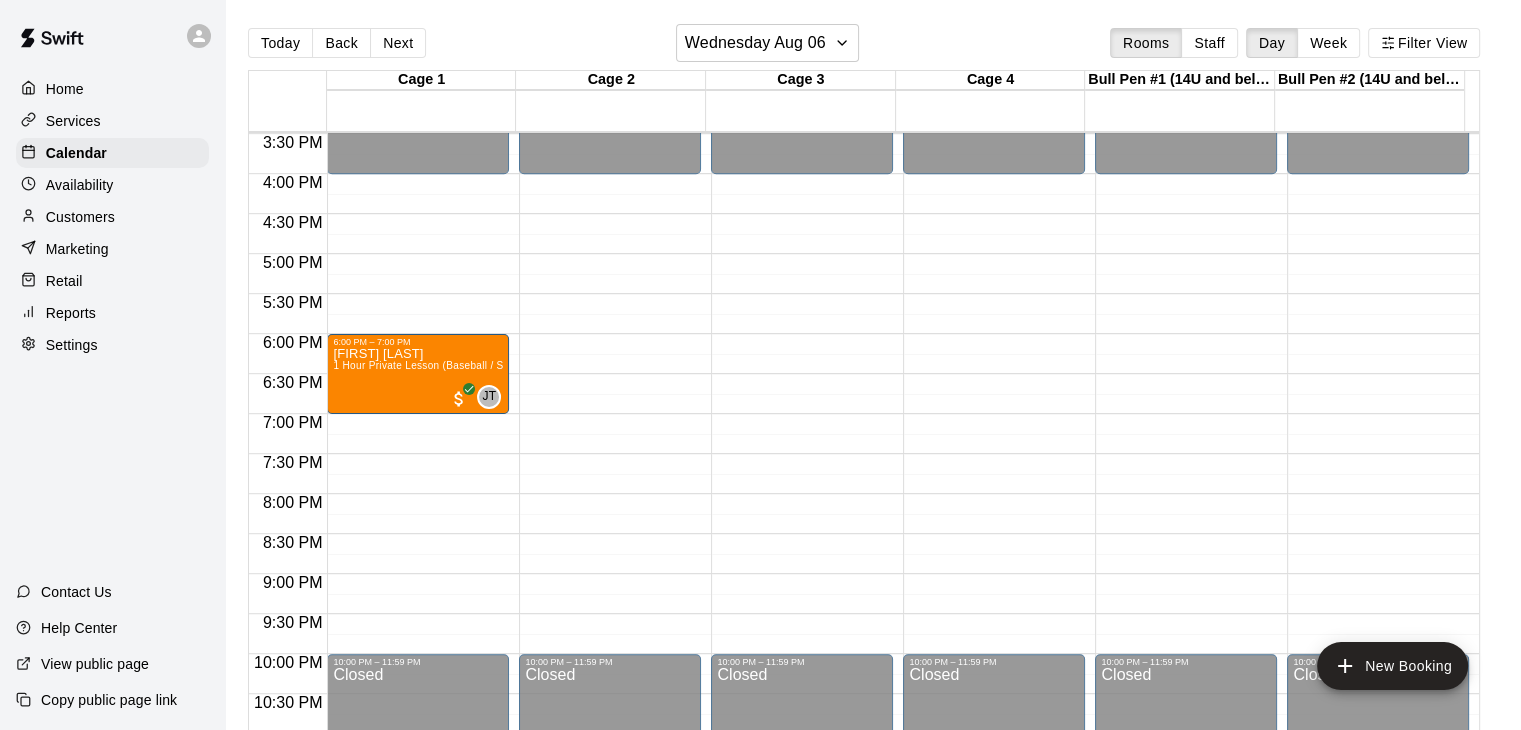 click on "12:00 AM – 4:00 PM Closed 10:00 PM – 11:59 PM Closed" at bounding box center (802, -146) 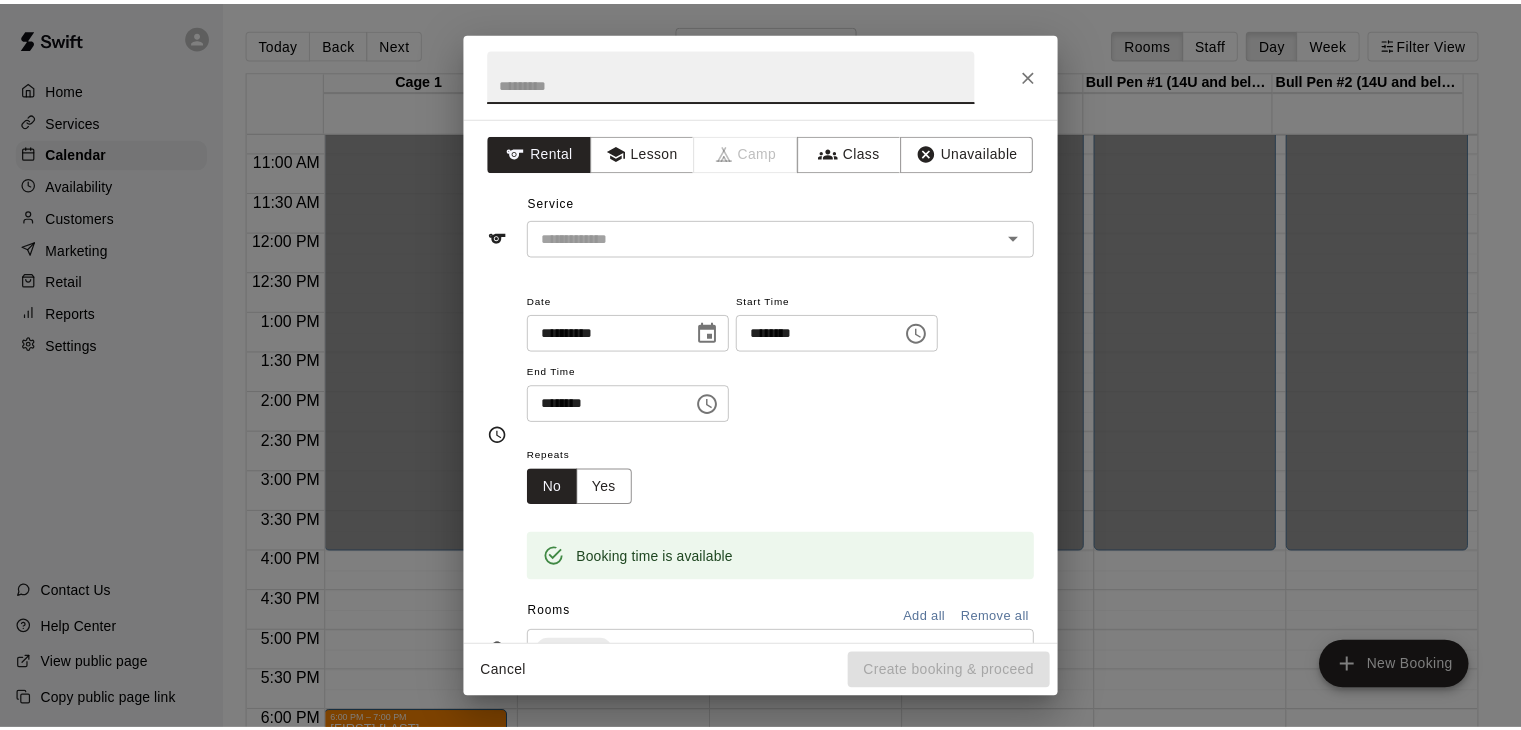 scroll, scrollTop: 751, scrollLeft: 0, axis: vertical 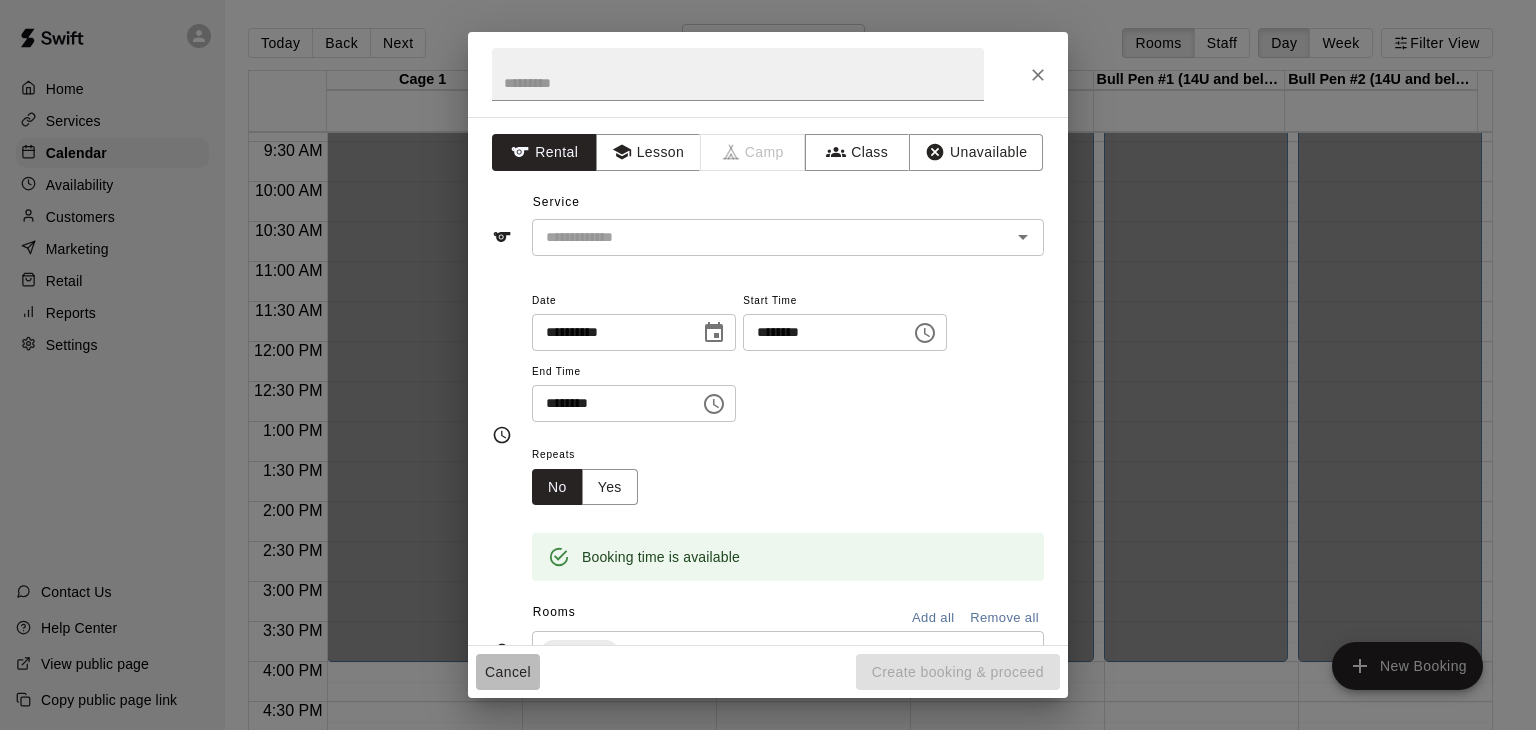 click on "Cancel" at bounding box center (508, 672) 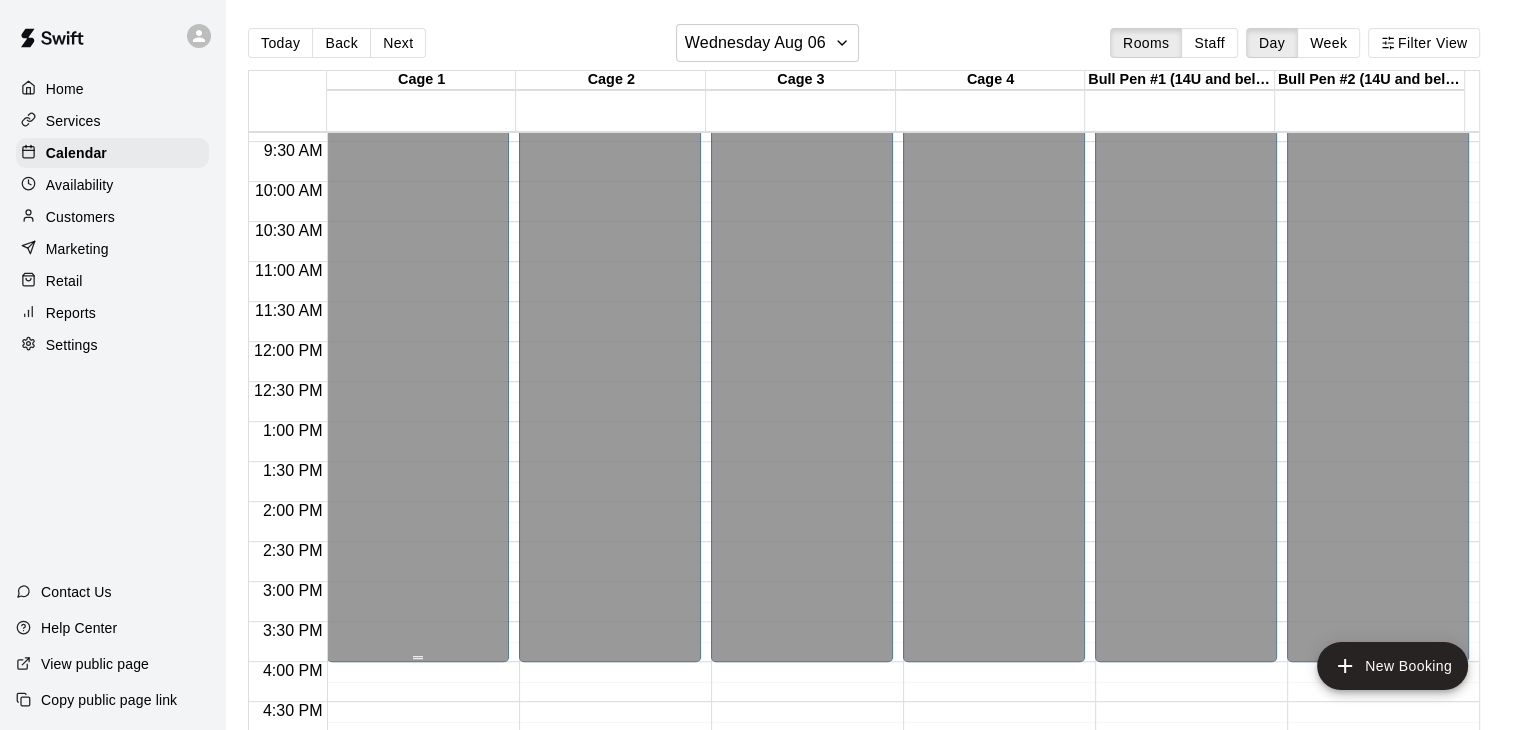 click on "Closed" at bounding box center (418, 32) 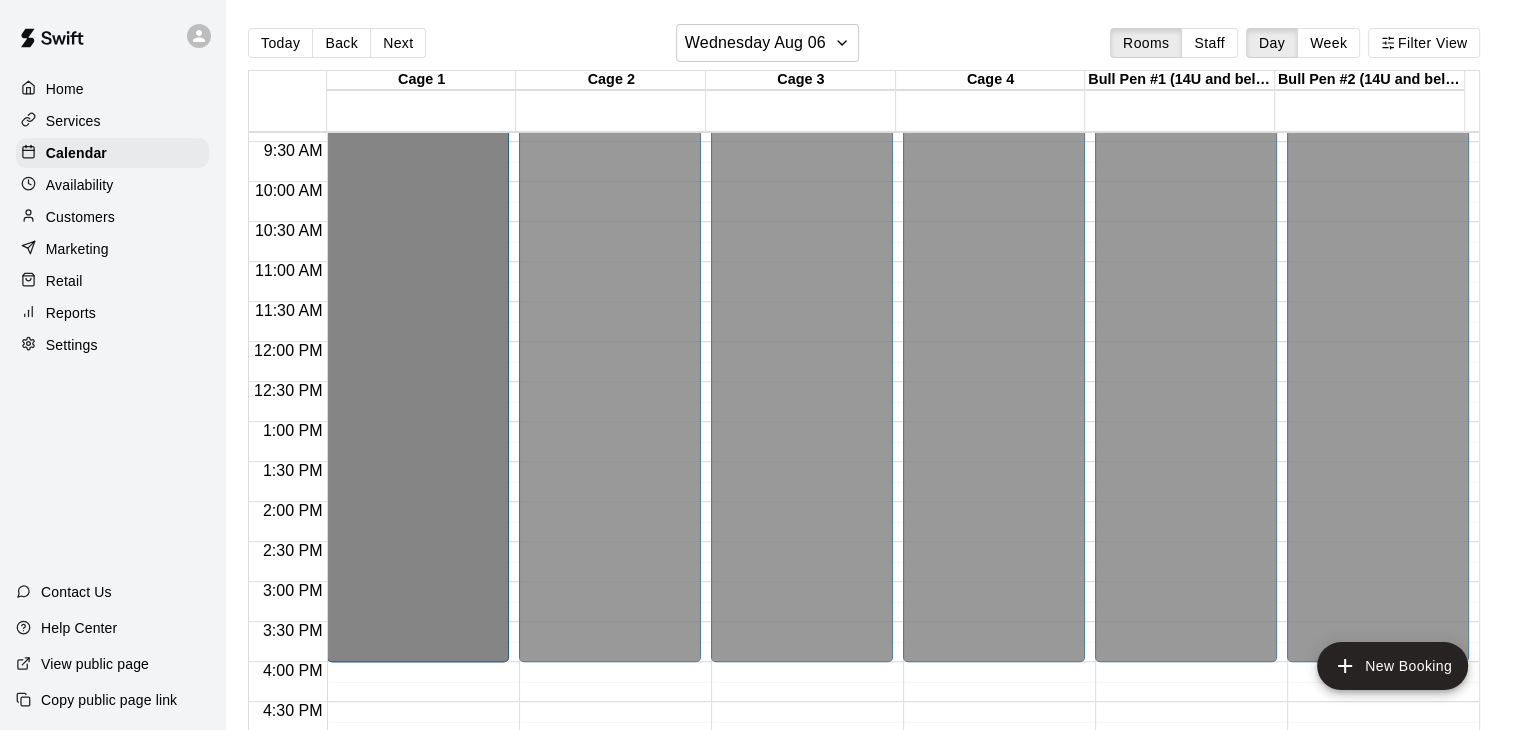 drag, startPoint x: 416, startPoint y: 655, endPoint x: 416, endPoint y: 565, distance: 90 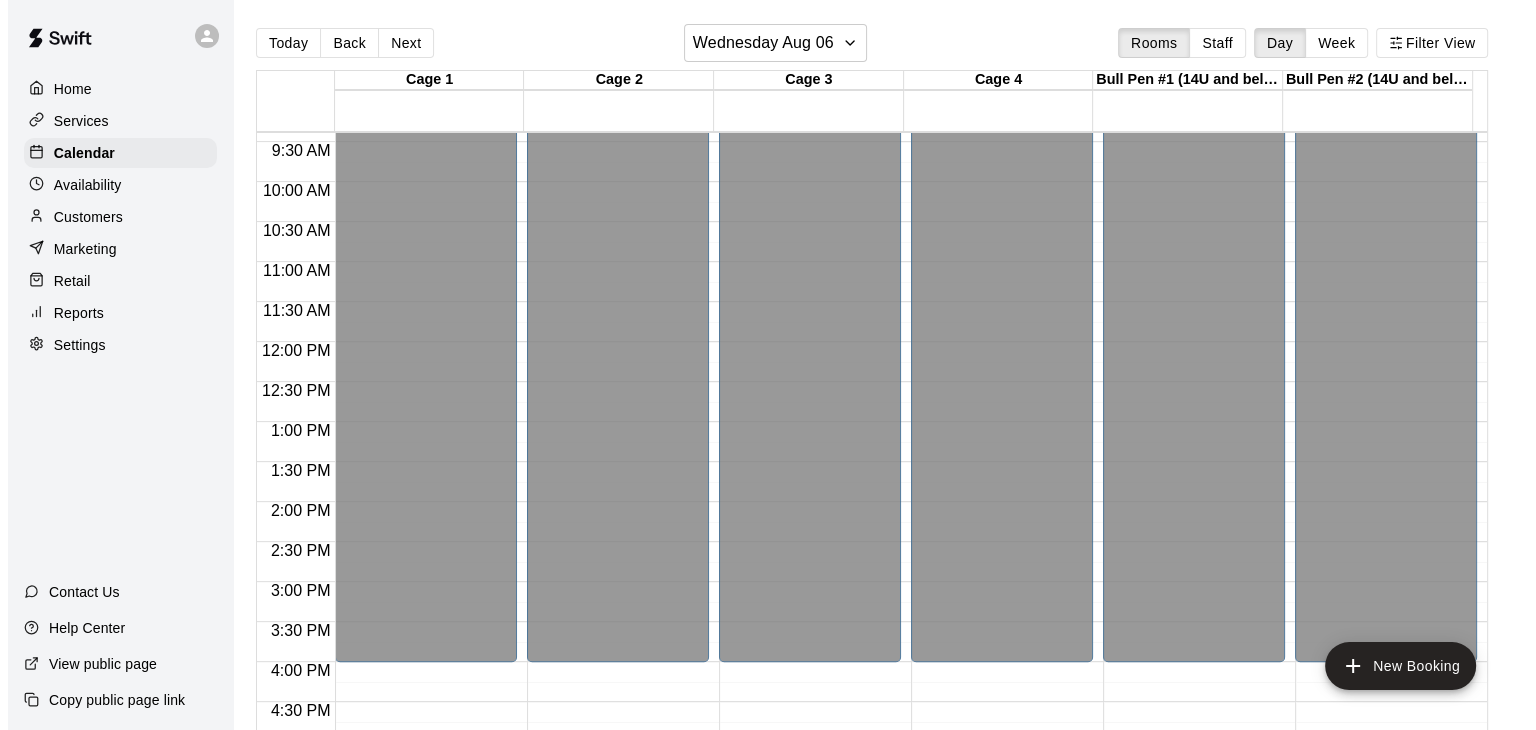 scroll, scrollTop: 0, scrollLeft: 0, axis: both 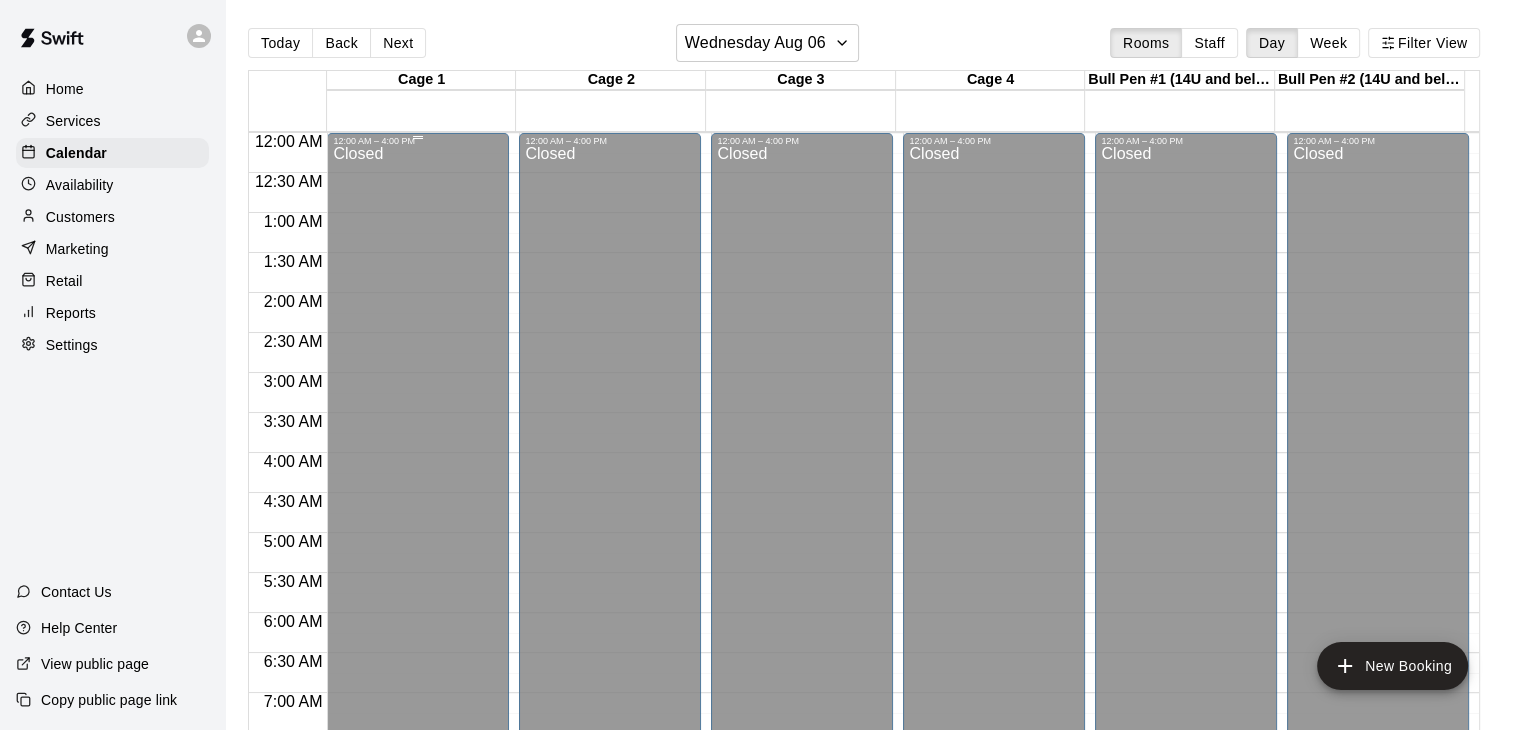 click on "Closed" at bounding box center (418, 783) 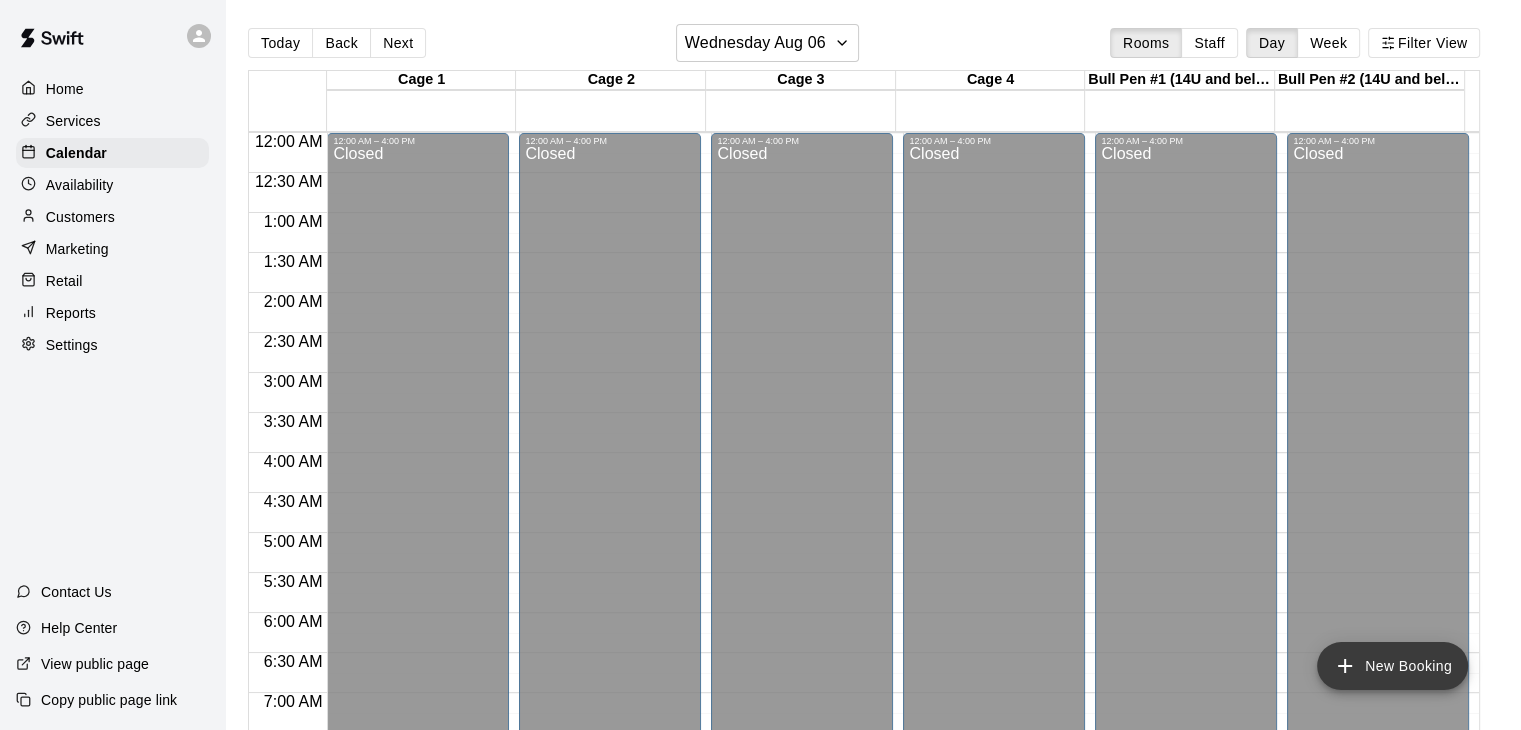 click on "New Booking" at bounding box center [1392, 666] 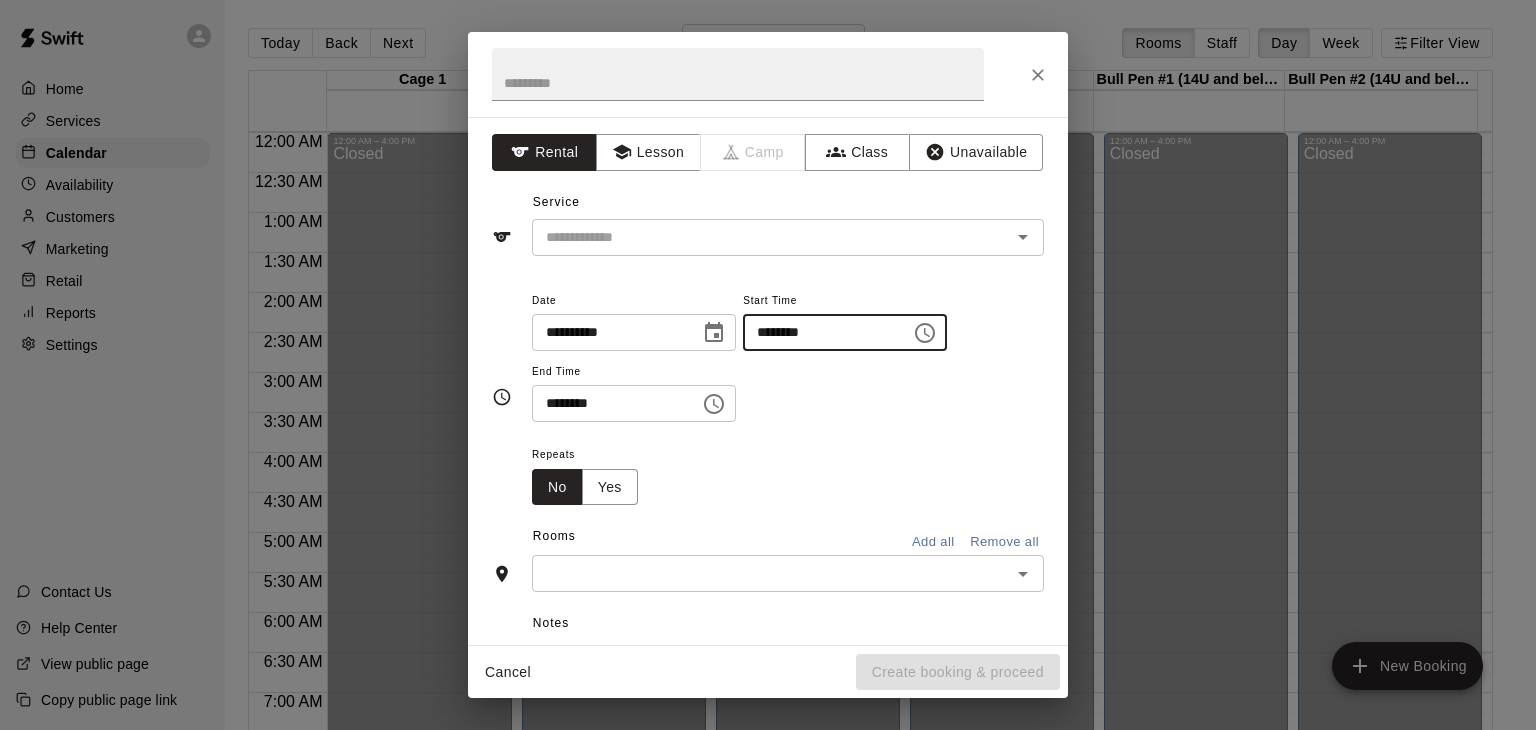 click on "********" at bounding box center (820, 332) 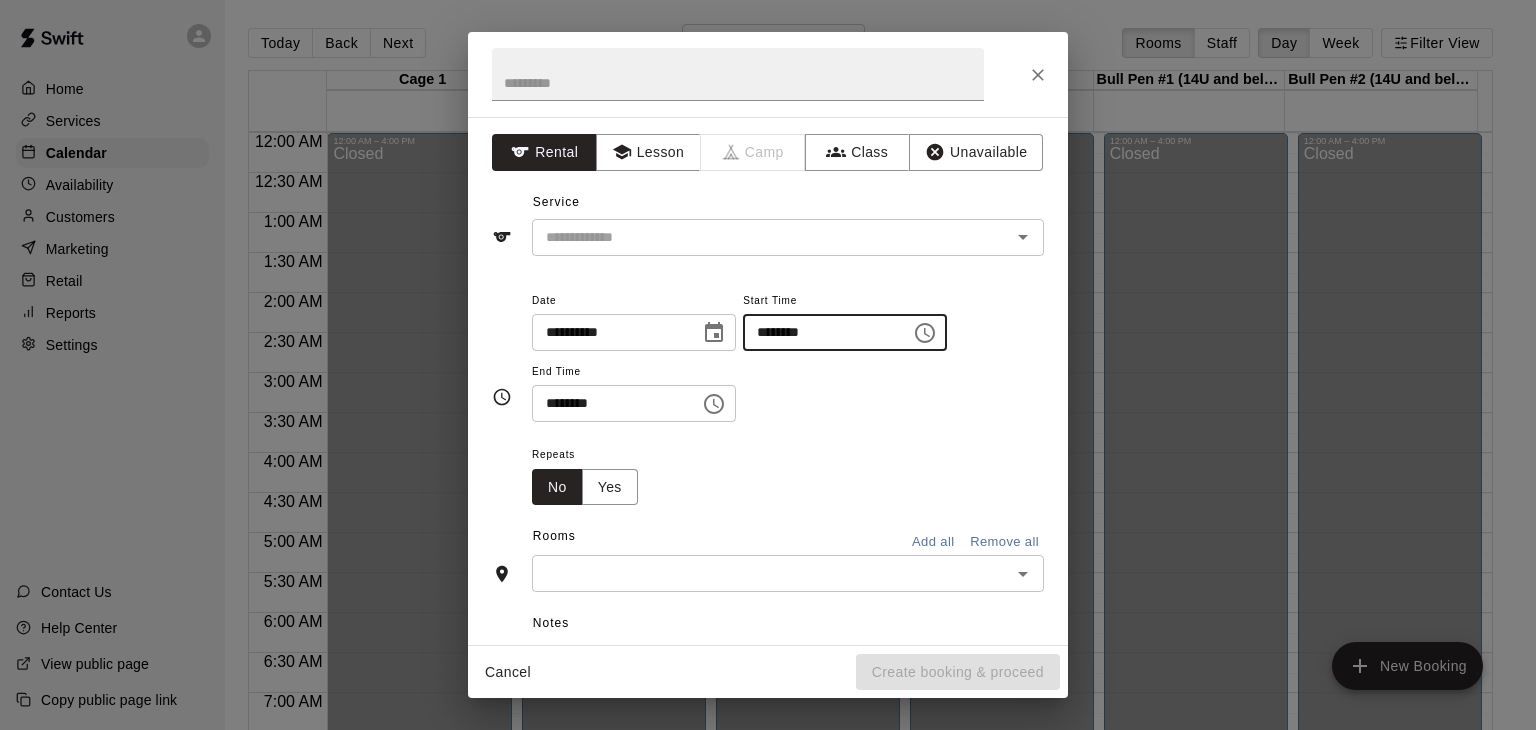 type on "********" 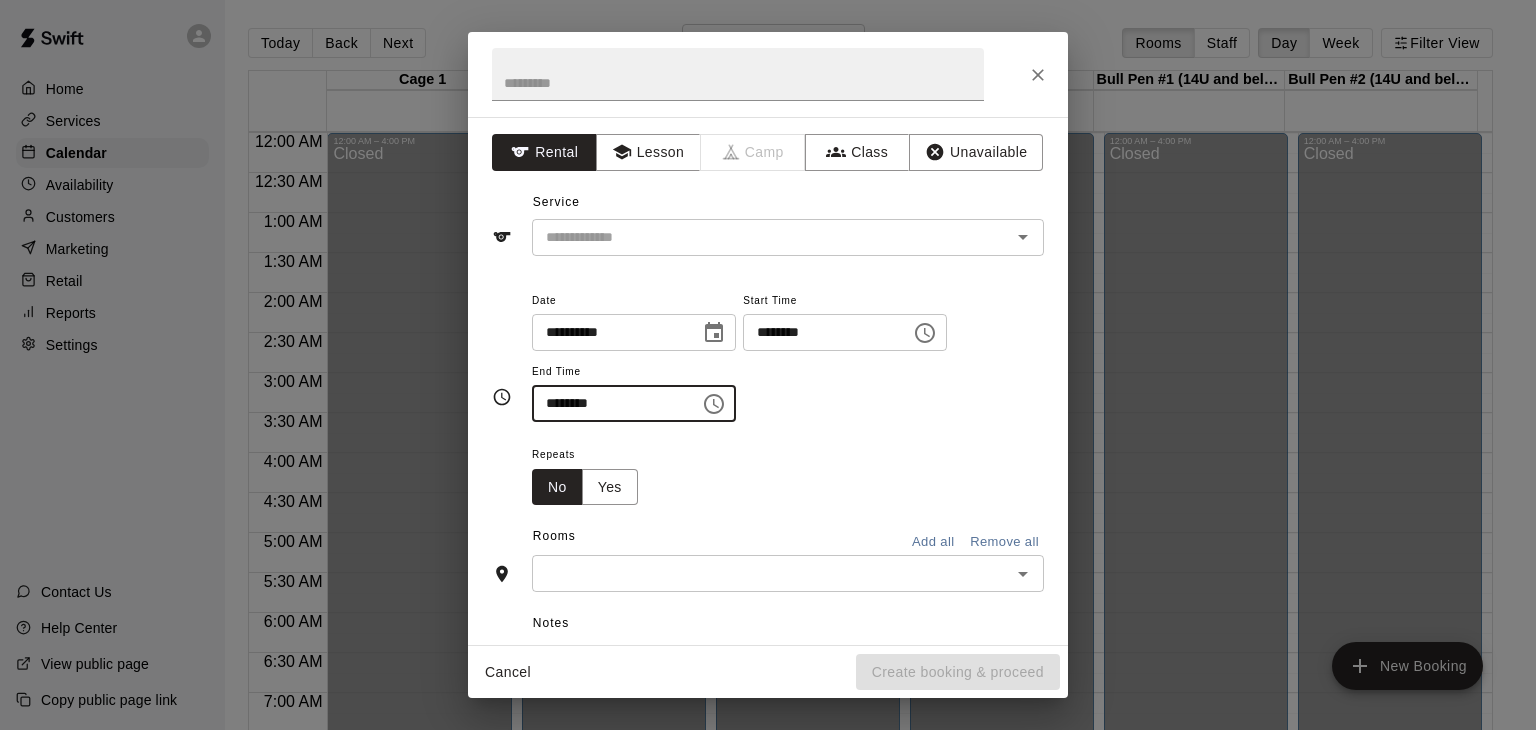 click on "********" at bounding box center [609, 403] 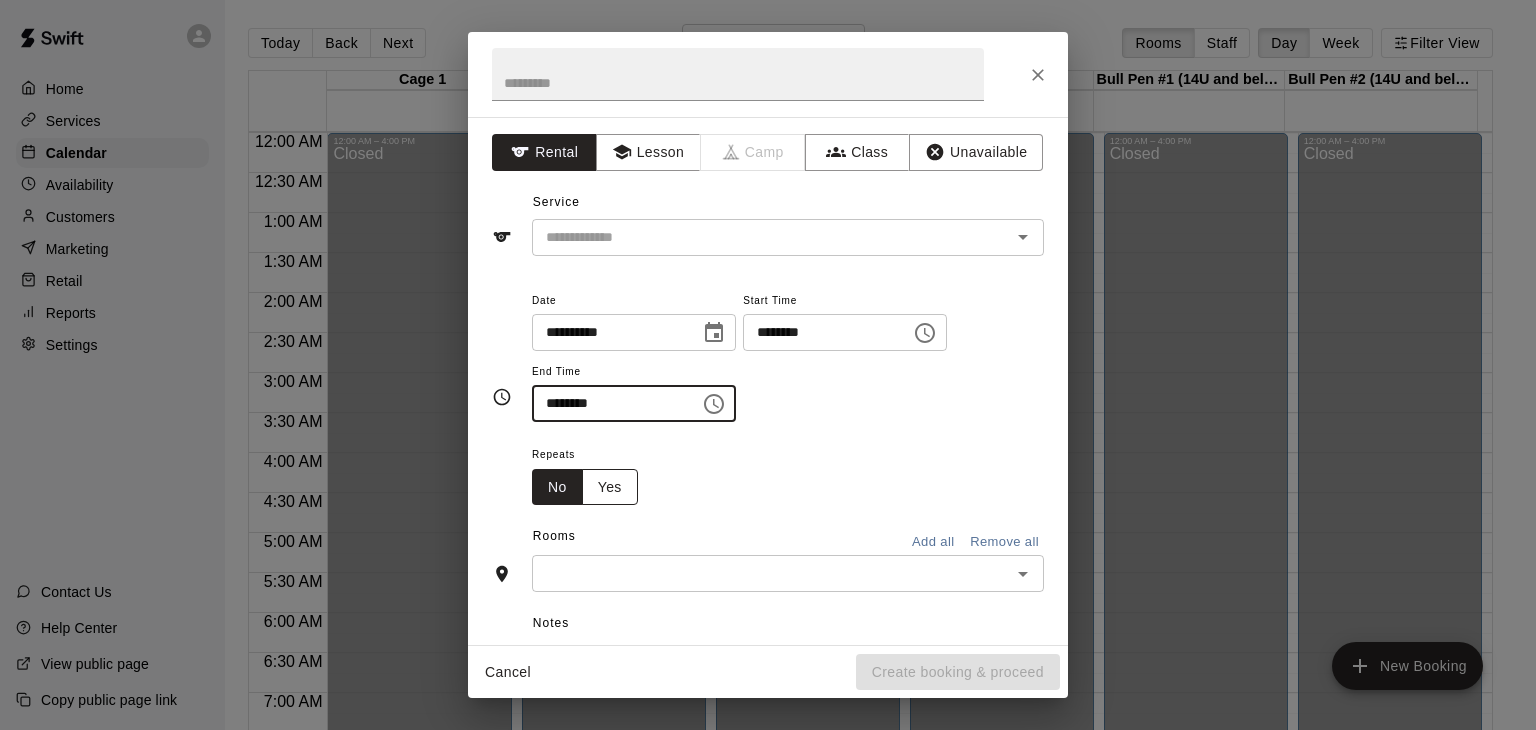 type on "********" 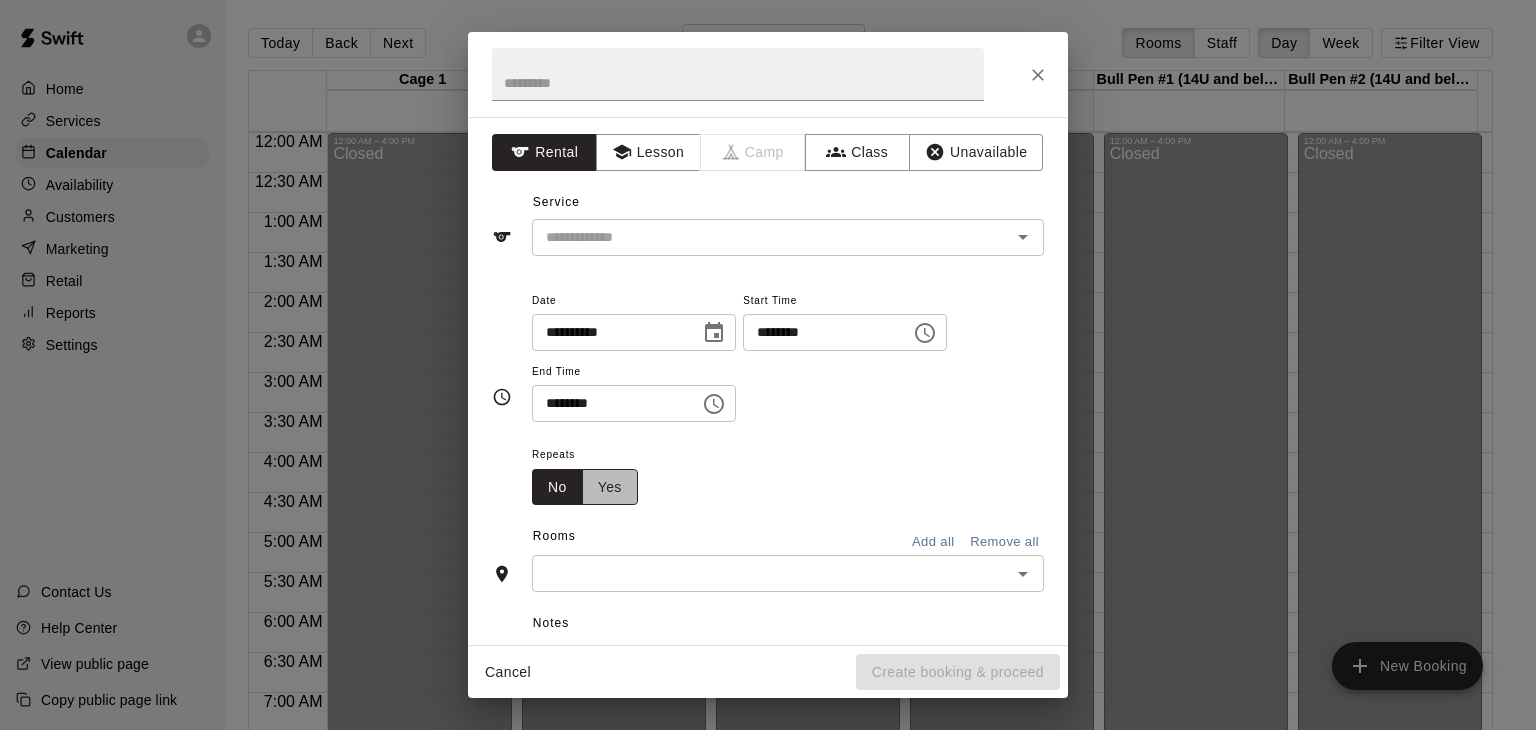 click on "Yes" at bounding box center [610, 487] 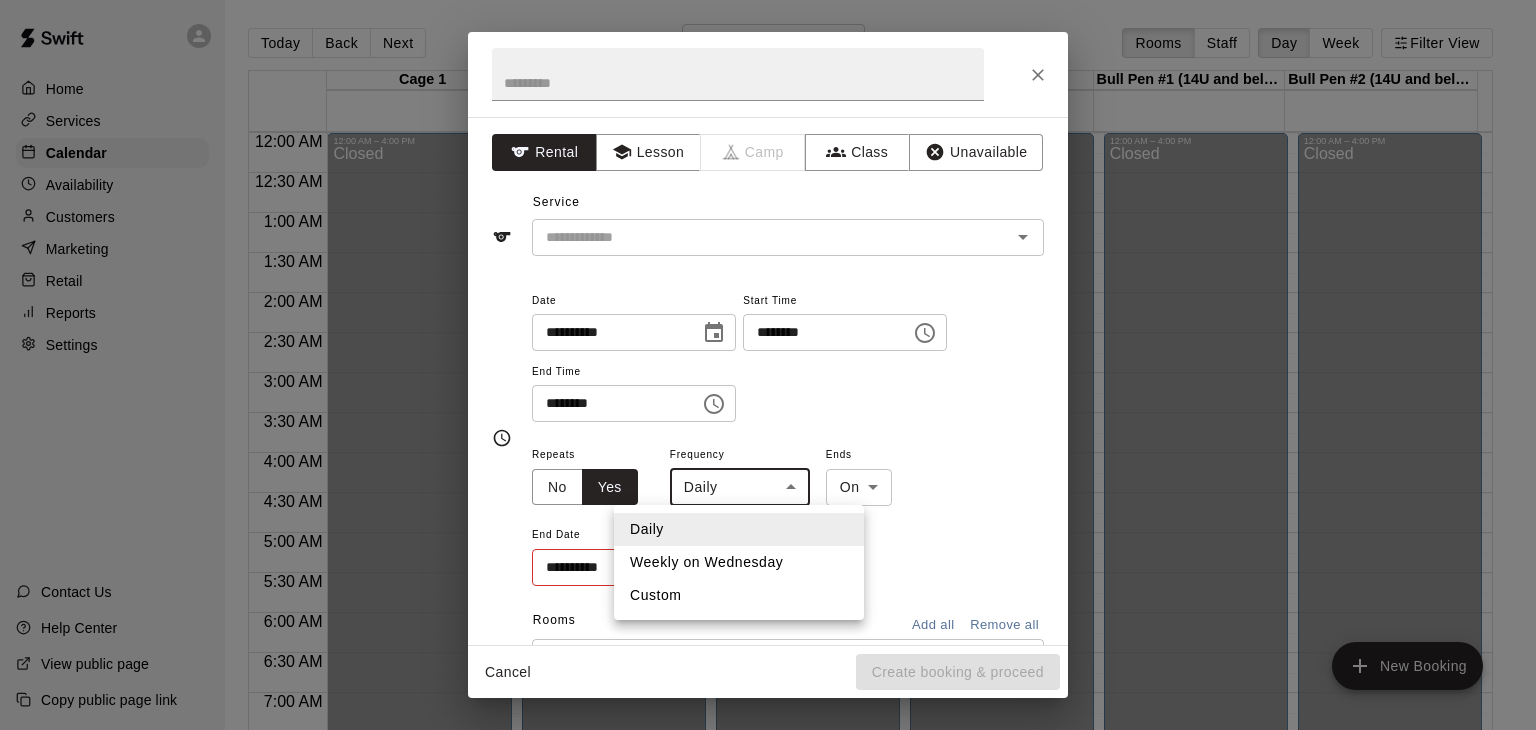 click on "Home Services Calendar Availability Customers Marketing Retail Reports Settings Contact Us Help Center View public page Copy public page link Today Back Next Wednesday Aug 06 Rooms Staff Day Week Filter View Cage 1 06 Wed Cage 2 06 Wed Cage 3 06 Wed Cage 4 06 Wed Bull Pen #1 (14U and below) 06 Wed Bull Pen #2 (14U and below) 06 Wed 12:00 AM 12:30 AM 1:00 AM 1:30 AM 2:00 AM 2:30 AM 3:00 AM 3:30 AM 4:00 AM 4:30 AM 5:00 AM 5:30 AM 6:00 AM 6:30 AM 7:00 AM 7:30 AM 8:00 AM 8:30 AM 9:00 AM 9:30 AM 10:00 AM 10:30 AM 11:00 AM 11:30 AM 12:00 PM 12:30 PM 1:00 PM 1:30 PM 2:00 PM 2:30 PM 3:00 PM 3:30 PM 4:00 PM 4:30 PM 5:00 PM 5:30 PM 6:00 PM 6:30 PM 7:00 PM 7:30 PM 8:00 PM 8:30 PM 9:00 PM 9:30 PM 10:00 PM 10:30 PM 11:00 PM 11:30 PM 12:00 AM – 4:00 PM Closed 6:00 PM – 7:00 PM Kage Vara 1 Hour Private Lesson (Baseball / Softball fielding and hitting) JT 0 10:00 PM – 11:59 PM Closed 12:00 AM – 4:00 PM Closed 10:00 PM – 11:59 PM Closed 12:00 AM – 4:00 PM Closed 10:00 PM – 11:59 PM Closed 12:00 AM – 4:00 PM" at bounding box center [768, 381] 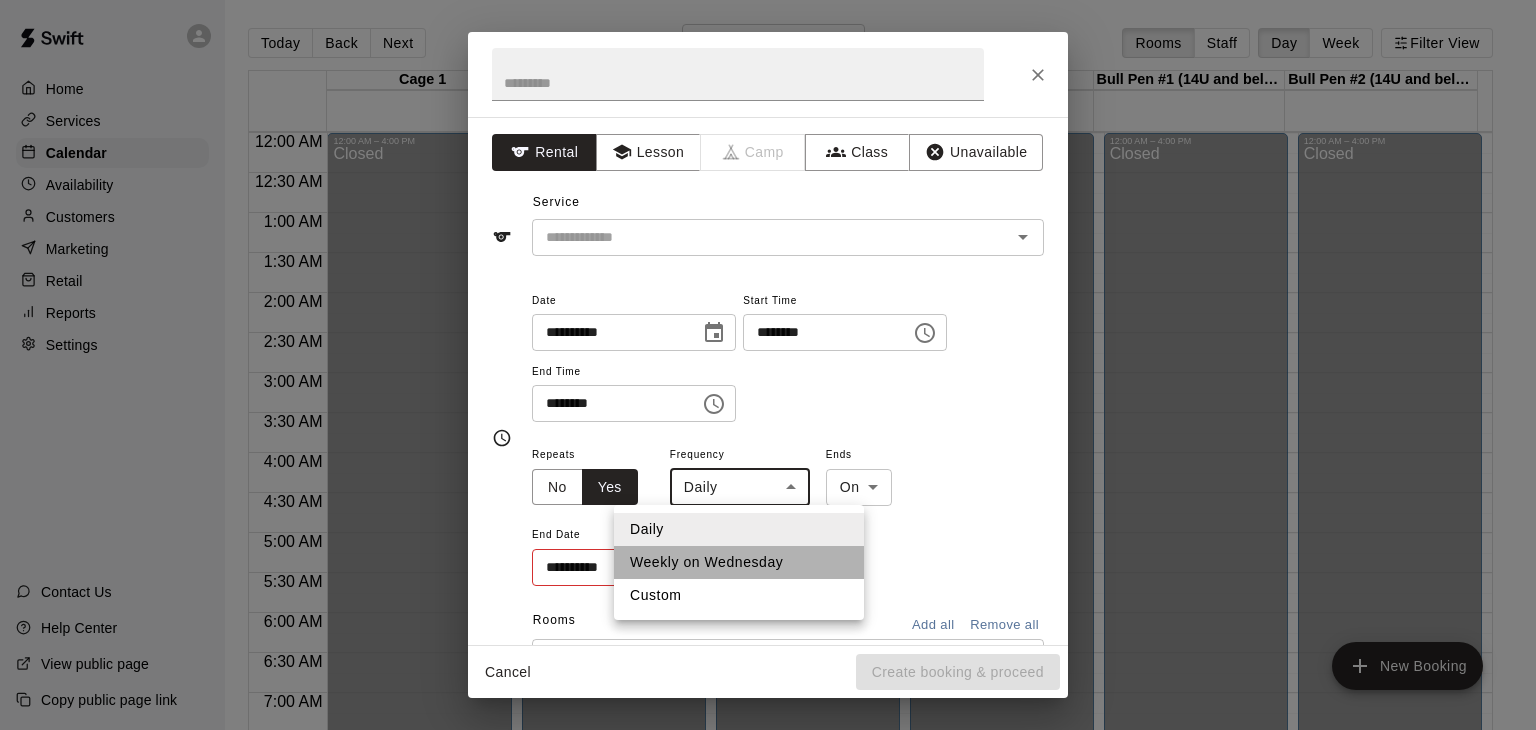 click on "Weekly on Wednesday" at bounding box center [739, 562] 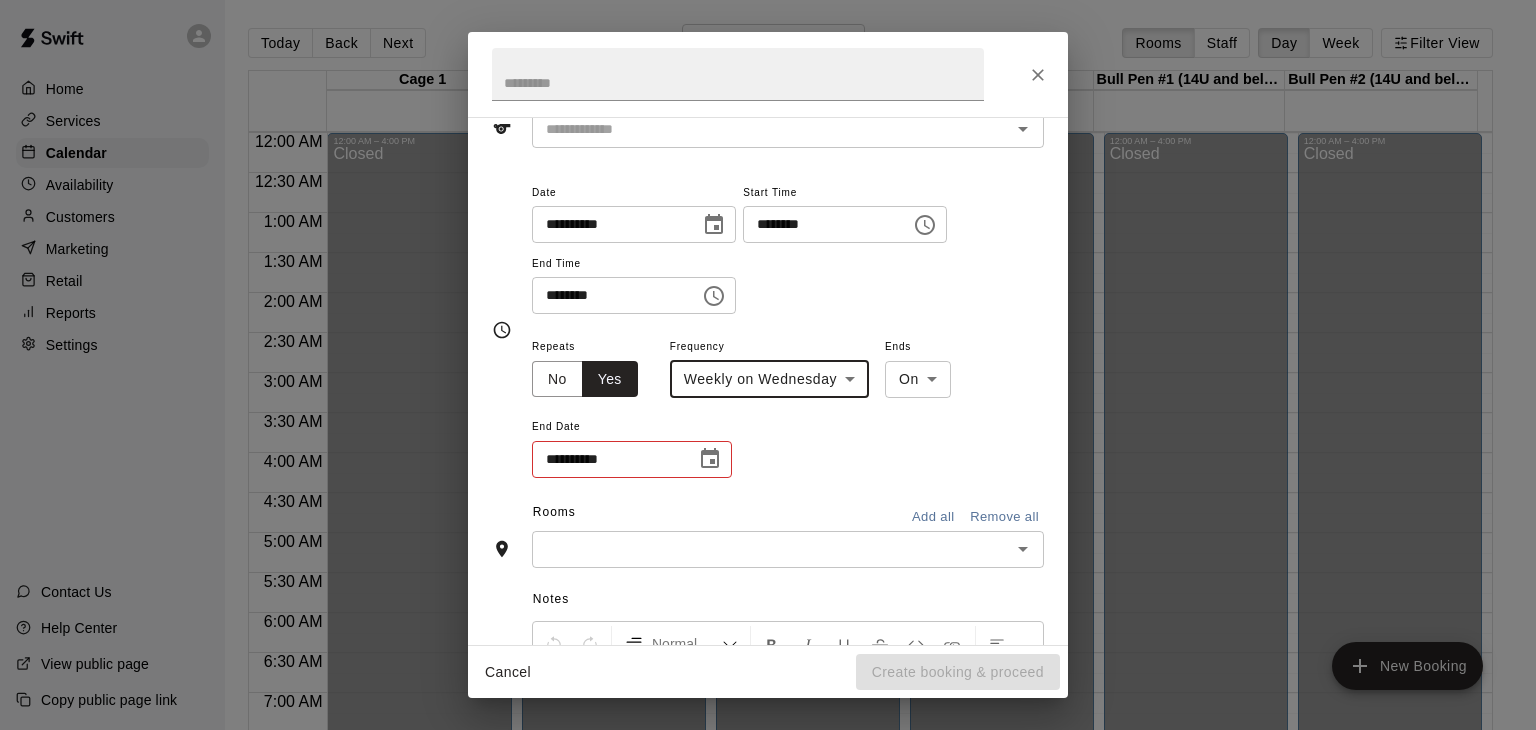 scroll, scrollTop: 108, scrollLeft: 0, axis: vertical 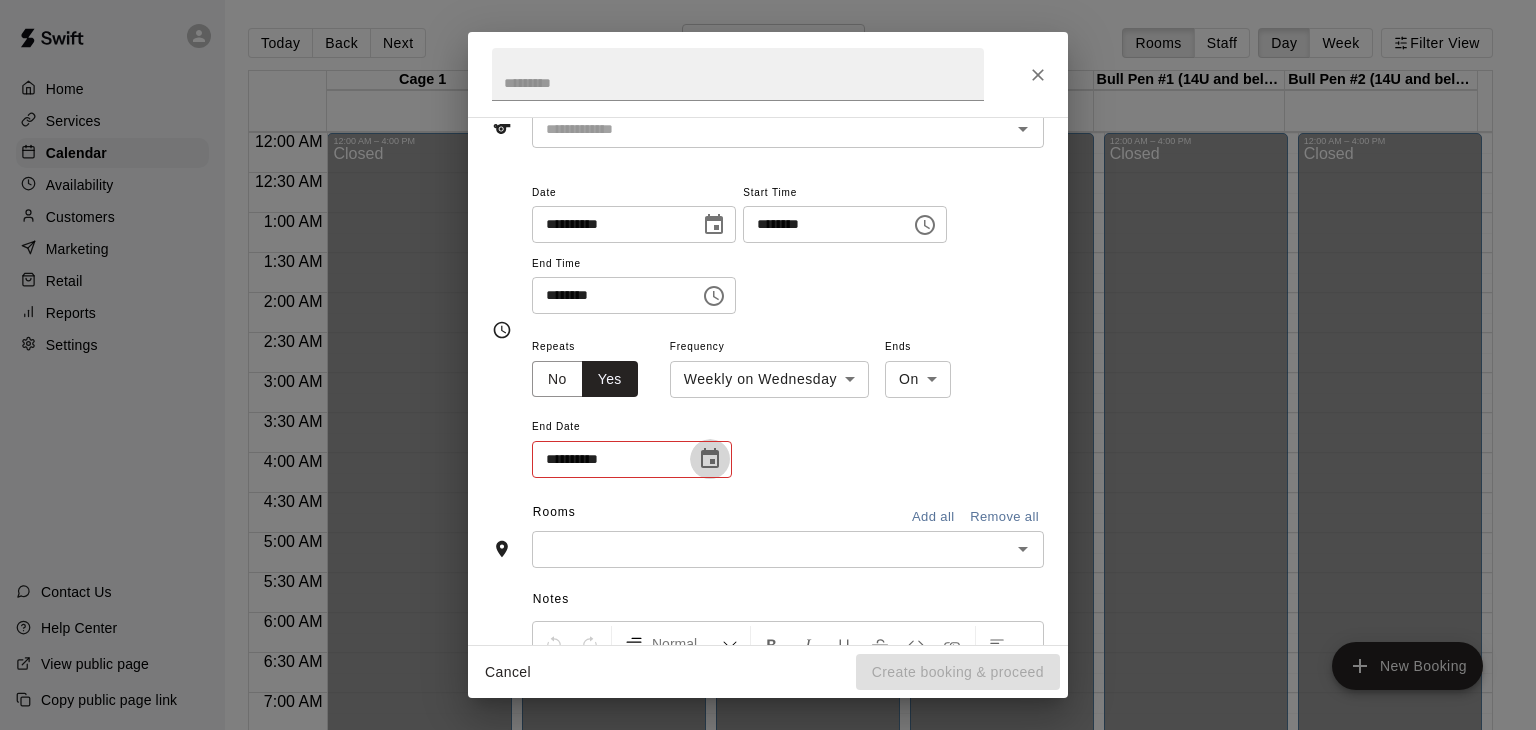 click 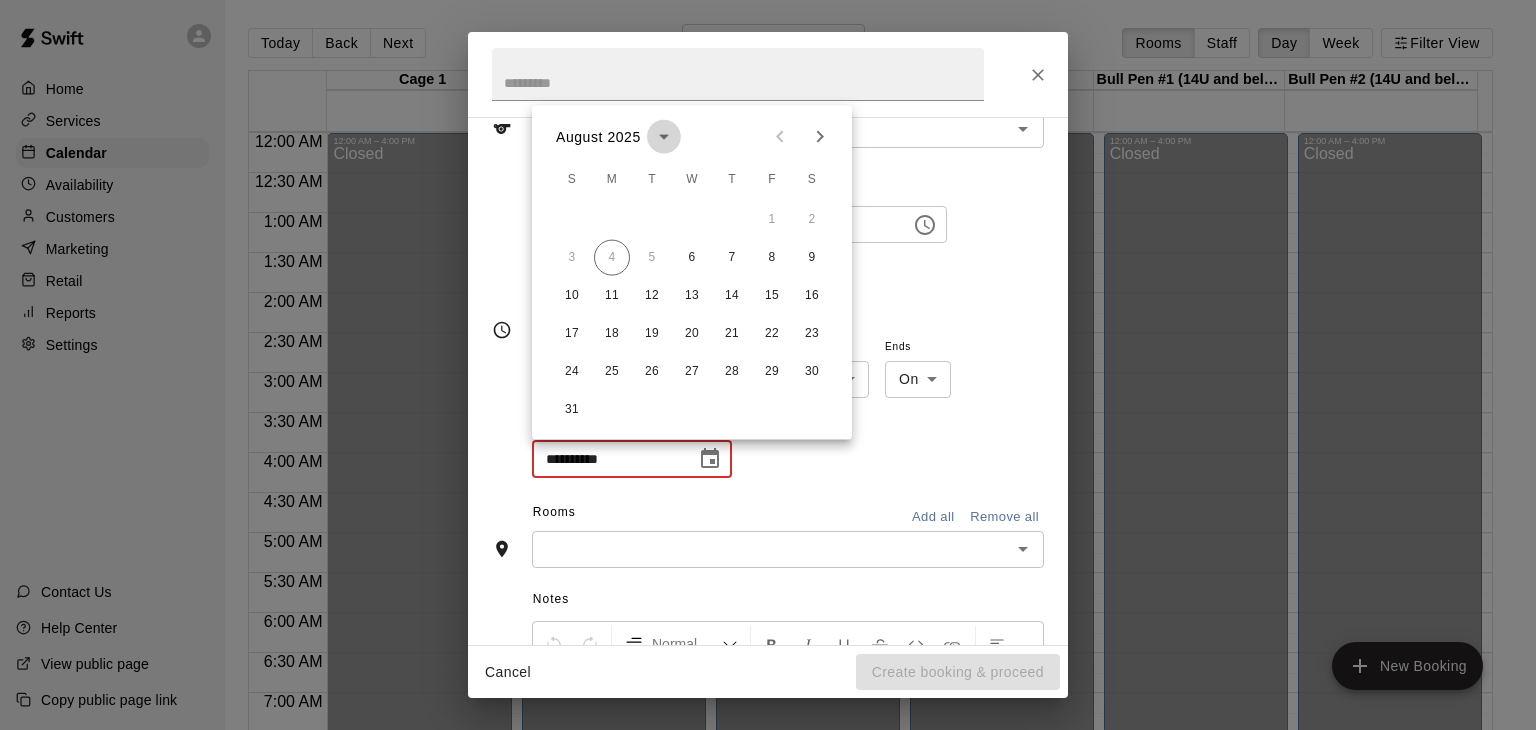 click 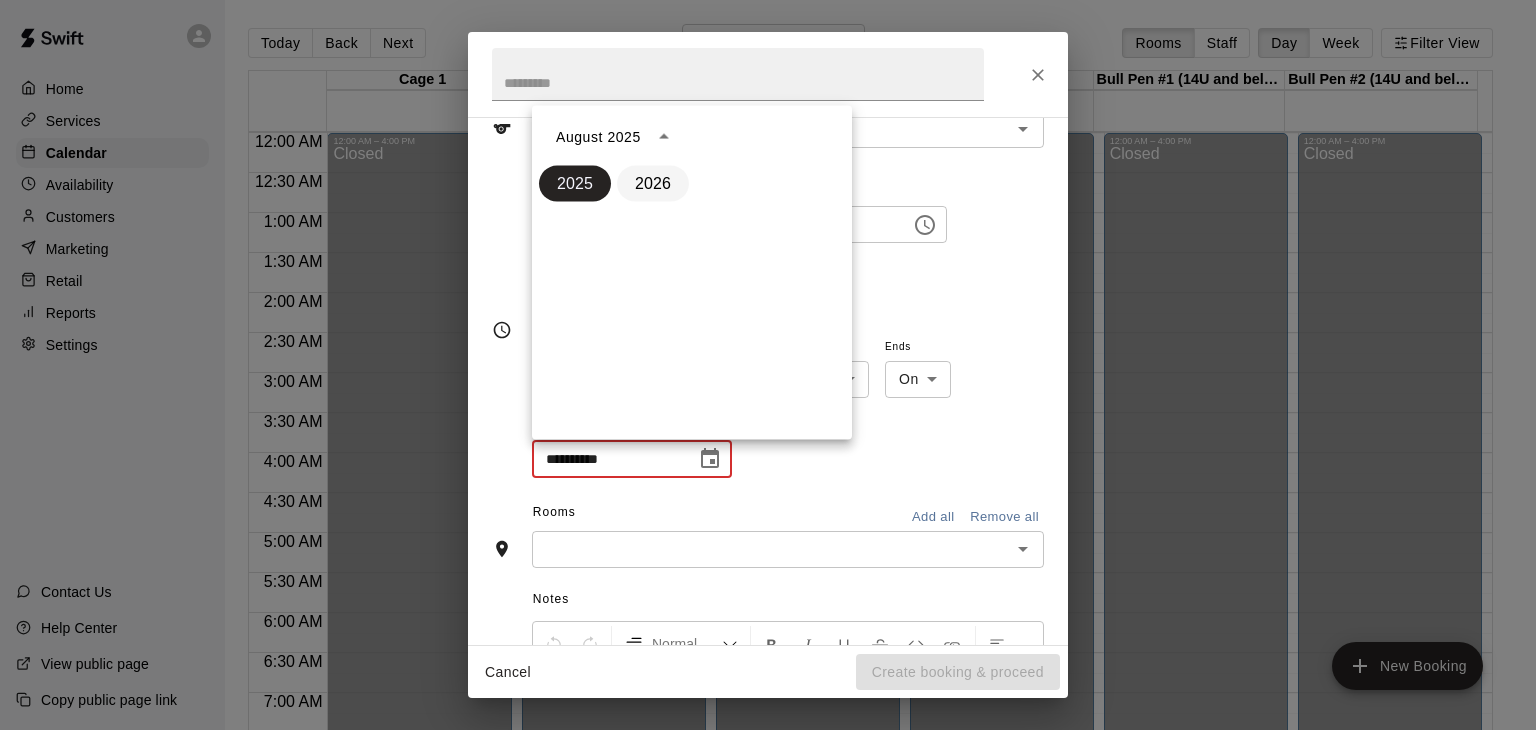 click on "2026" at bounding box center (653, 184) 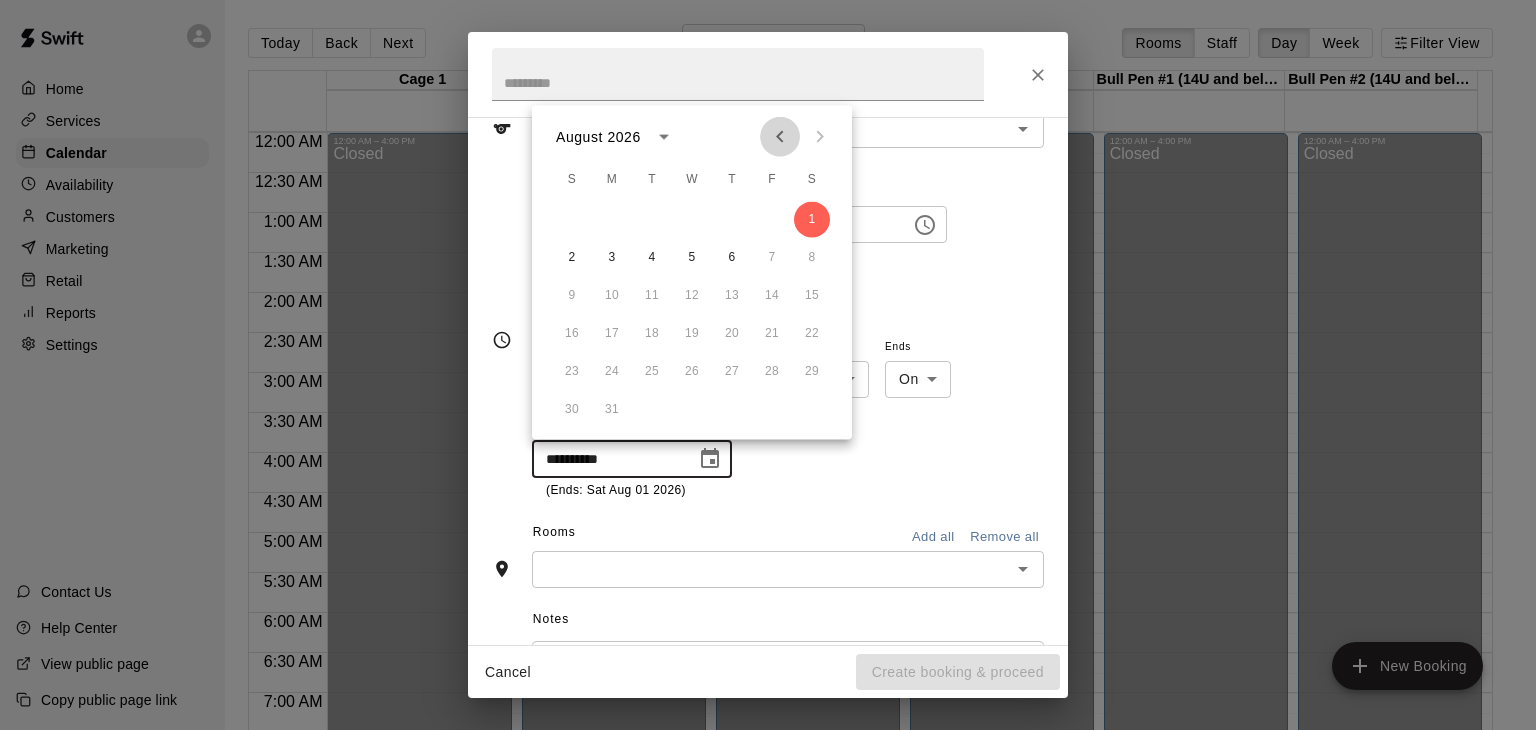 click 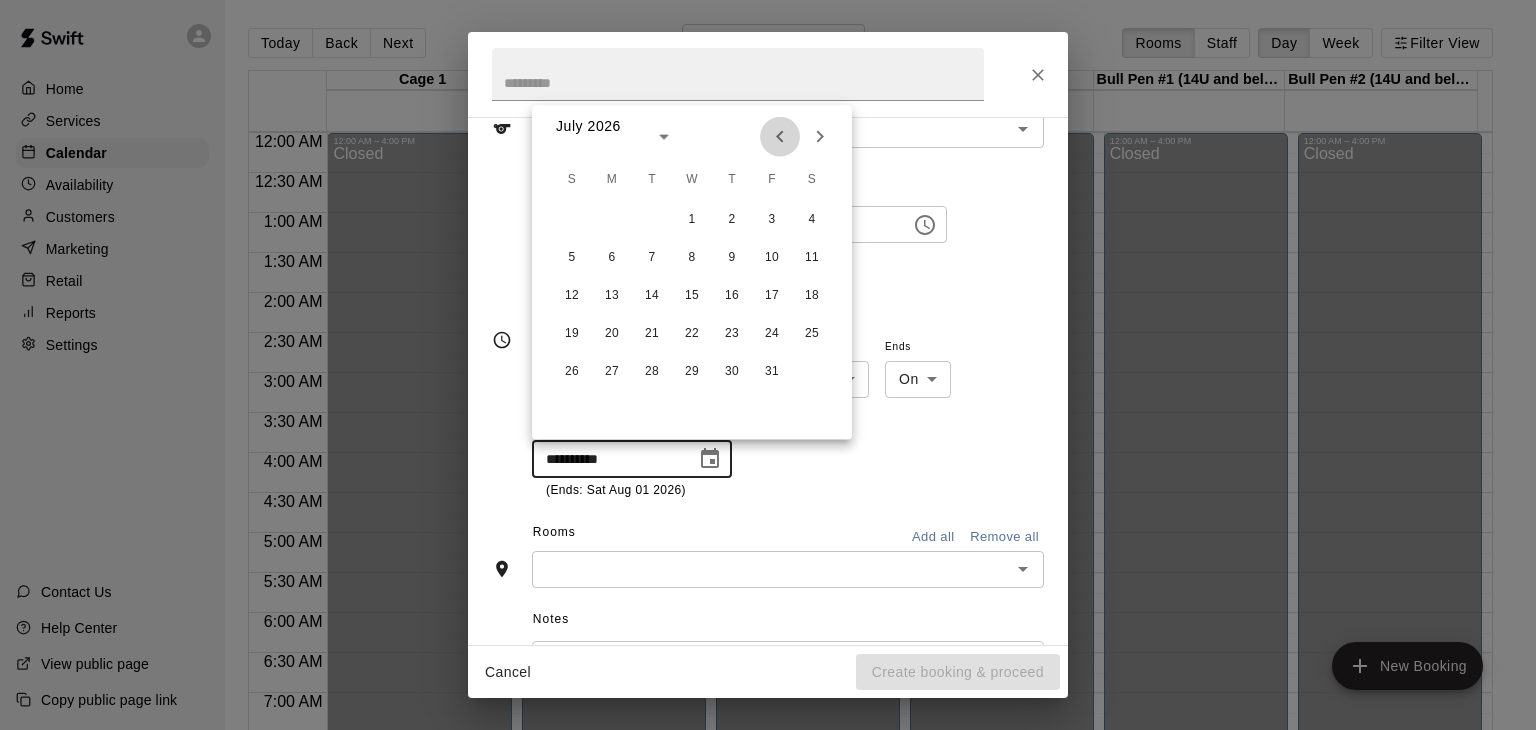 click 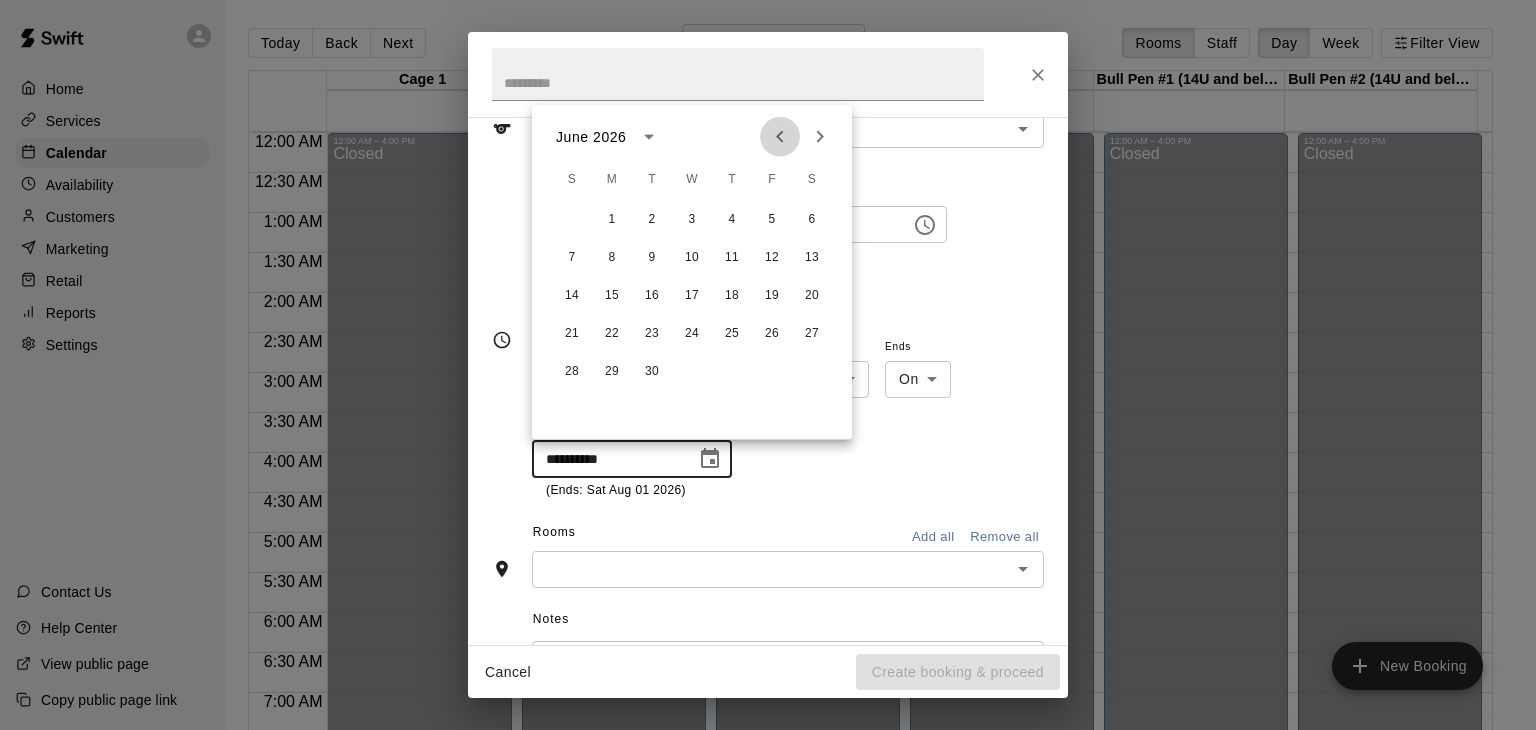 click 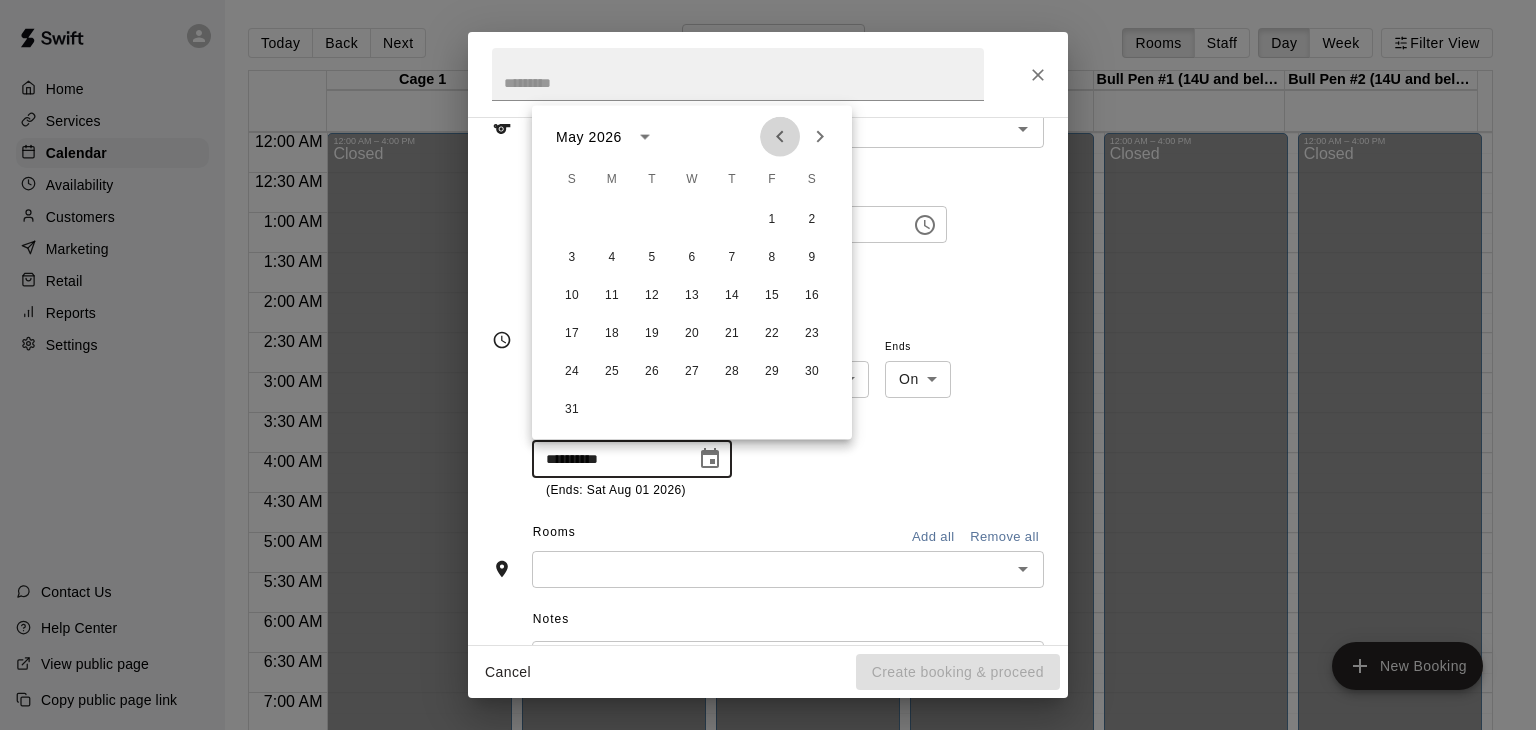 click 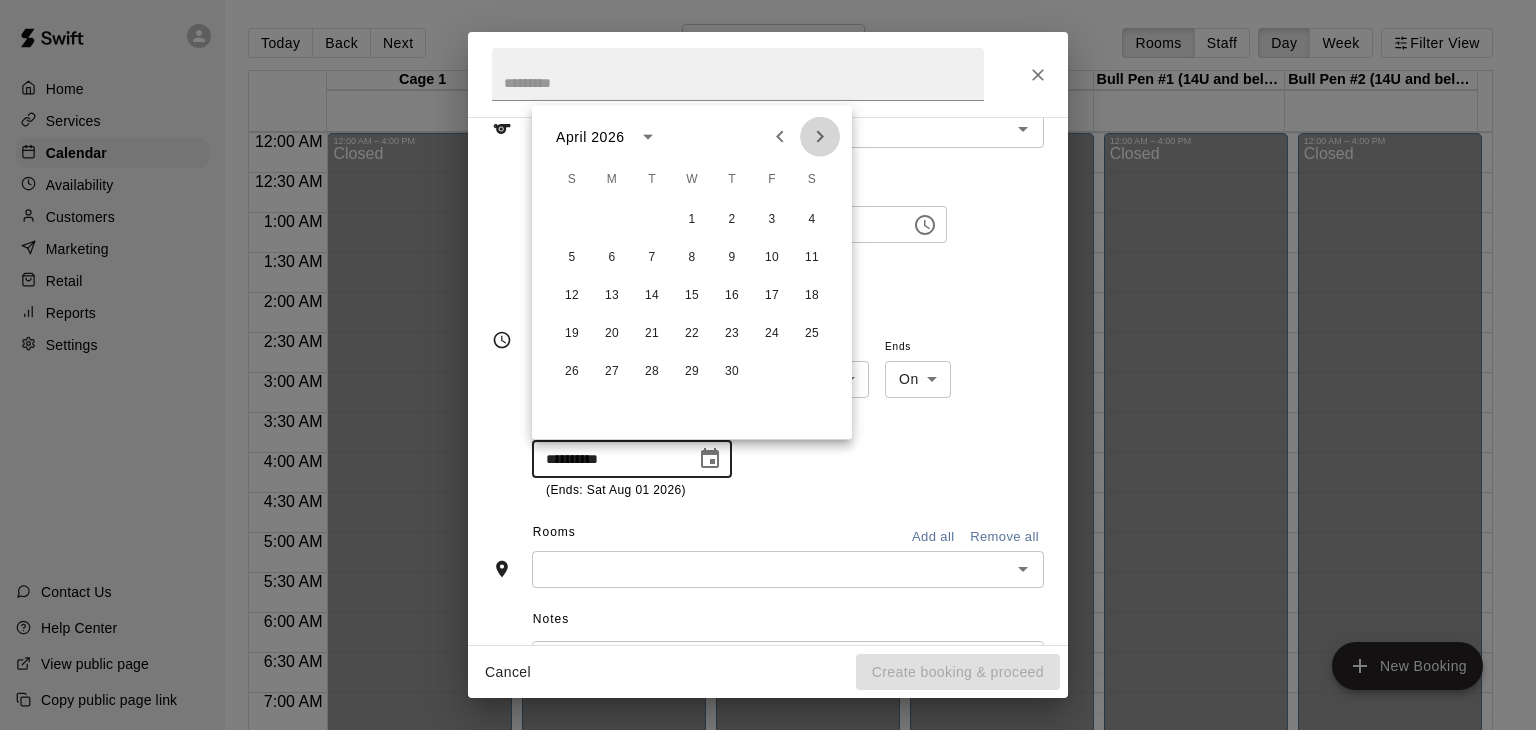 click 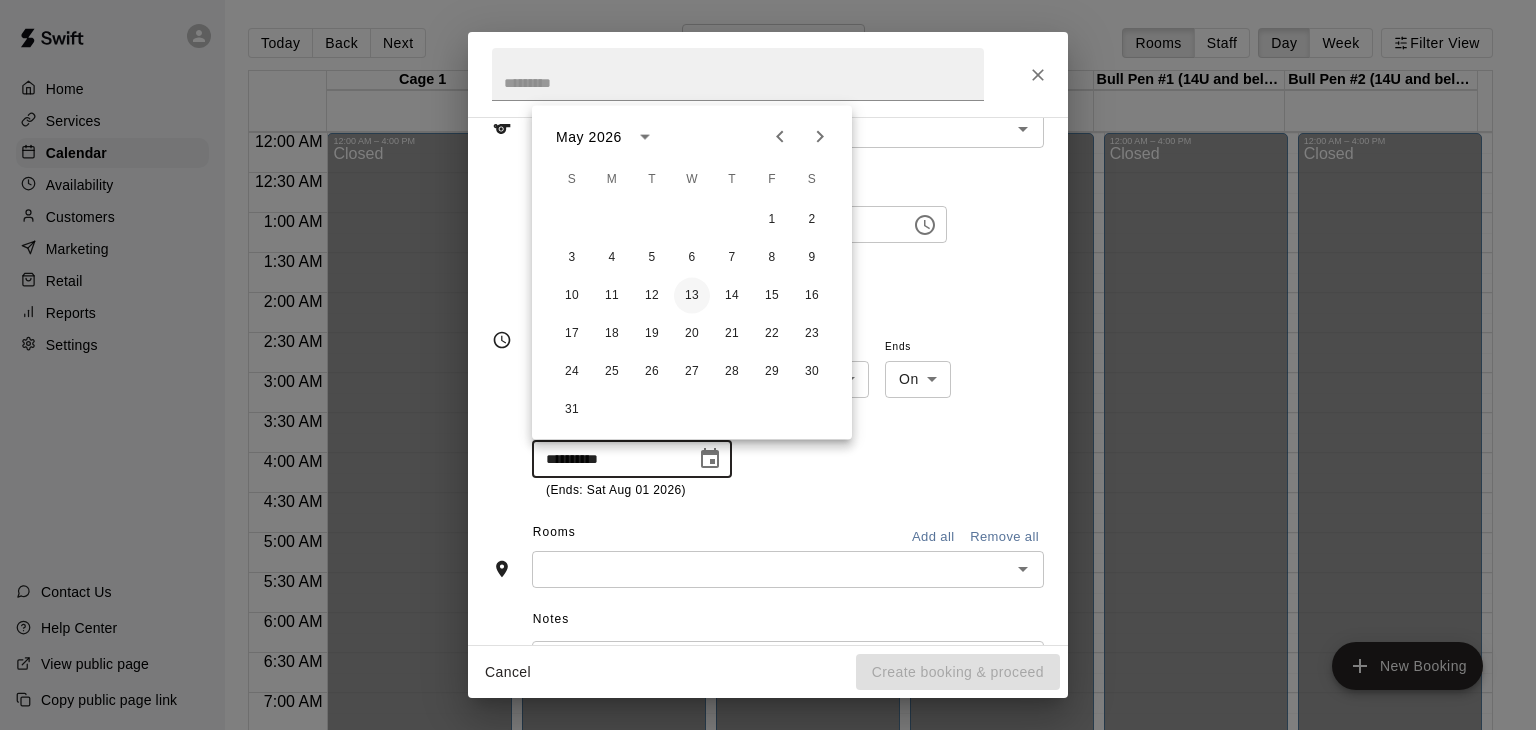 click on "13" at bounding box center [692, 296] 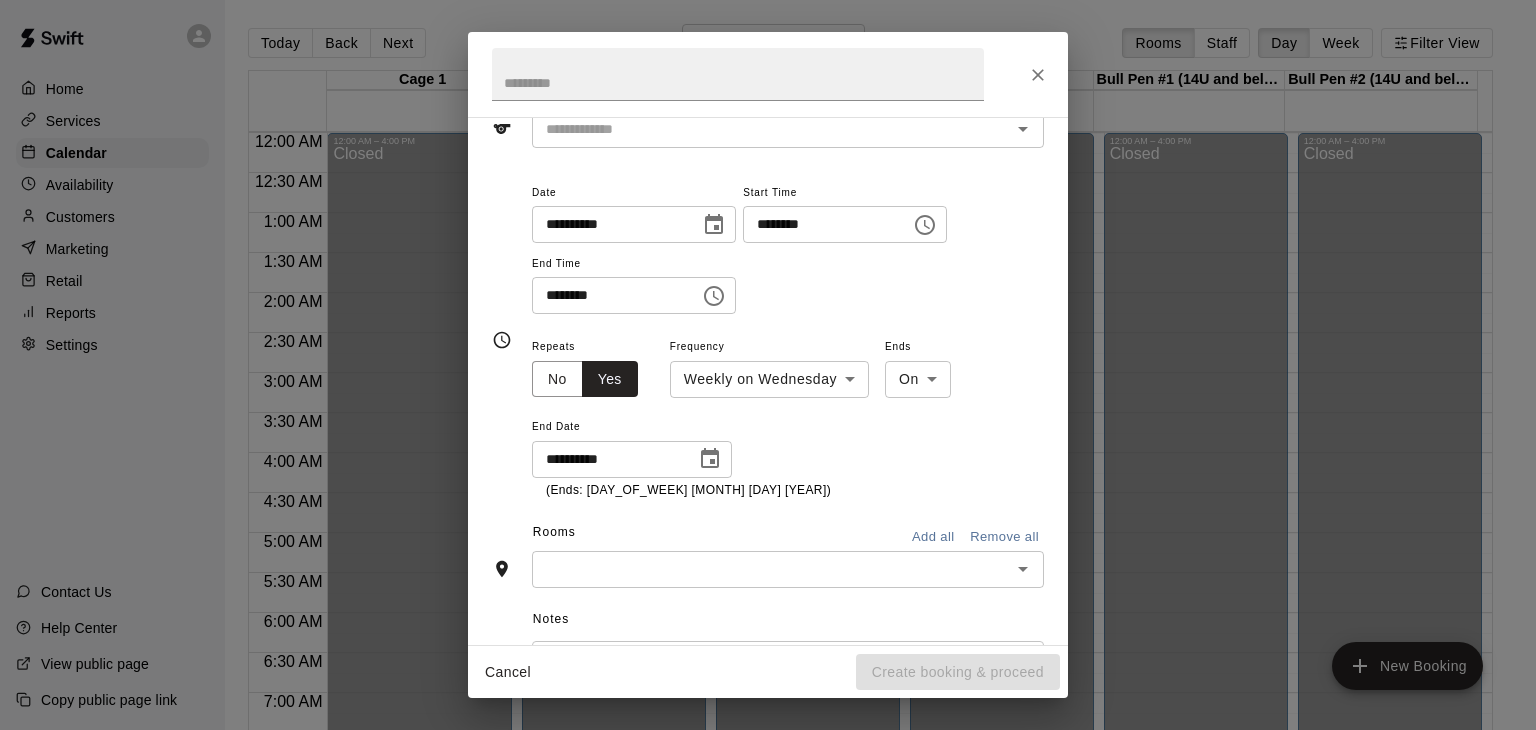 type on "**********" 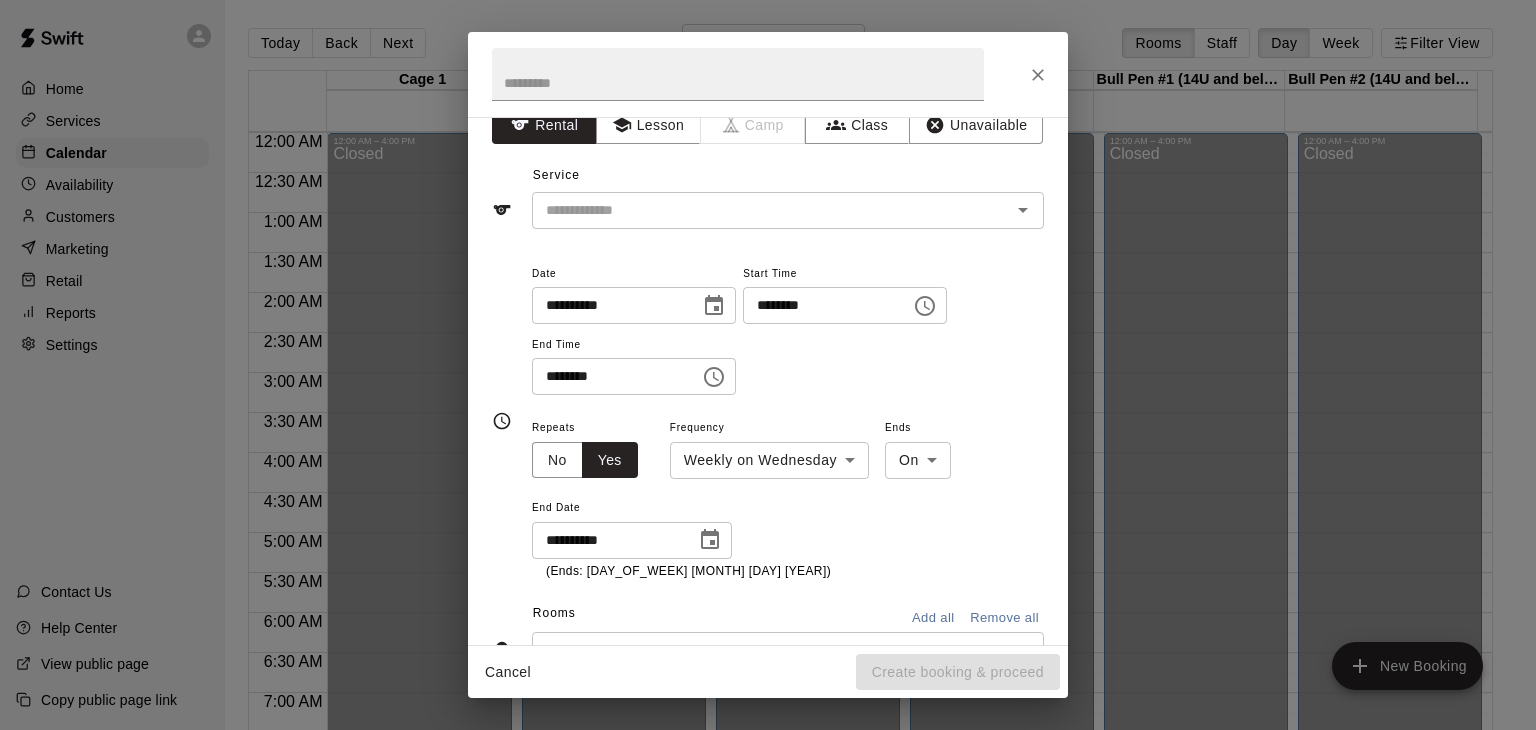 scroll, scrollTop: 0, scrollLeft: 0, axis: both 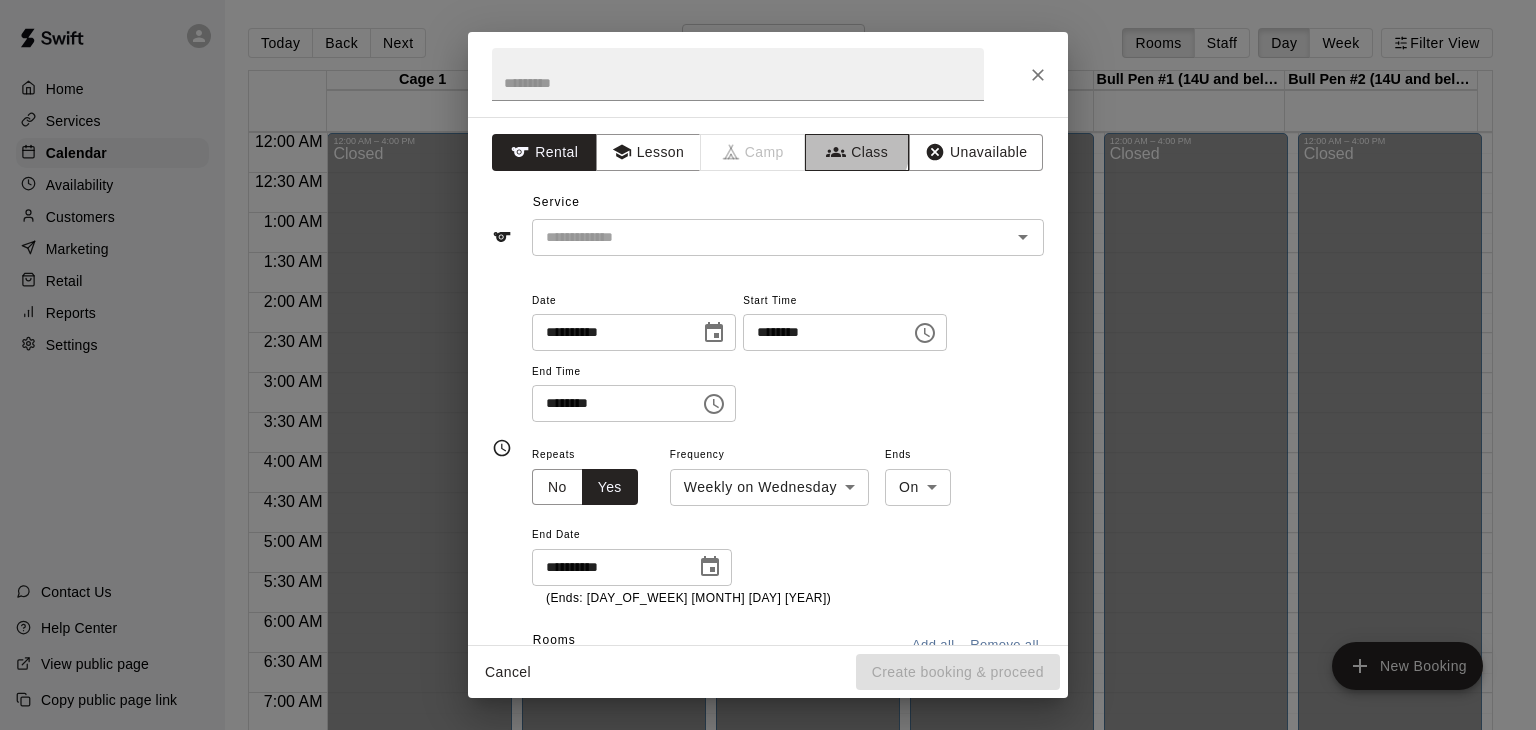 click on "Class" at bounding box center (857, 152) 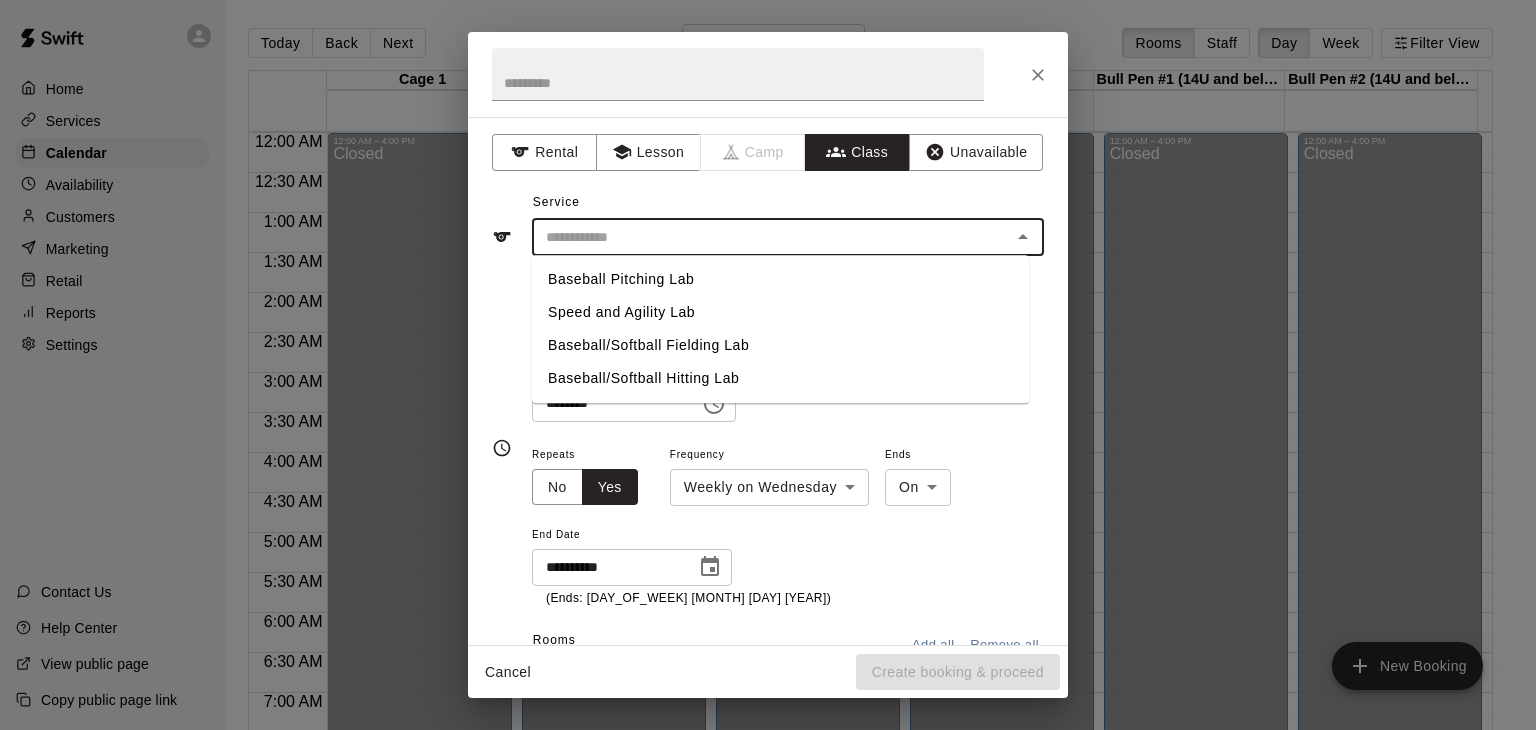 click at bounding box center (771, 237) 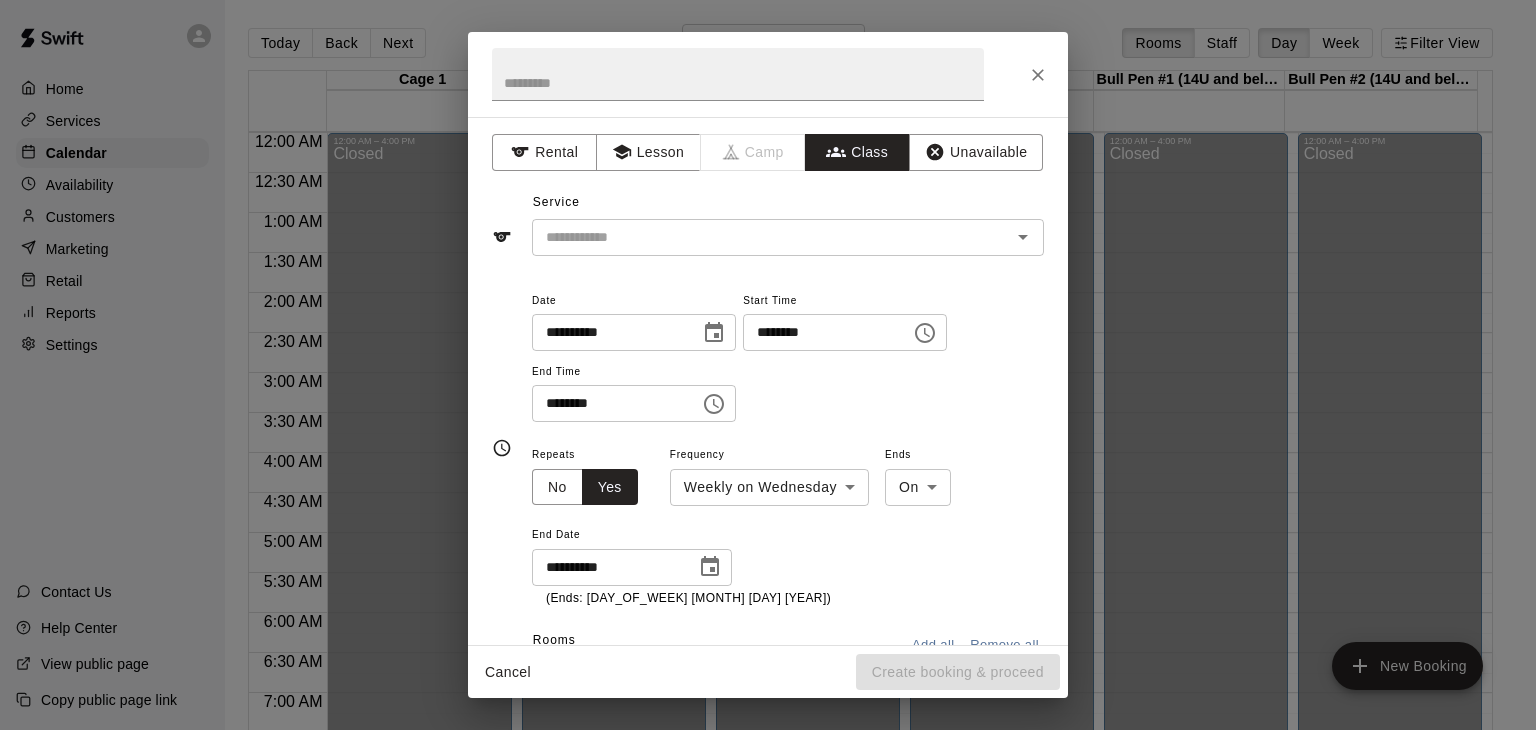 click on "Service ​" at bounding box center (768, 221) 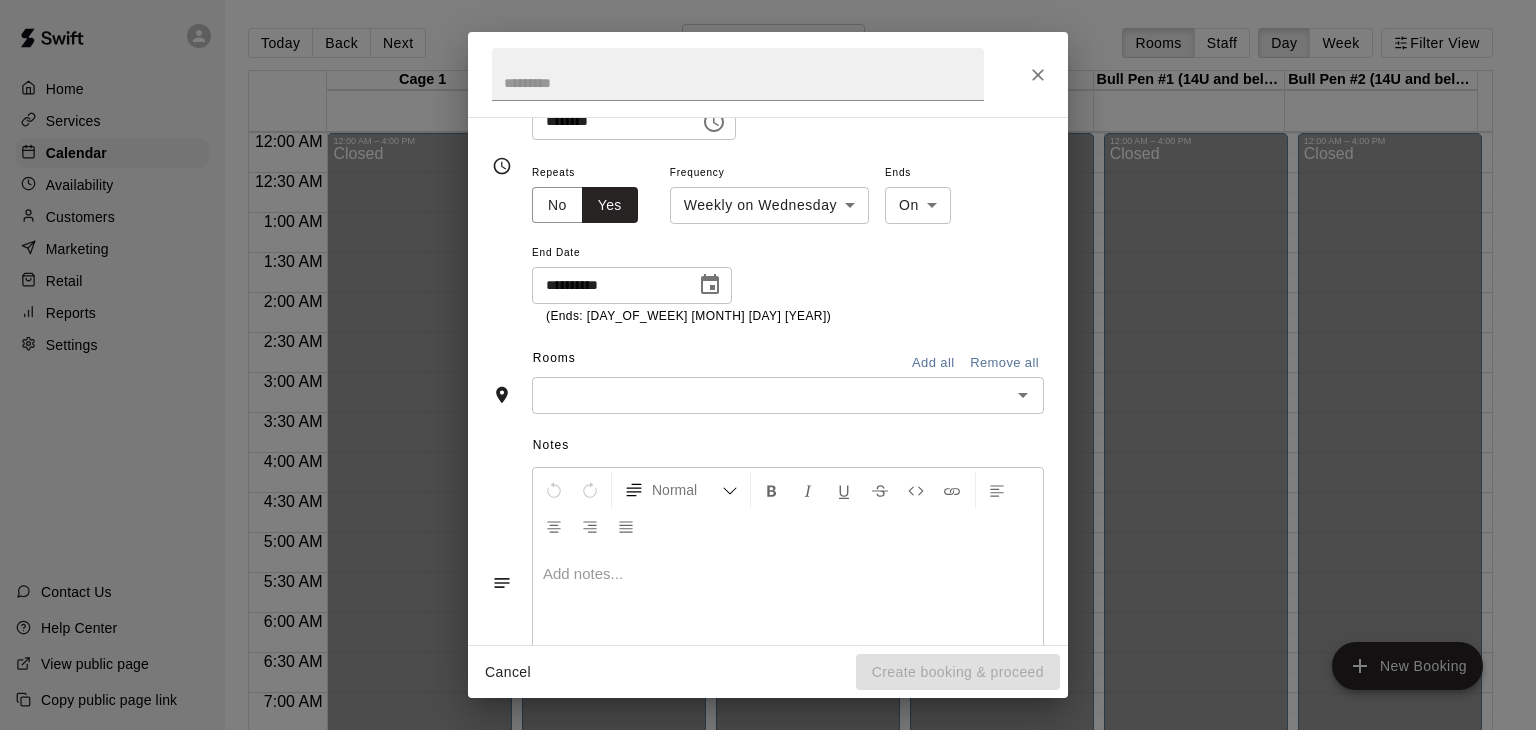 scroll, scrollTop: 373, scrollLeft: 0, axis: vertical 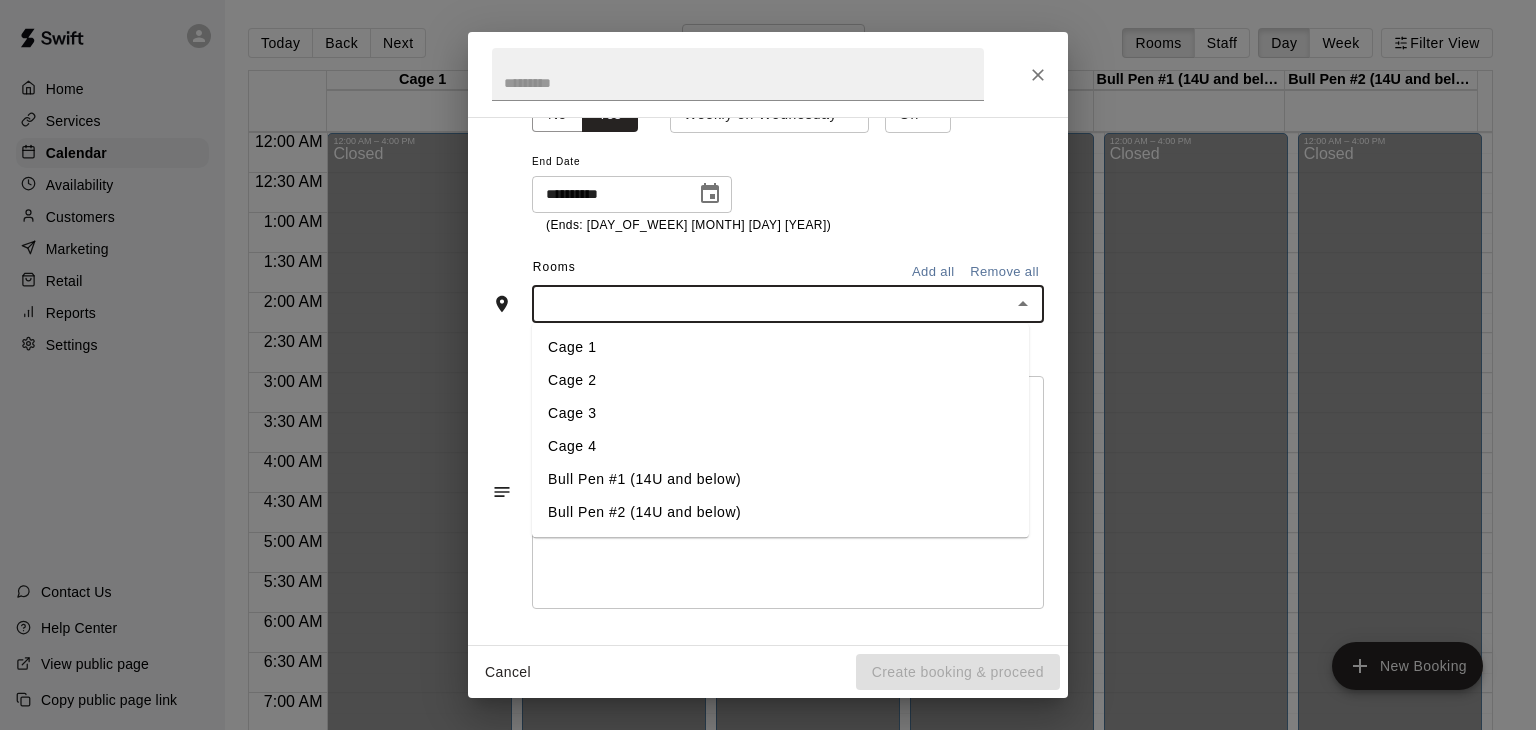 click at bounding box center (771, 304) 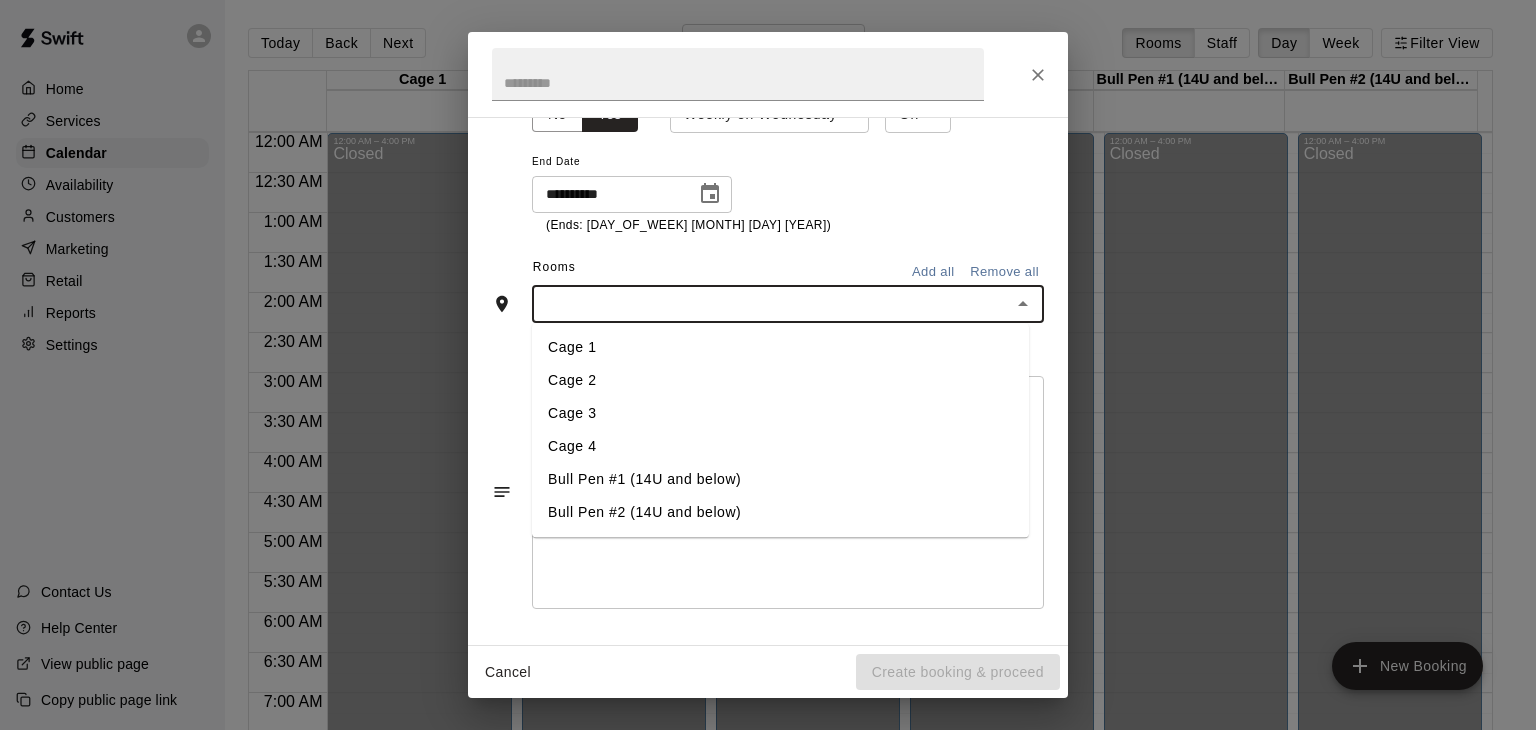 click on "Cage 1" at bounding box center [780, 347] 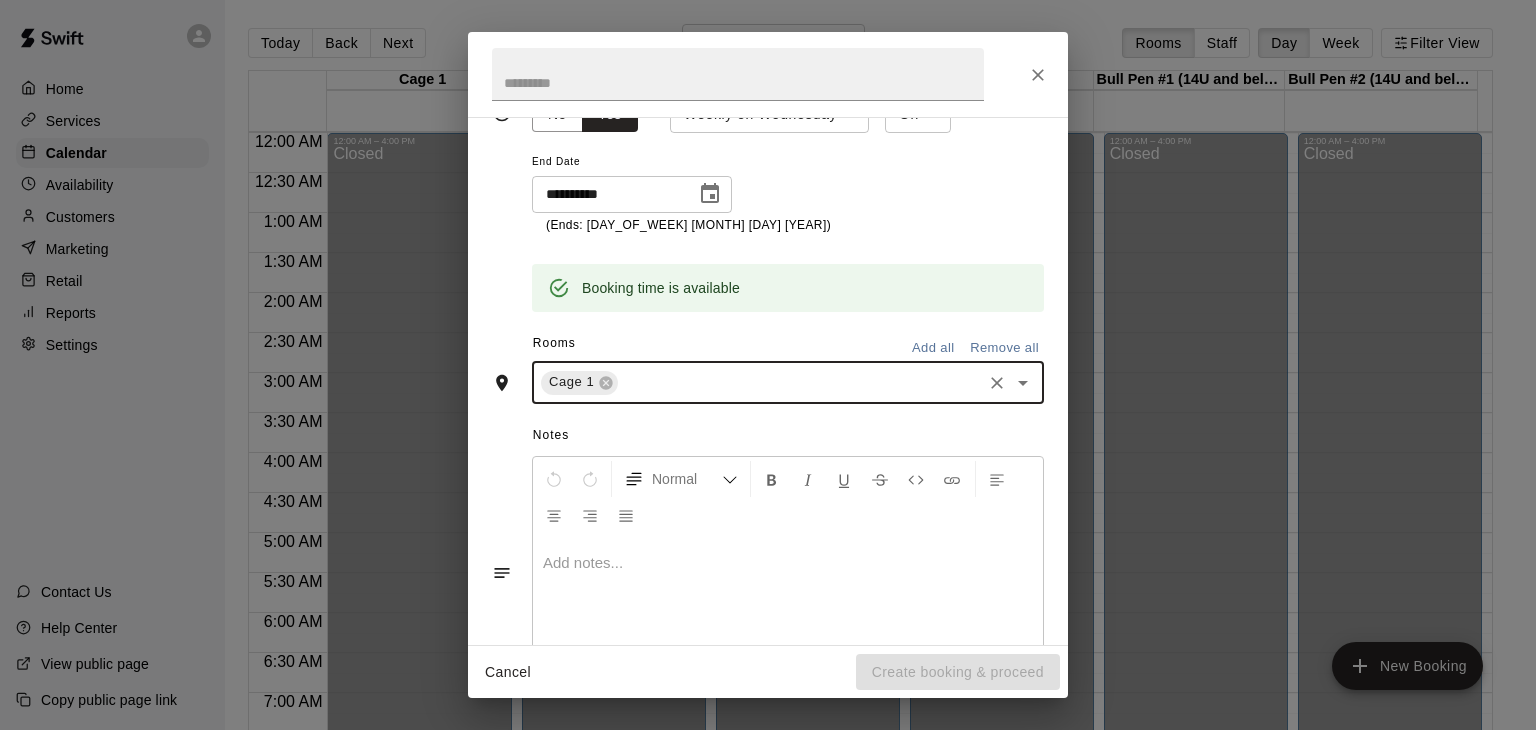 click on "Cage 1 ​" at bounding box center (788, 383) 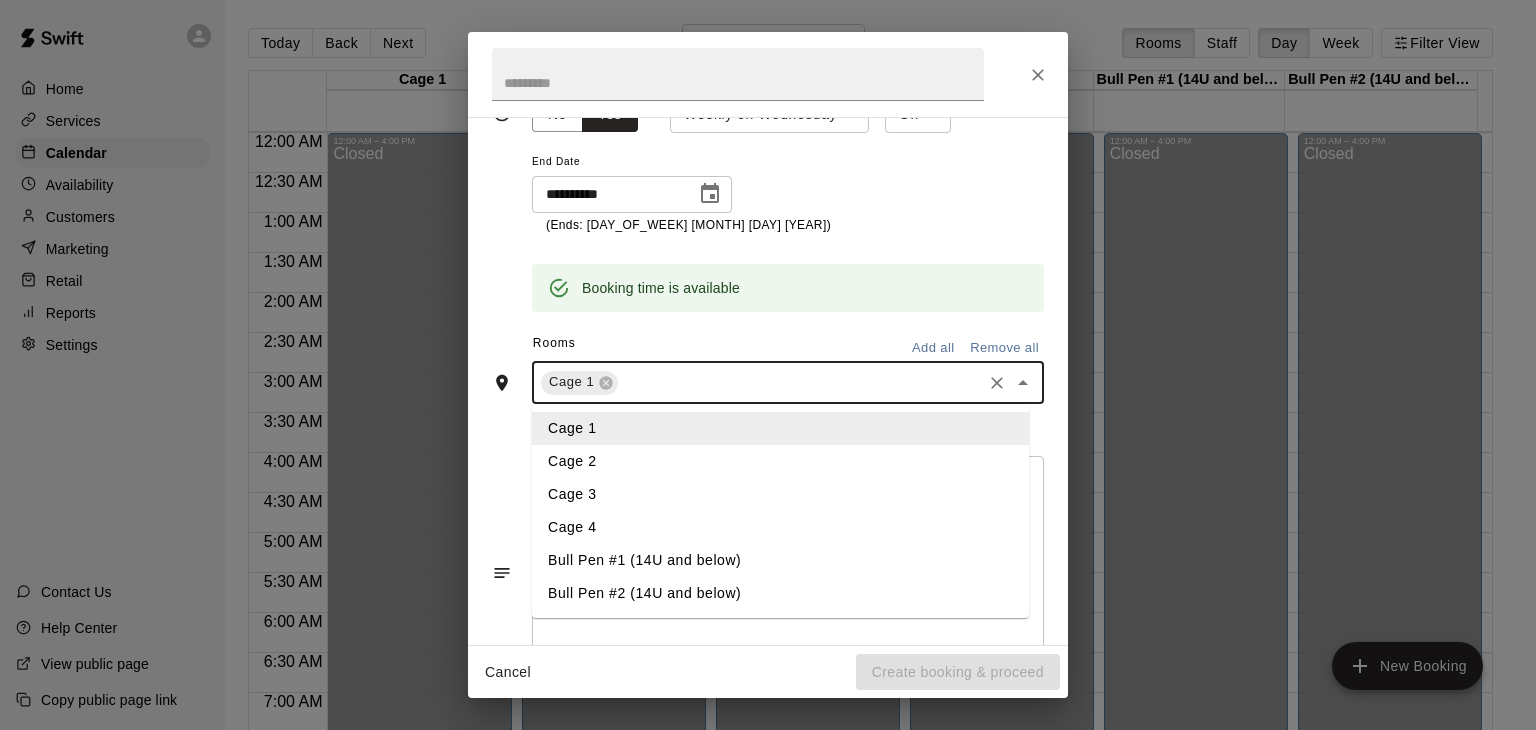 click on "Add all" at bounding box center [933, 348] 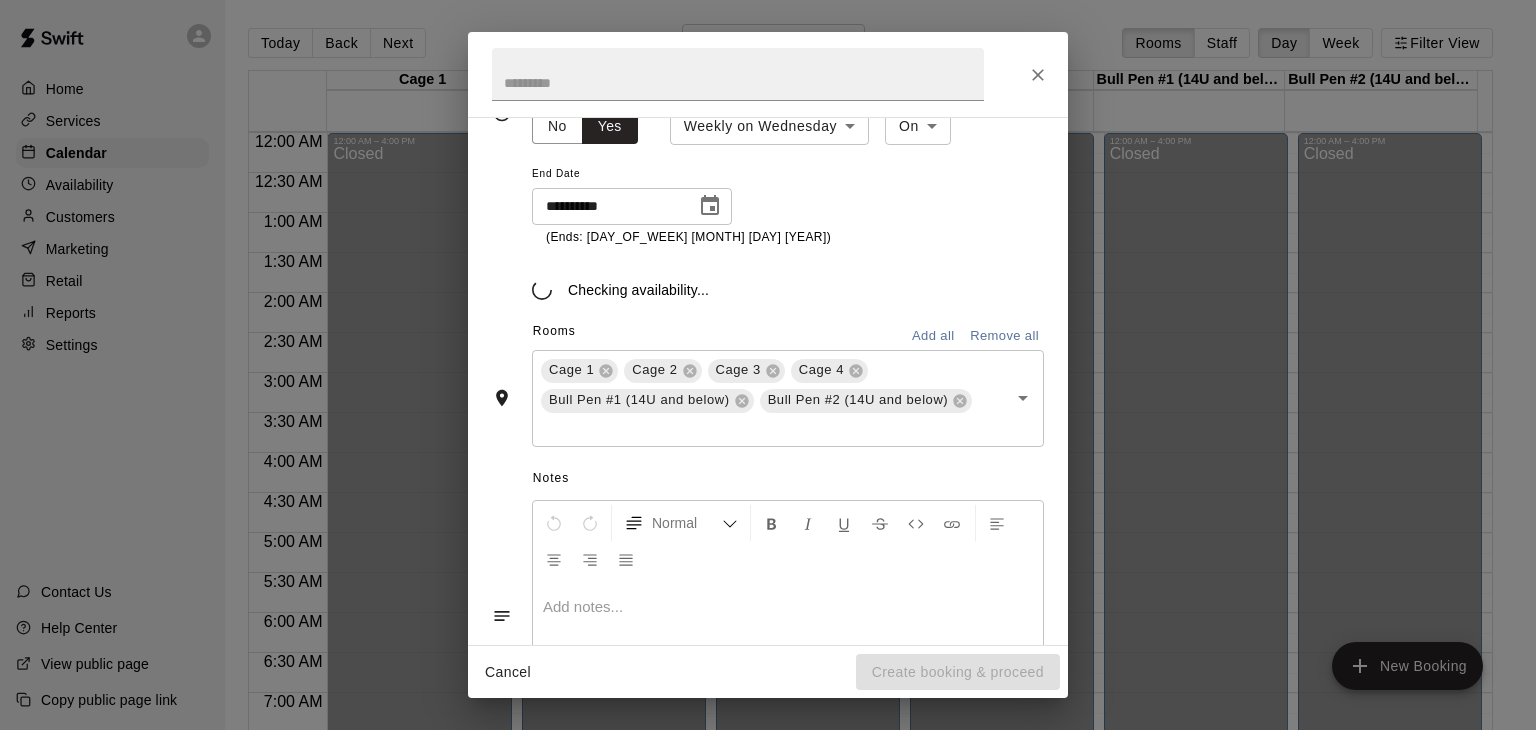 scroll, scrollTop: 373, scrollLeft: 0, axis: vertical 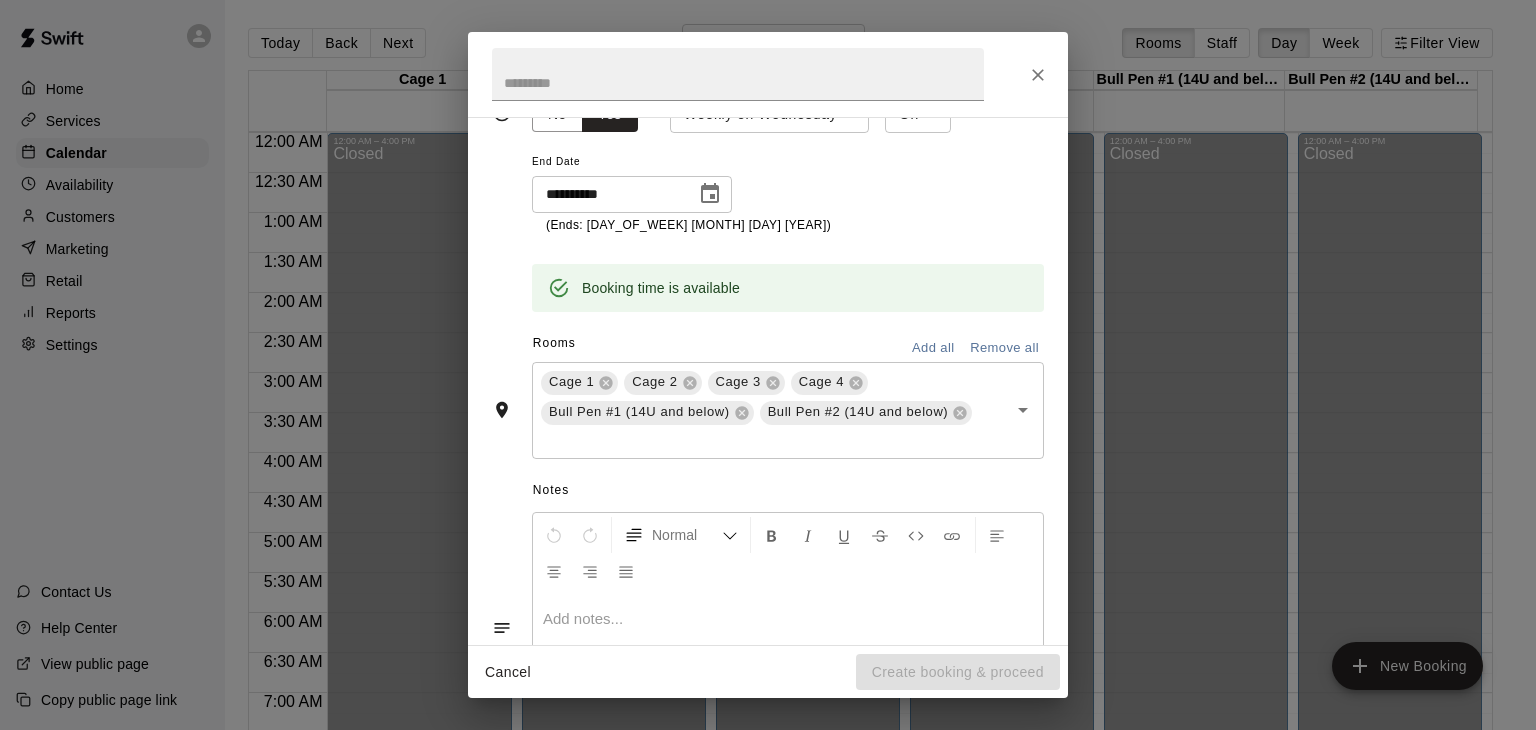 click at bounding box center [788, 669] 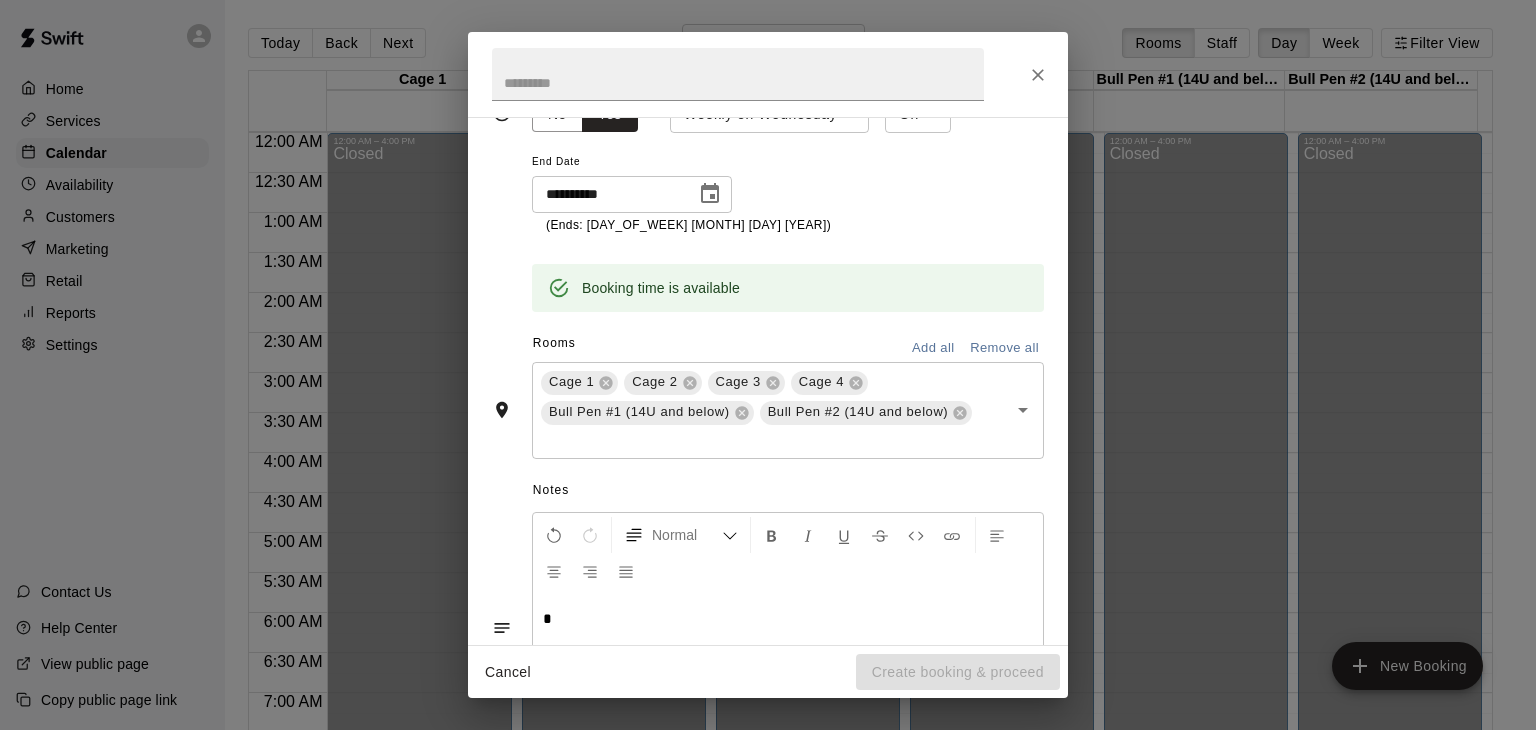 type 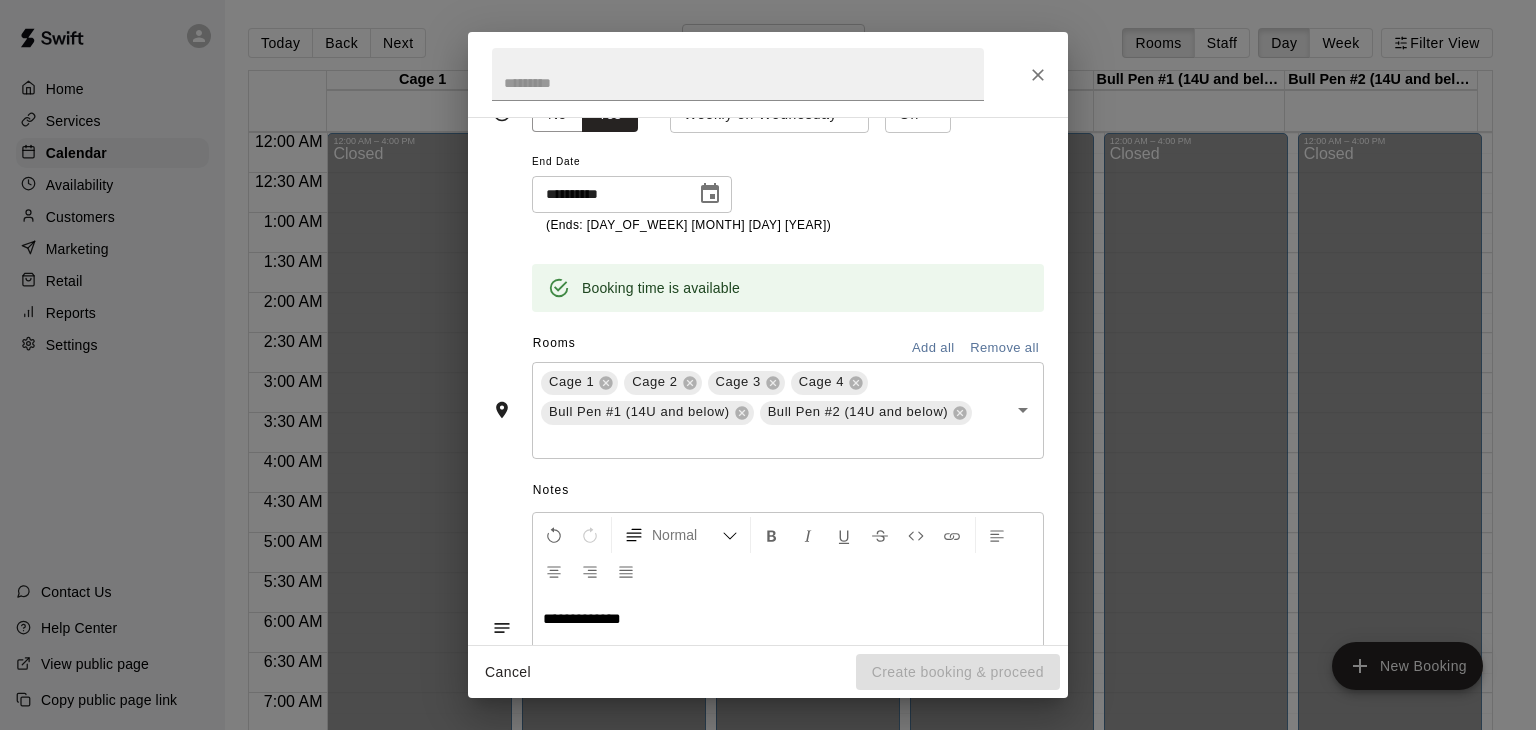 click on "Cancel Create booking & proceed" at bounding box center (768, 672) 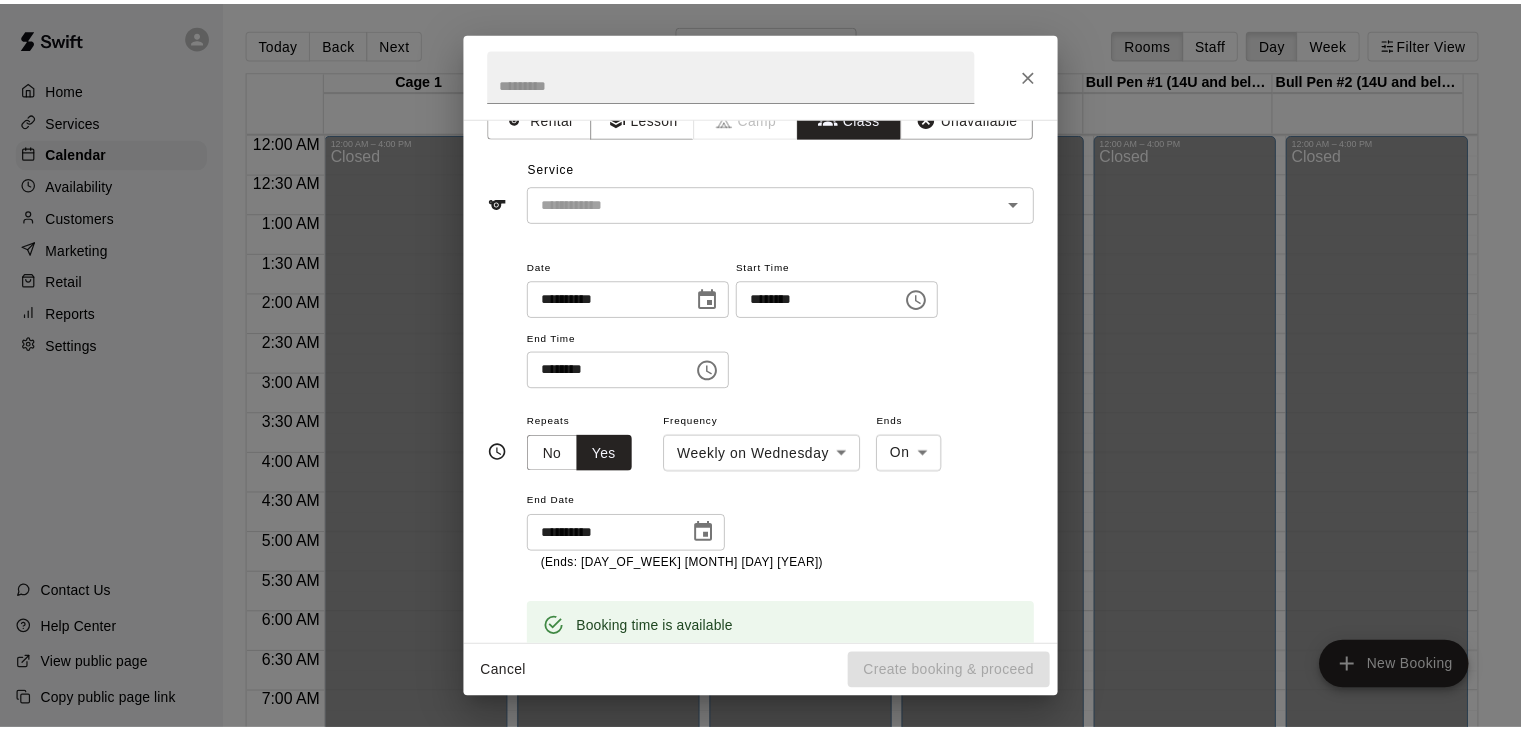scroll, scrollTop: 0, scrollLeft: 0, axis: both 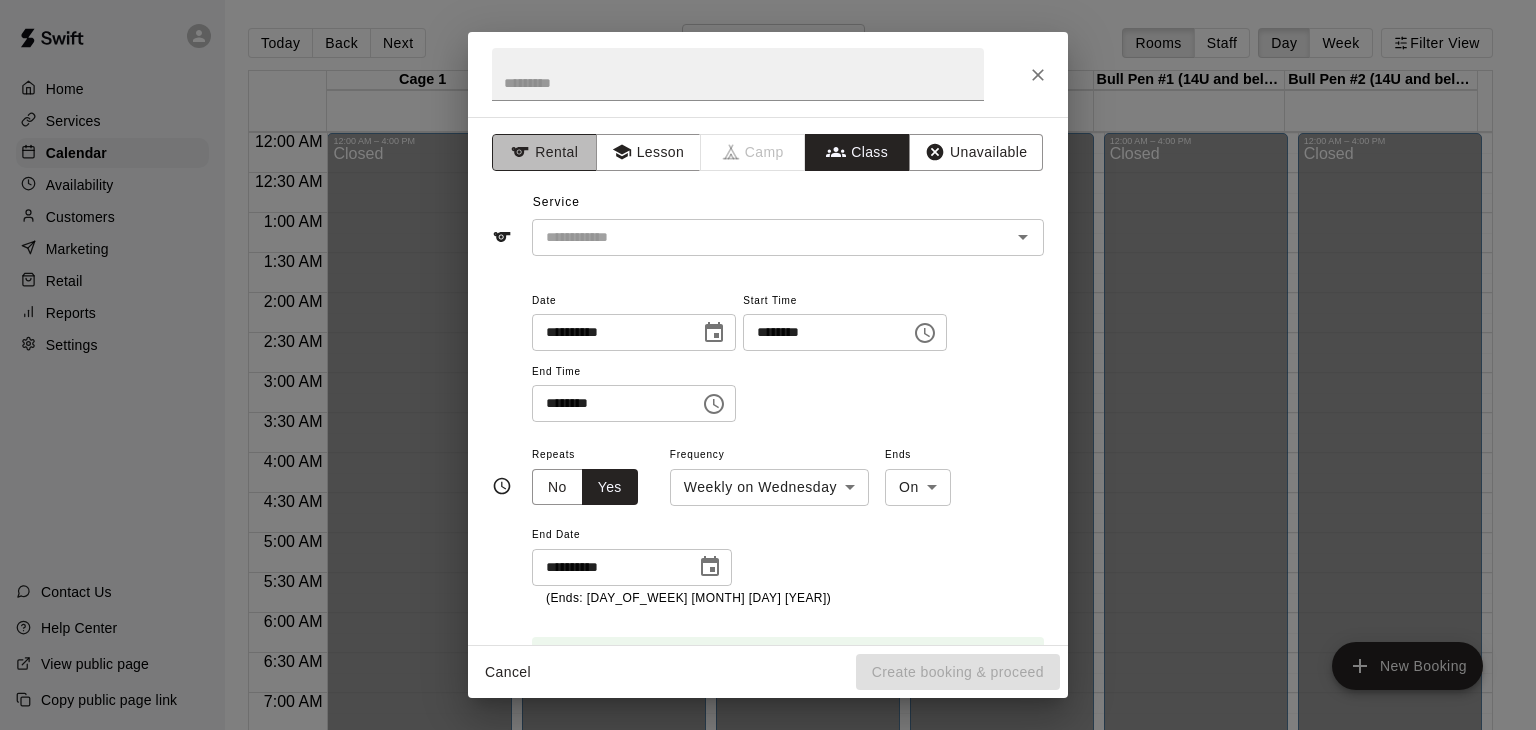 click on "Rental" at bounding box center (544, 152) 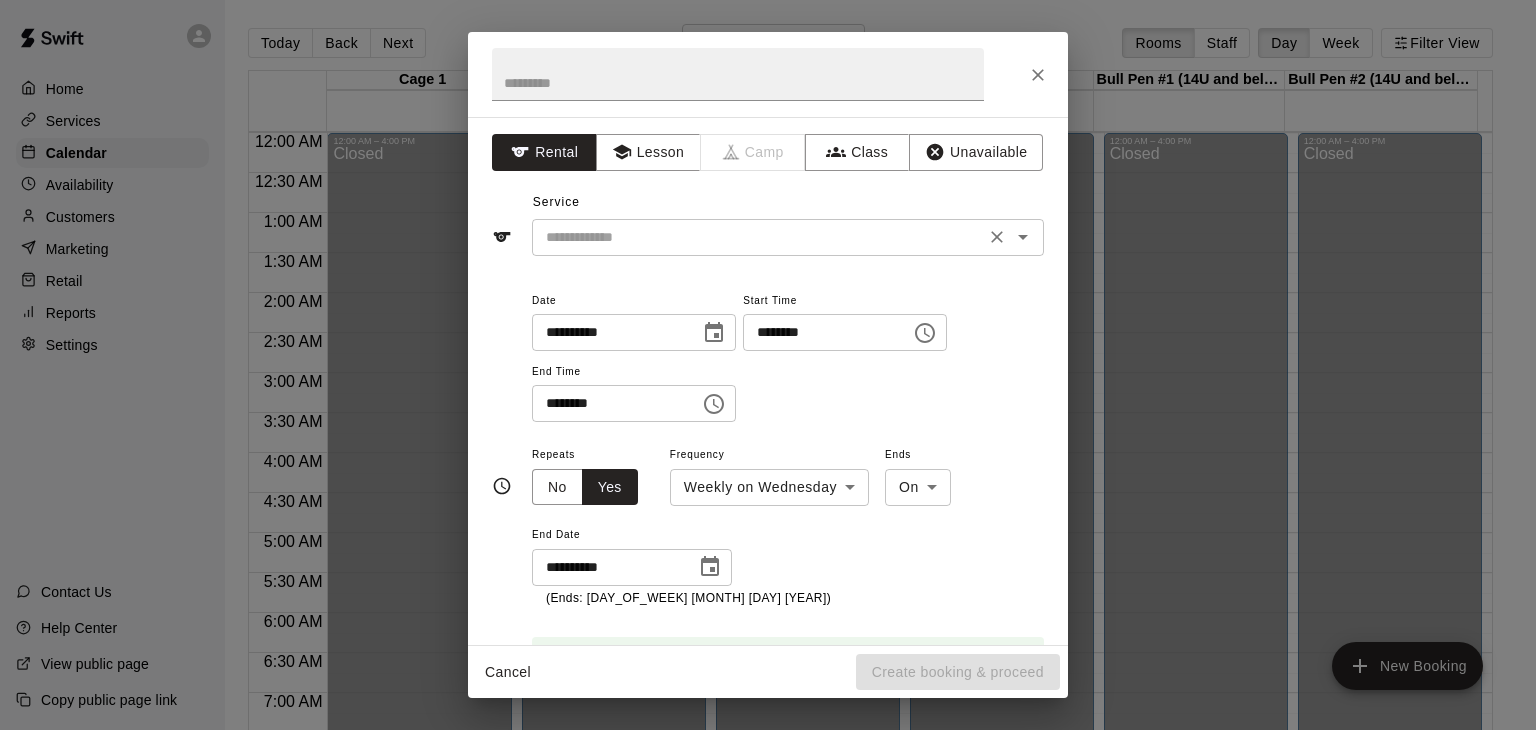 click on "​" at bounding box center (788, 237) 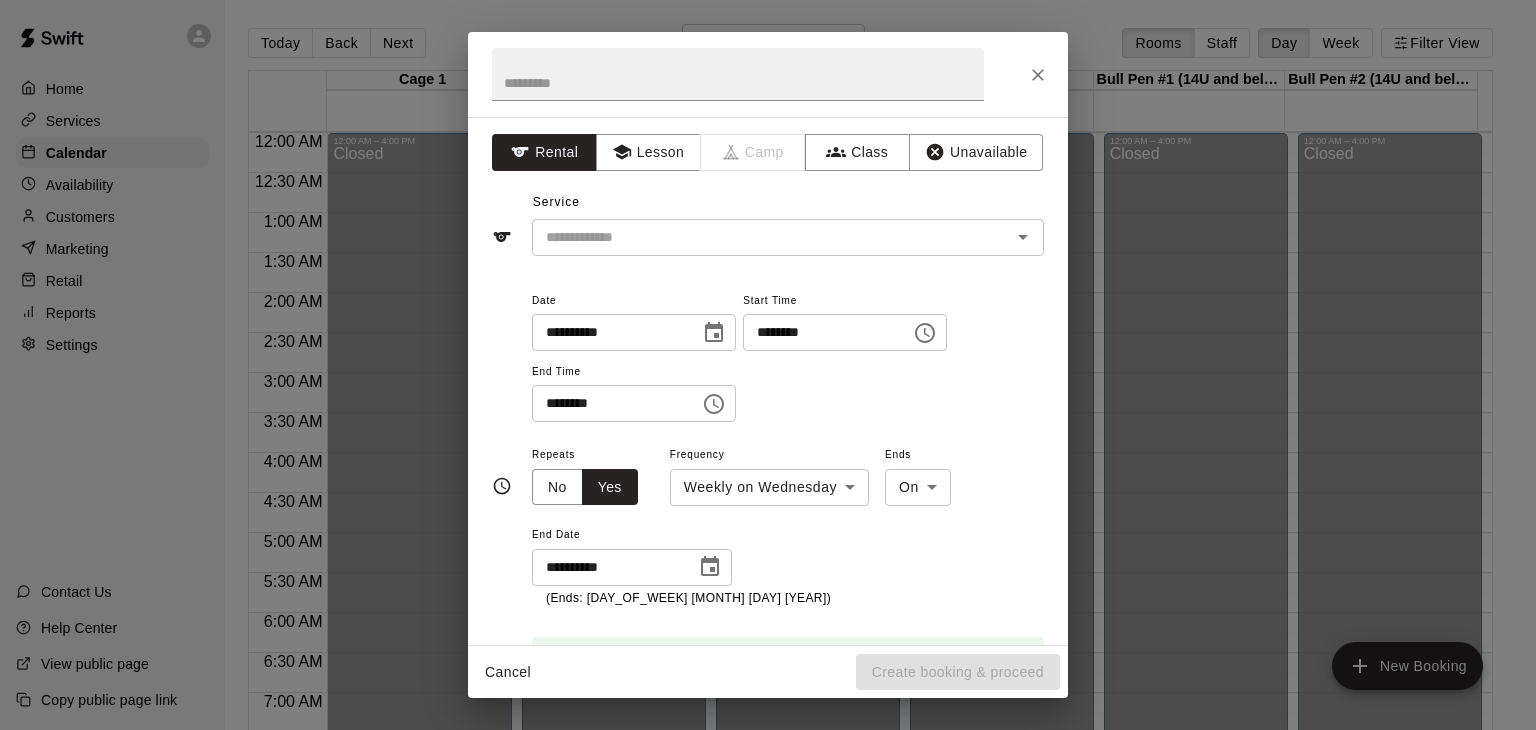 click on "**********" at bounding box center (768, 381) 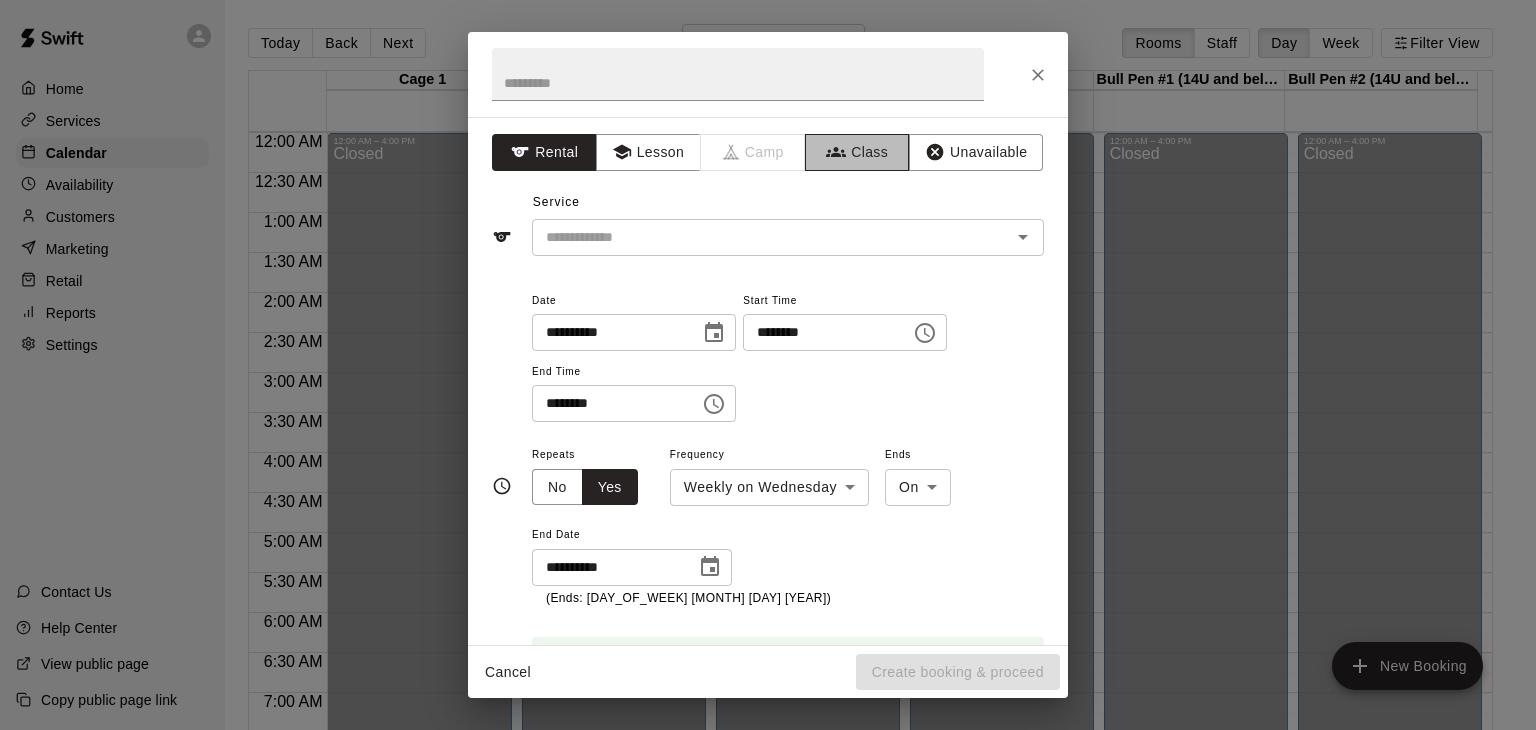 click on "Class" at bounding box center [857, 152] 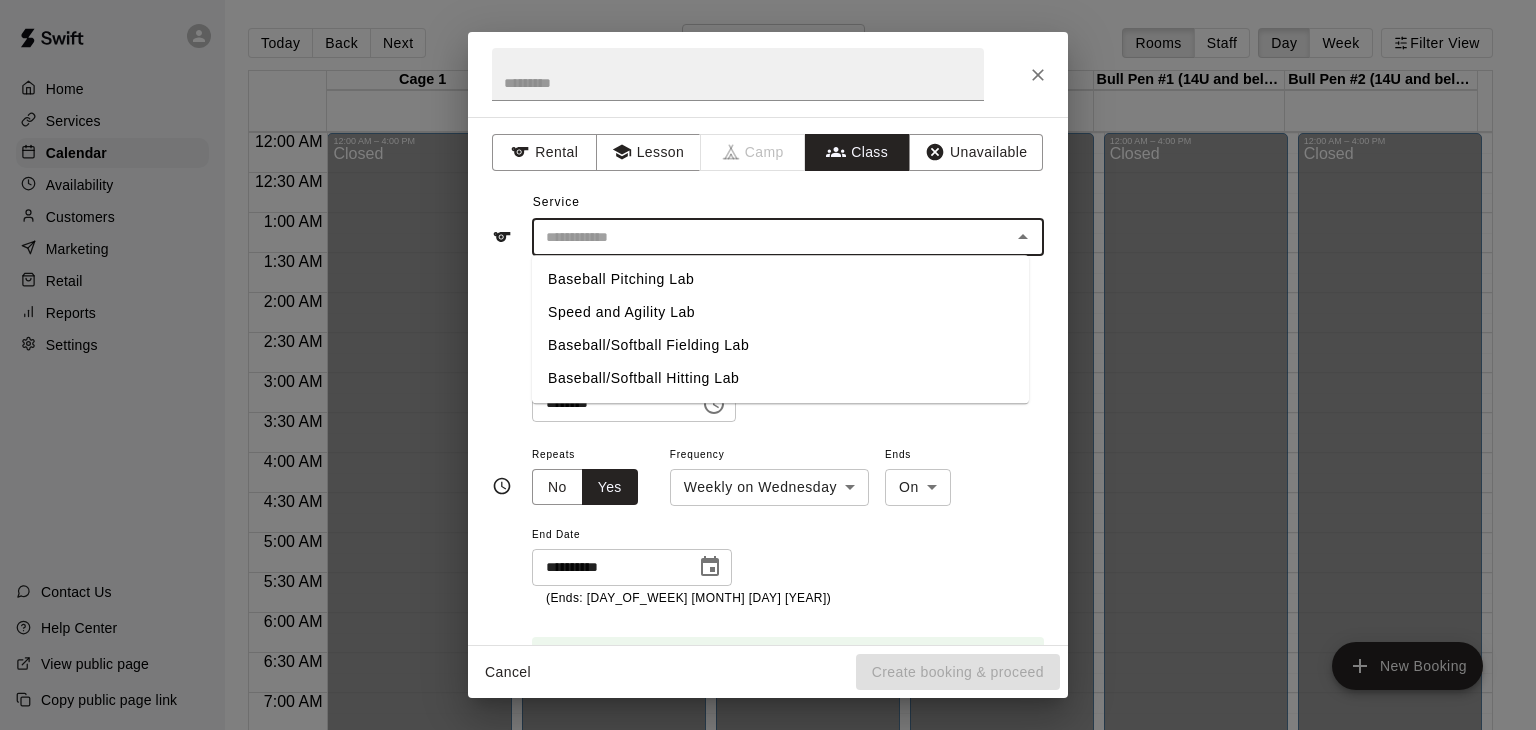 click at bounding box center [771, 237] 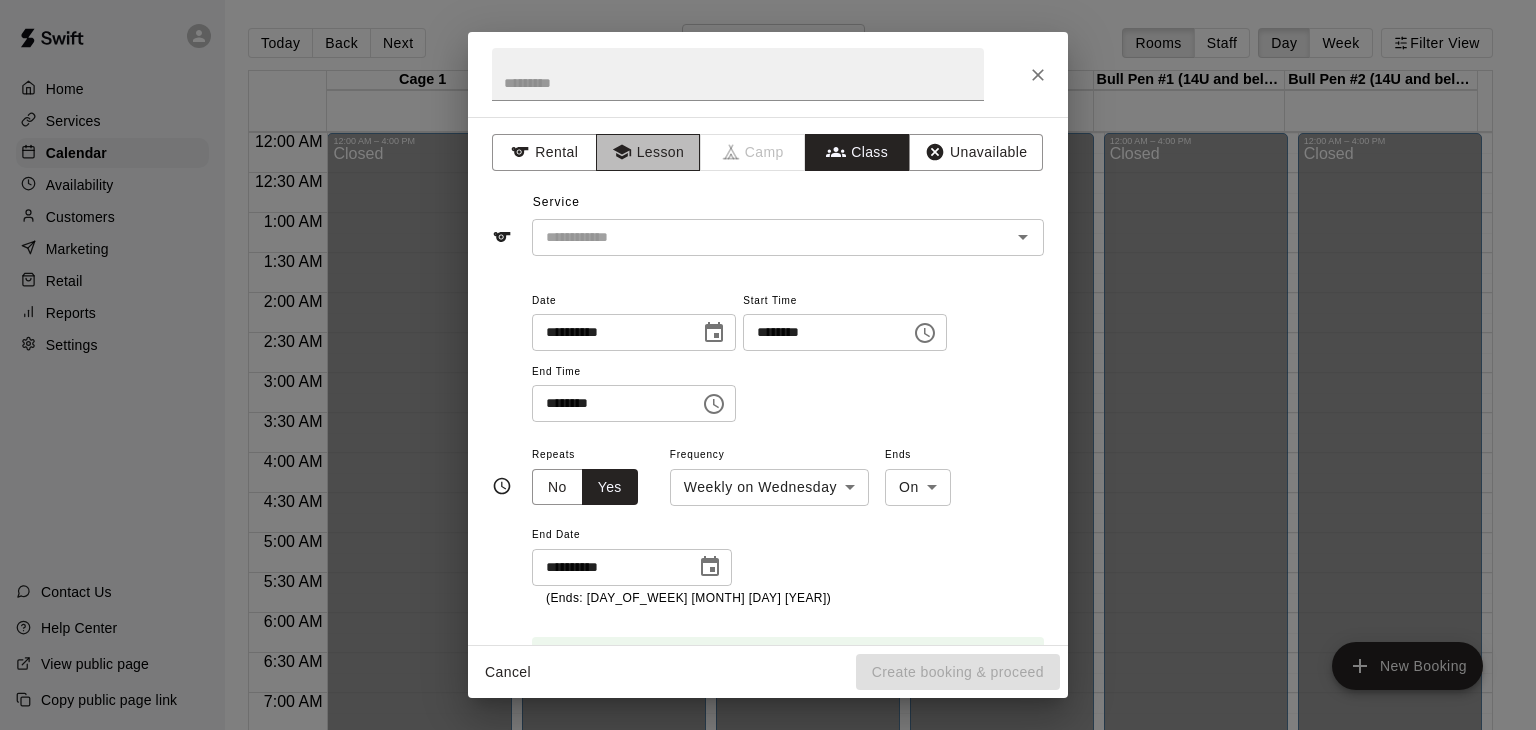click on "Lesson" at bounding box center [648, 152] 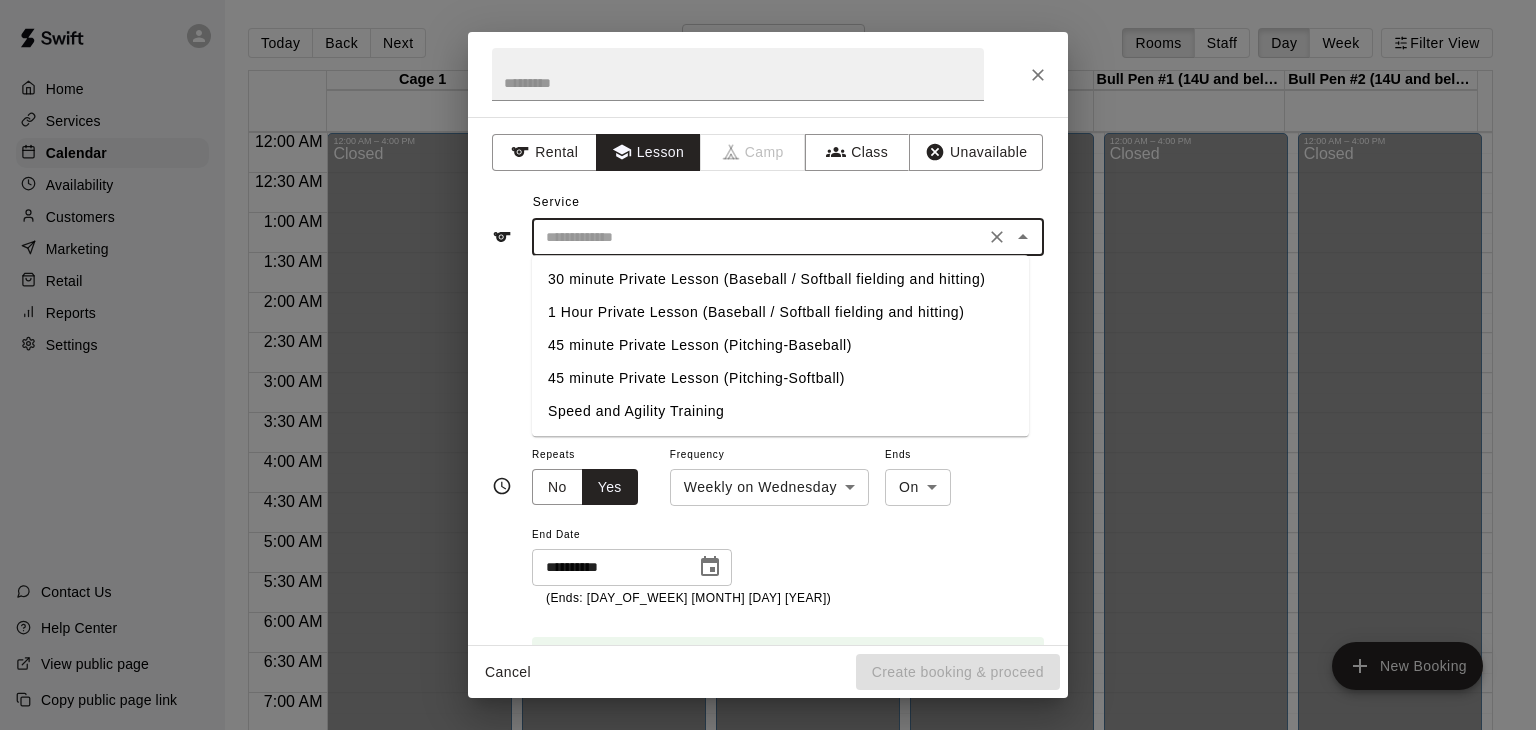 click at bounding box center [758, 237] 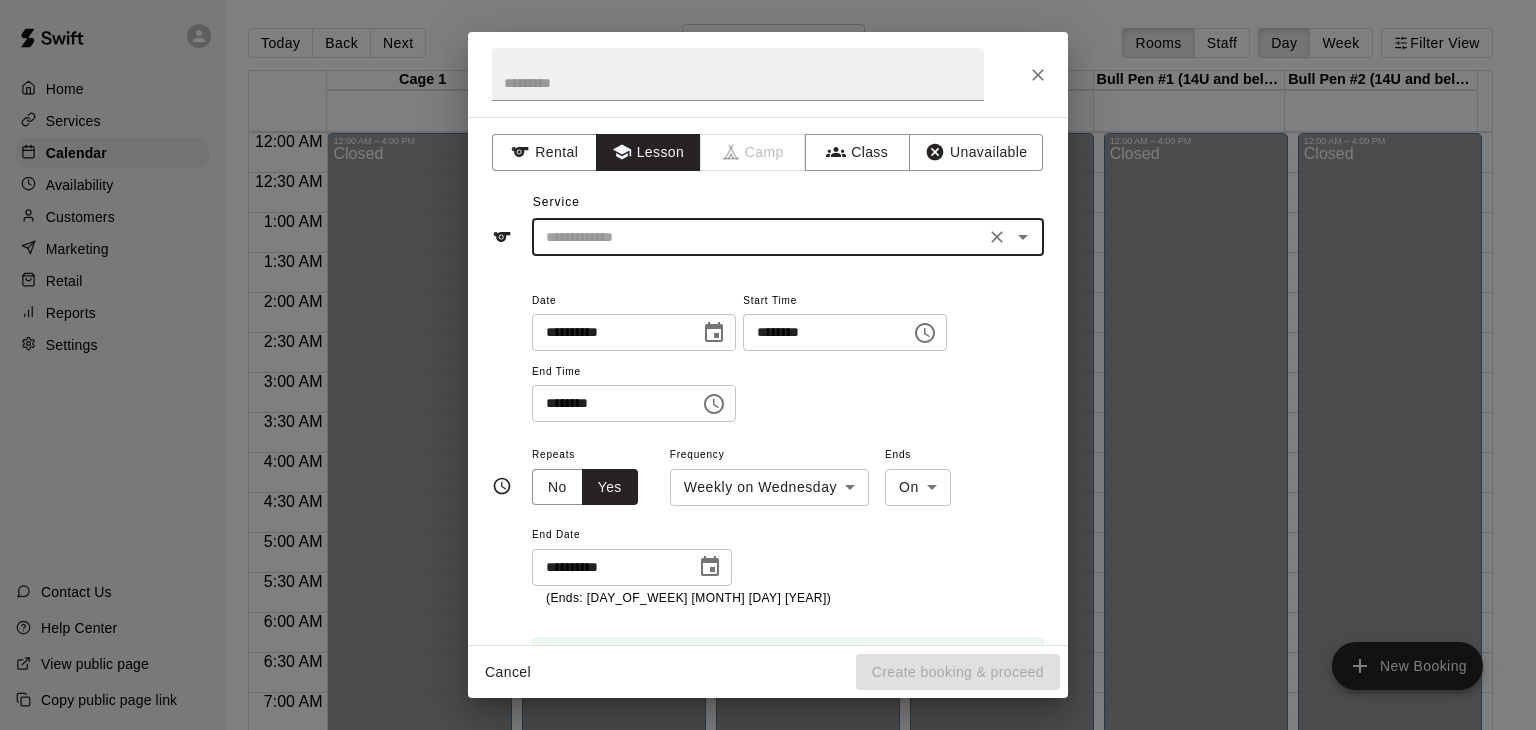click at bounding box center [758, 237] 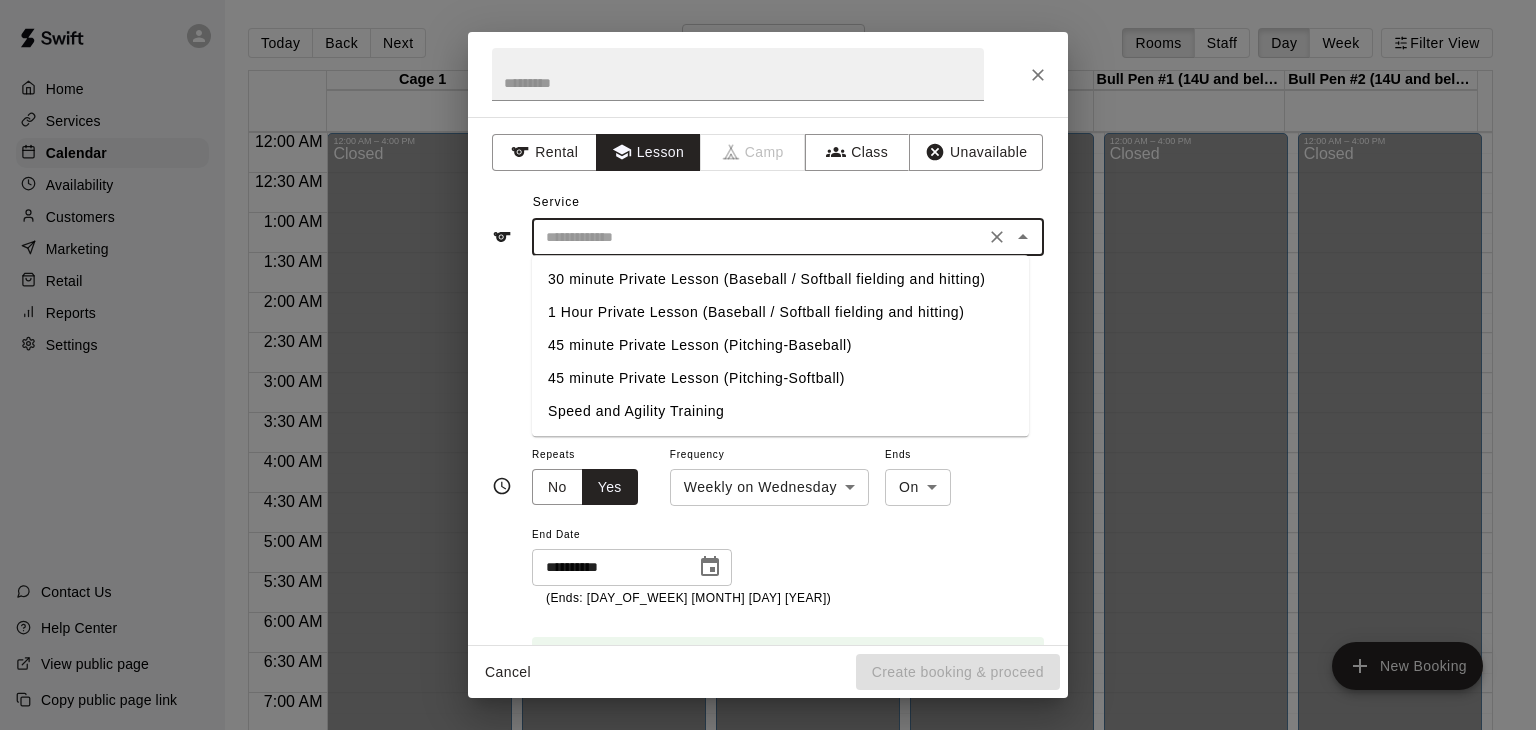 click at bounding box center [758, 237] 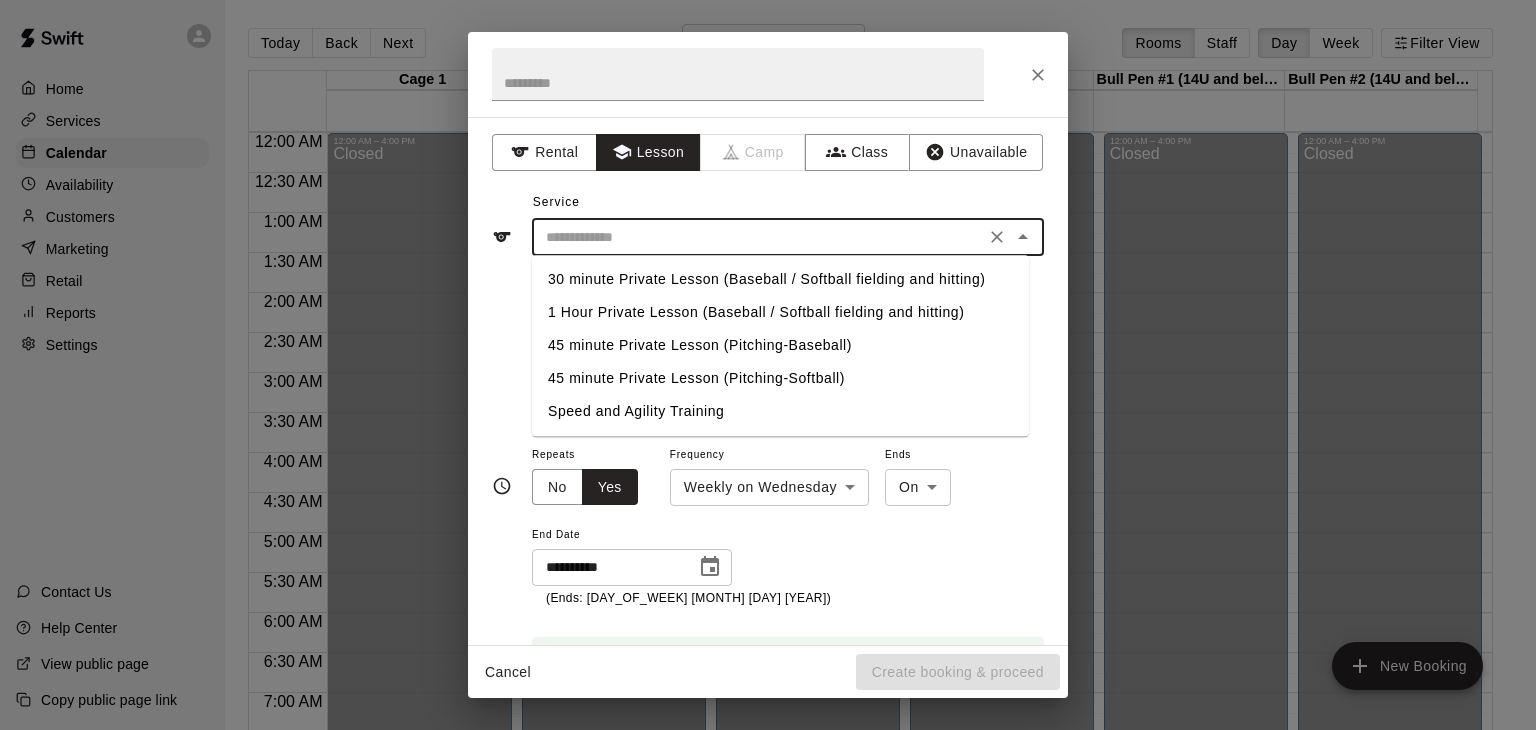 click on "**********" at bounding box center (768, 381) 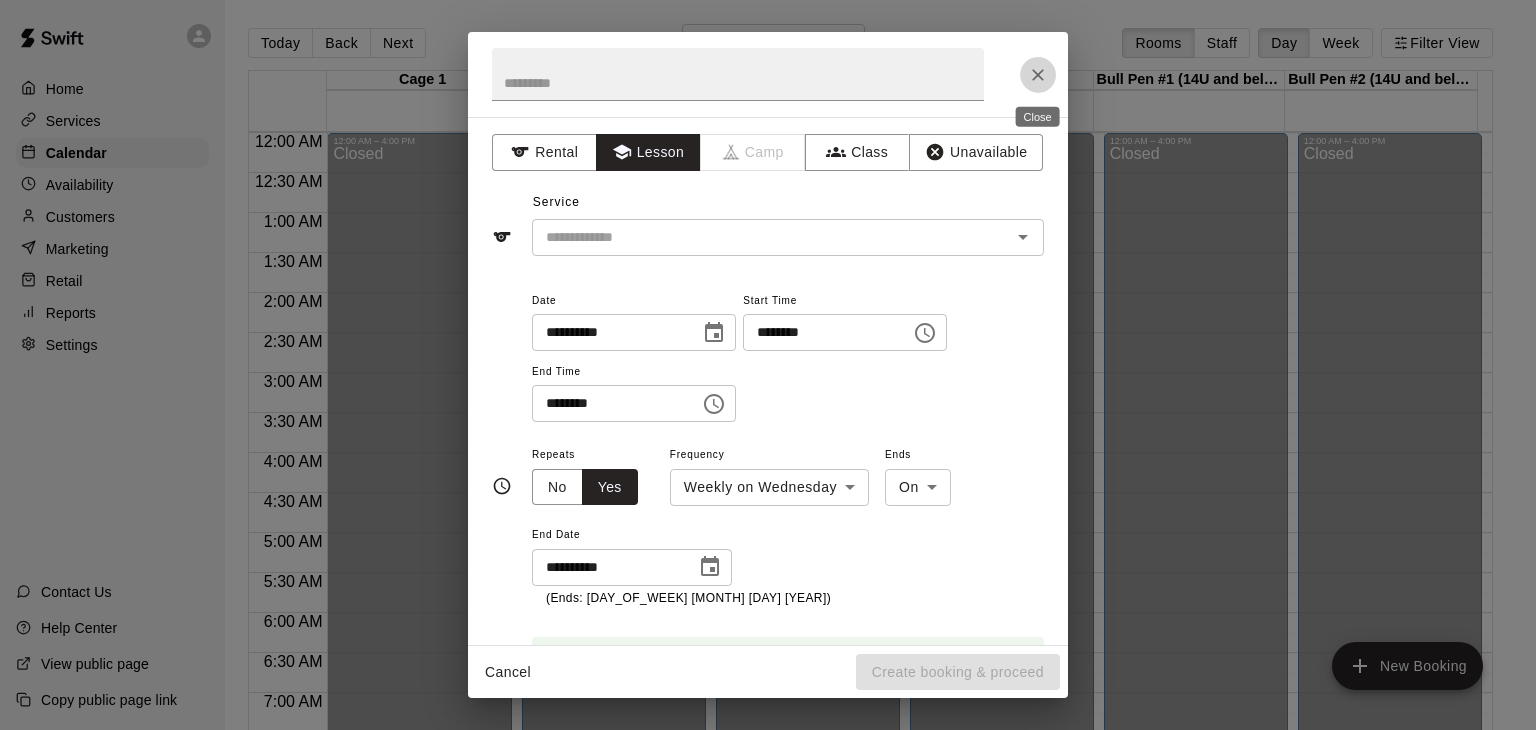 click 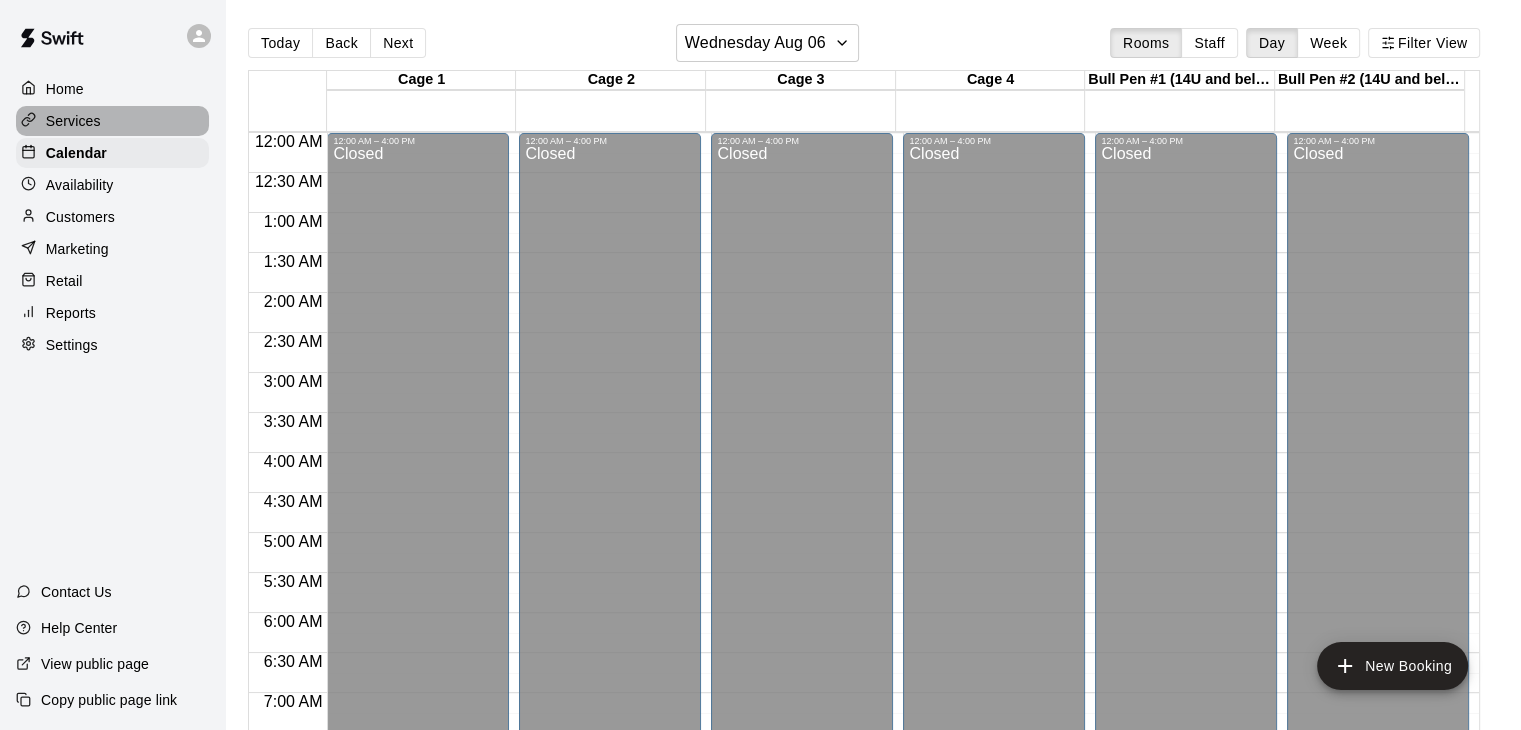 click on "Services" at bounding box center (73, 121) 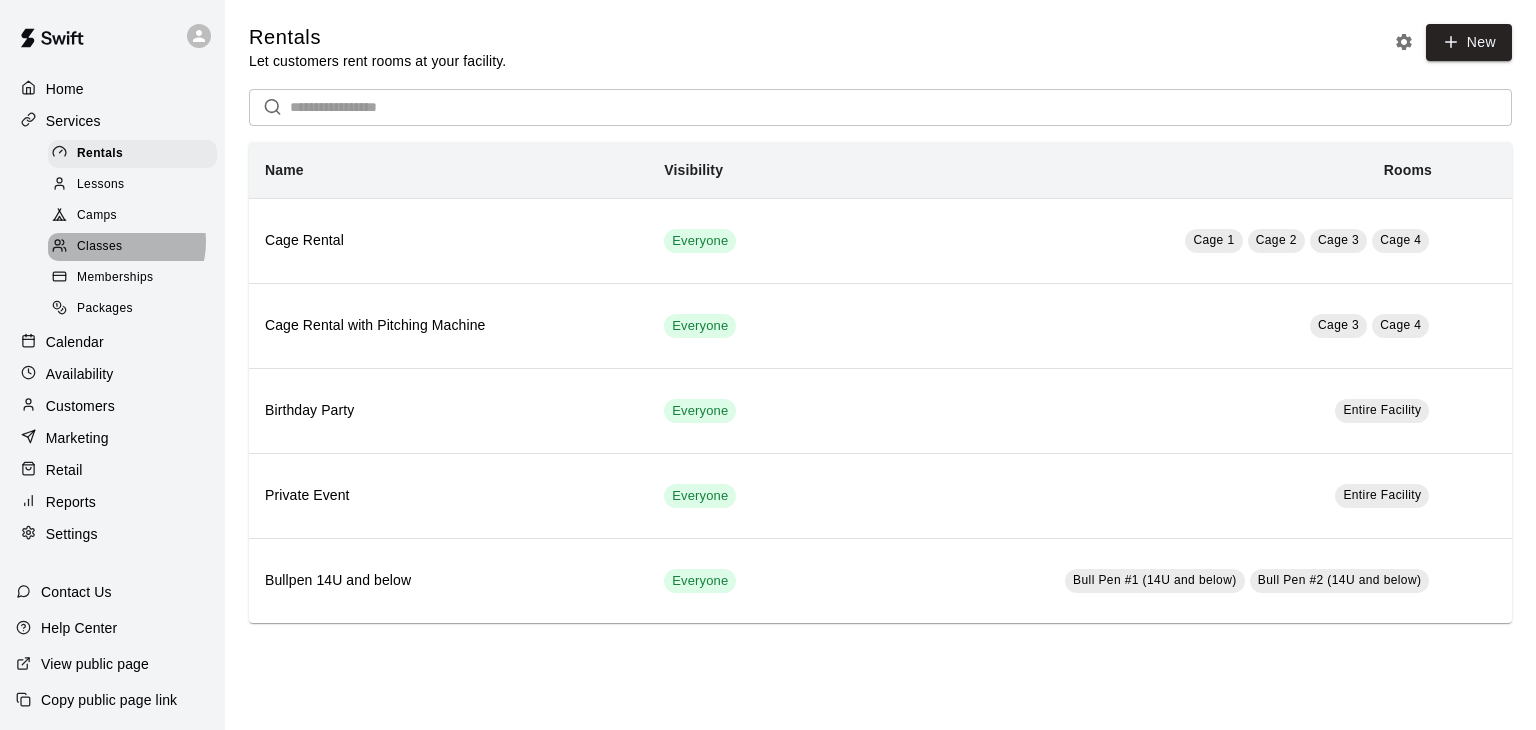 click on "Classes" at bounding box center [99, 247] 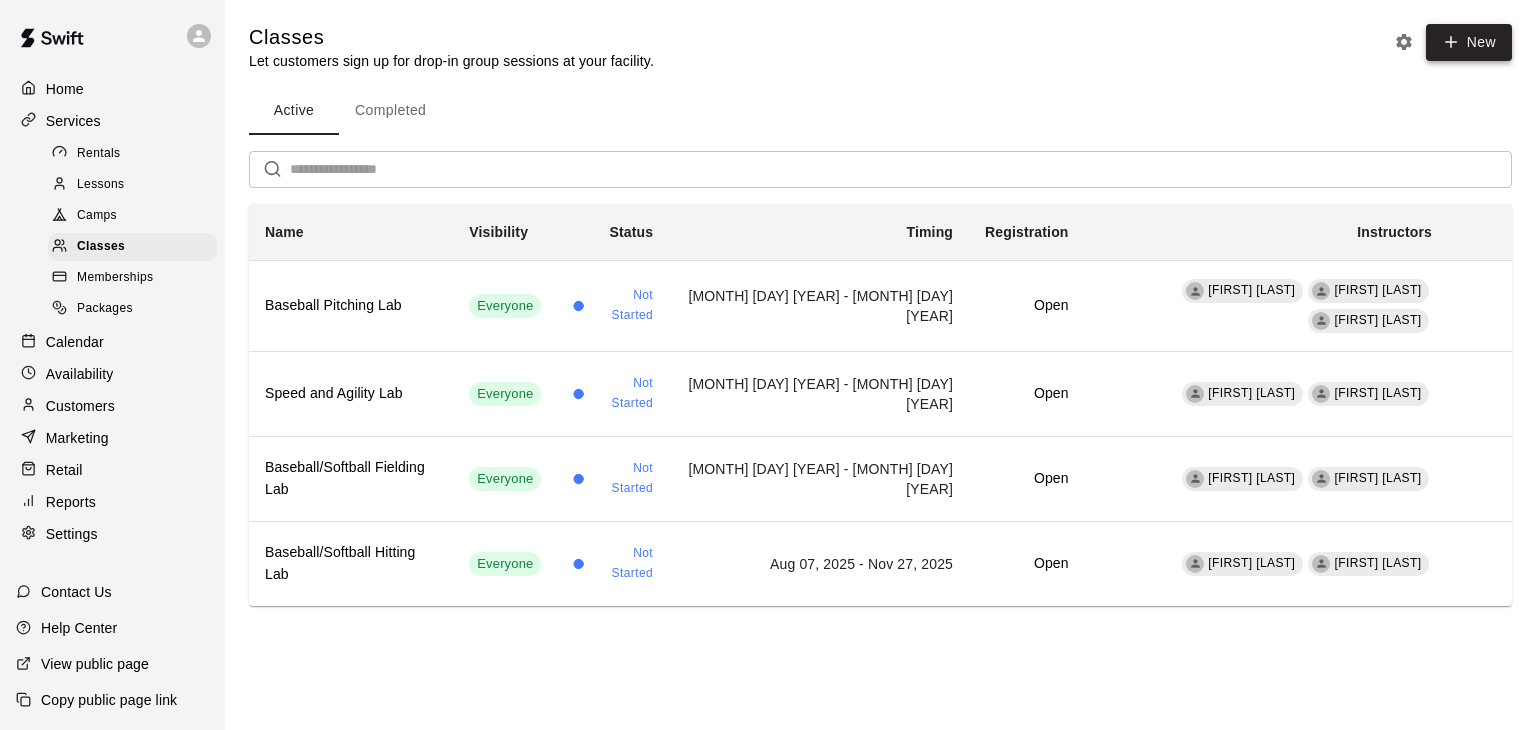 click on "New" at bounding box center (1469, 42) 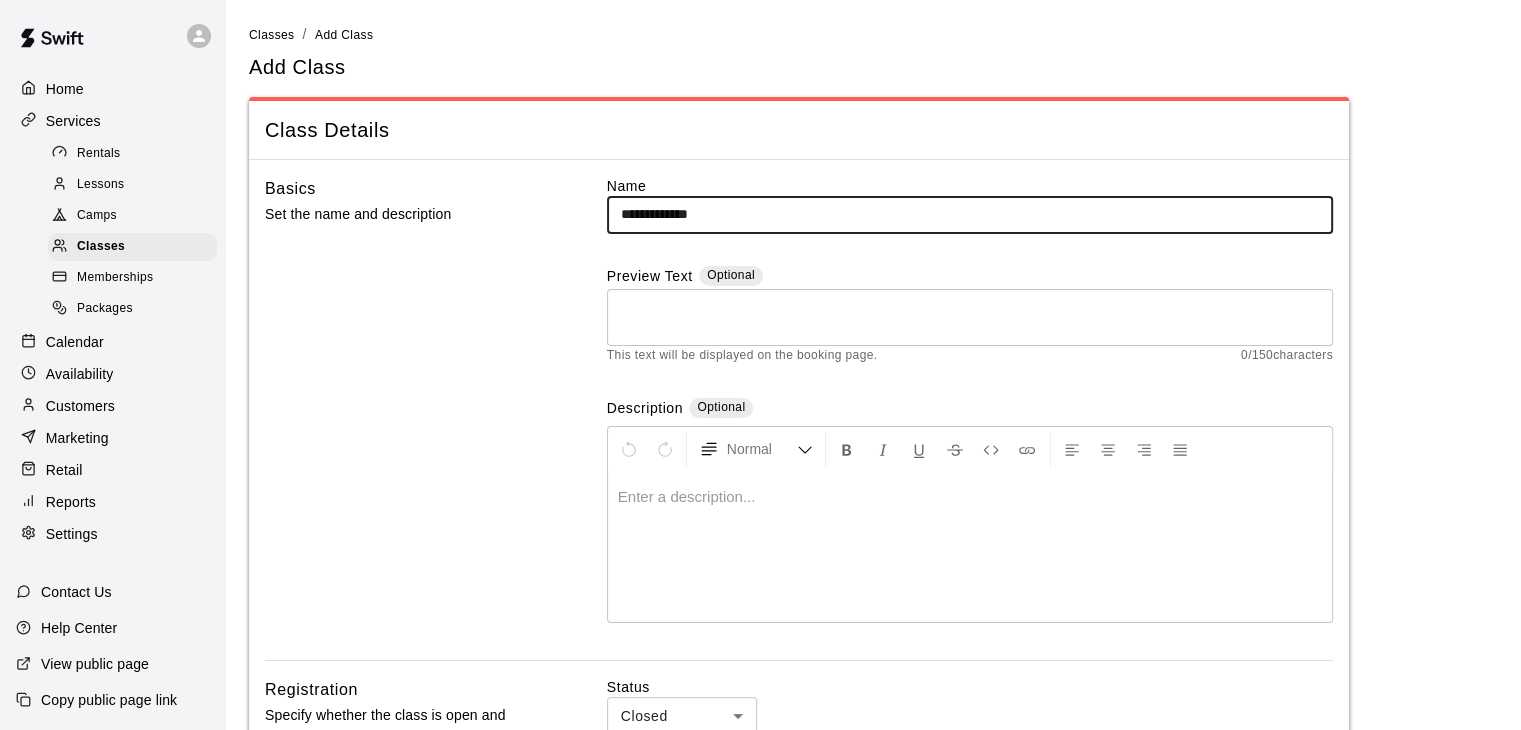 type on "**********" 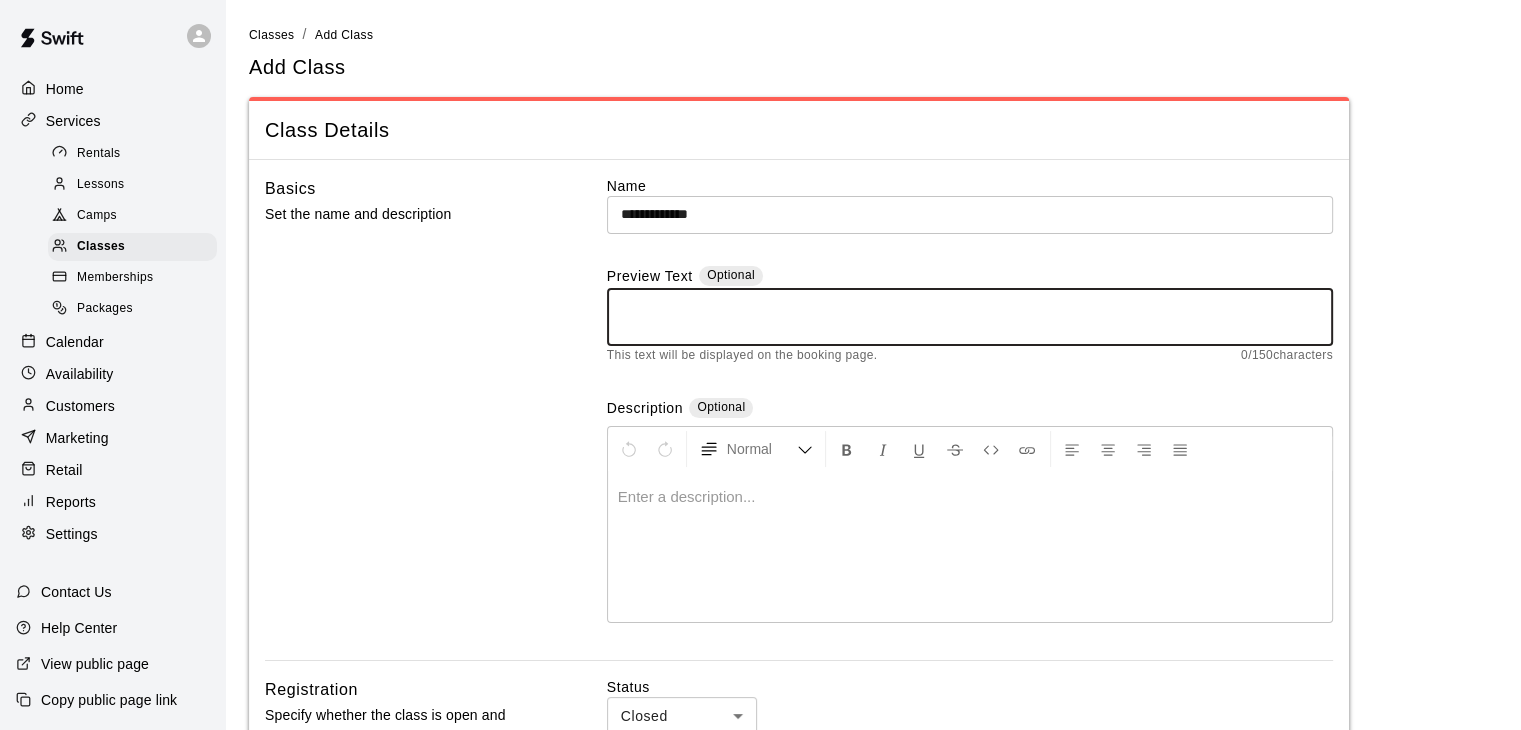 click at bounding box center (970, 317) 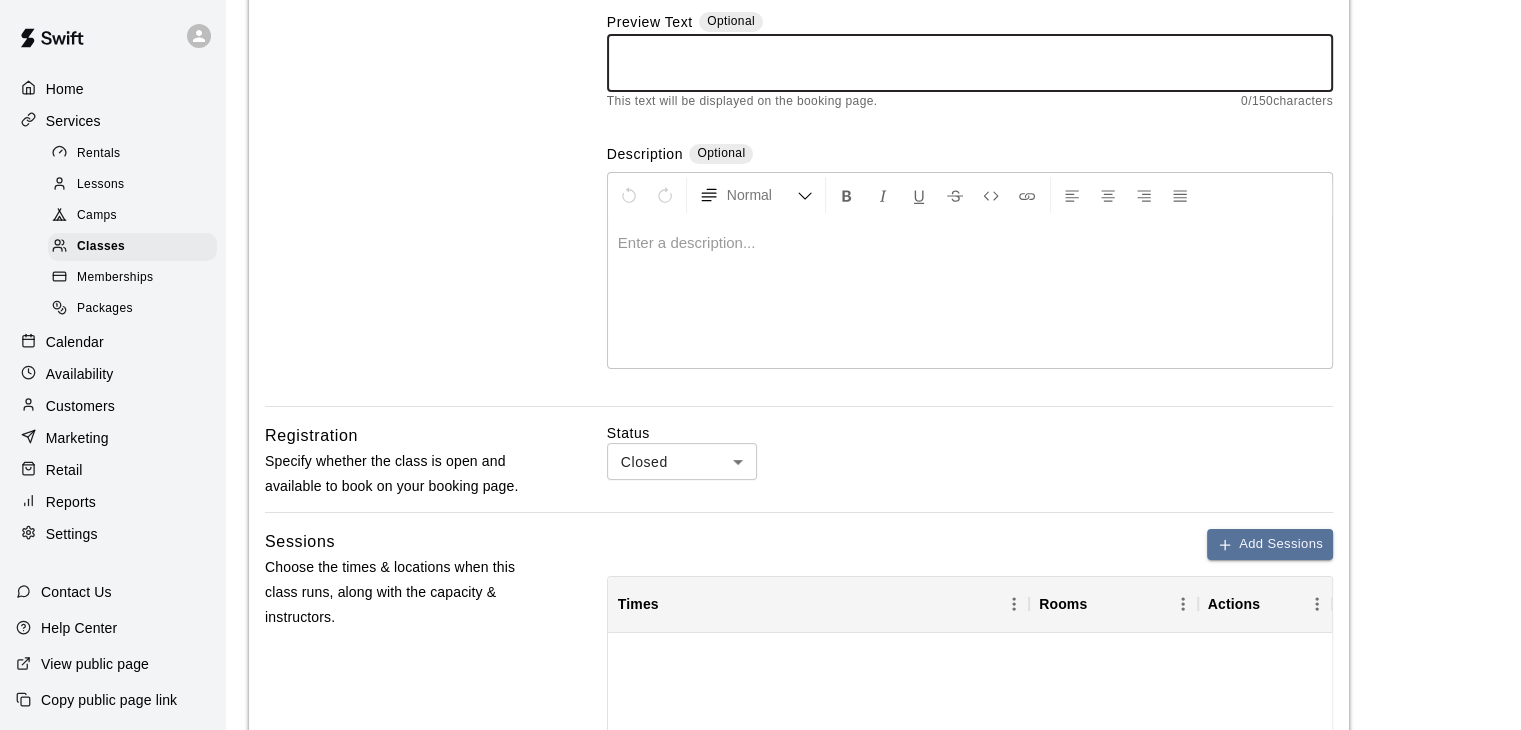 scroll, scrollTop: 255, scrollLeft: 0, axis: vertical 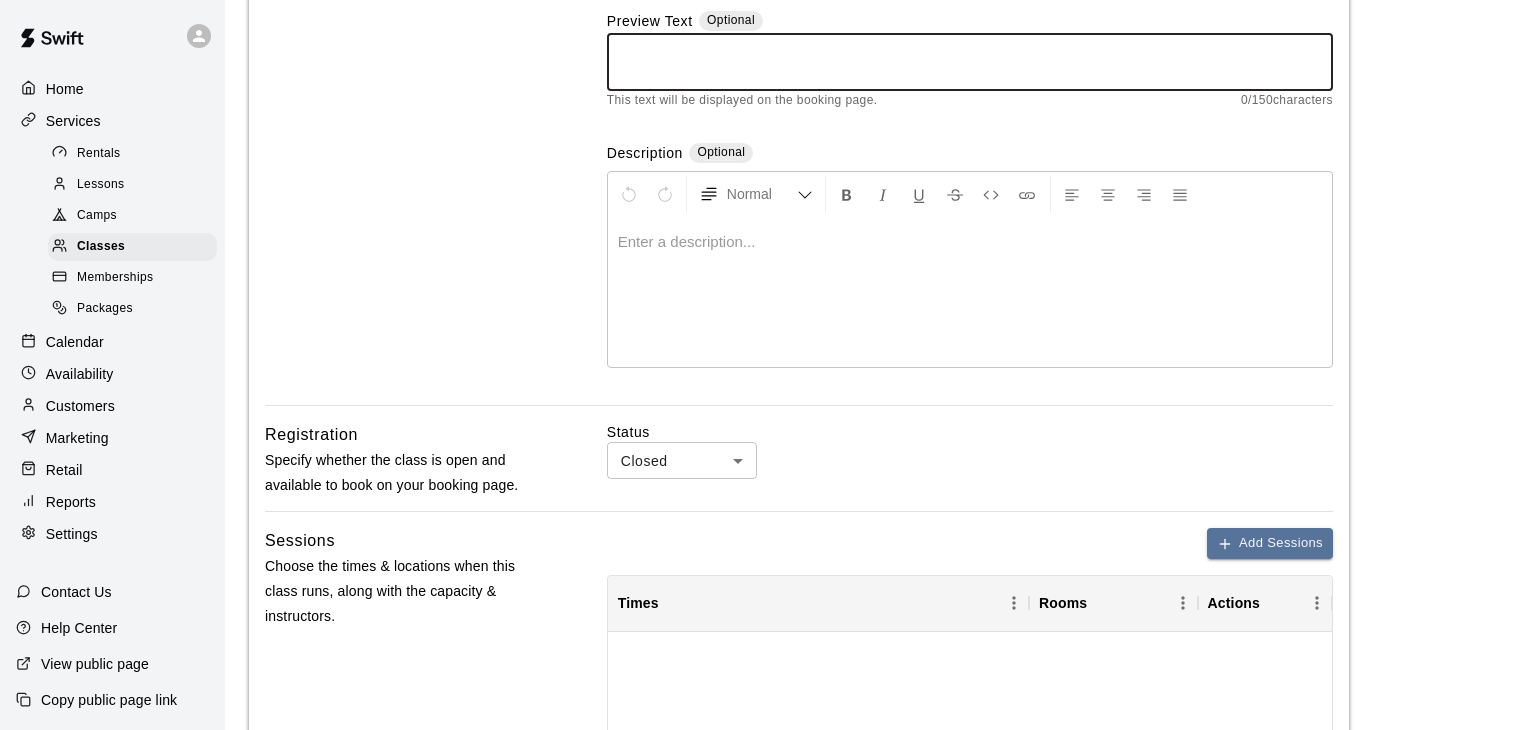 click on "**********" at bounding box center (768, 569) 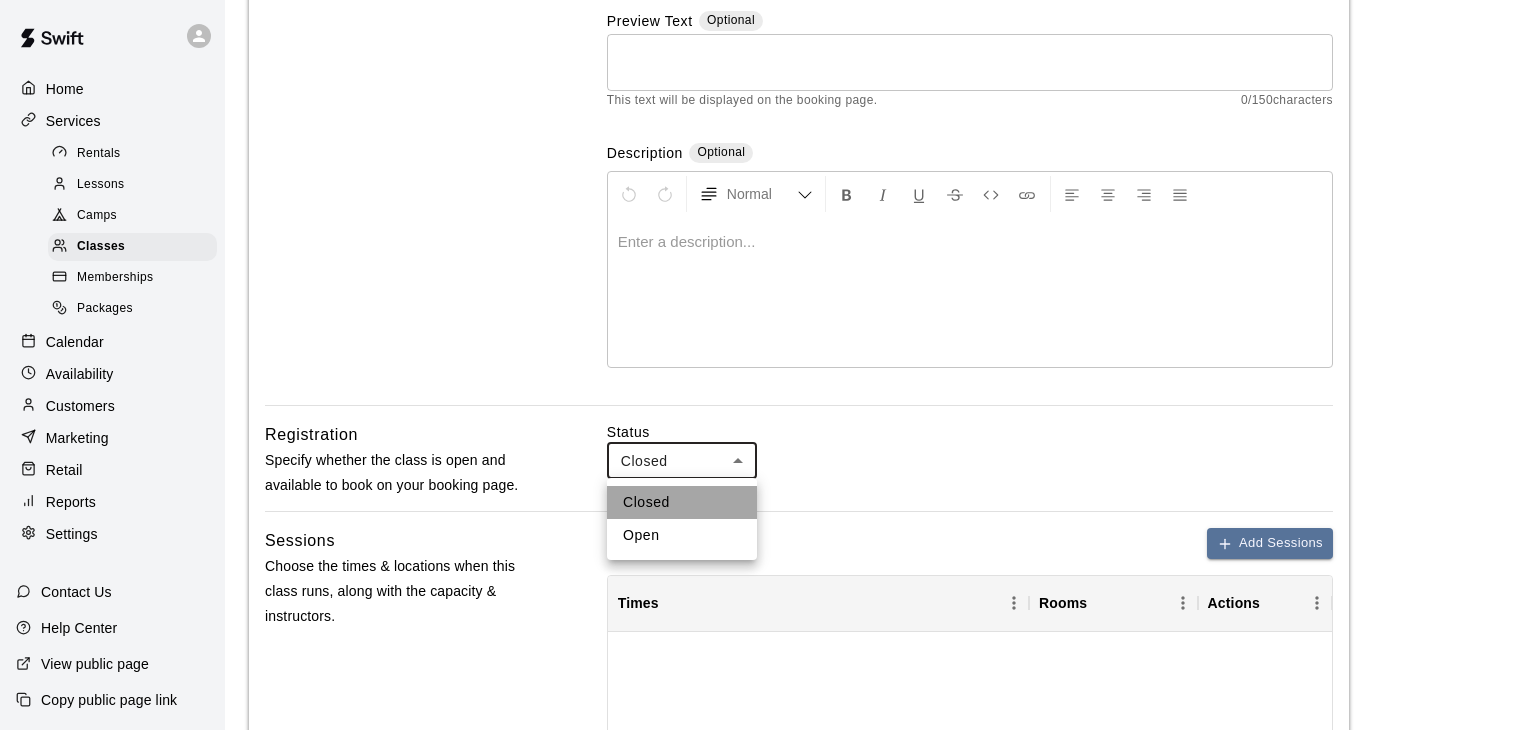 click on "Closed" at bounding box center [682, 502] 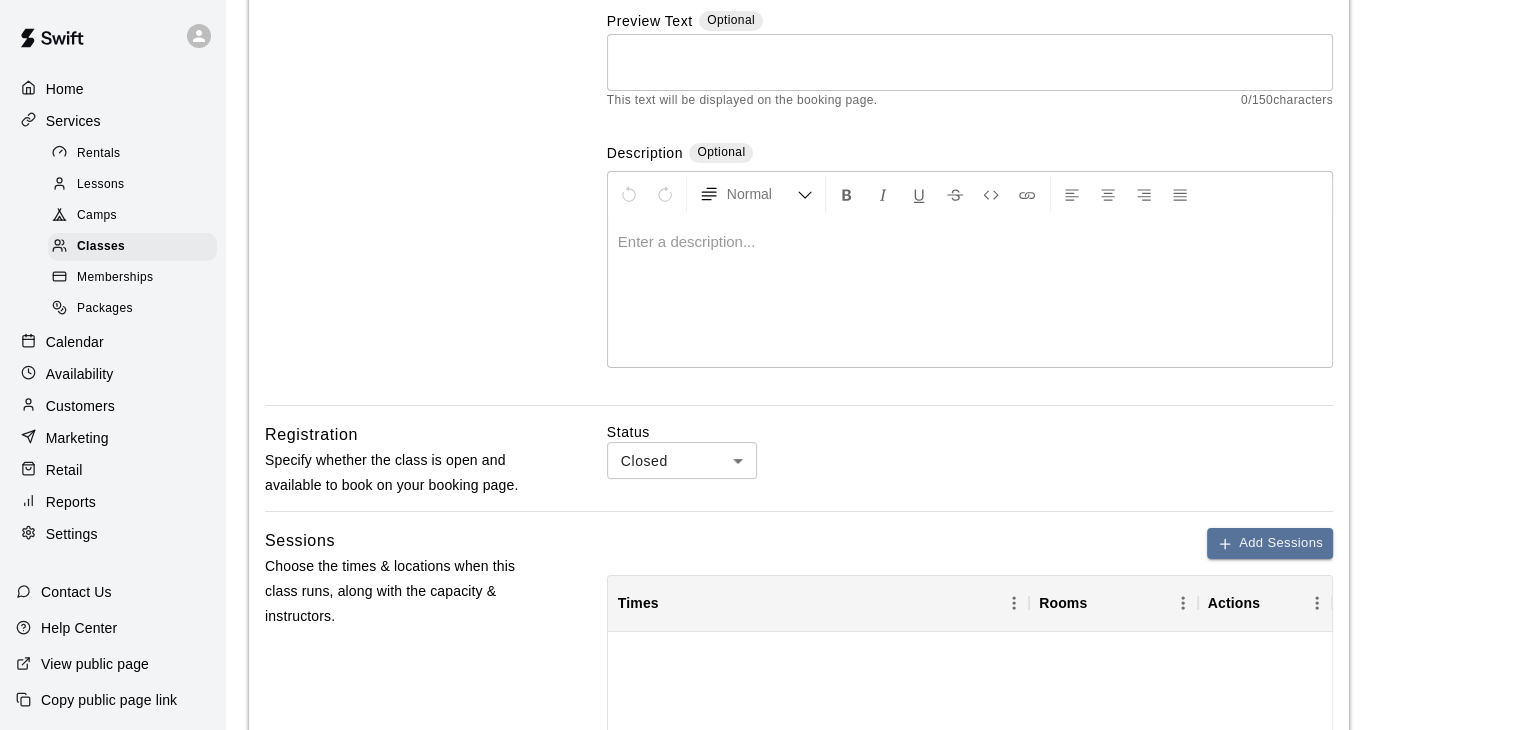 click on "**********" at bounding box center [799, 602] 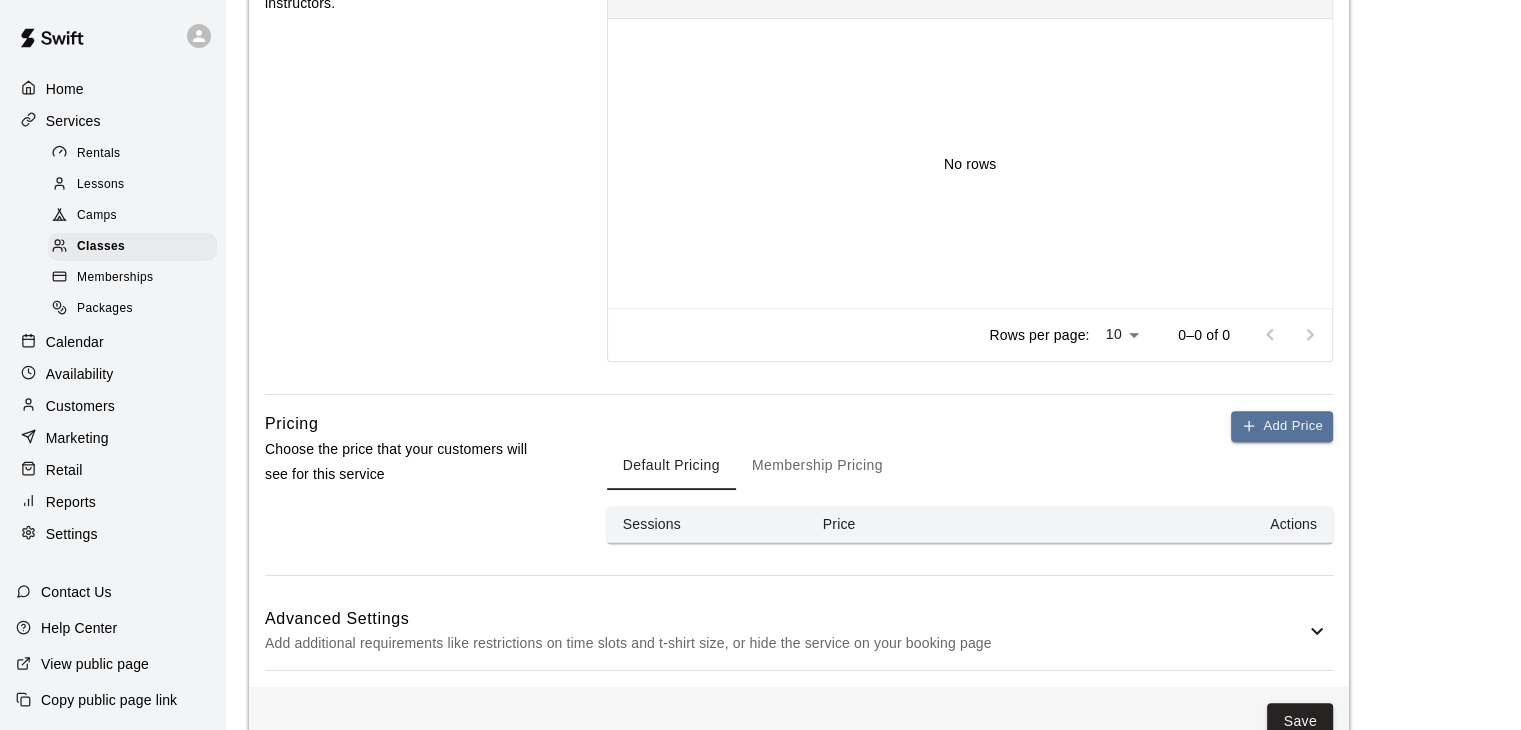 scroll, scrollTop: 916, scrollLeft: 0, axis: vertical 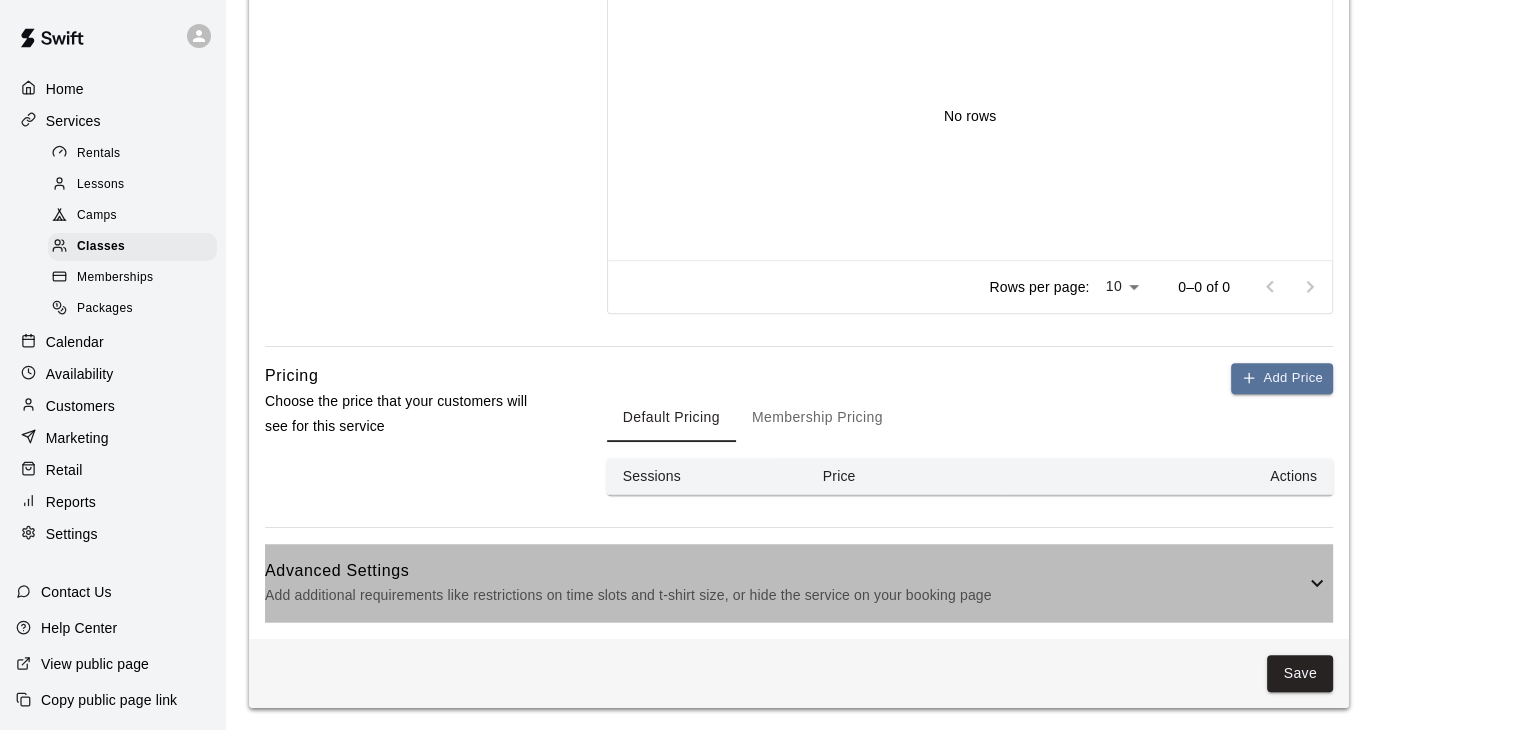 click on "Advanced Settings" at bounding box center [785, 571] 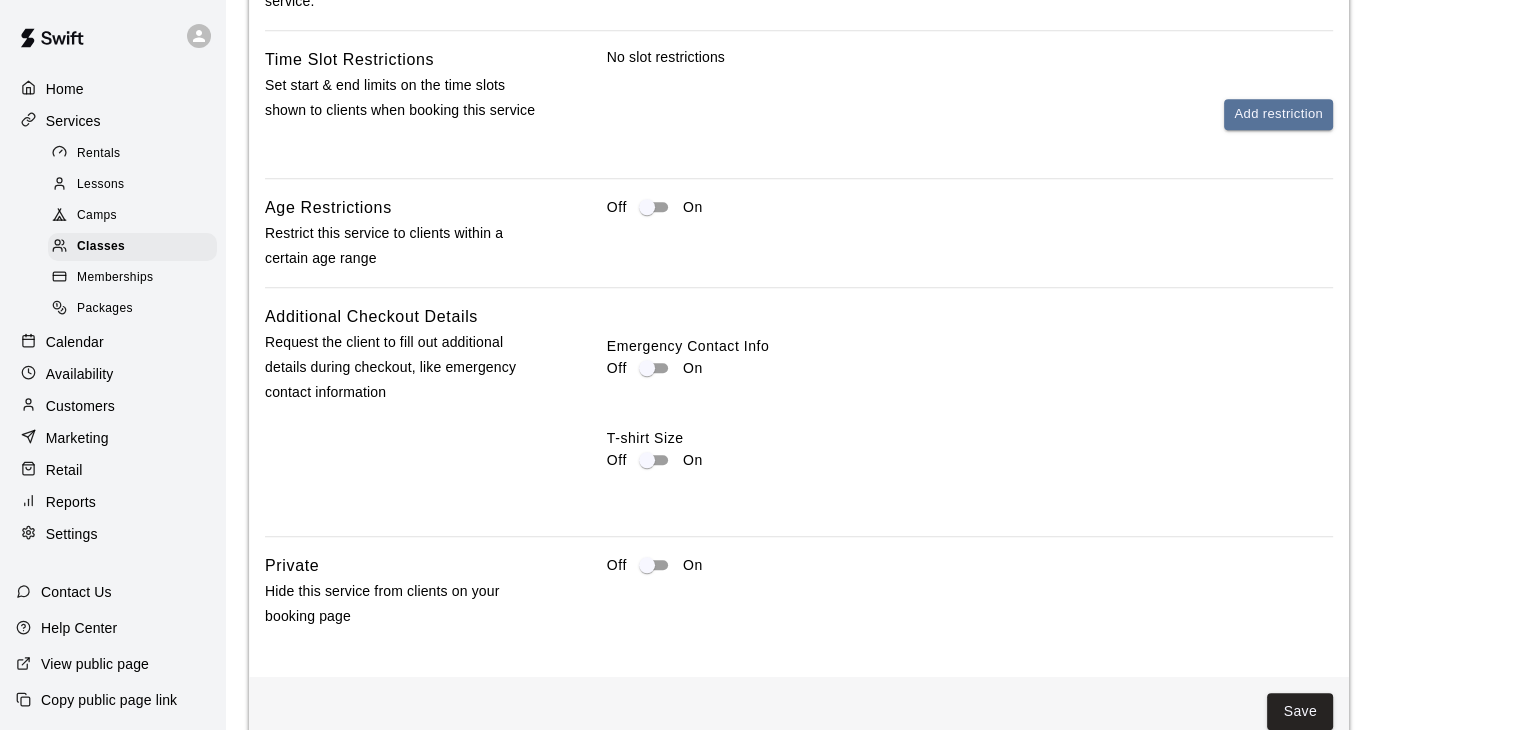 scroll, scrollTop: 1779, scrollLeft: 0, axis: vertical 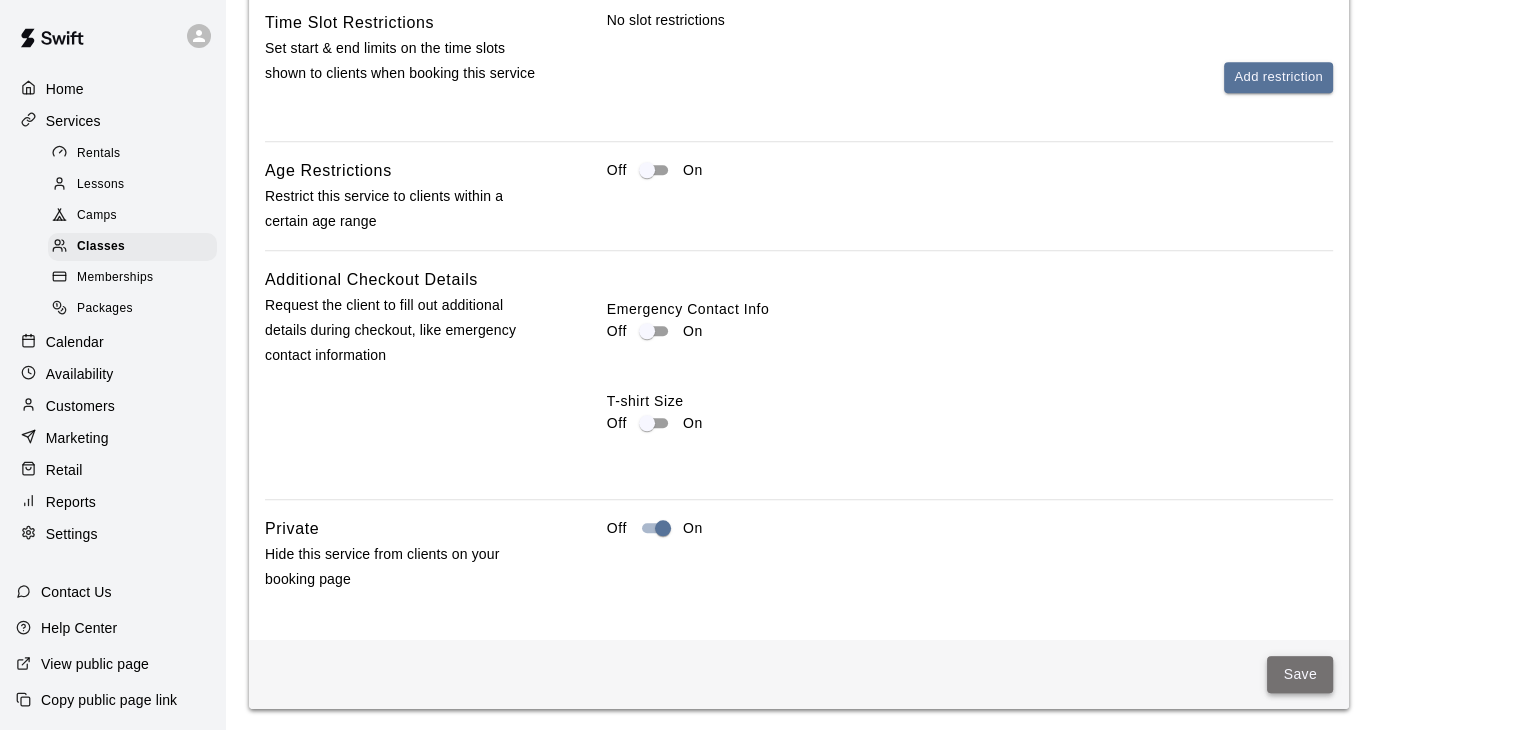 click on "Save" at bounding box center [1300, 674] 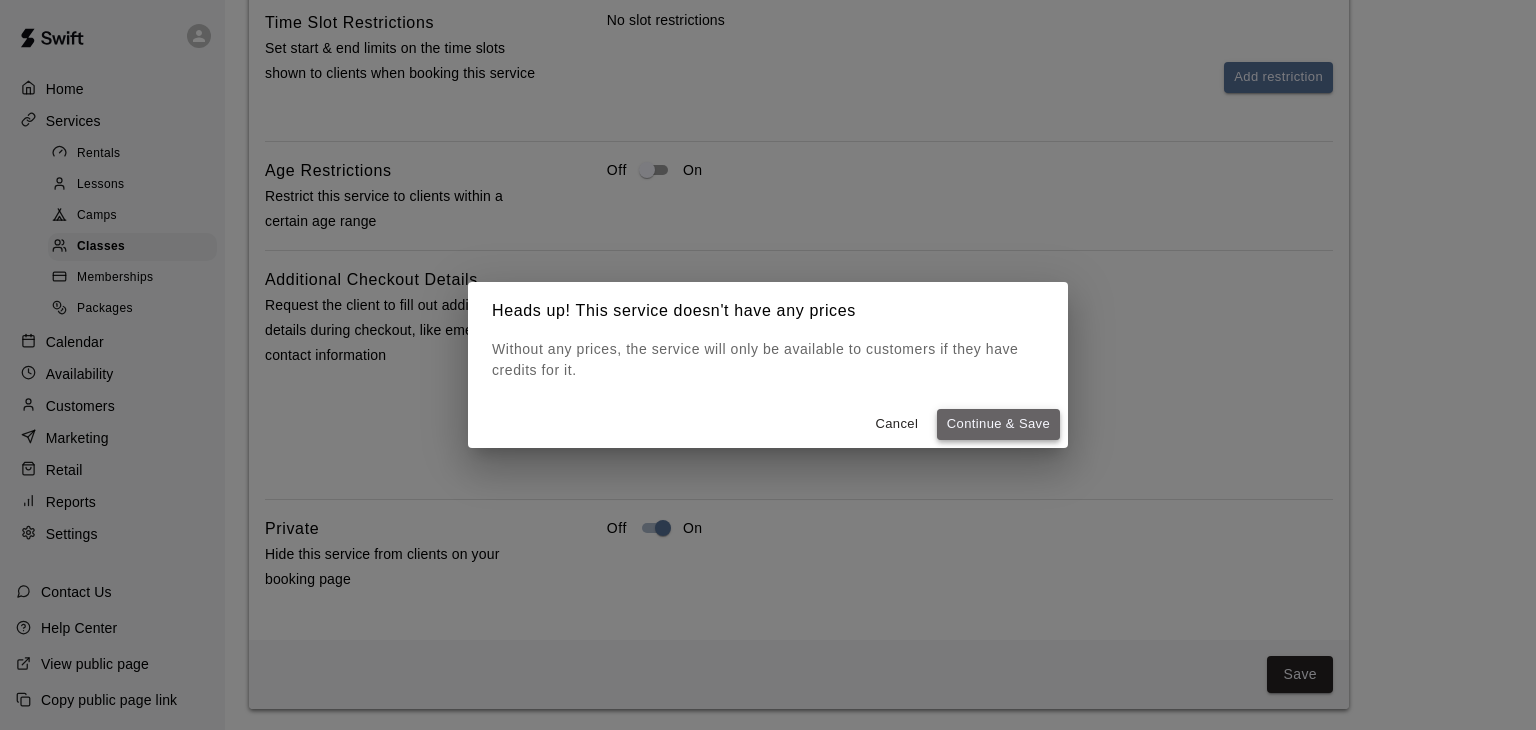 click on "Continue & Save" at bounding box center [998, 424] 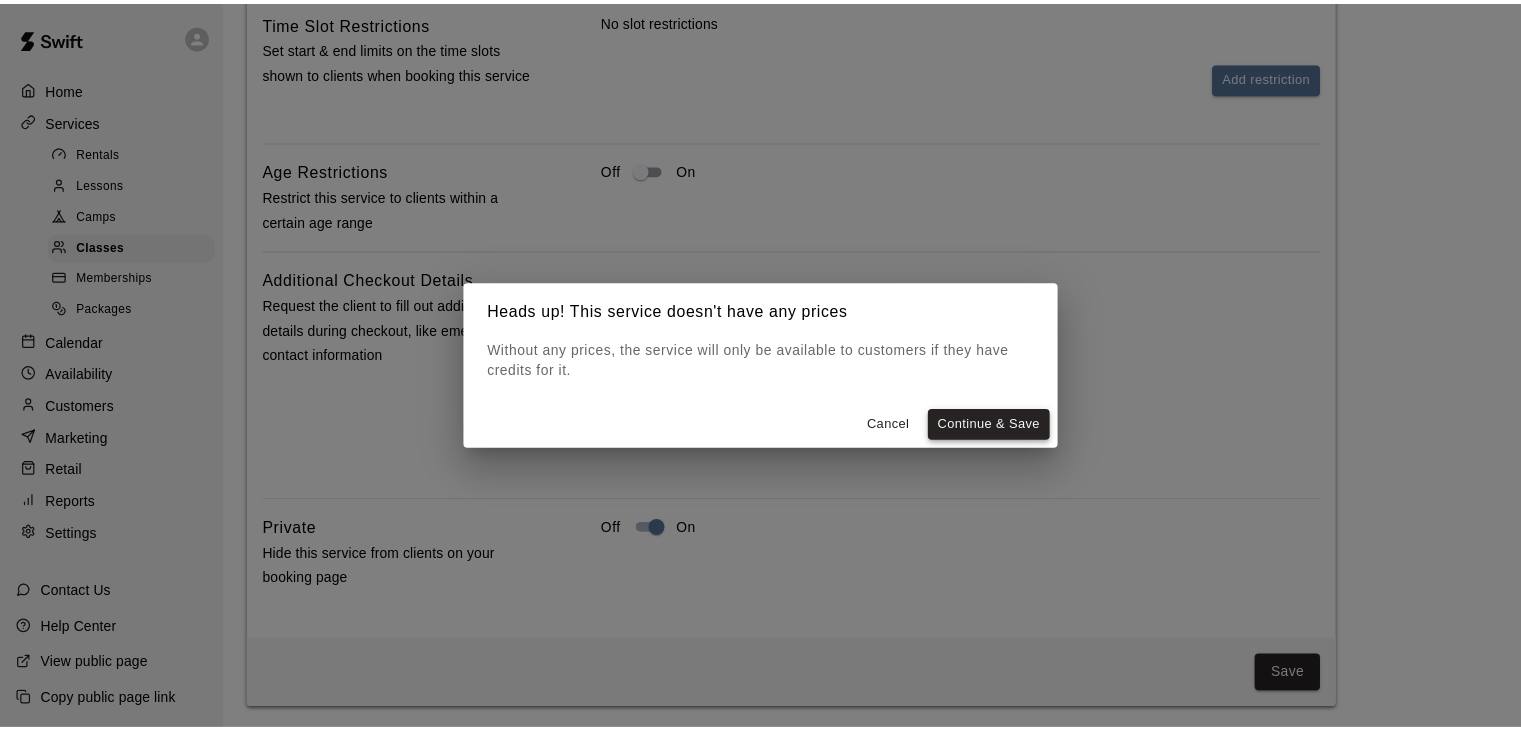 scroll, scrollTop: 0, scrollLeft: 0, axis: both 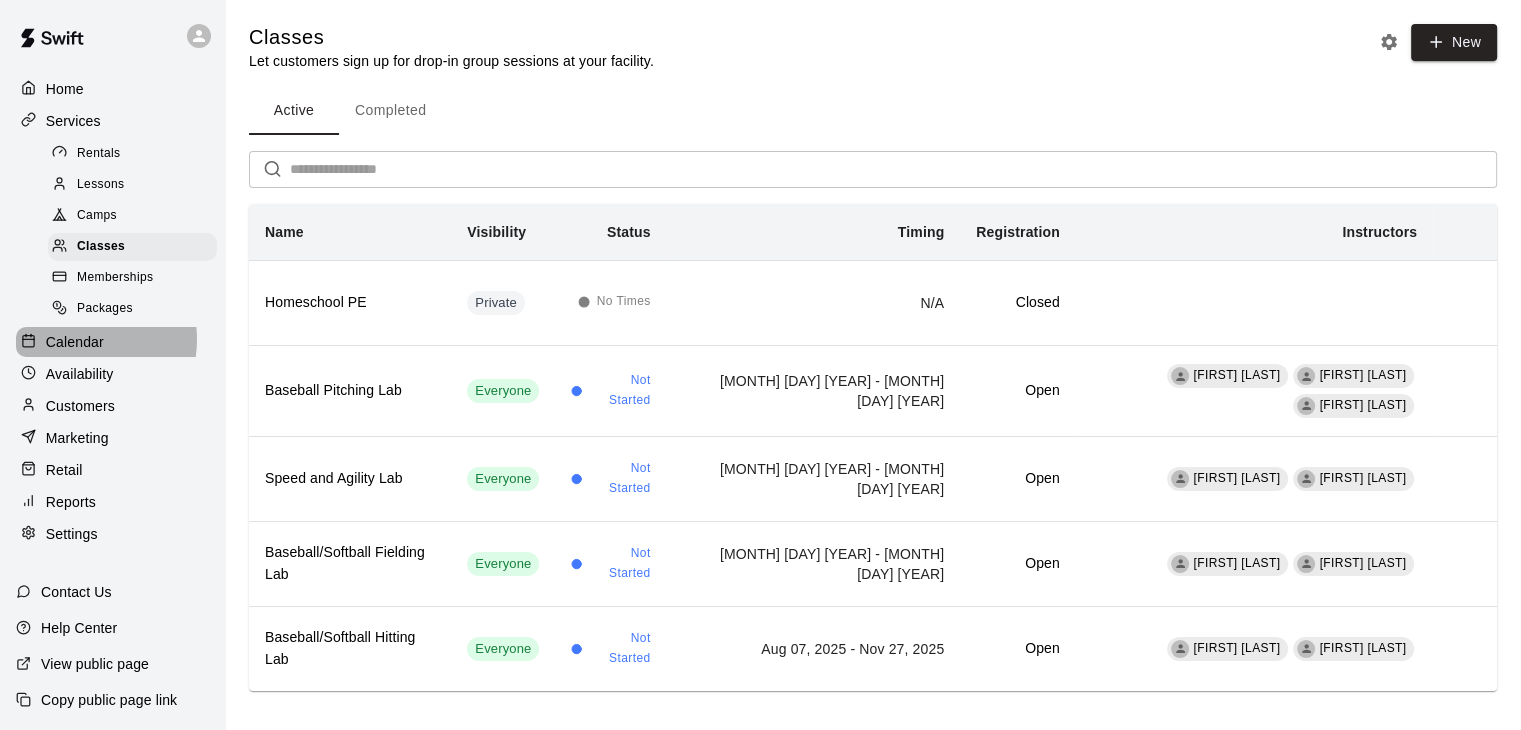 click on "Calendar" at bounding box center [75, 342] 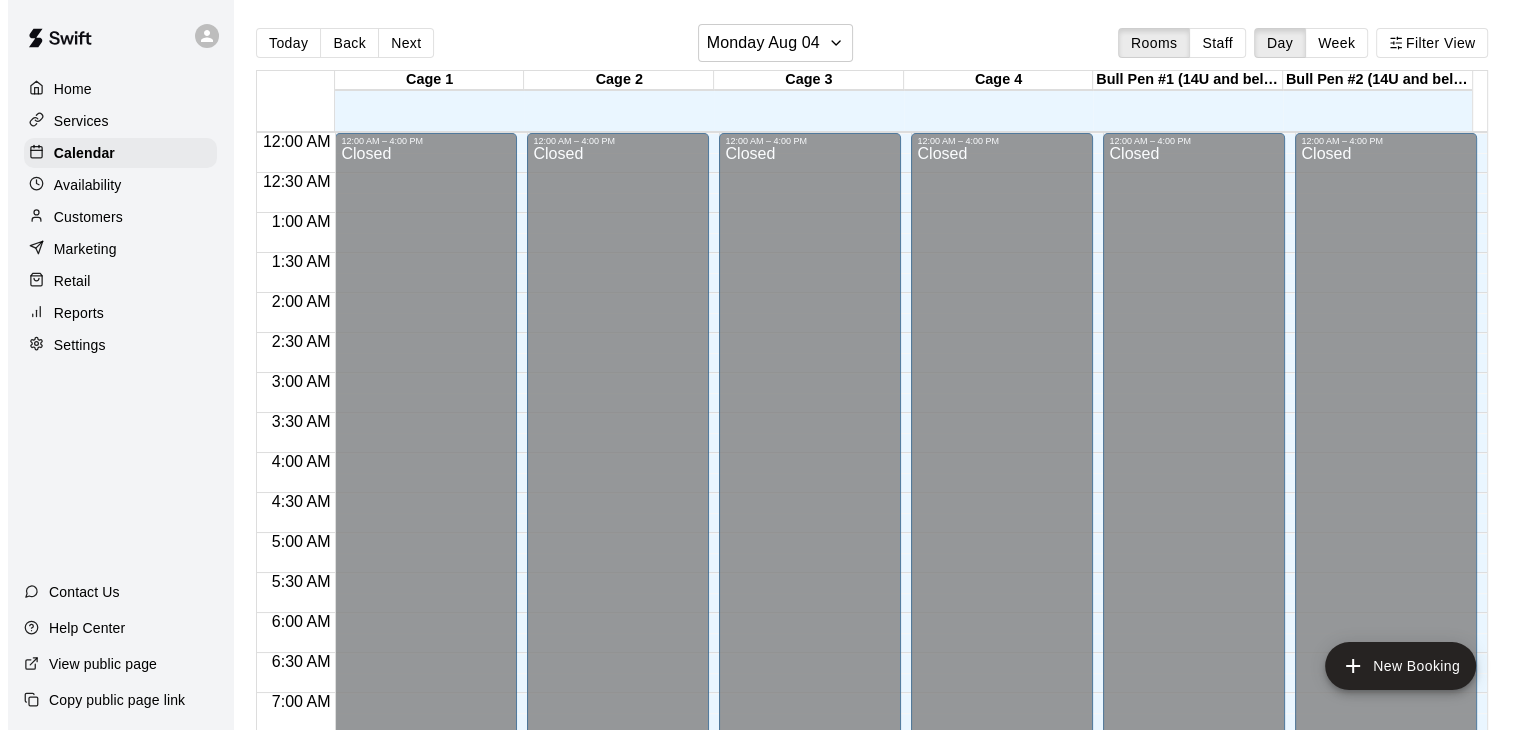 scroll, scrollTop: 1239, scrollLeft: 0, axis: vertical 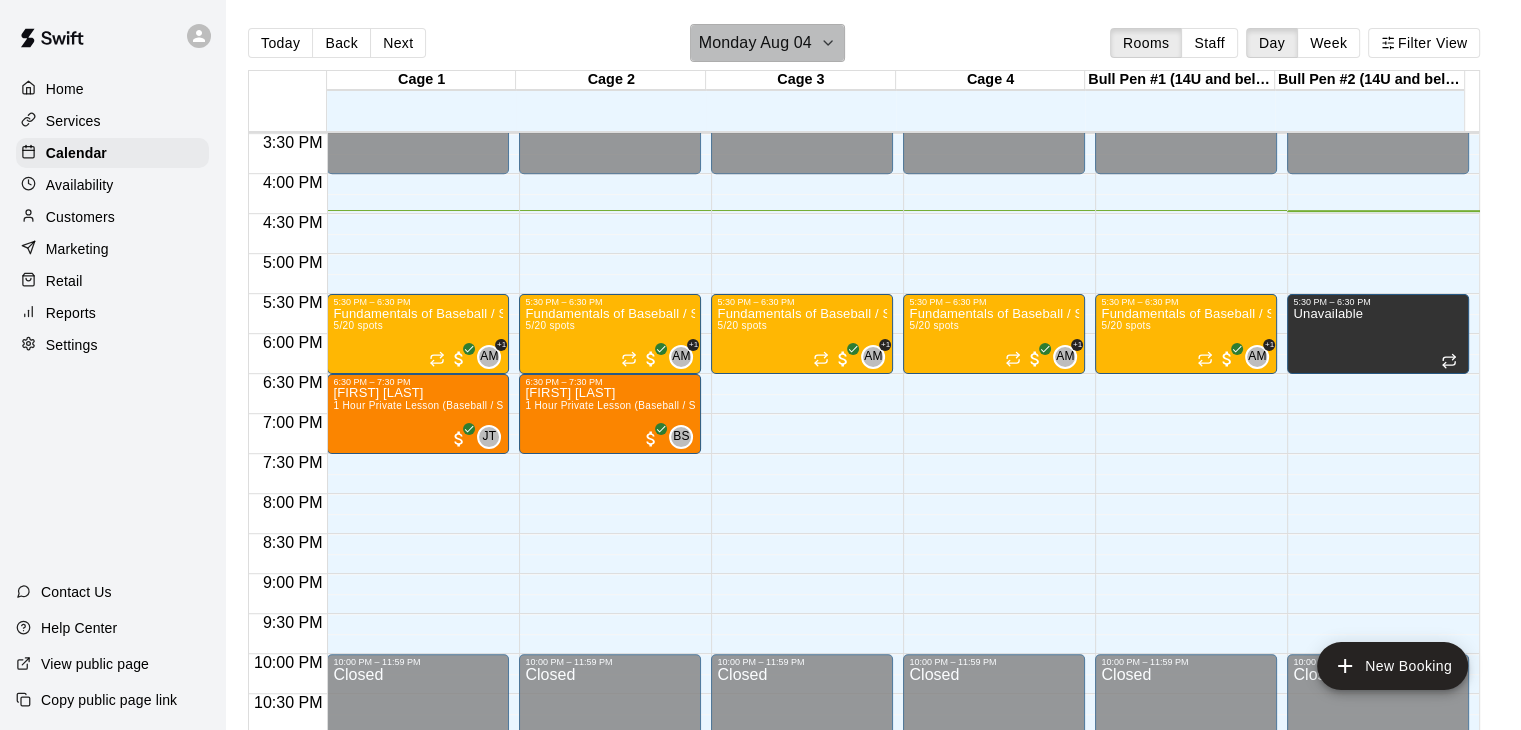 click on "Monday Aug 04" at bounding box center (767, 43) 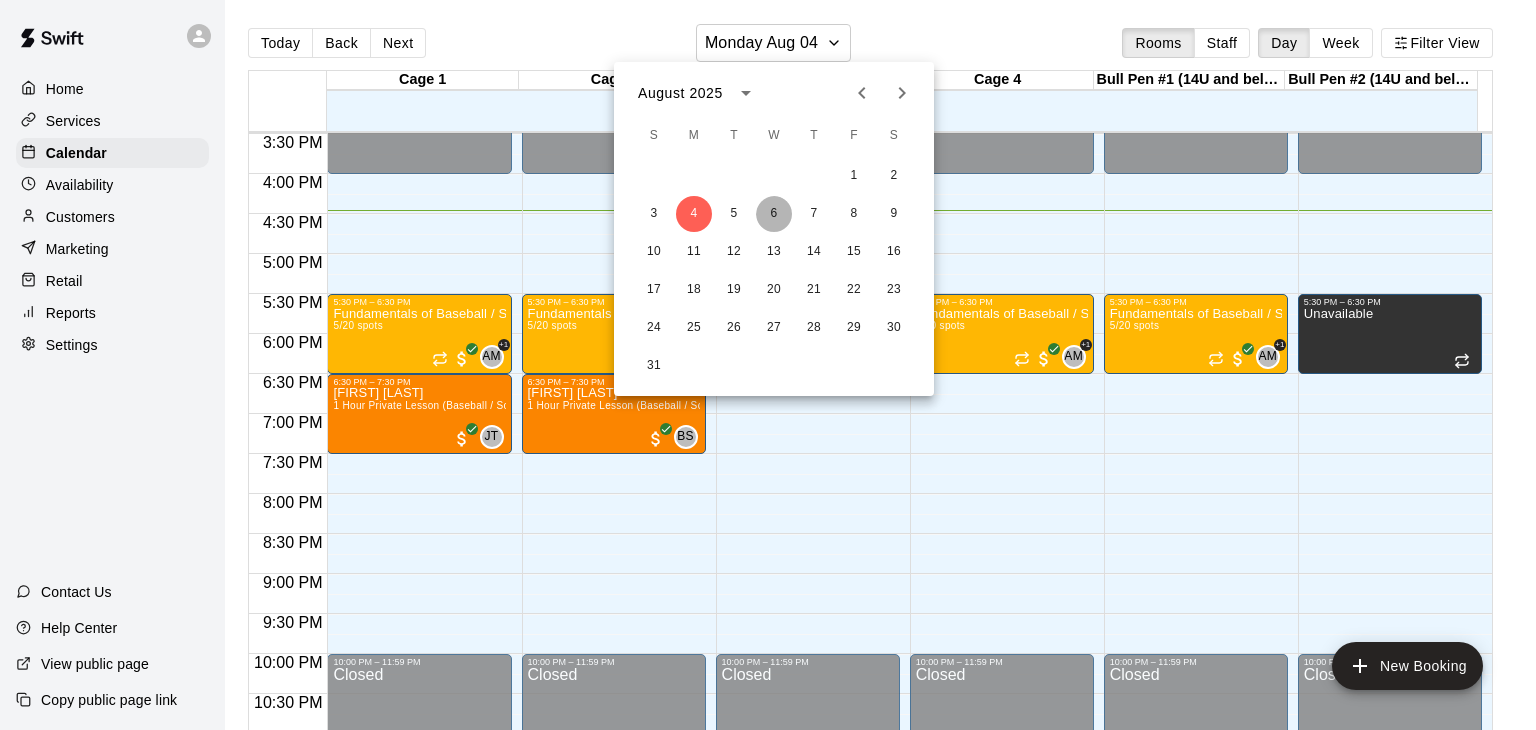 click on "6" at bounding box center (774, 214) 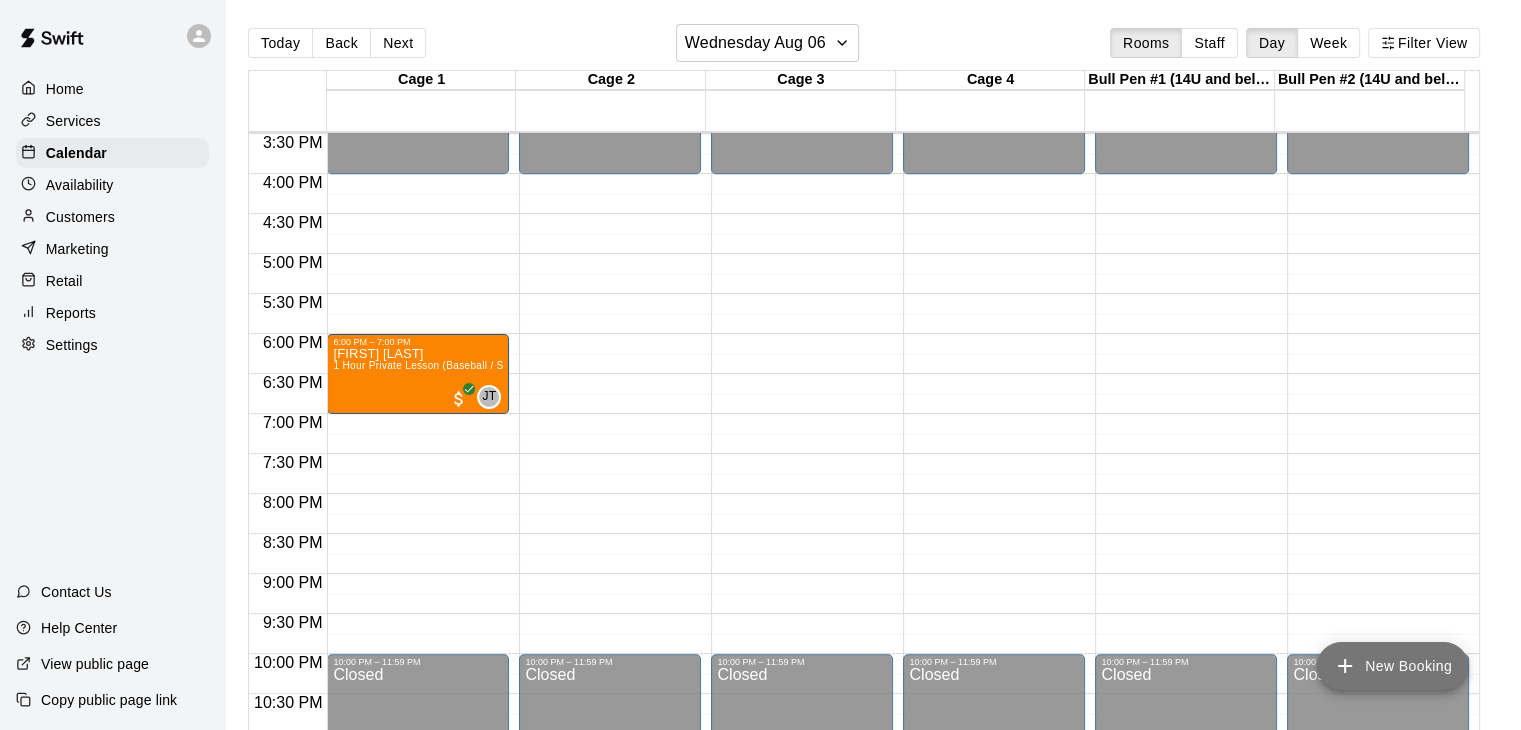 click on "New Booking" at bounding box center (1392, 666) 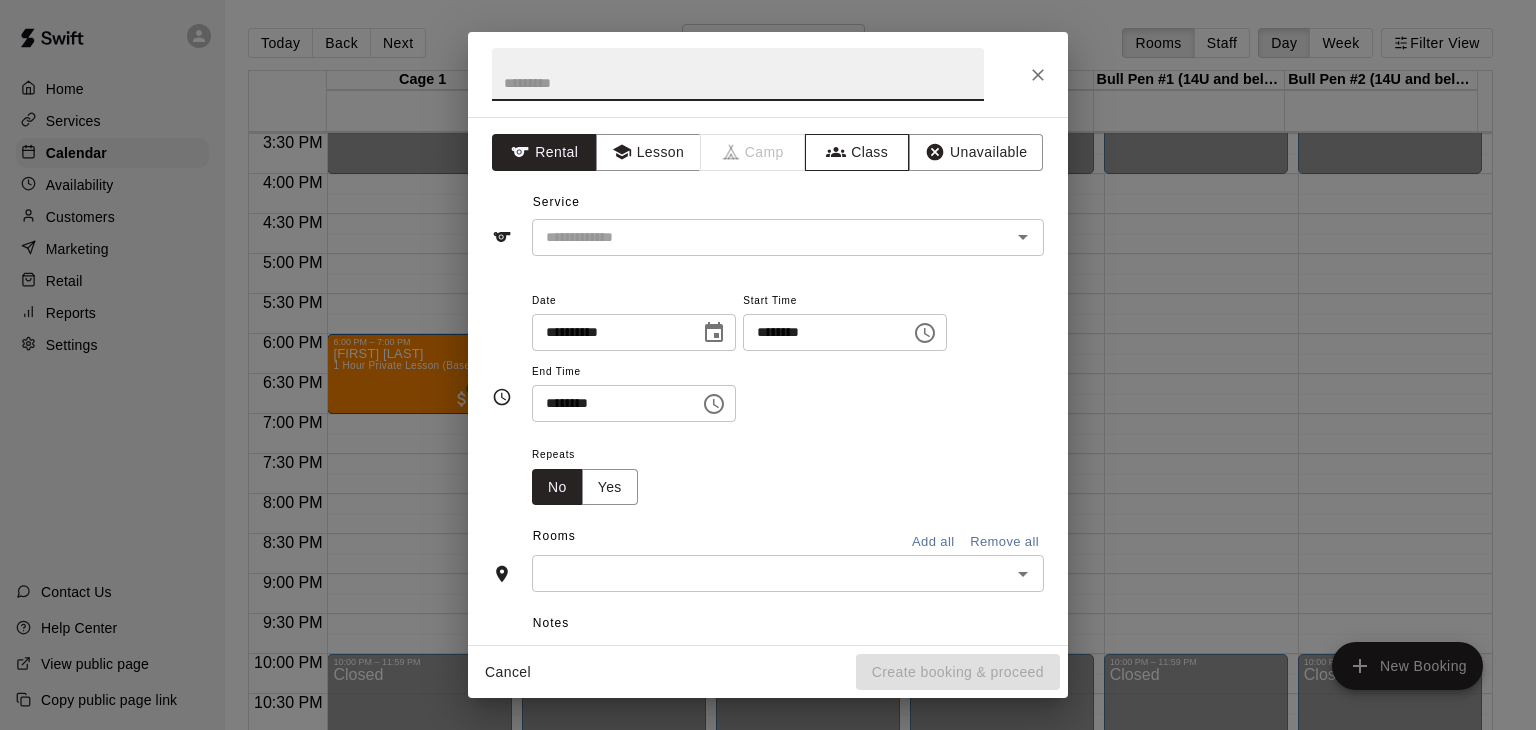click on "Class" at bounding box center [857, 152] 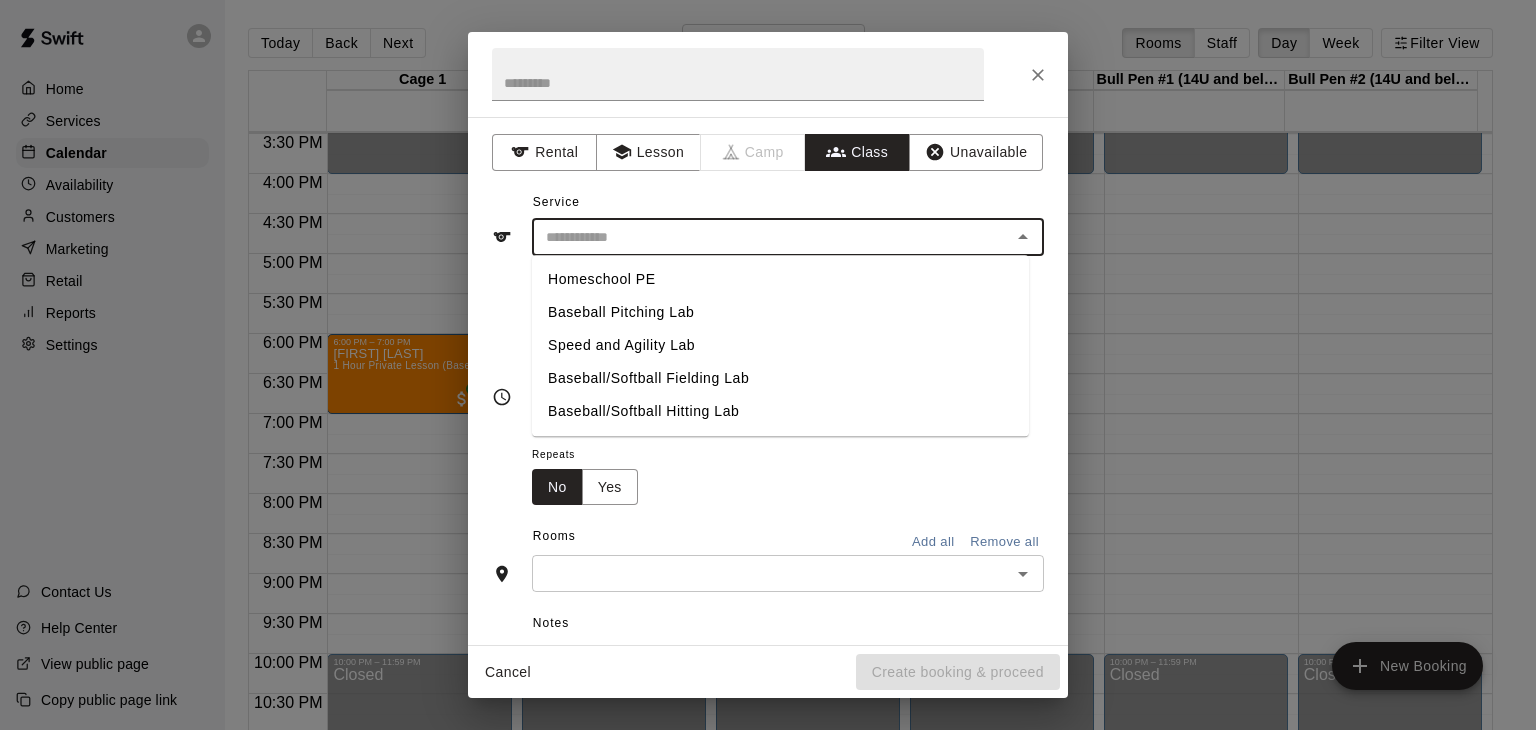 click at bounding box center [771, 237] 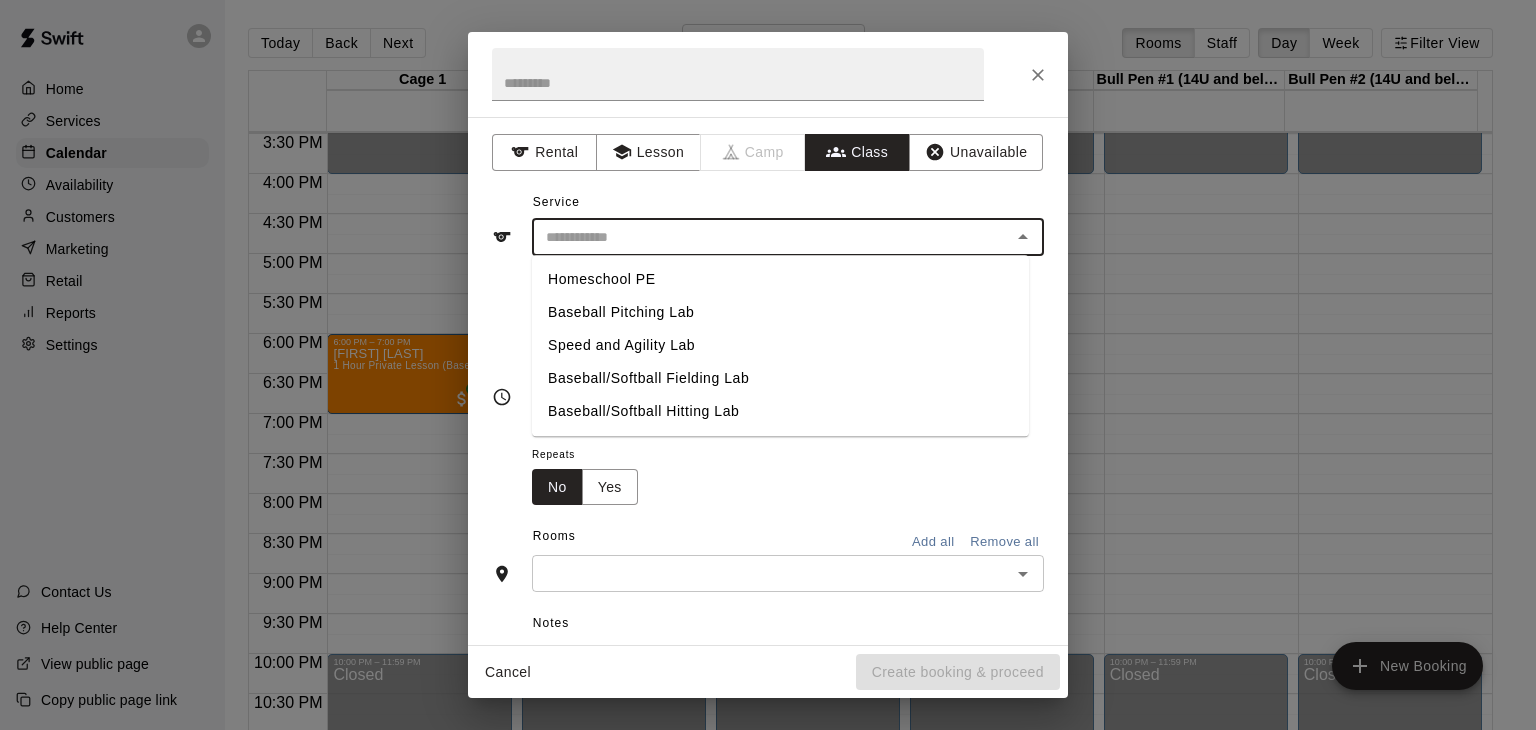 click on "Homeschool PE" at bounding box center (780, 279) 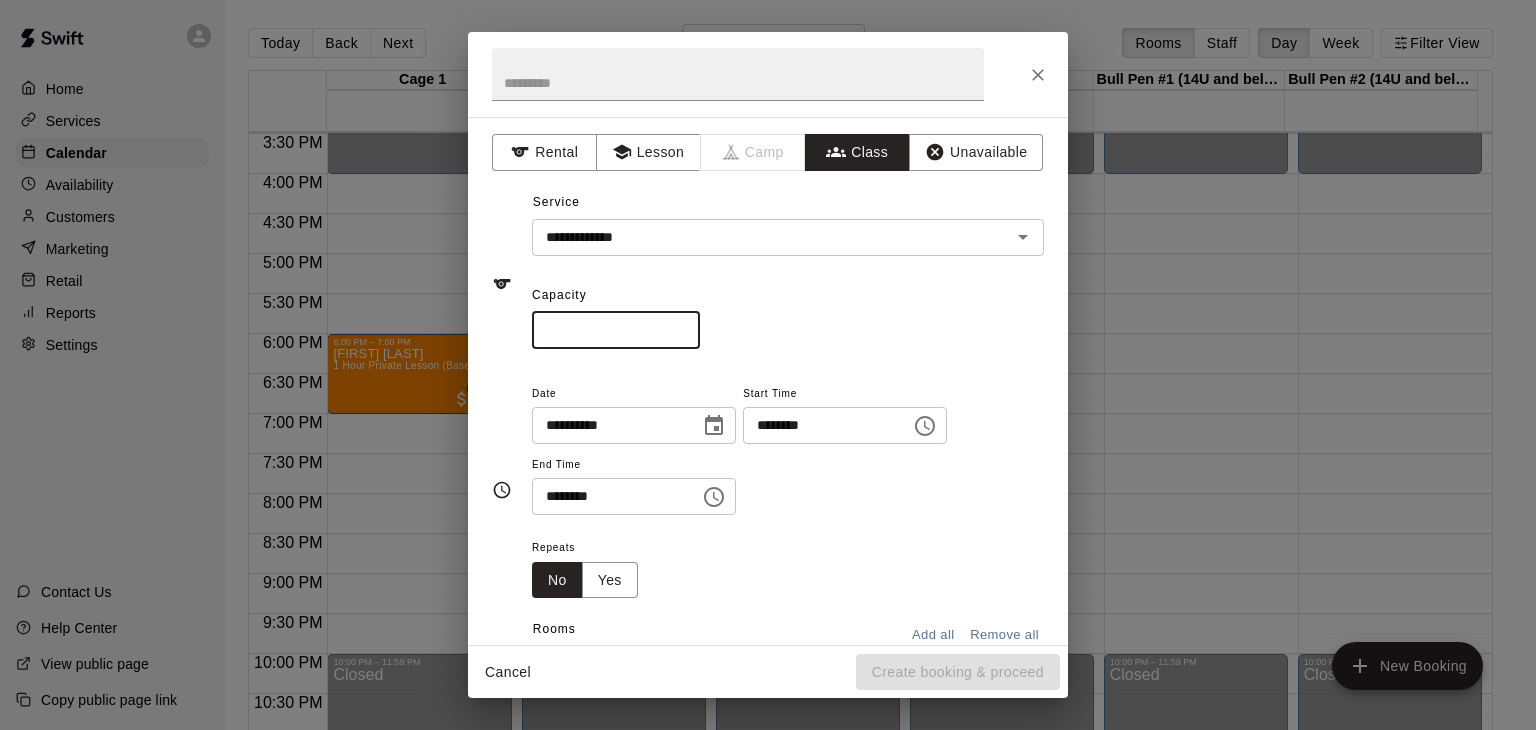 click on "*" at bounding box center (616, 330) 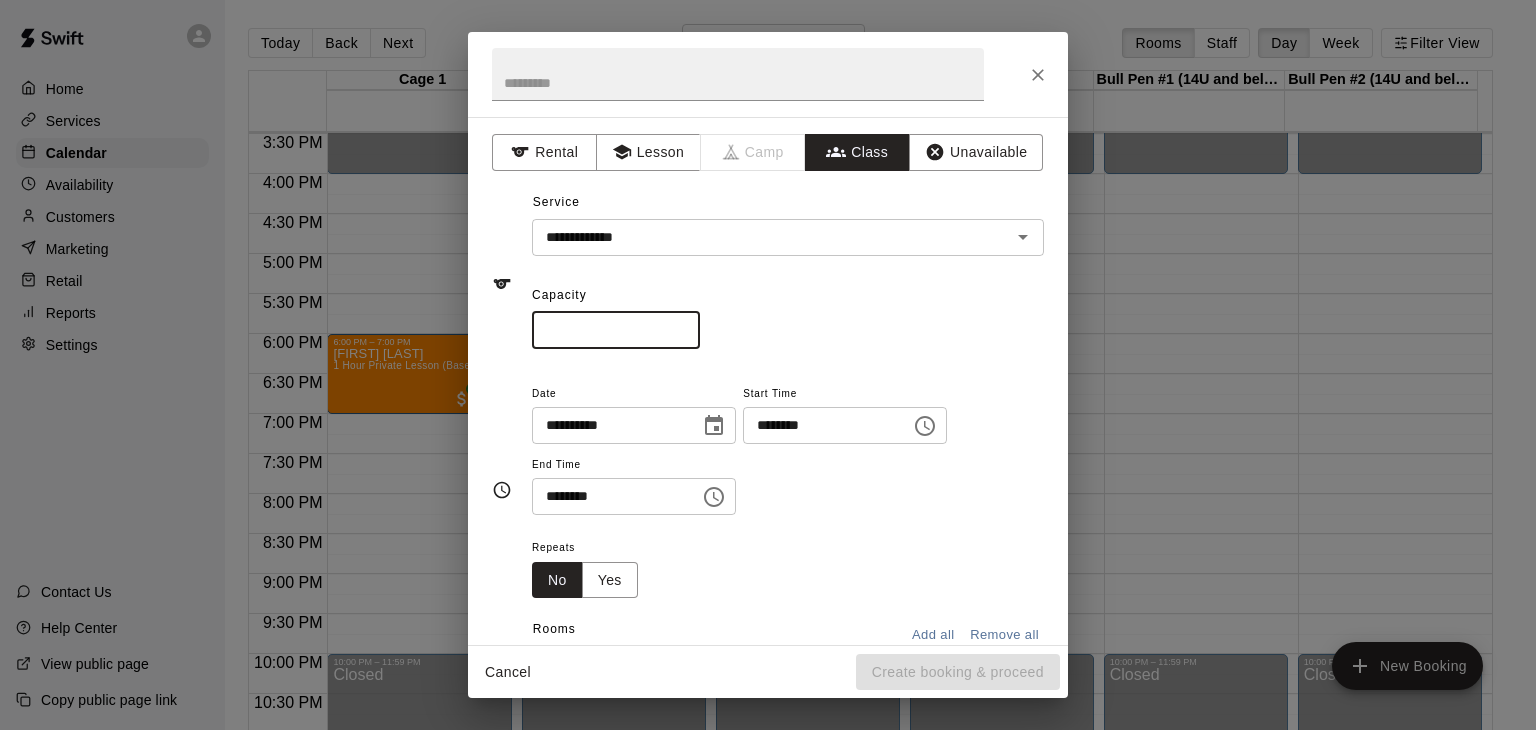 type on "**" 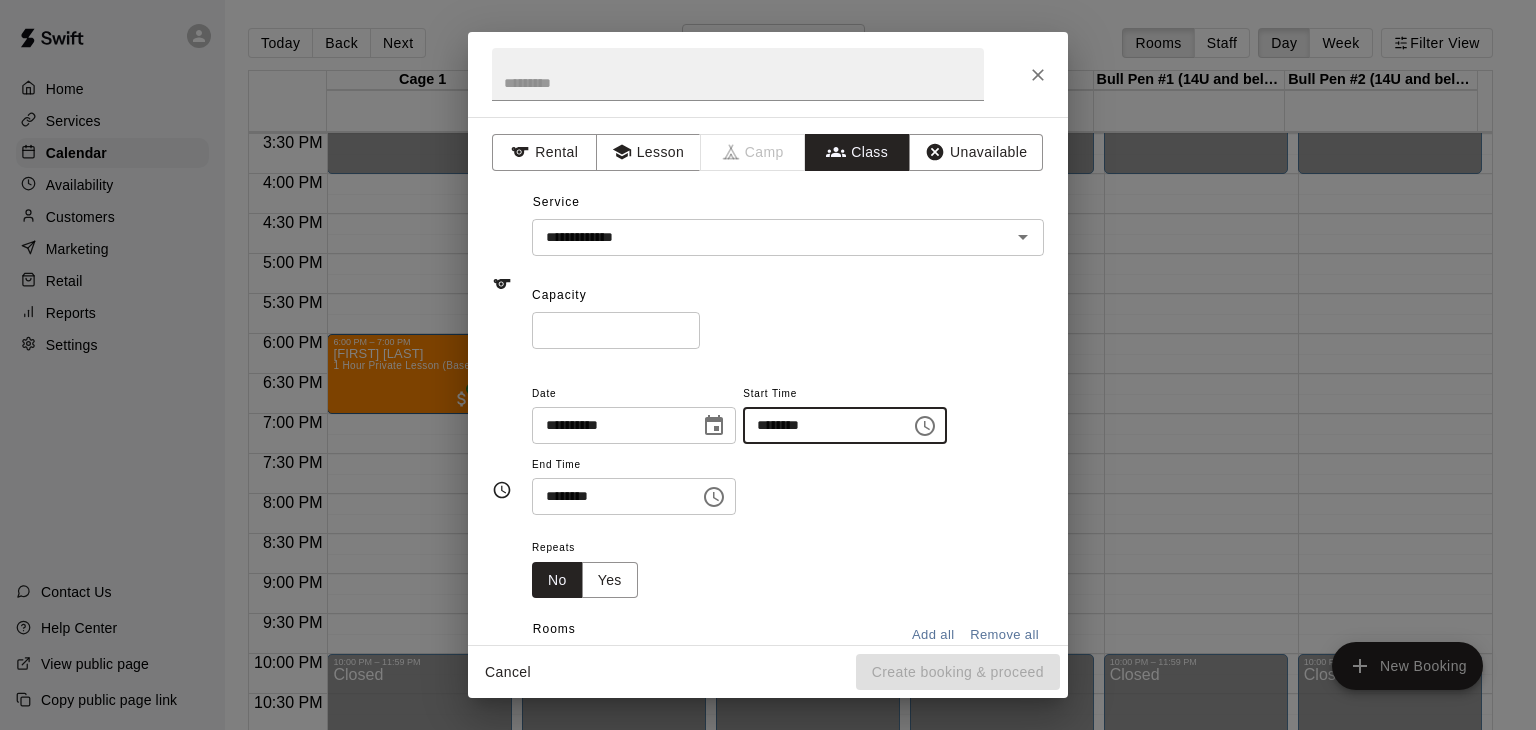click on "********" at bounding box center [820, 425] 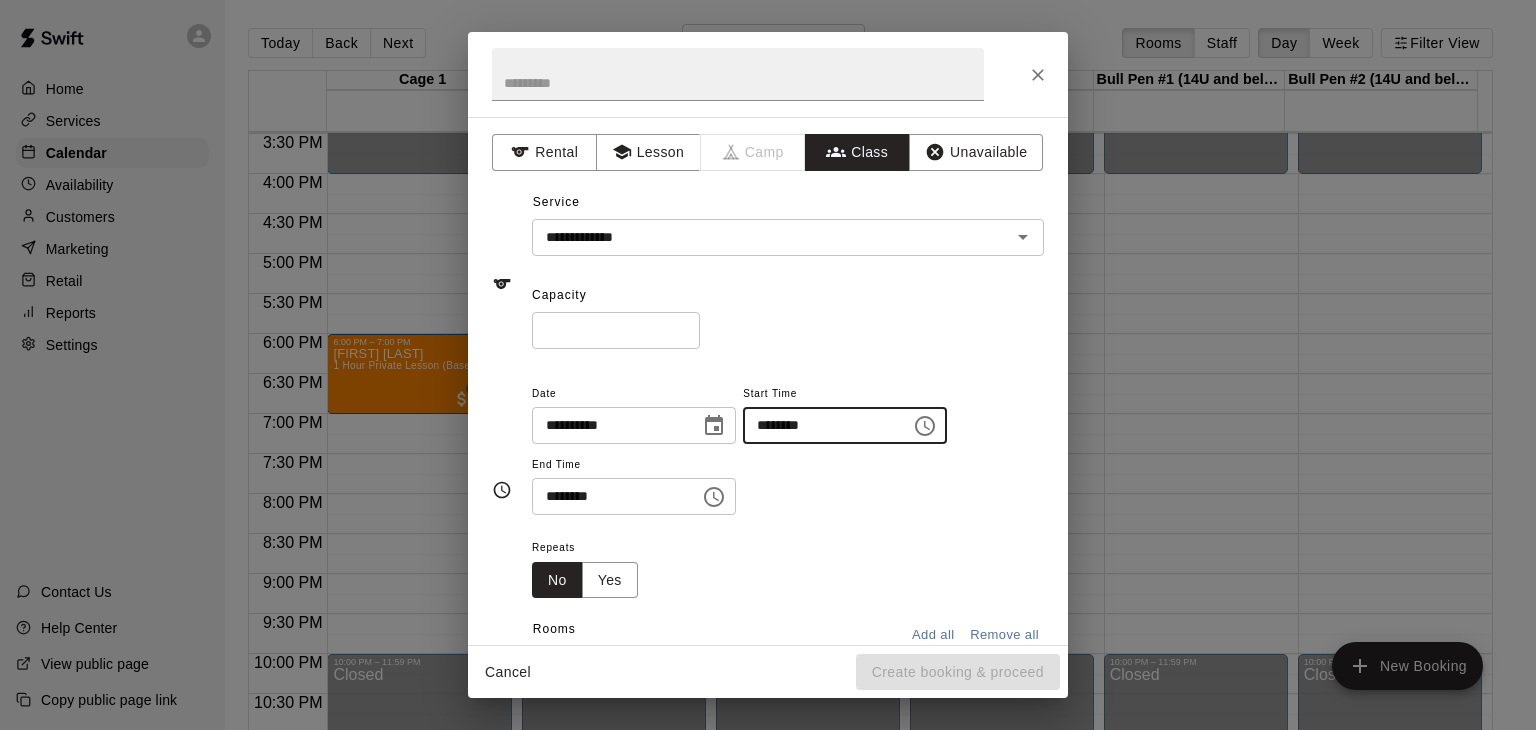 type on "********" 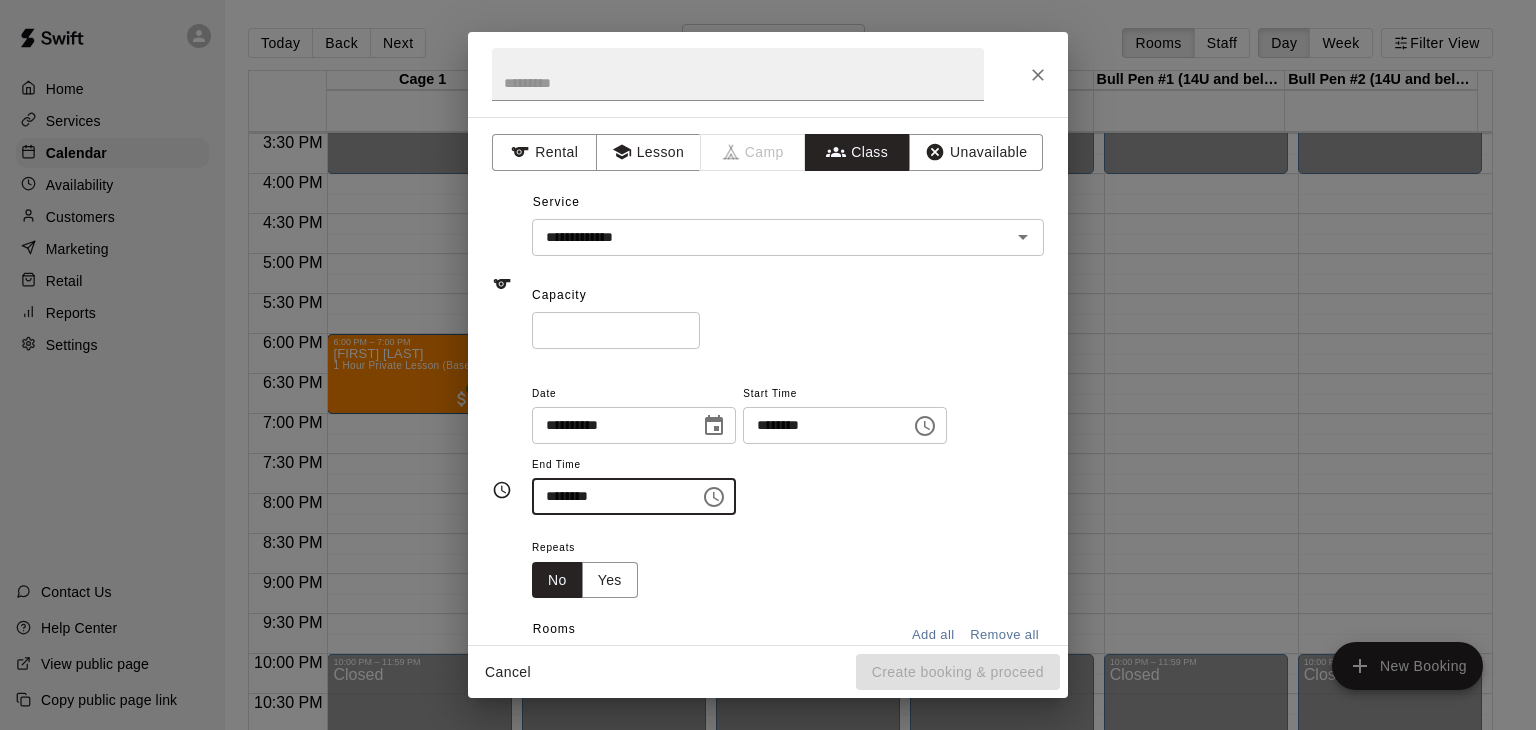 click on "********" at bounding box center [609, 496] 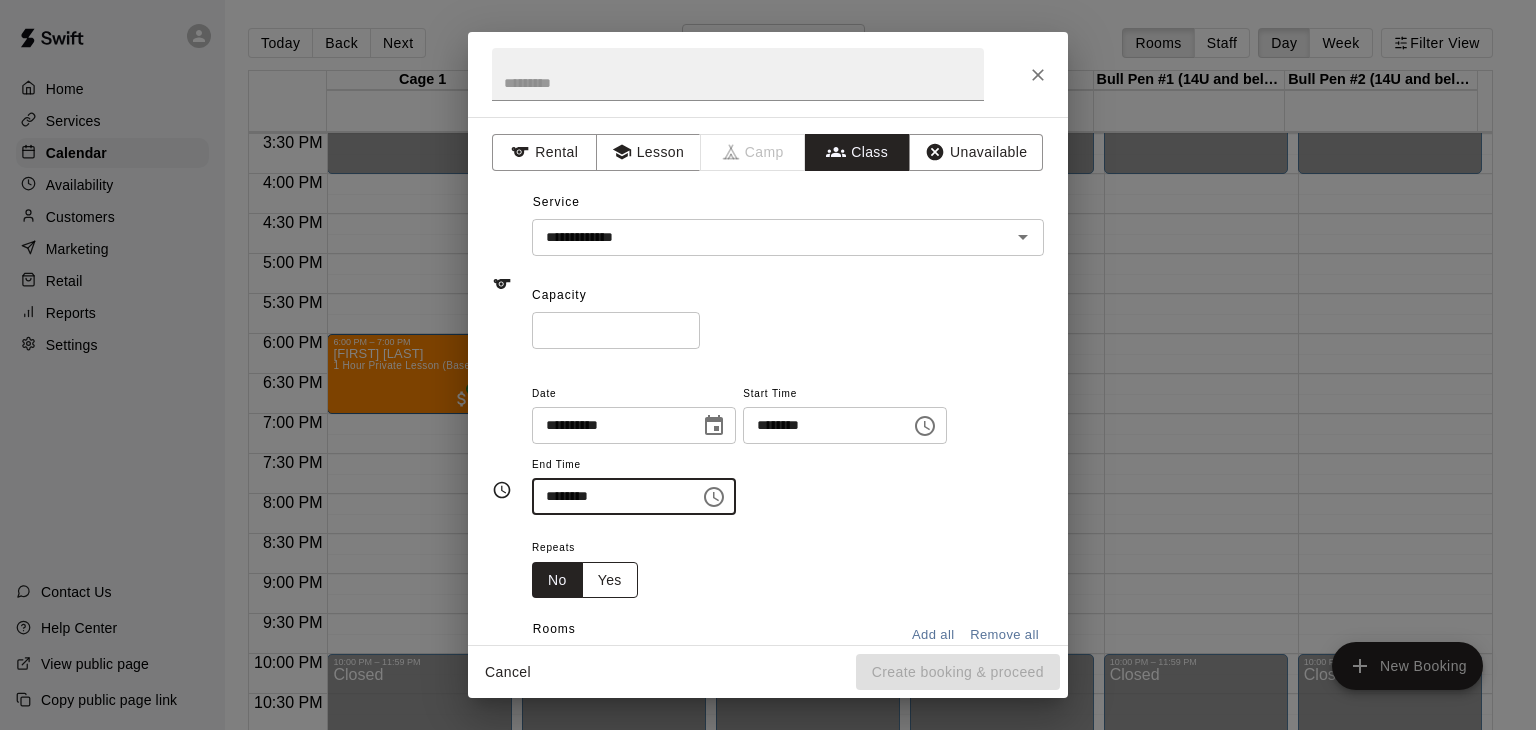 type on "********" 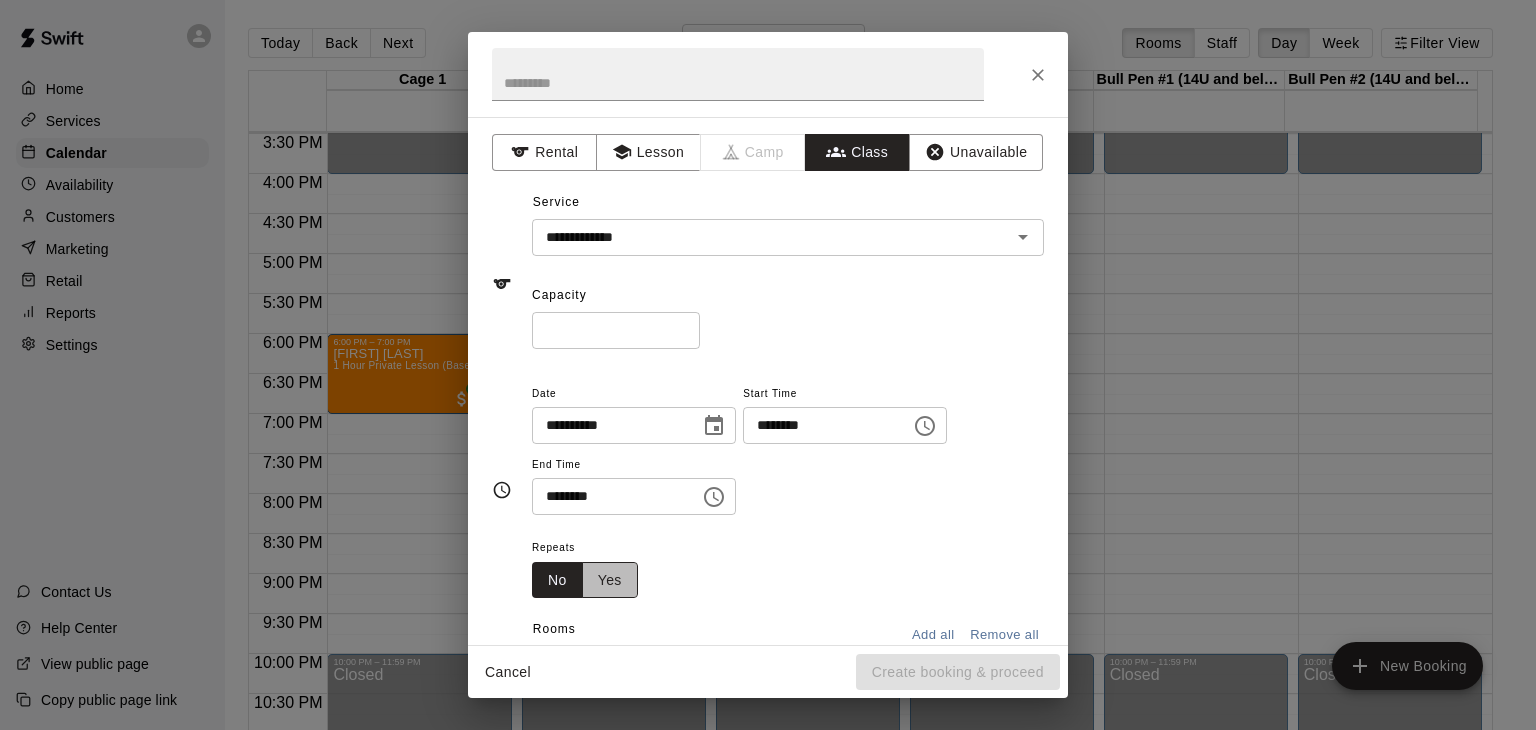 click on "Yes" at bounding box center [610, 580] 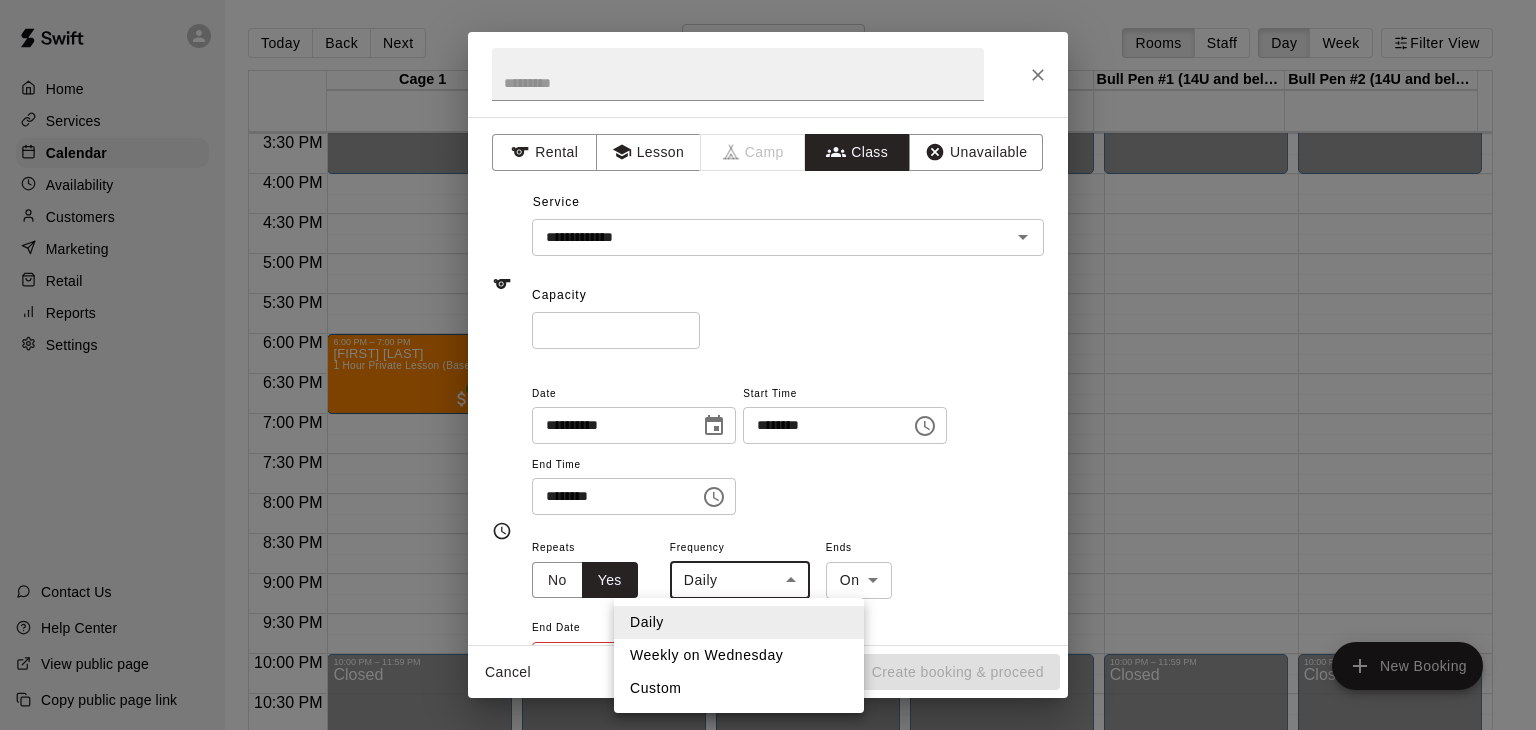 click on "Home Services Calendar Availability Customers Marketing Retail Reports Settings Contact Us Help Center View public page Copy public page link Today Back Next Wednesday Aug 06 Rooms Staff Day Week Filter View Cage 1 06 Wed Cage 2 06 Wed Cage 3 06 Wed Cage 4 06 Wed Bull Pen #1 (14U and below) 06 Wed Bull Pen #2 (14U and below) 06 Wed 12:00 AM 12:30 AM 1:00 AM 1:30 AM 2:00 AM 2:30 AM 3:00 AM 3:30 AM 4:00 AM 4:30 AM 5:00 AM 5:30 AM 6:00 AM 6:30 AM 7:00 AM 7:30 AM 8:00 AM 8:30 AM 9:00 AM 9:30 AM 10:00 AM 10:30 AM 11:00 AM 11:30 AM 12:00 PM 12:30 PM 1:00 PM 1:30 PM 2:00 PM 2:30 PM 3:00 PM 3:30 PM 4:00 PM 4:30 PM 5:00 PM 5:30 PM 6:00 PM 6:30 PM 7:00 PM 7:30 PM 8:00 PM 8:30 PM 9:00 PM 9:30 PM 10:00 PM 10:30 PM 11:00 PM 11:30 PM 12:00 AM – 4:00 PM Closed 6:00 PM – 7:00 PM Kage Vara 1 Hour Private Lesson (Baseball / Softball fielding and hitting) JT 0 10:00 PM – 11:59 PM Closed 12:00 AM – 4:00 PM Closed 10:00 PM – 11:59 PM Closed 12:00 AM – 4:00 PM Closed 10:00 PM – 11:59 PM Closed 12:00 AM – 4:00 PM" at bounding box center [768, 381] 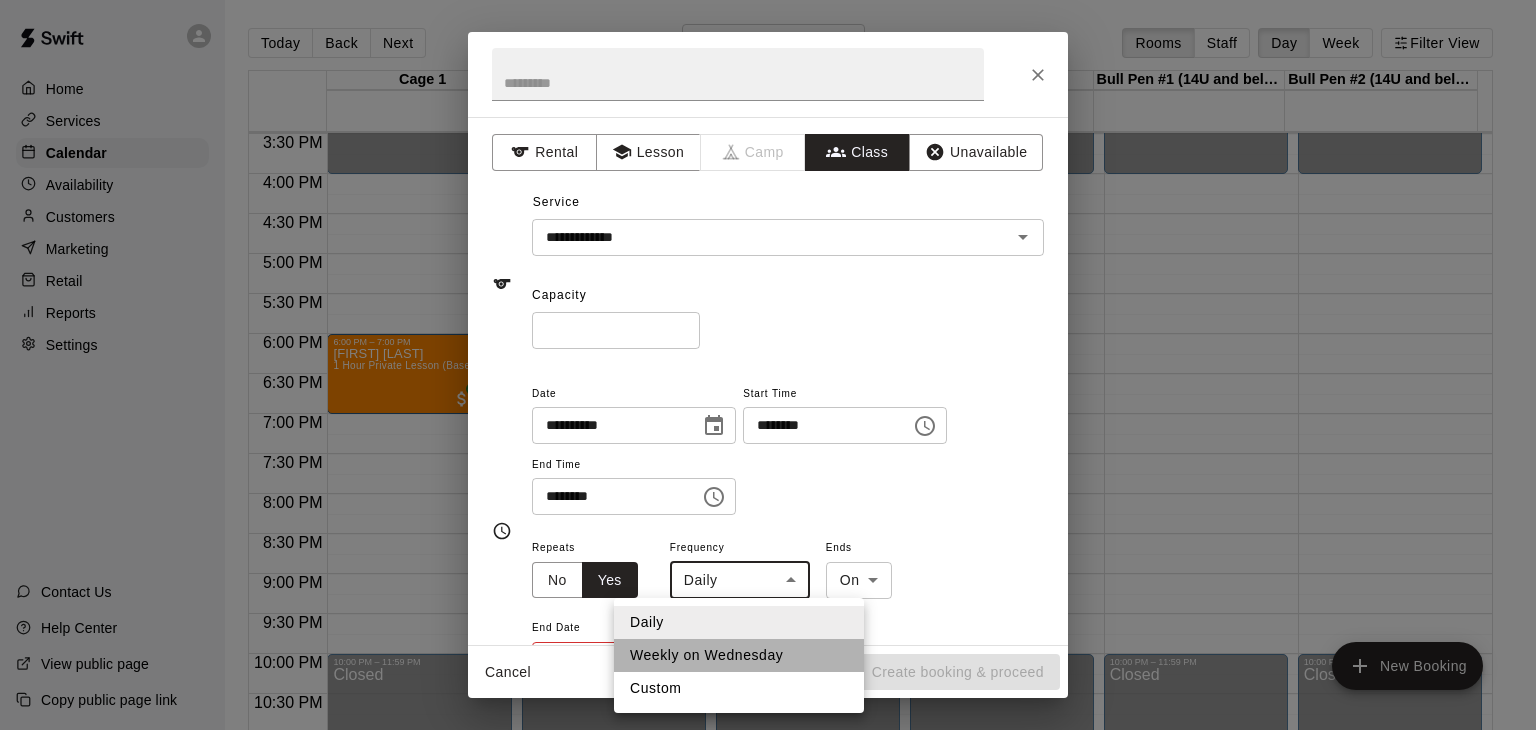 click on "Weekly on Wednesday" at bounding box center [739, 655] 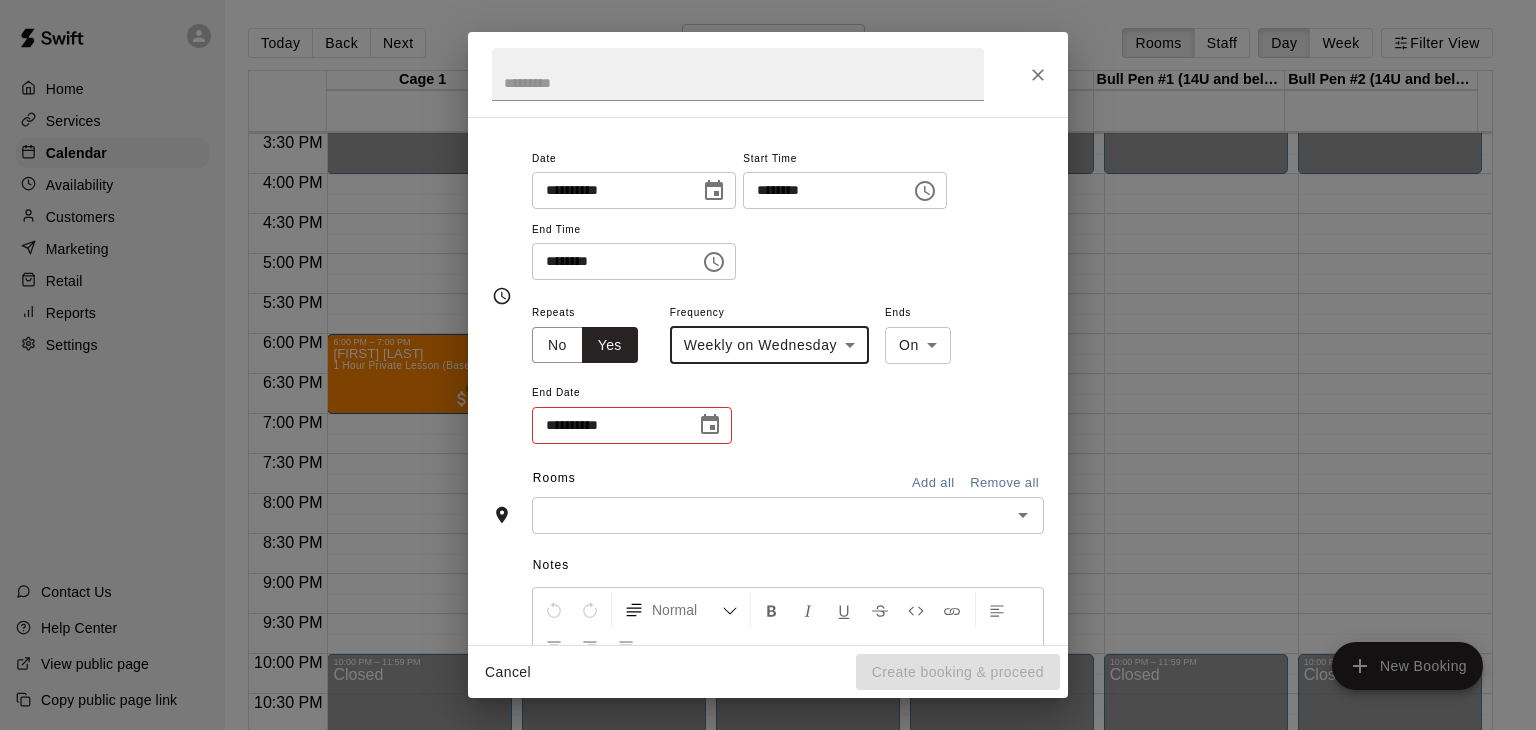 scroll, scrollTop: 240, scrollLeft: 0, axis: vertical 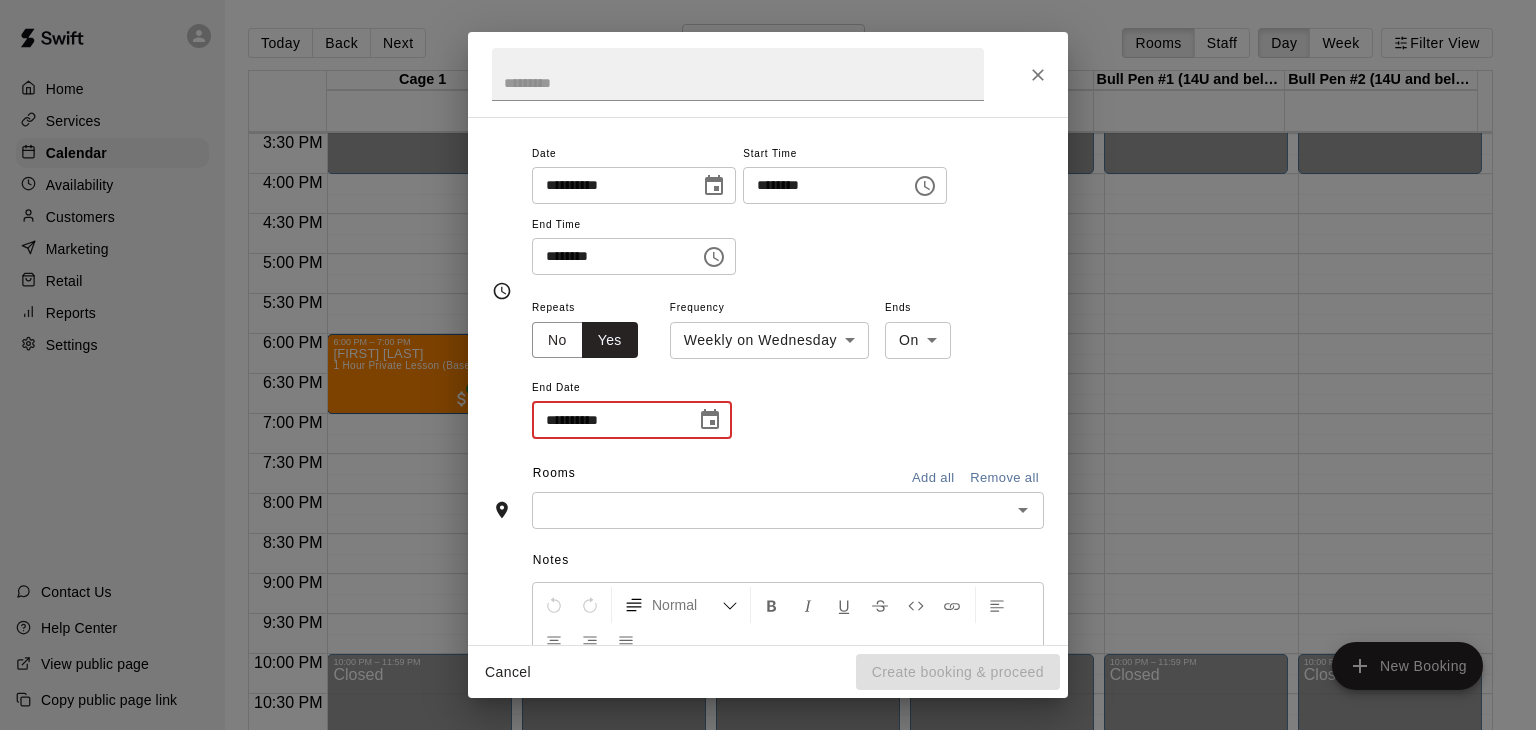 click on "**********" at bounding box center [607, 420] 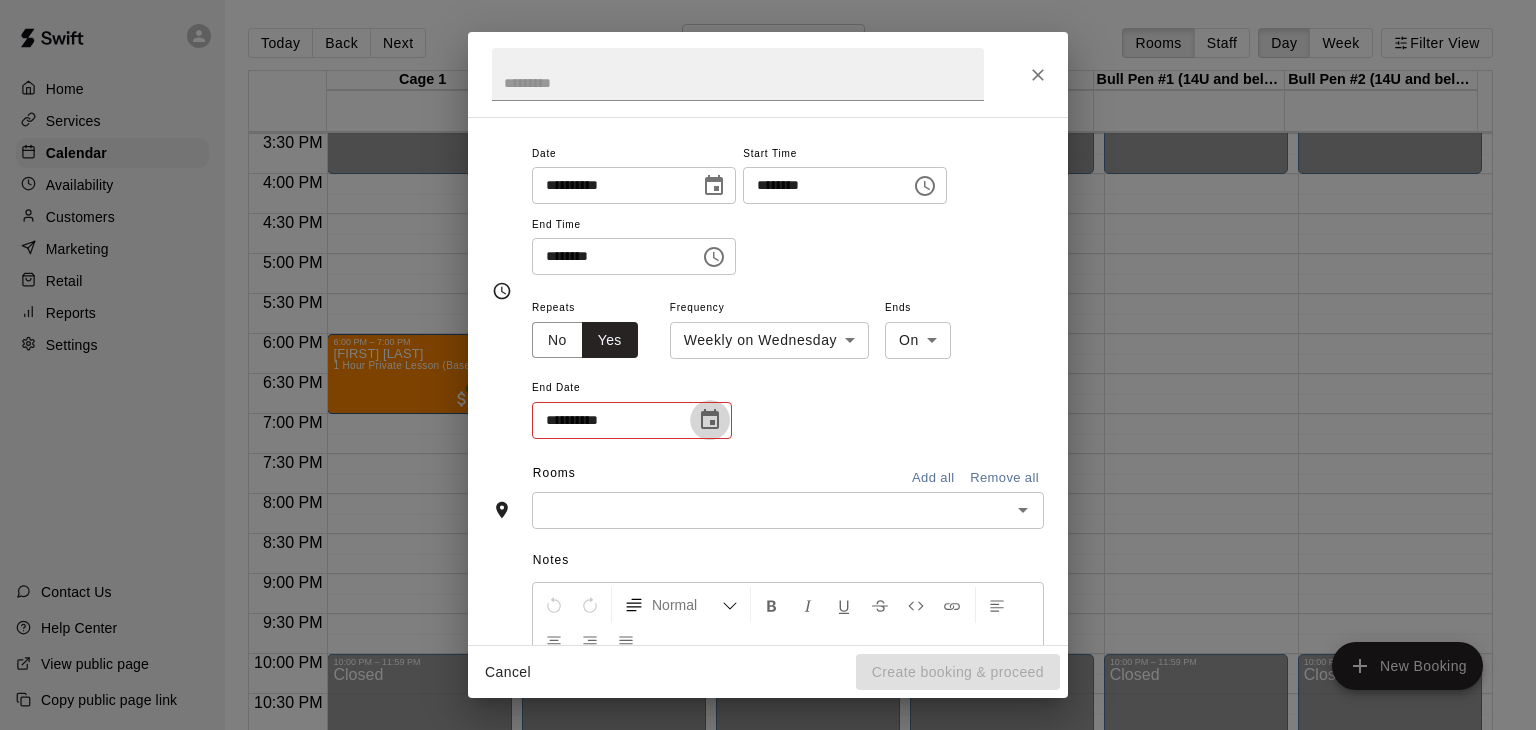 click 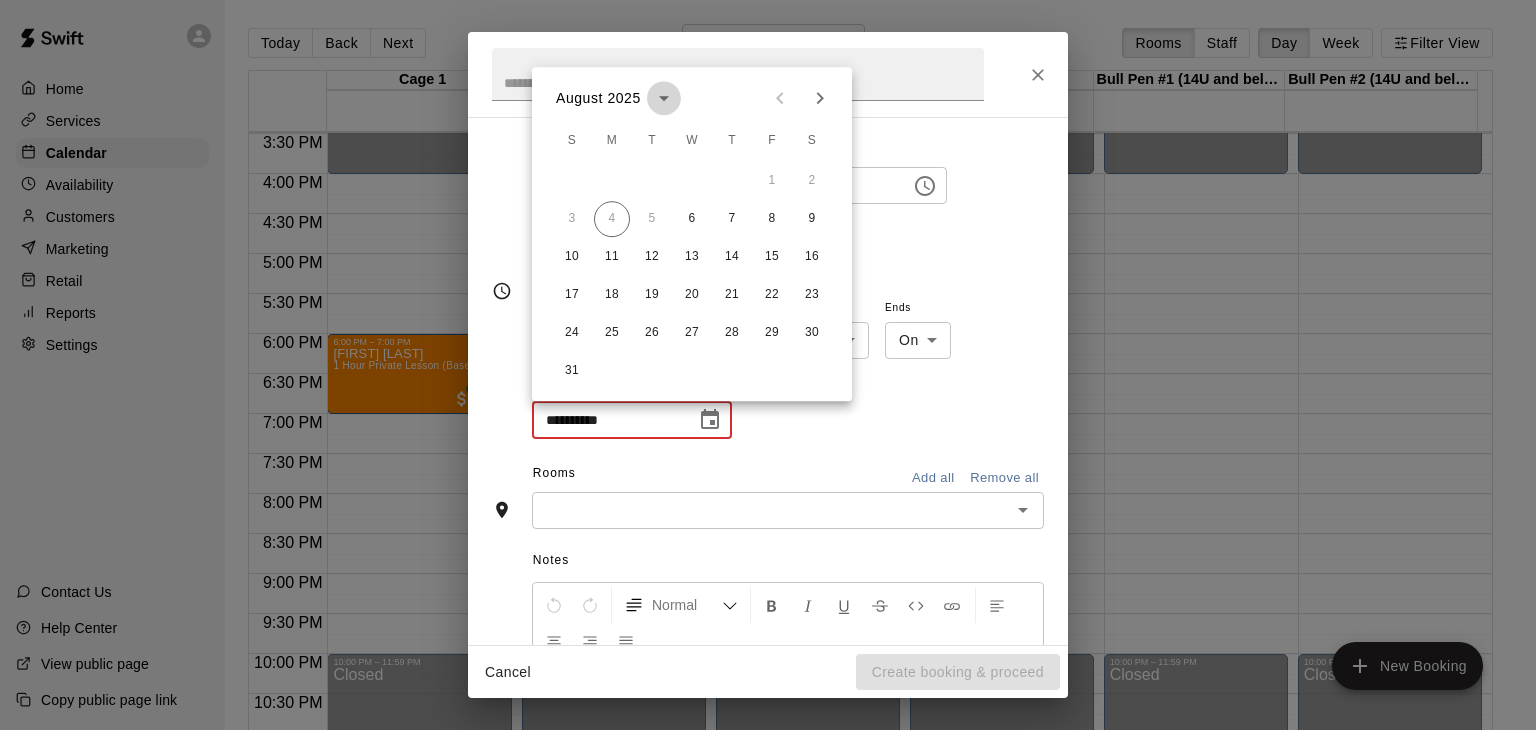 click 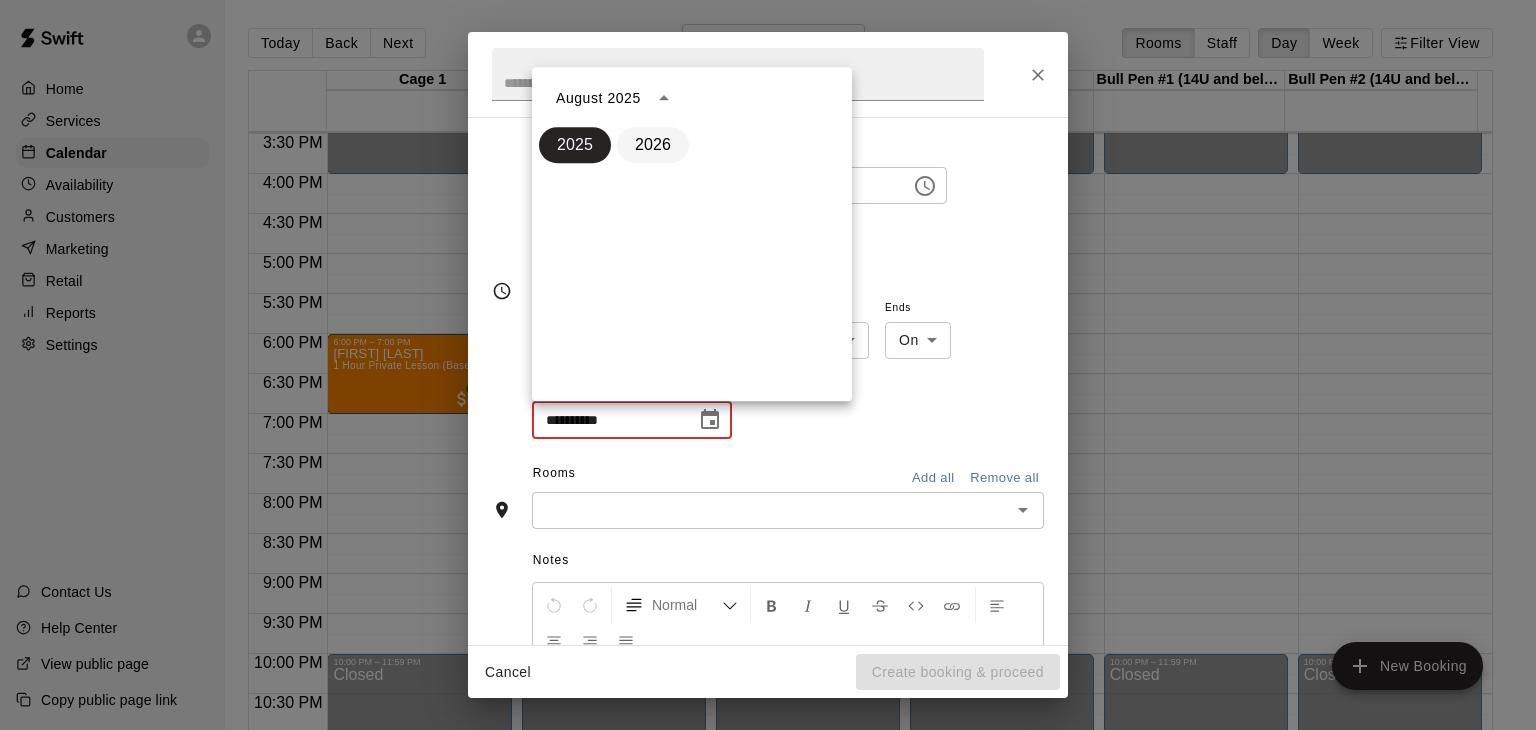 click on "2026" at bounding box center [653, 145] 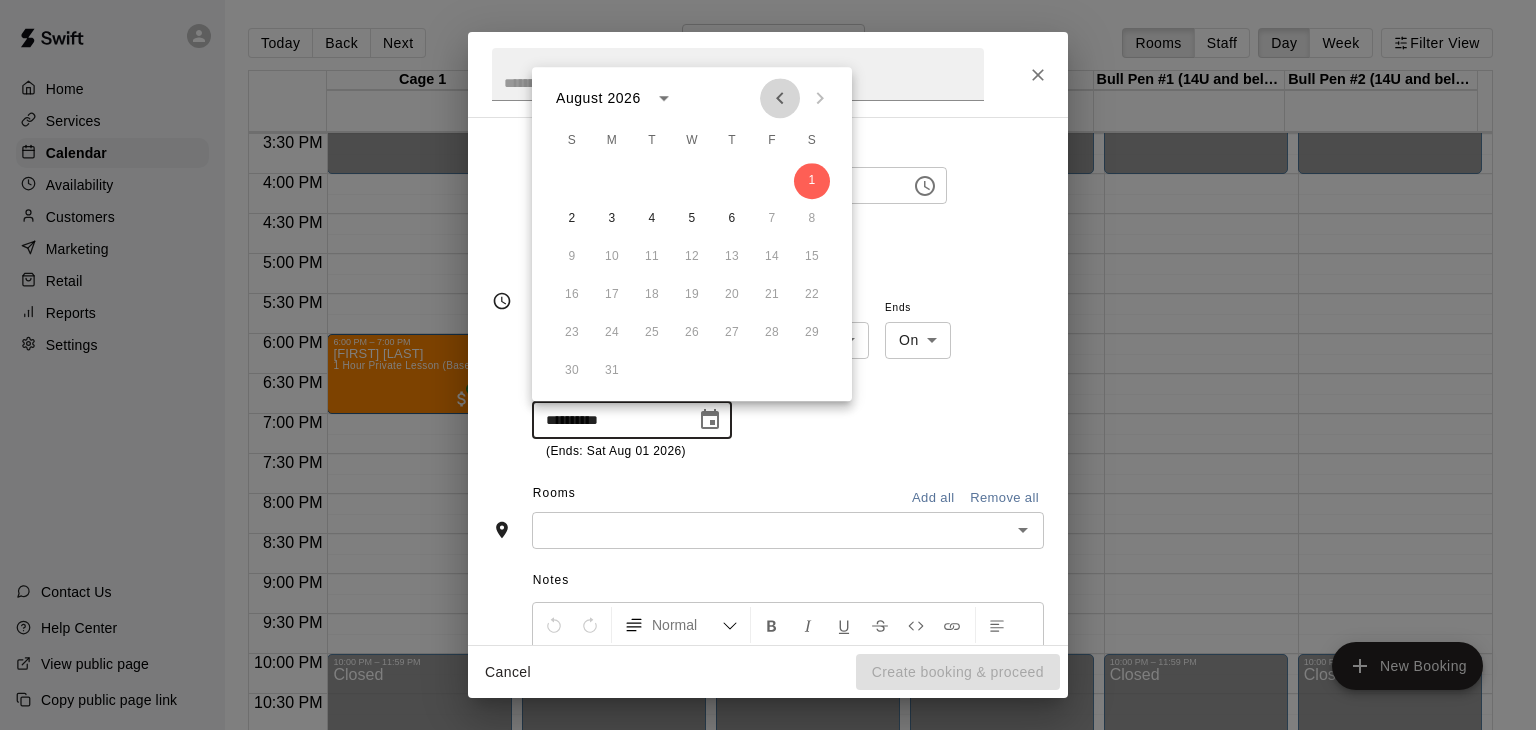 click 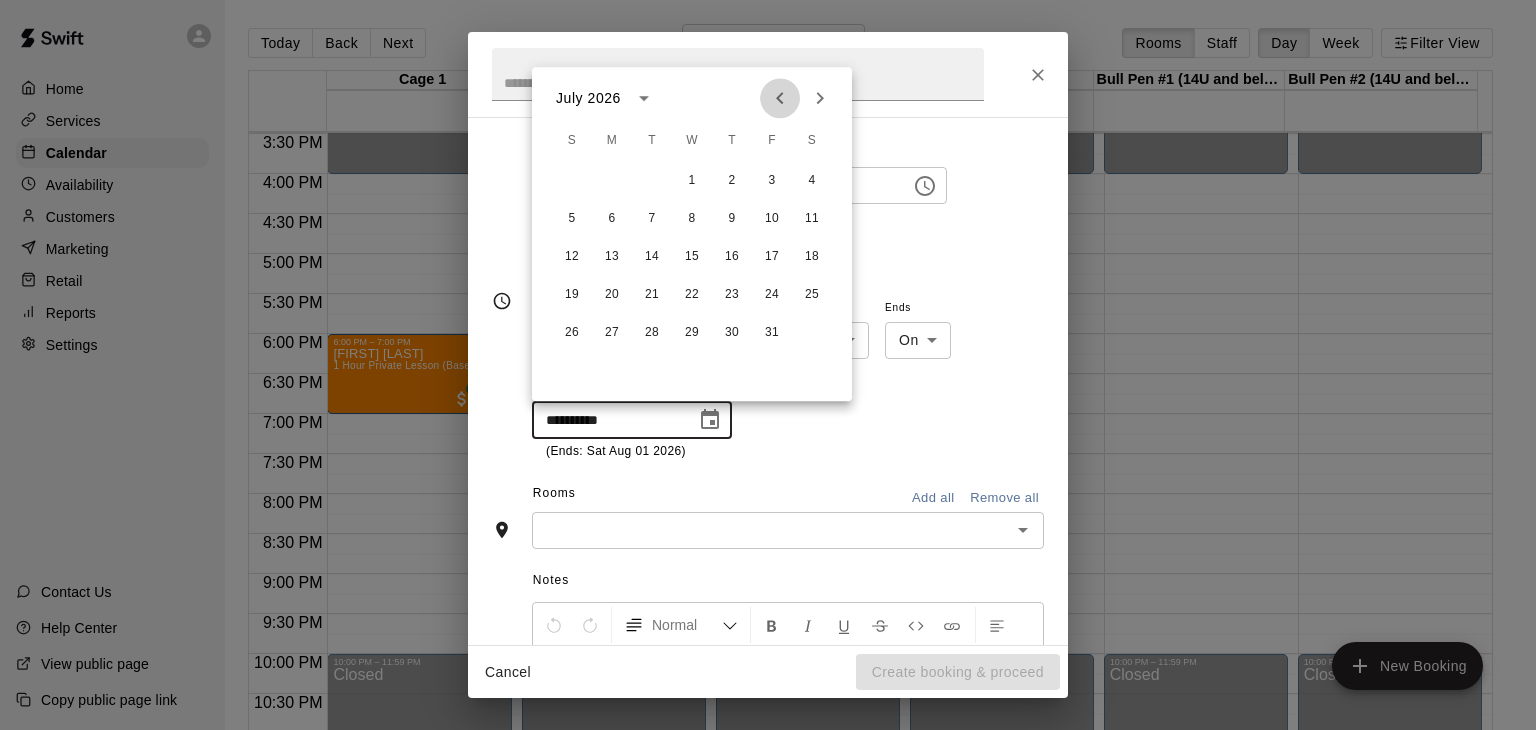 click 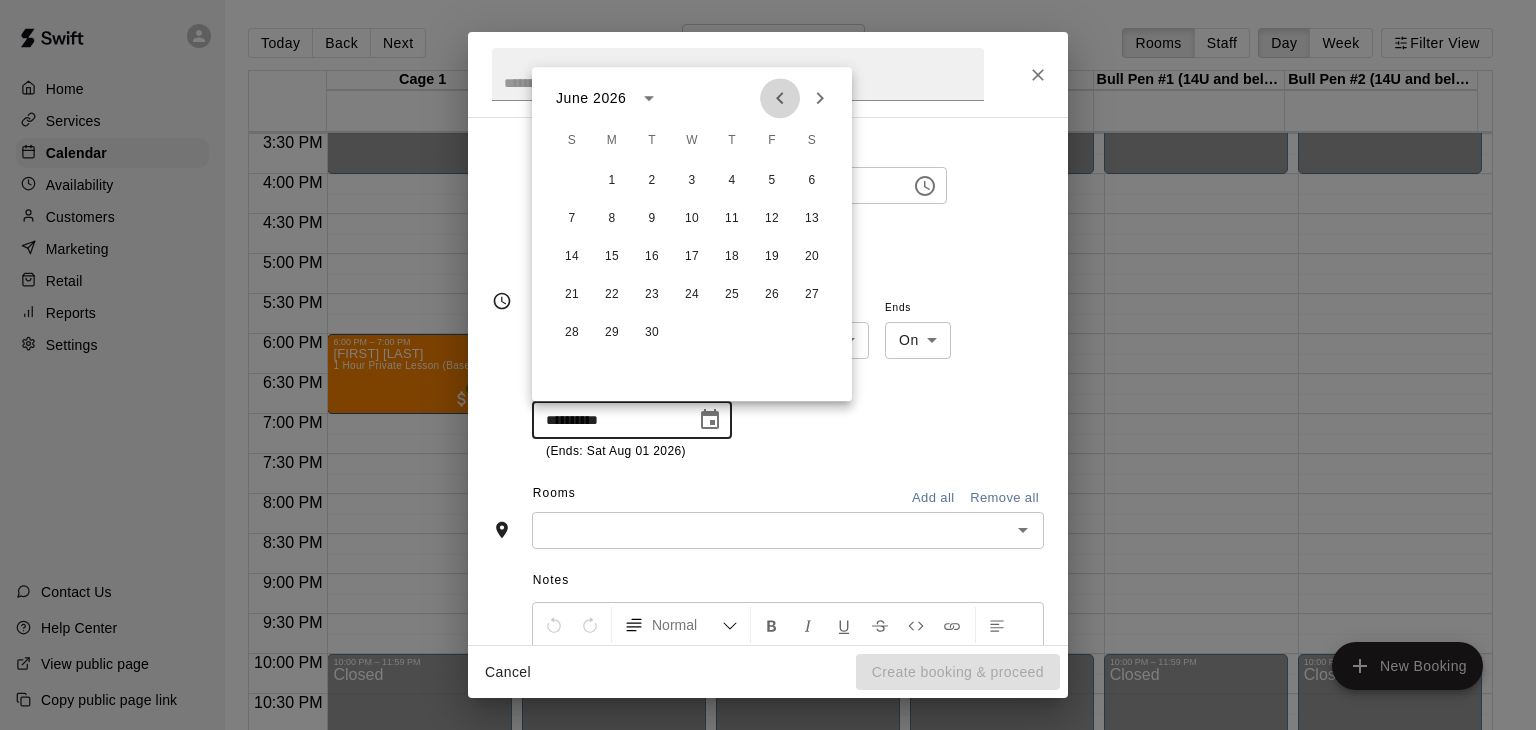 click 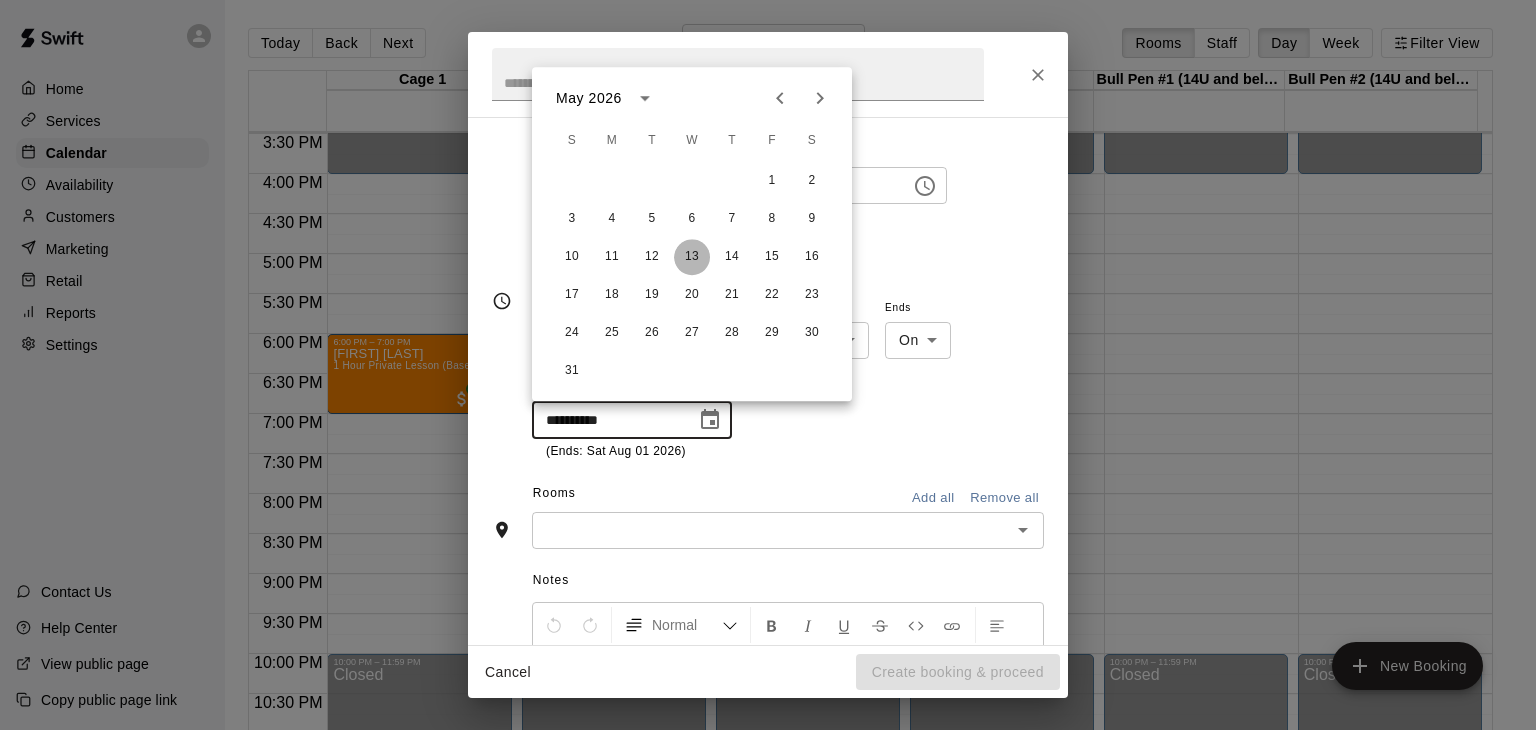 click on "13" at bounding box center [692, 257] 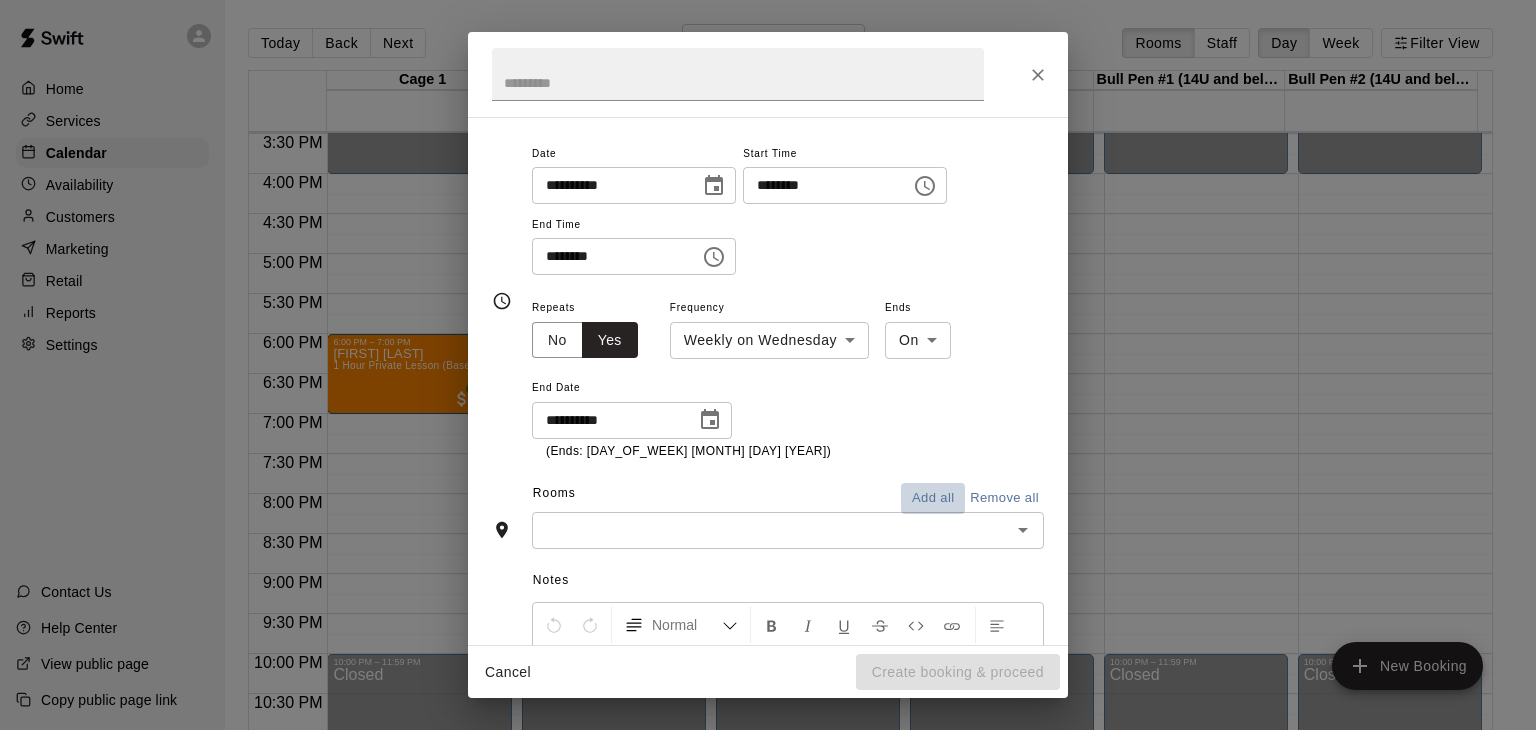 click on "Add all" at bounding box center [933, 498] 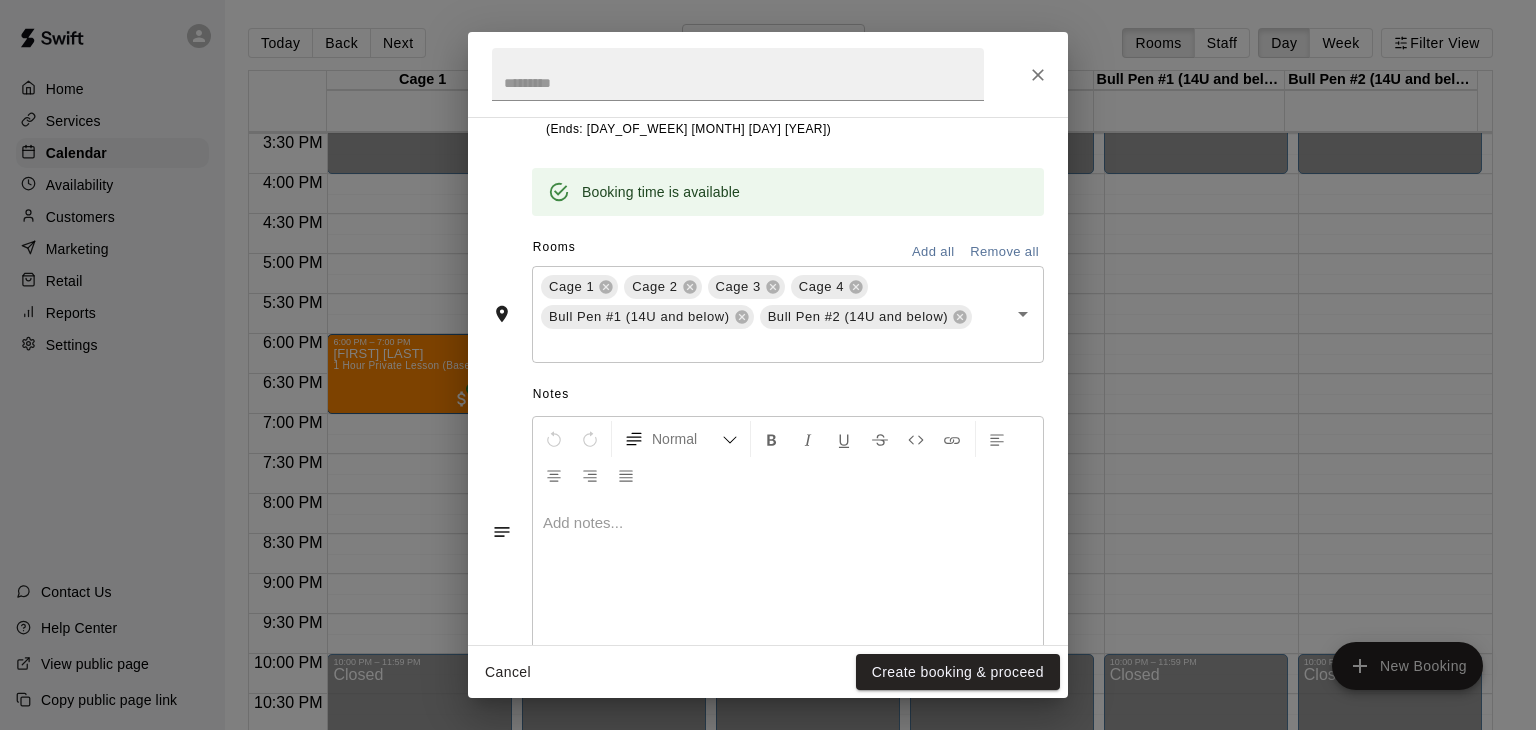 scroll, scrollTop: 607, scrollLeft: 0, axis: vertical 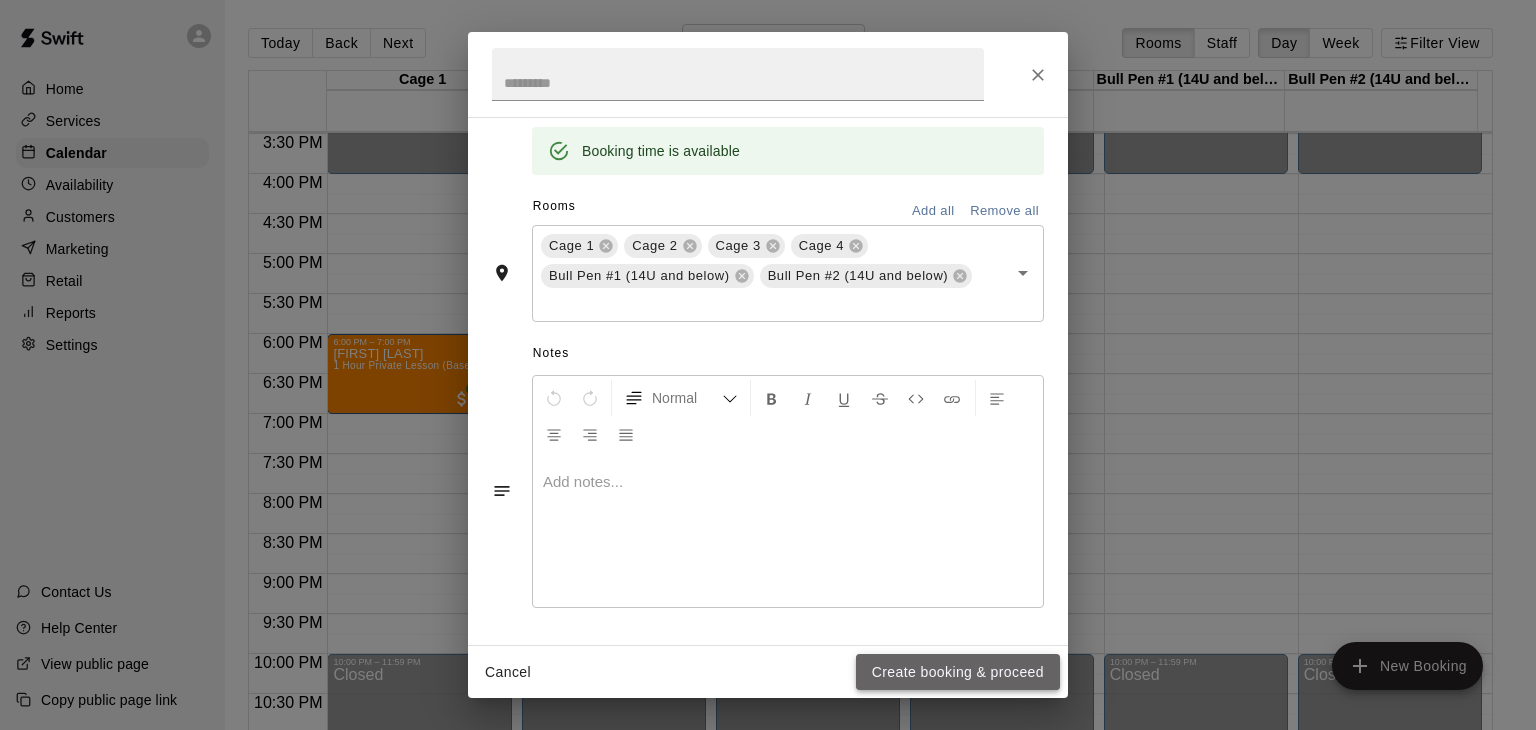 click on "Create booking & proceed" at bounding box center (958, 672) 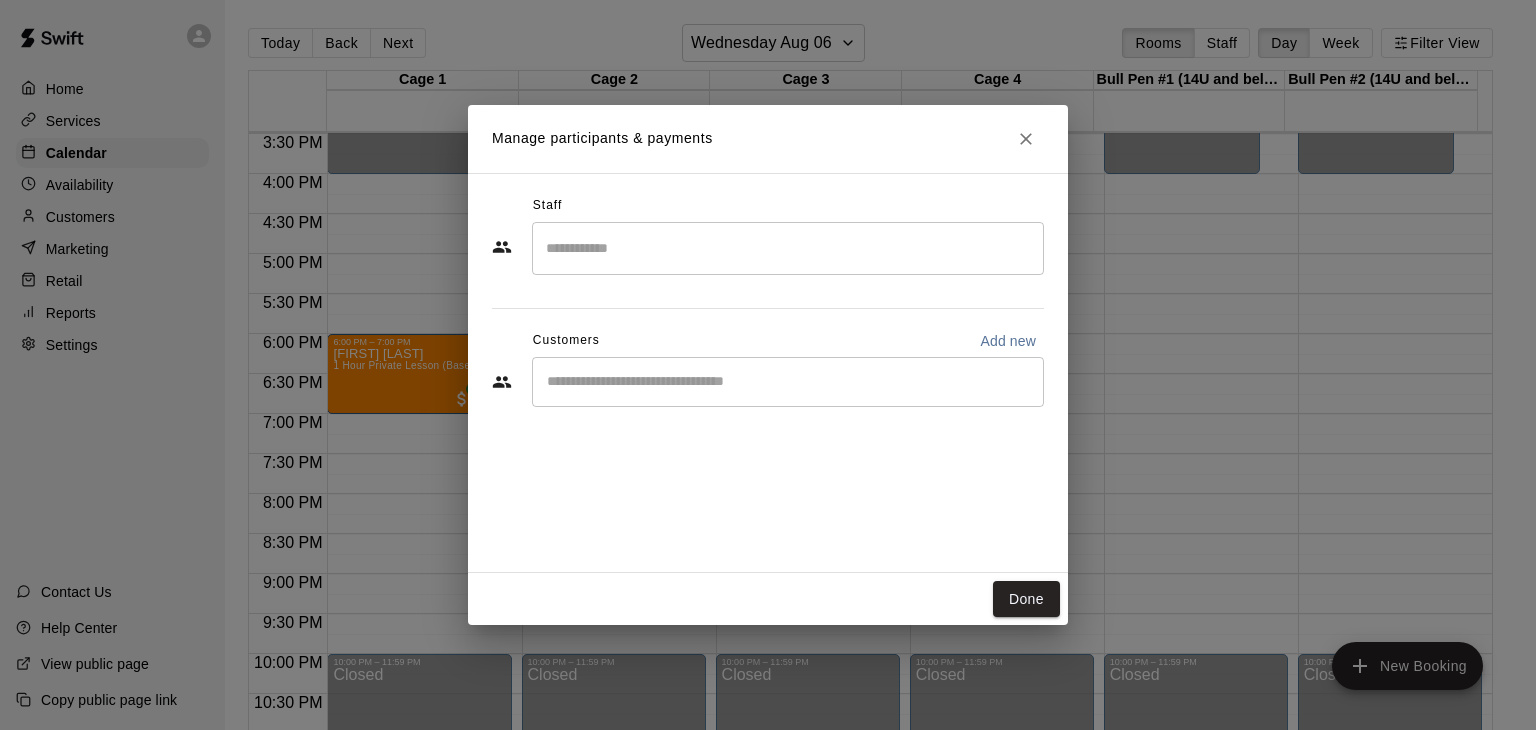 click at bounding box center [788, 248] 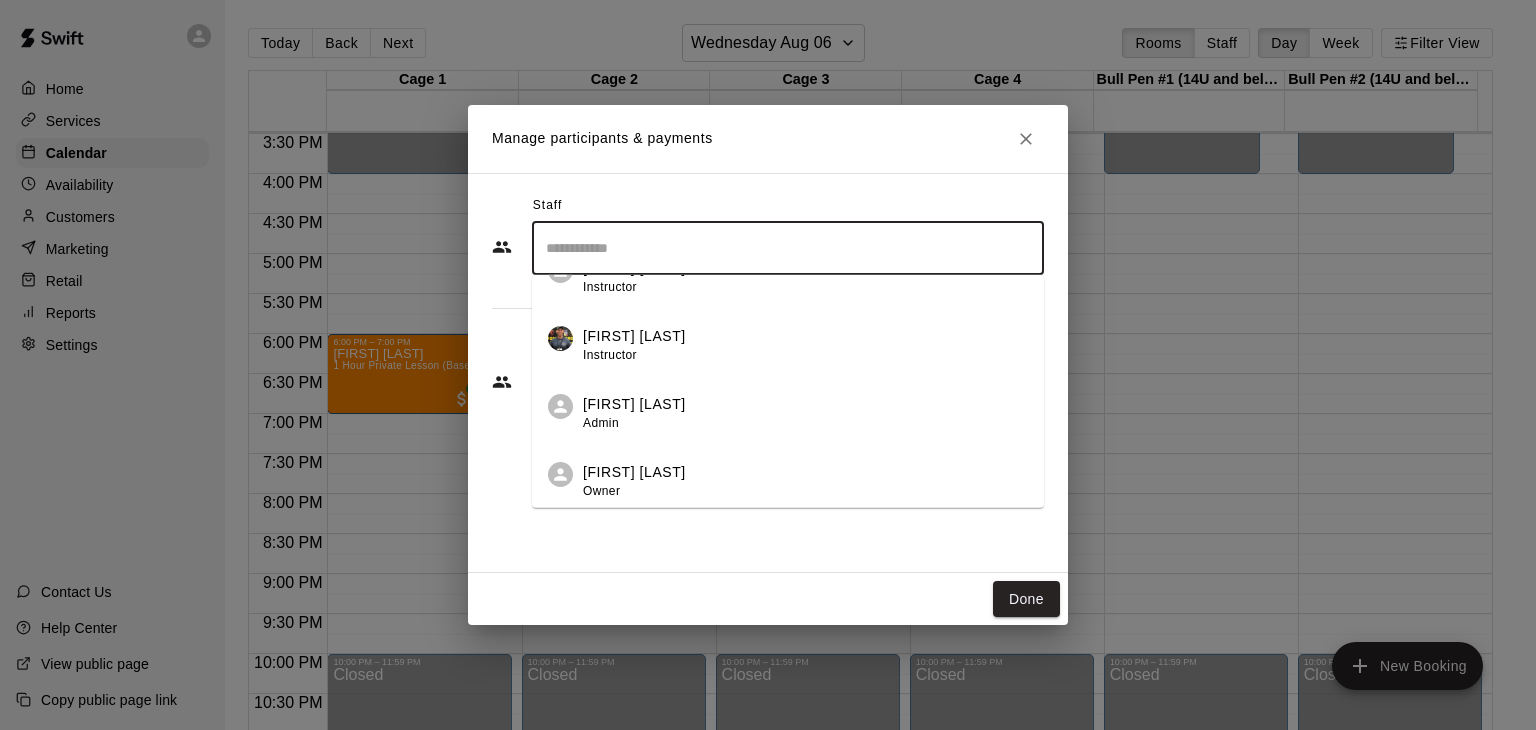 scroll, scrollTop: 377, scrollLeft: 0, axis: vertical 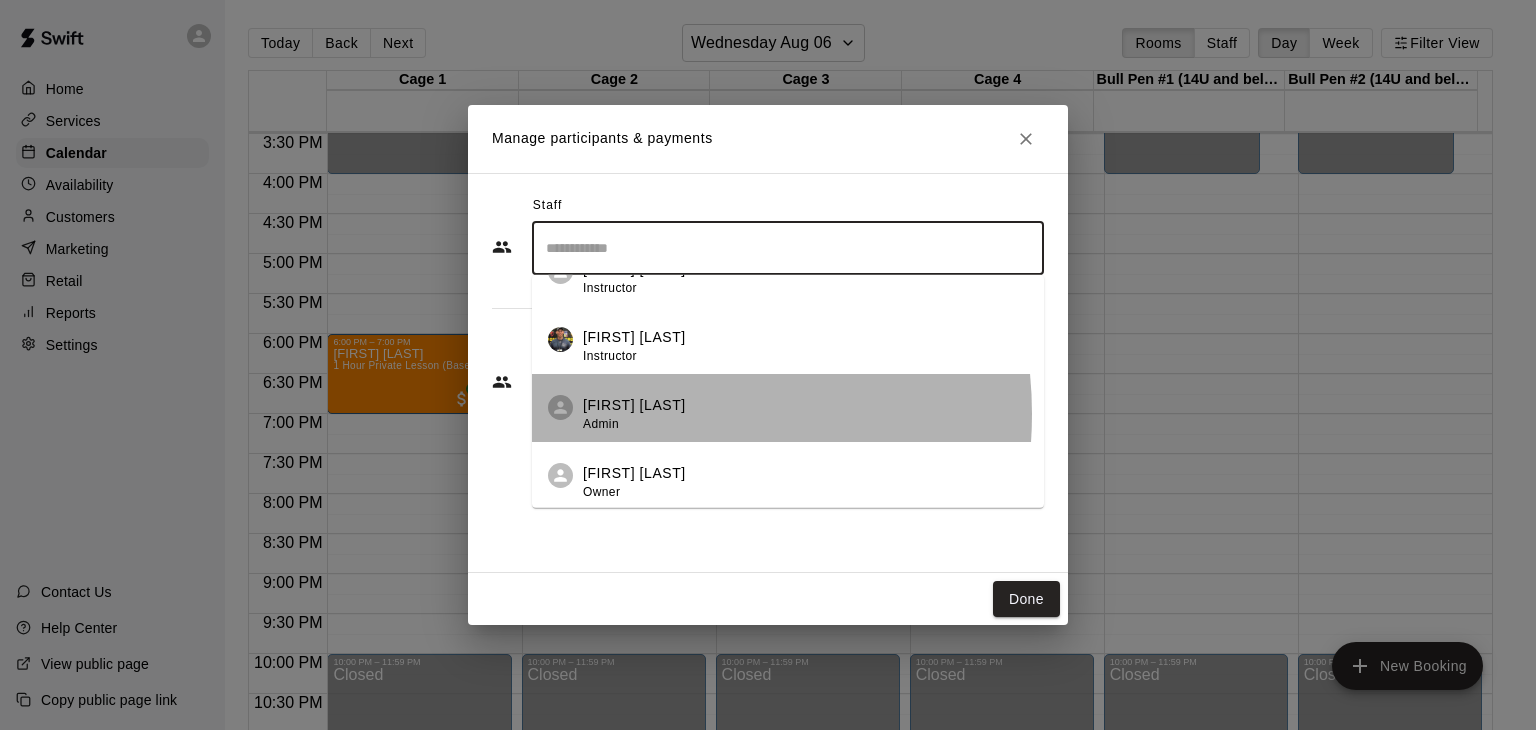 click on "[FIRST] [LAST]" at bounding box center [634, 405] 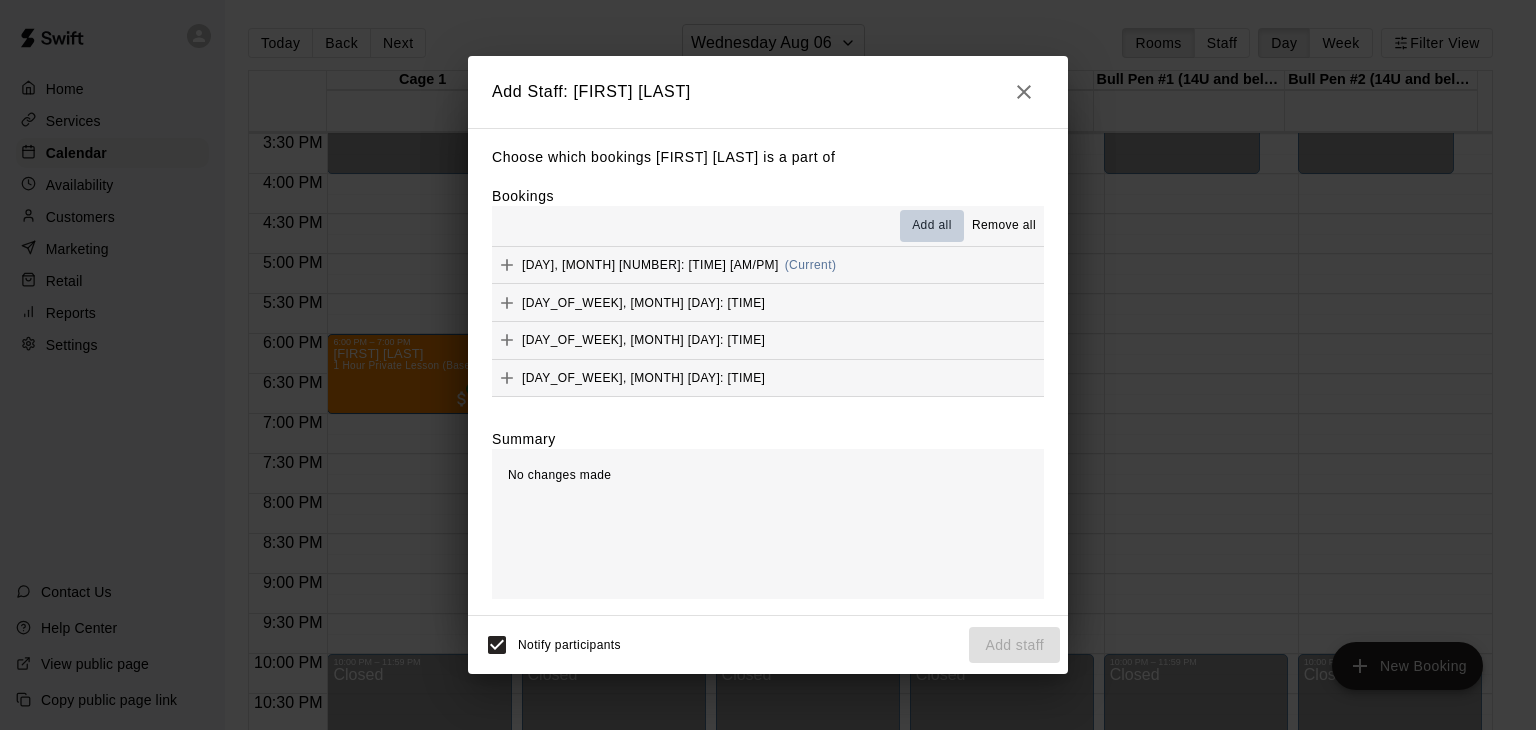 click on "Add all" at bounding box center (932, 226) 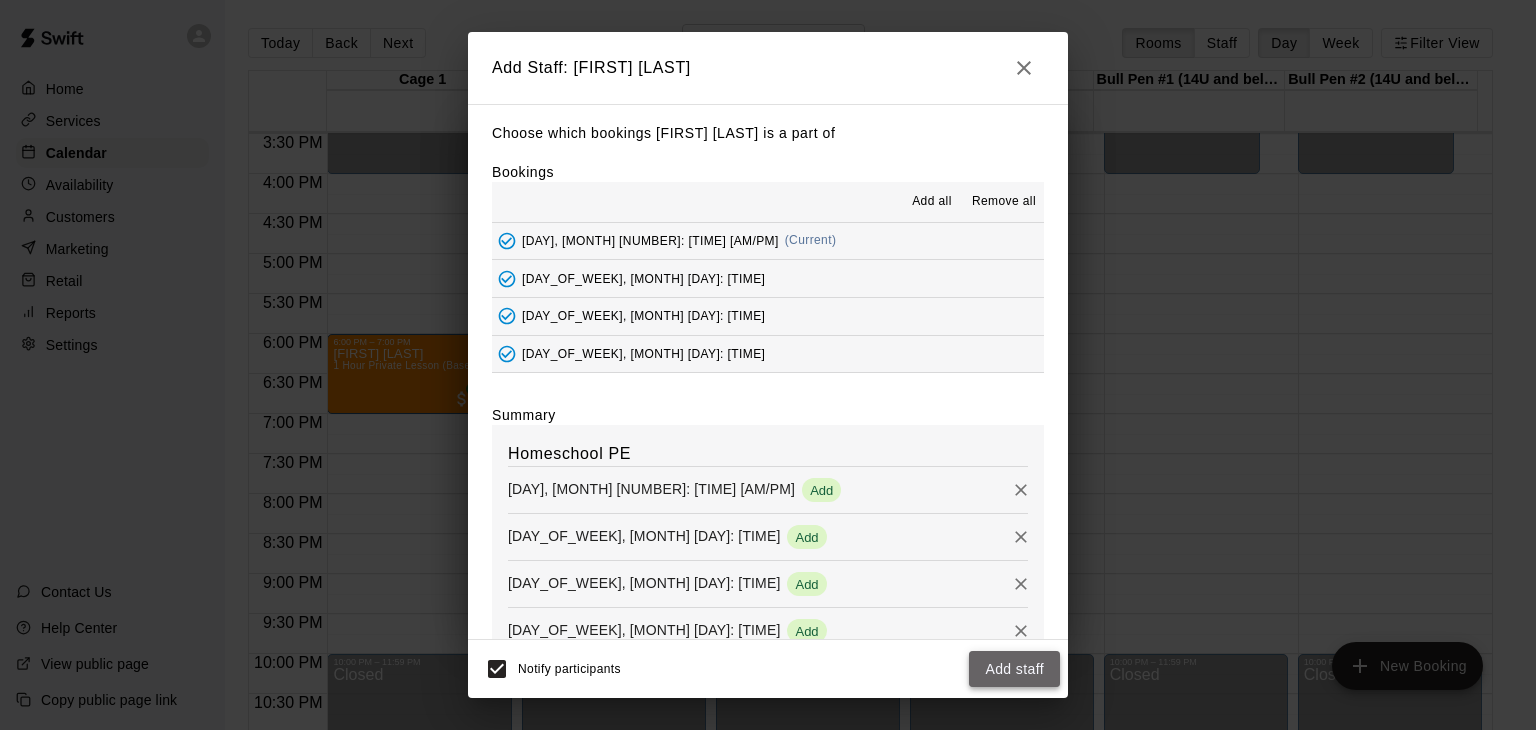 click on "Add staff" at bounding box center (1014, 669) 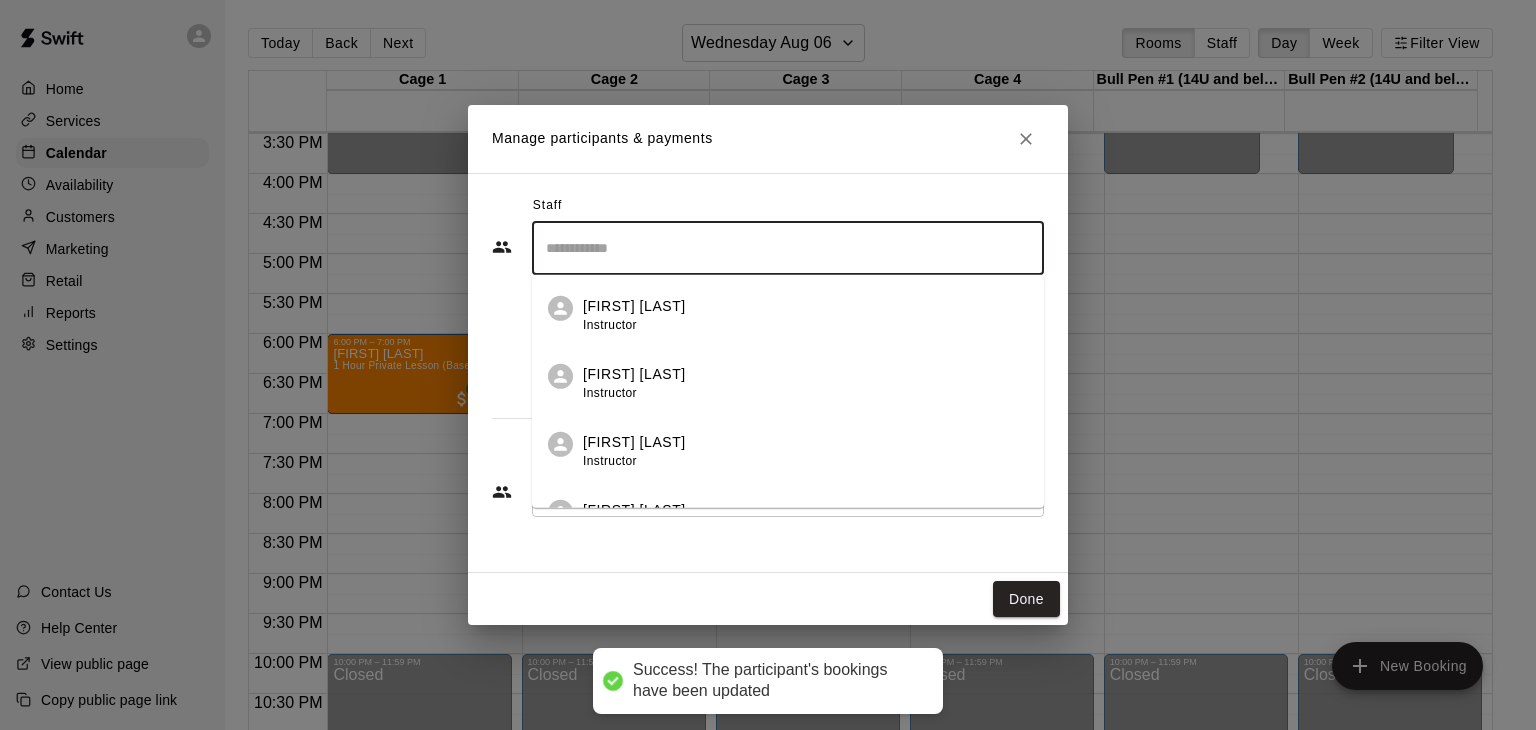 click at bounding box center (788, 248) 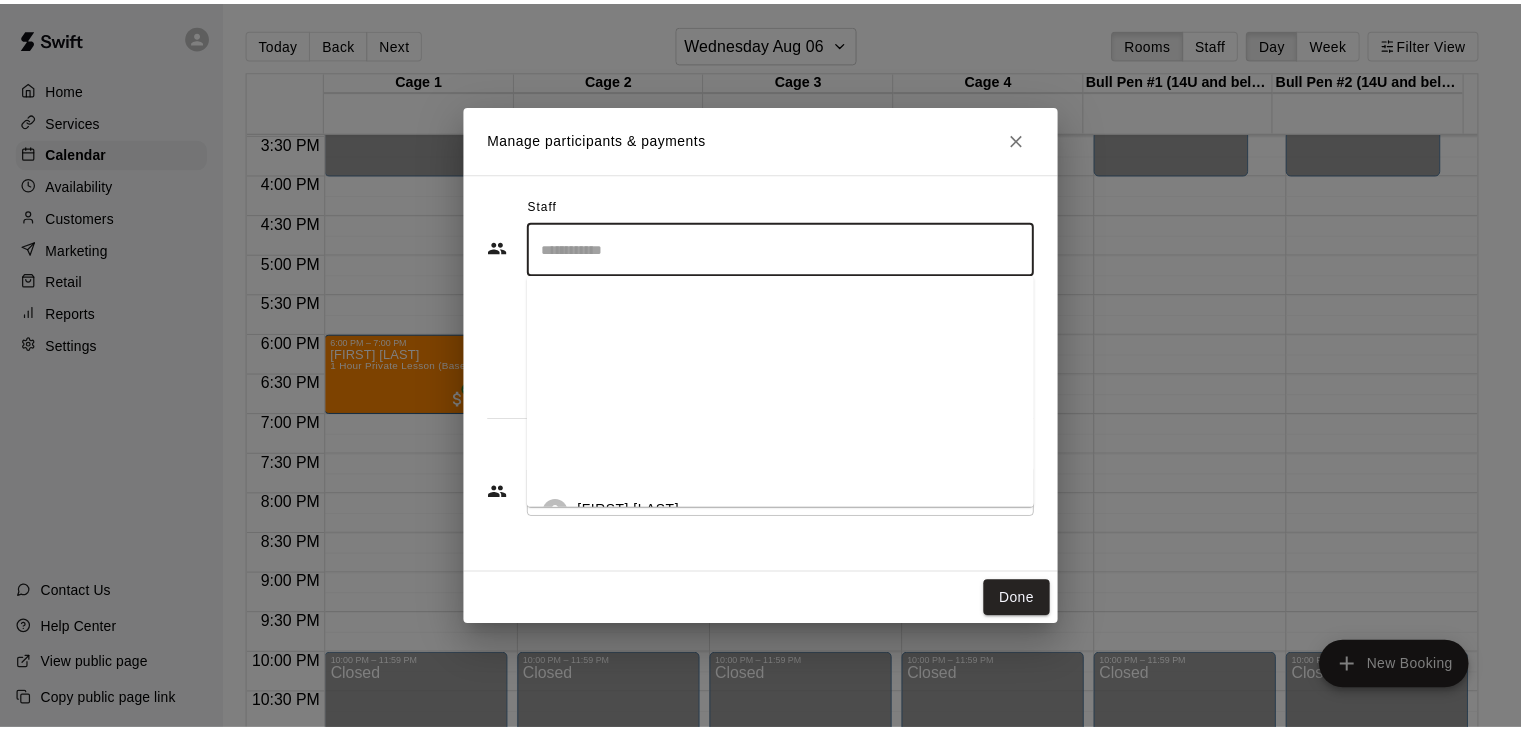 scroll, scrollTop: 310, scrollLeft: 0, axis: vertical 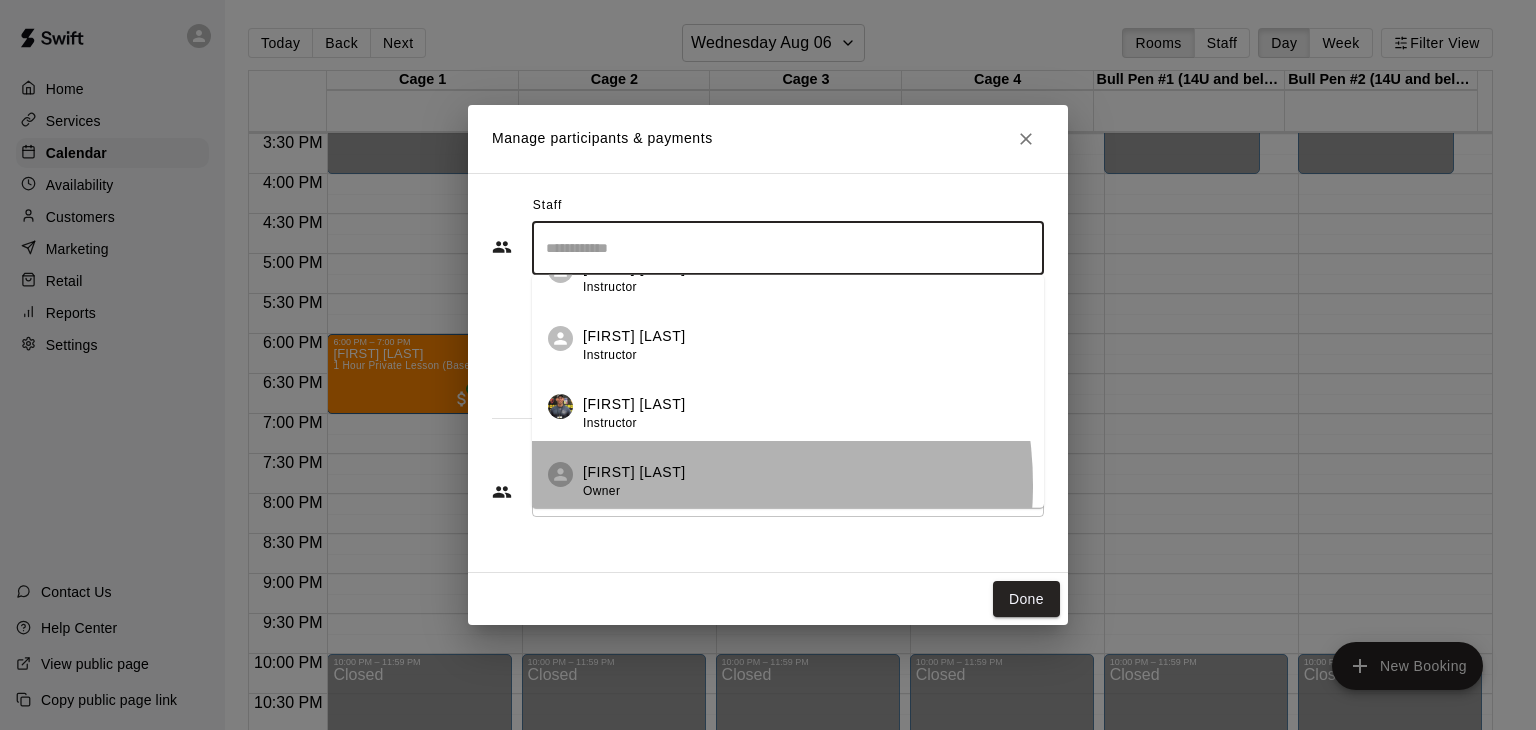 click on "[FIRST] [LAST] [ROLE]" at bounding box center [634, 481] 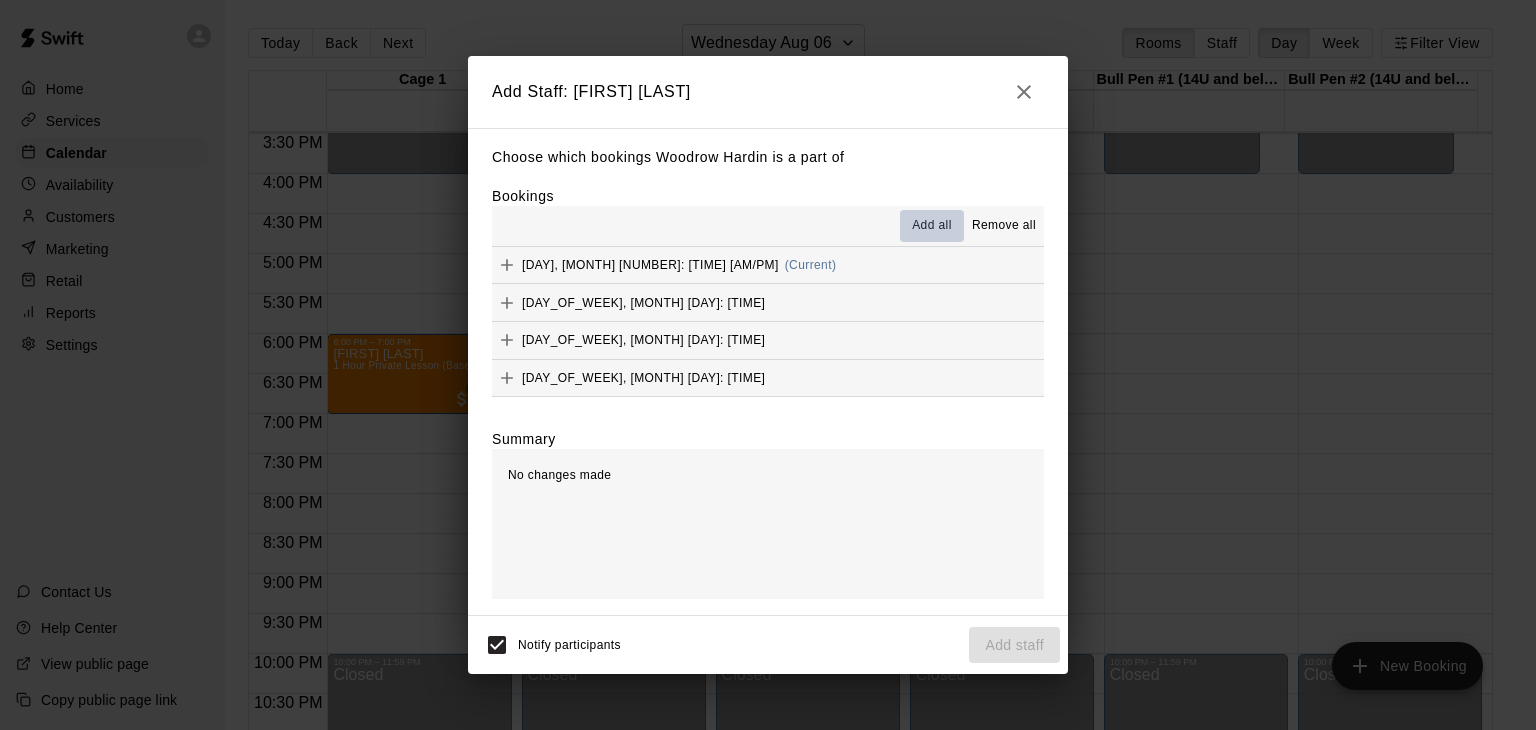 click on "Add all" at bounding box center (932, 226) 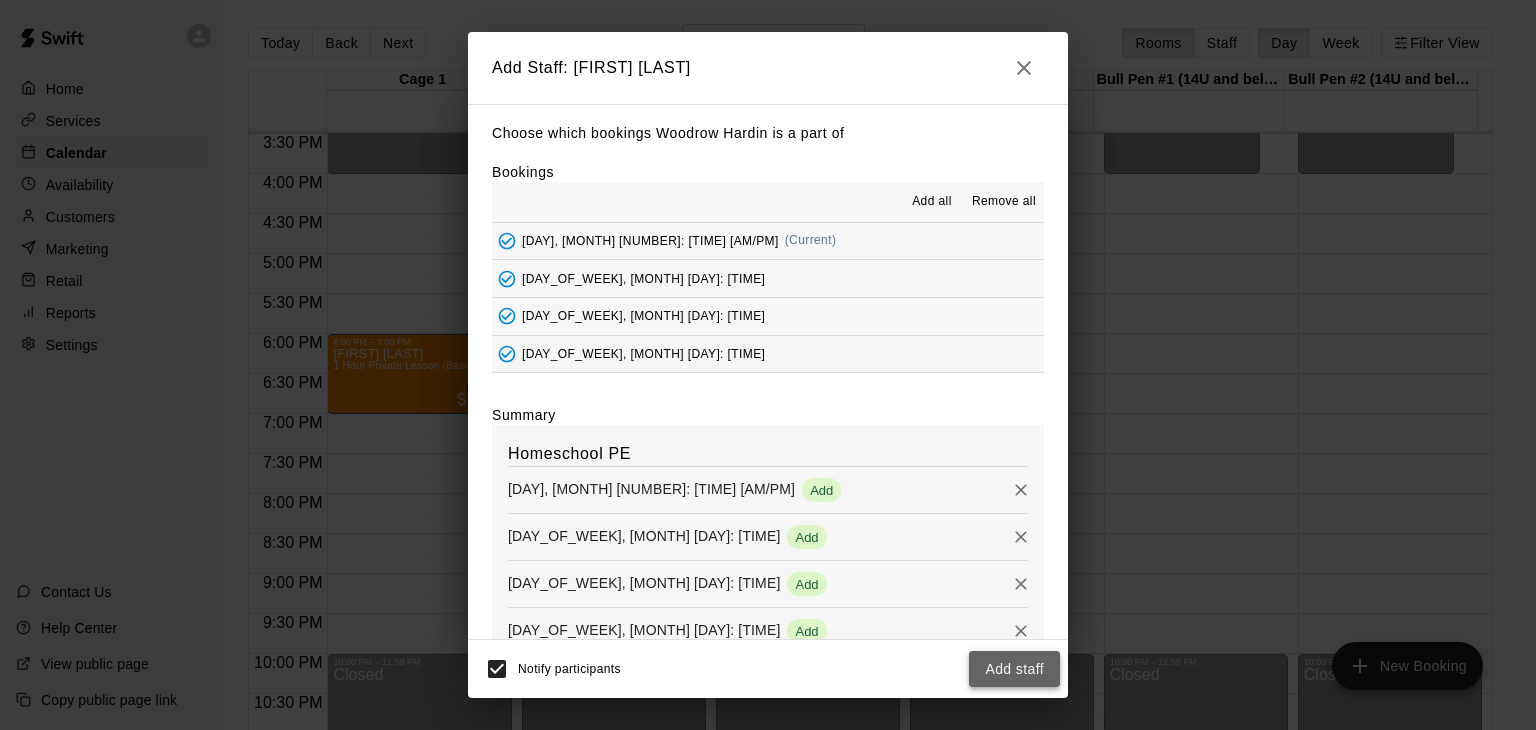 click on "Add staff" at bounding box center (1014, 669) 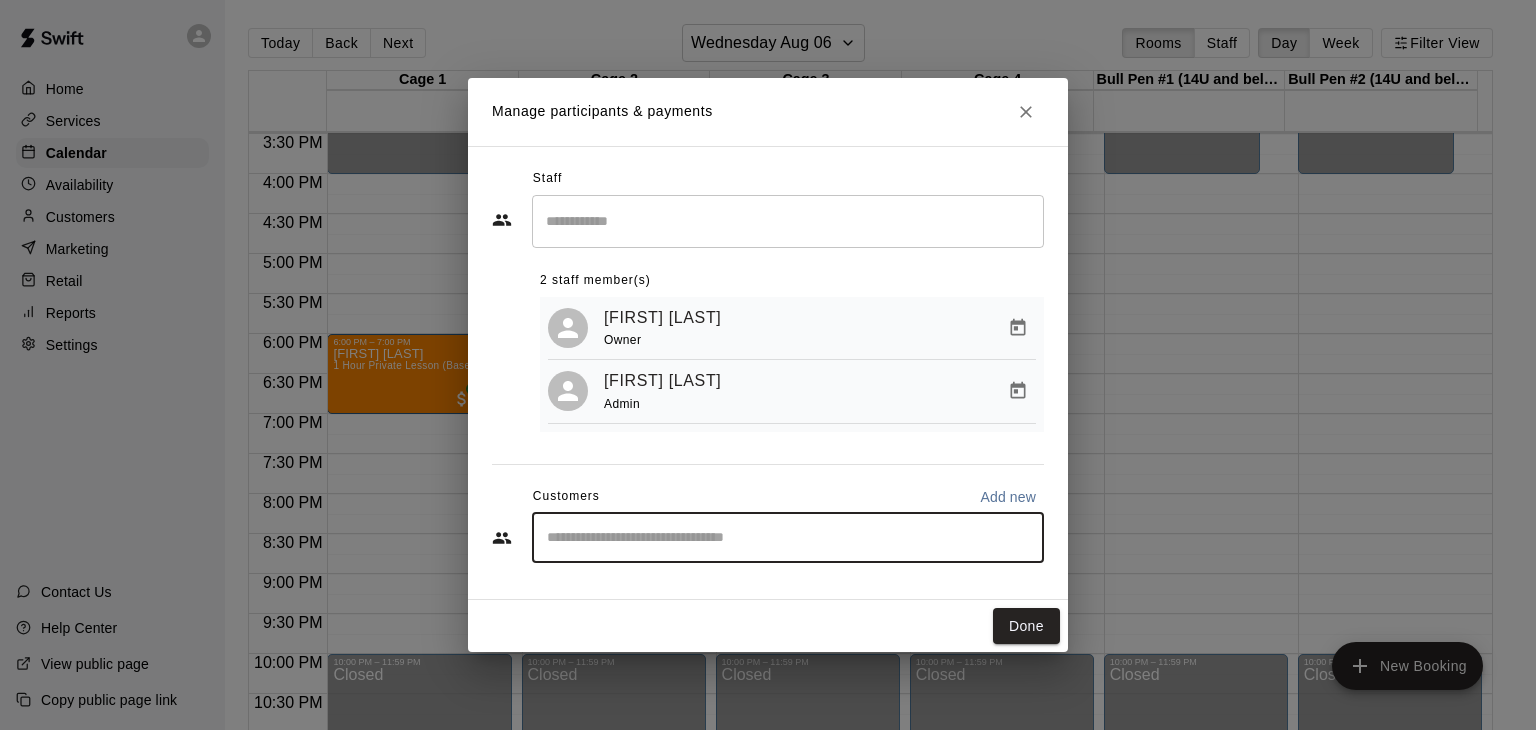 click at bounding box center (788, 538) 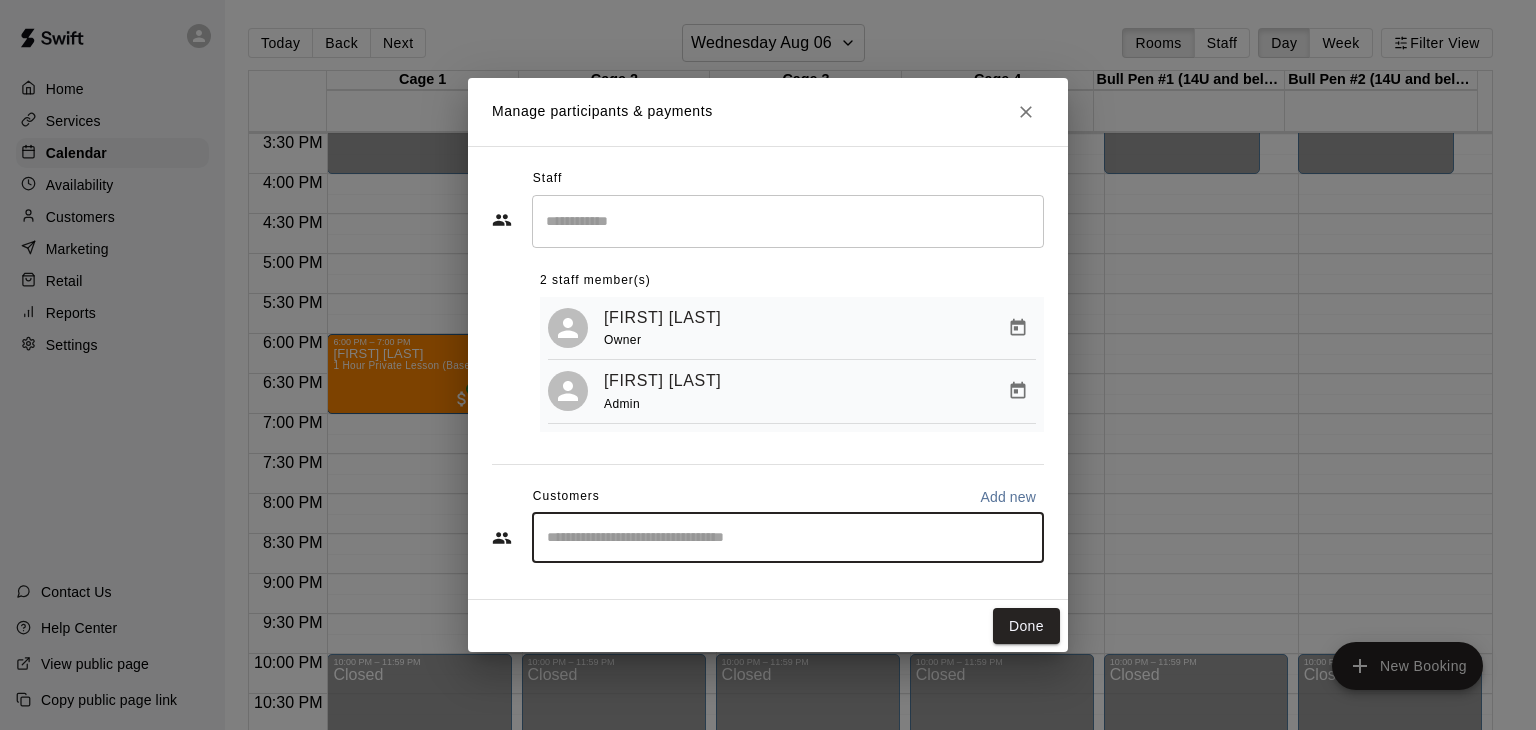 click at bounding box center [788, 538] 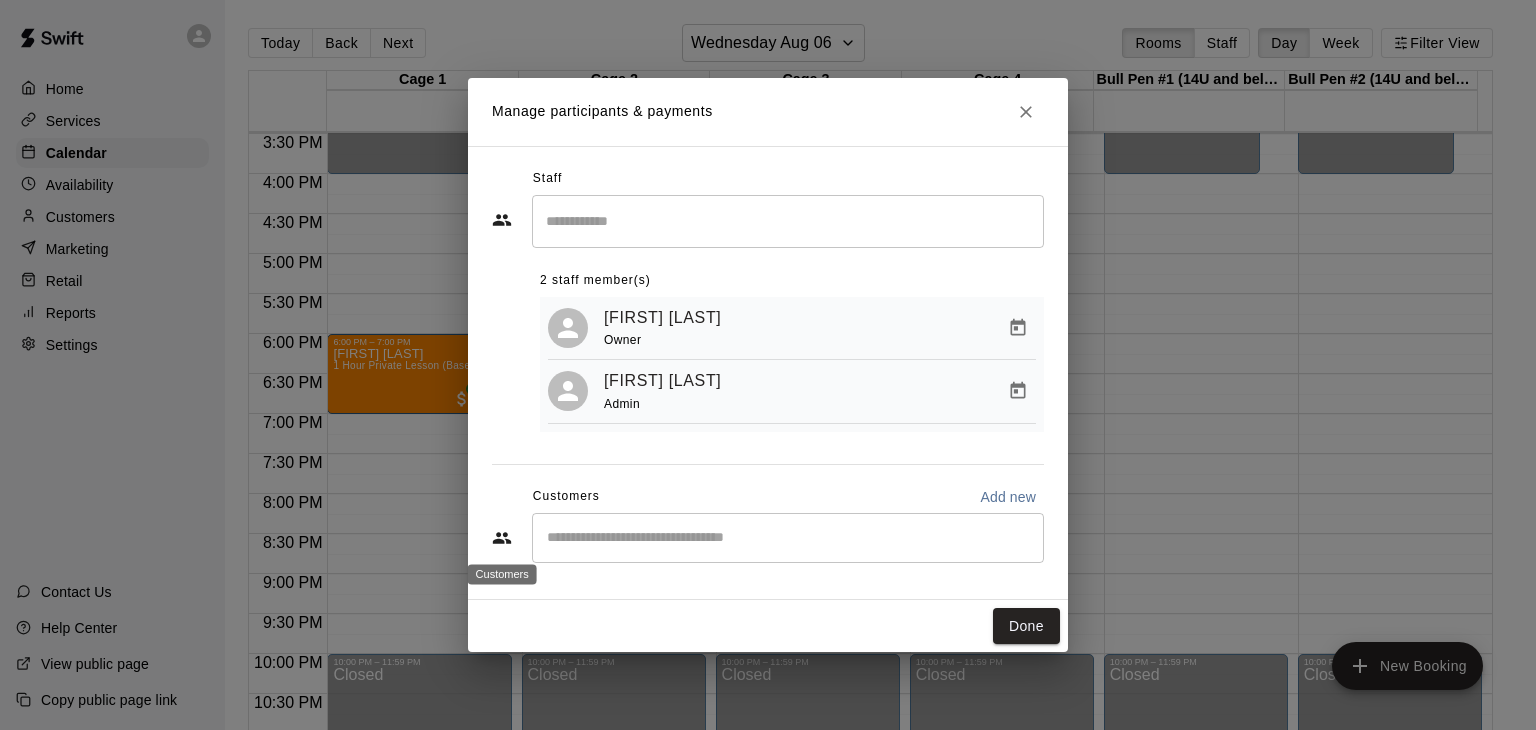 click 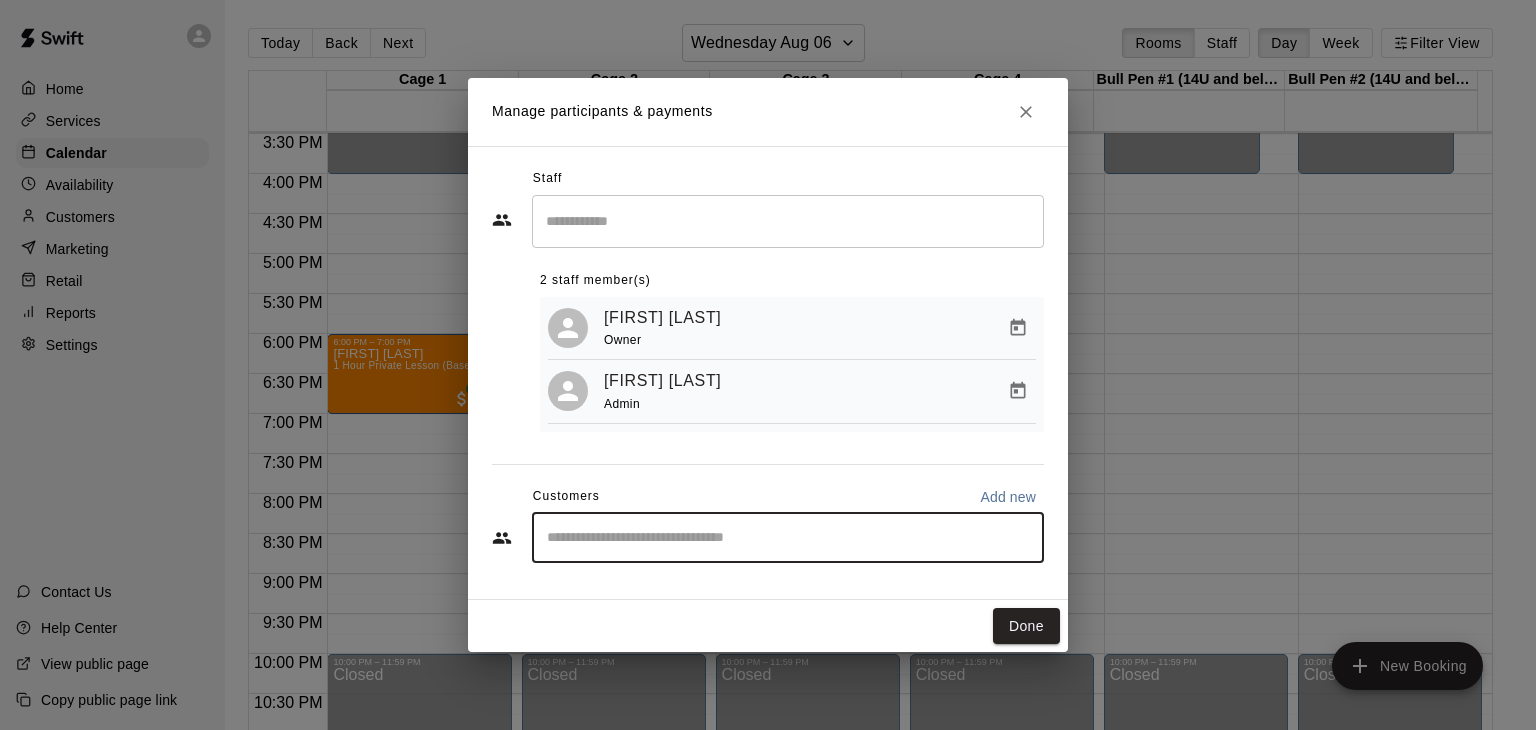 click at bounding box center [788, 538] 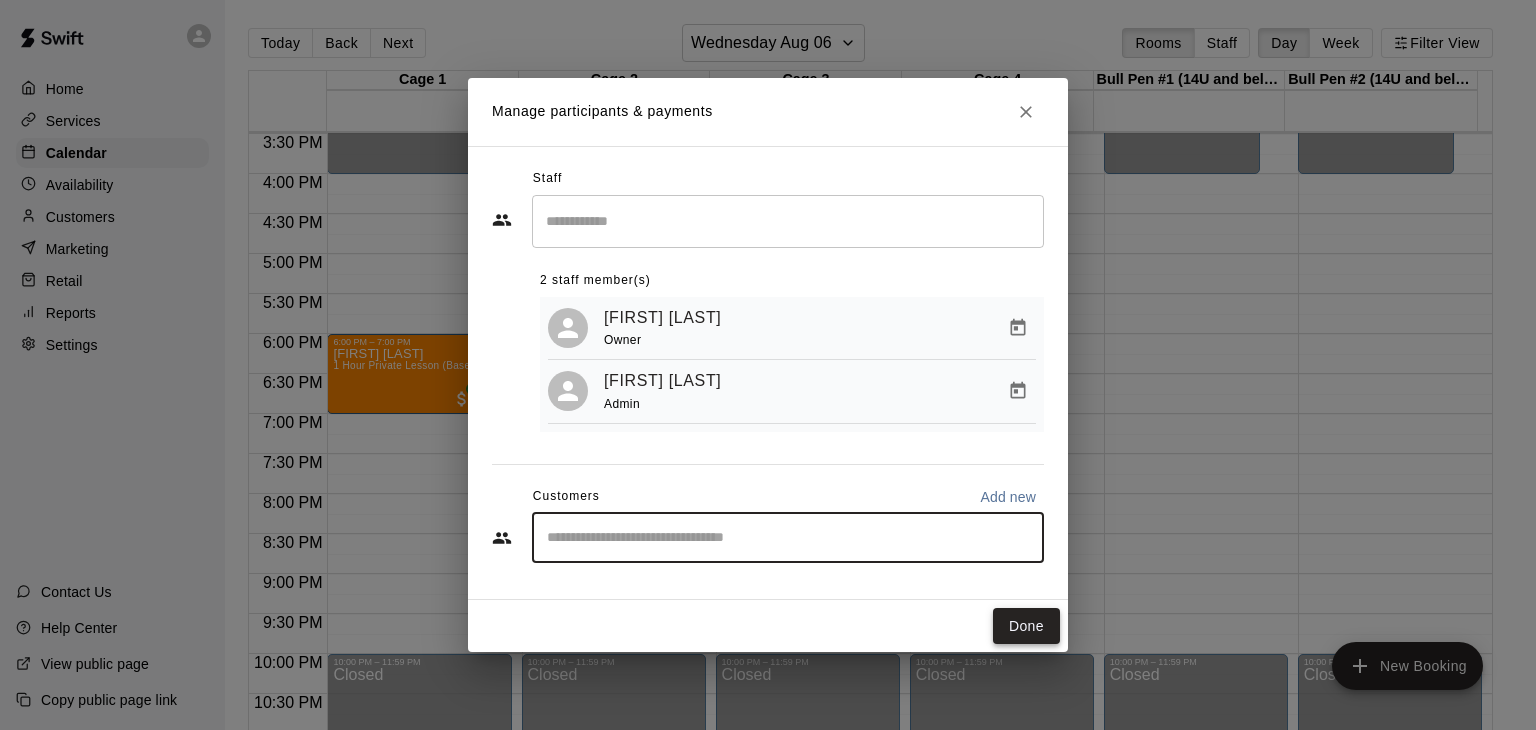 click on "Done" at bounding box center [1026, 626] 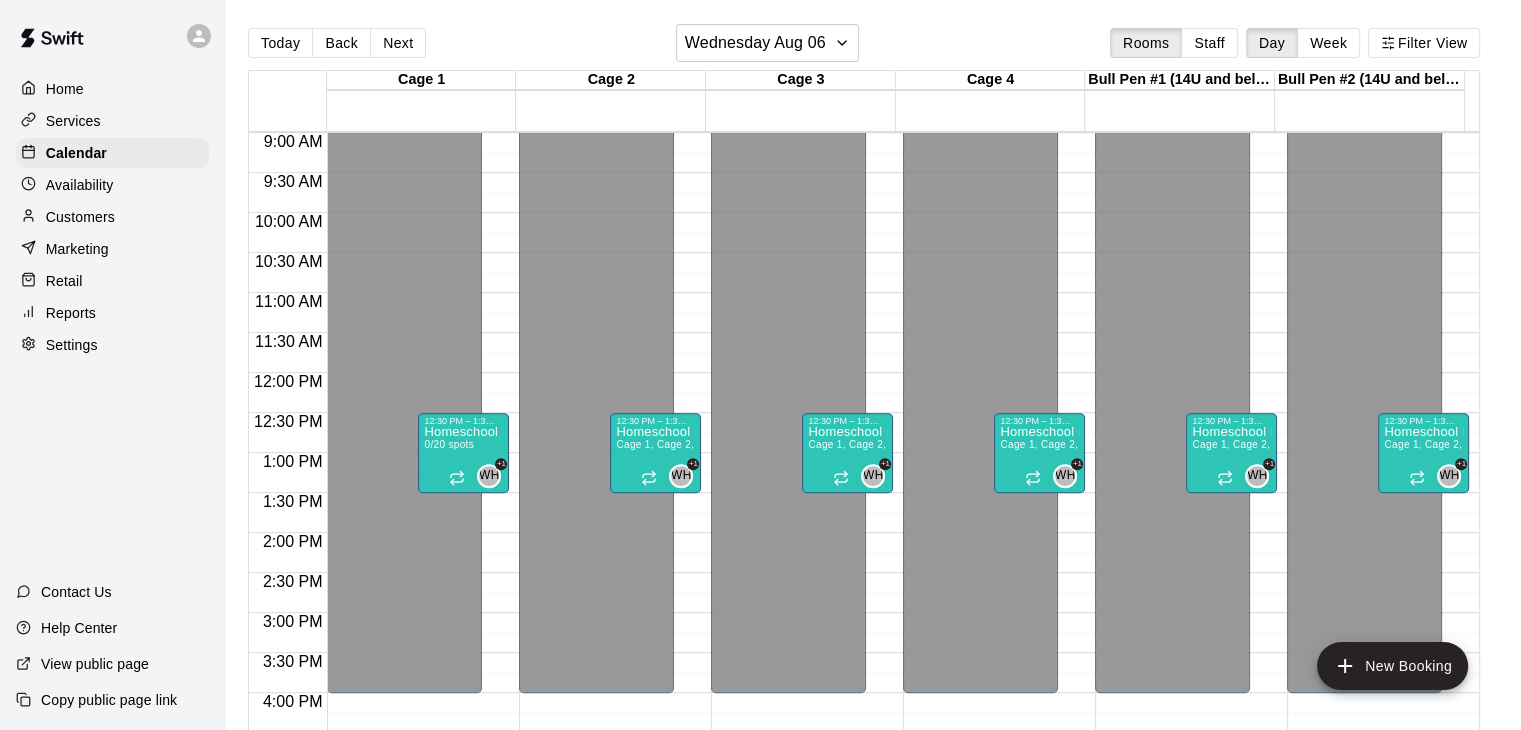 scroll, scrollTop: 719, scrollLeft: 0, axis: vertical 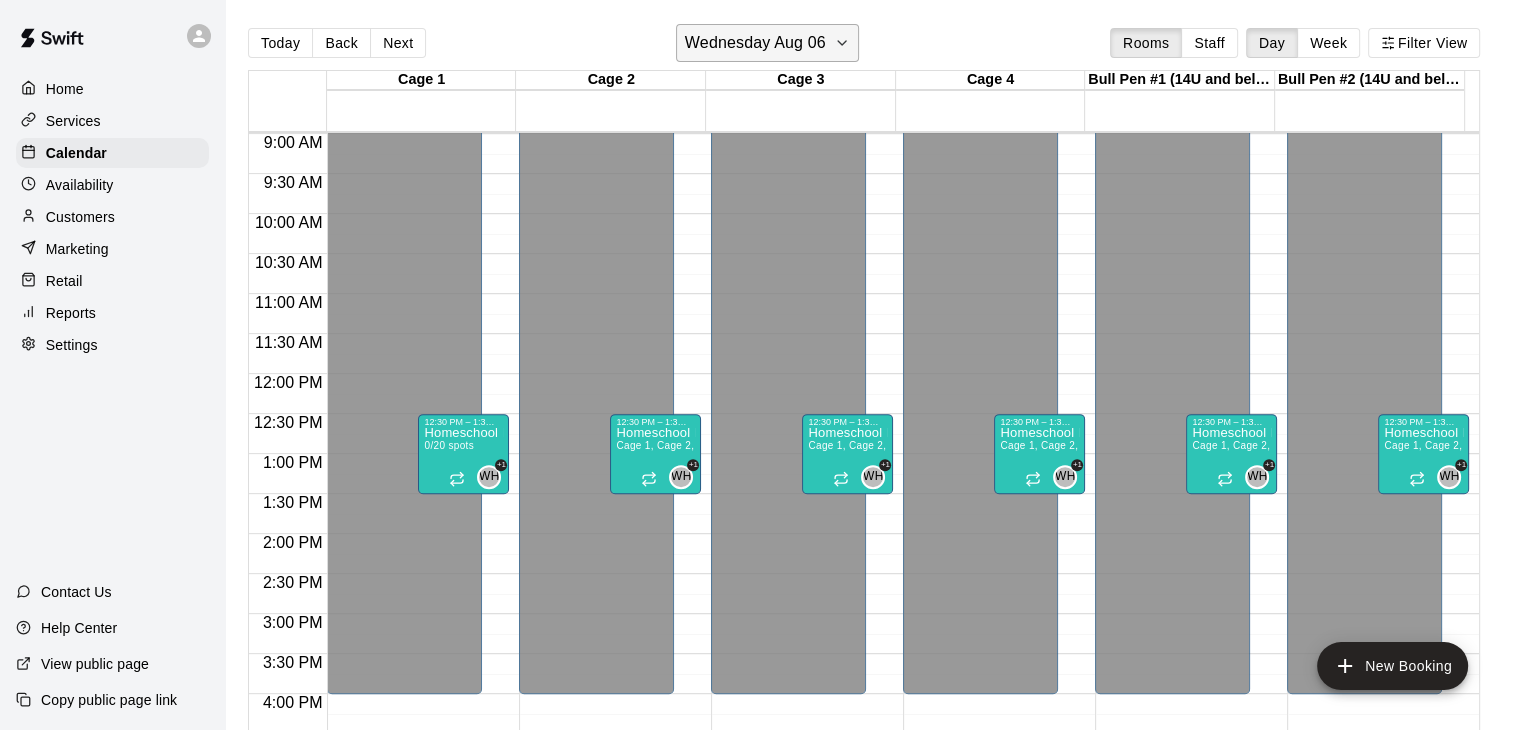 click on "Wednesday Aug 06" at bounding box center (767, 43) 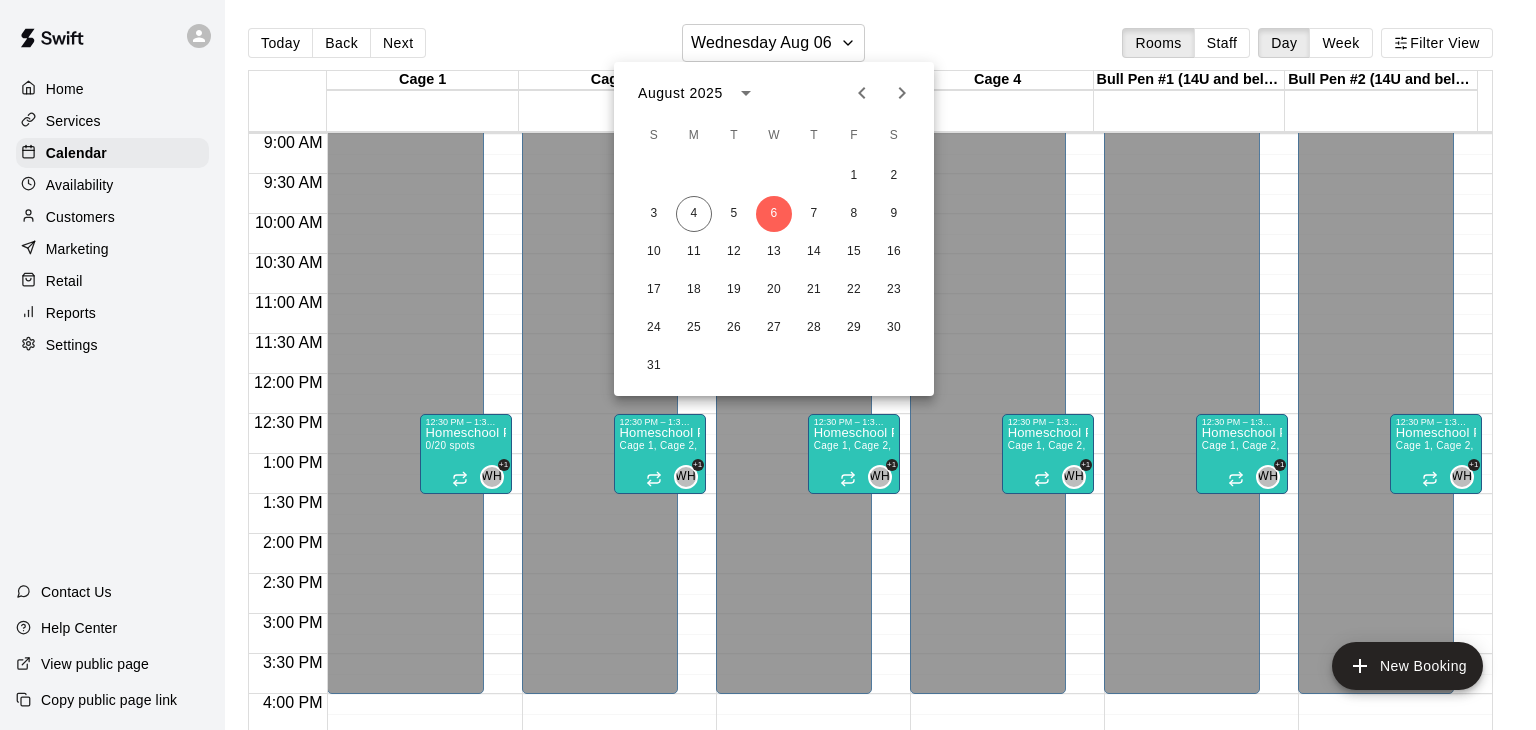 click at bounding box center (768, 365) 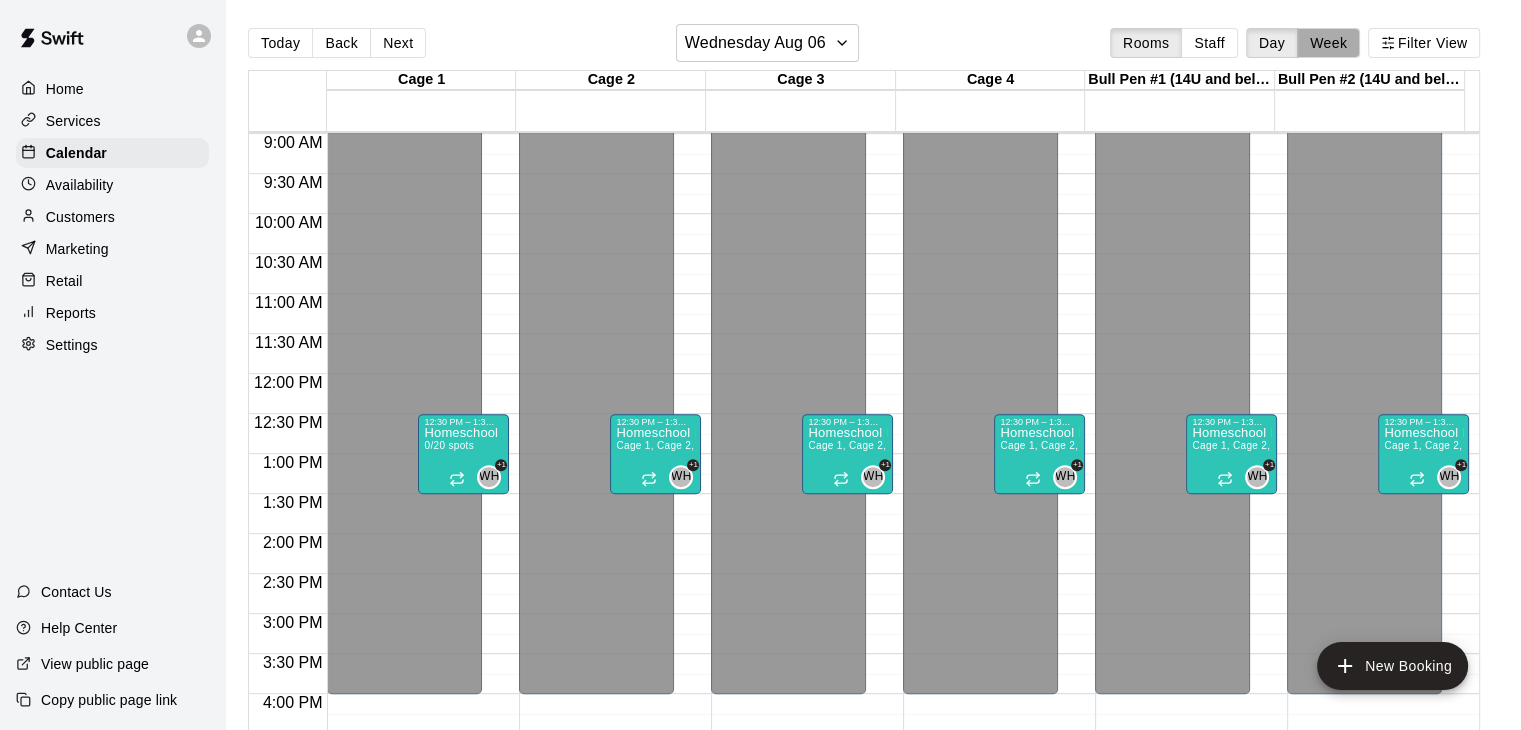 click on "Week" at bounding box center [1328, 43] 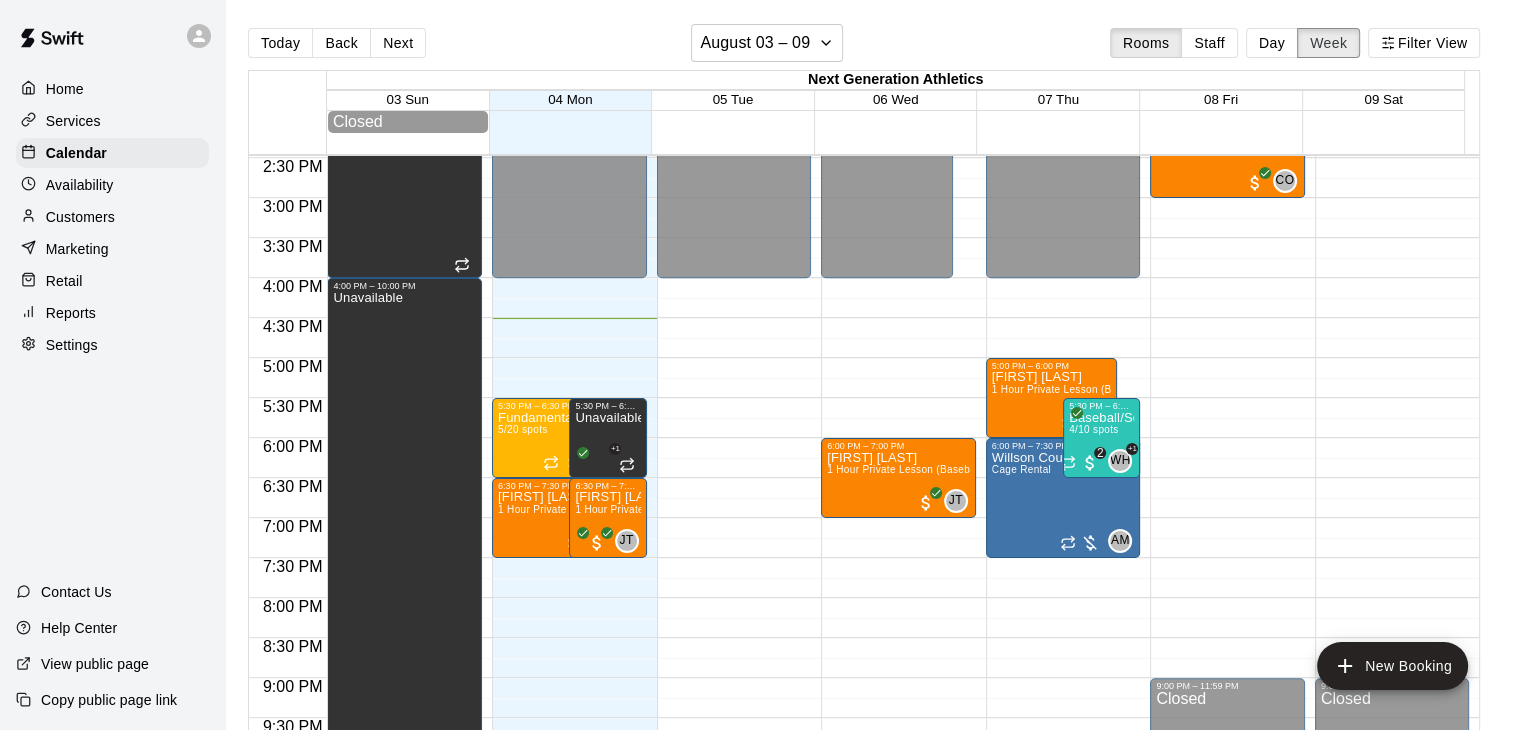 scroll, scrollTop: 1179, scrollLeft: 0, axis: vertical 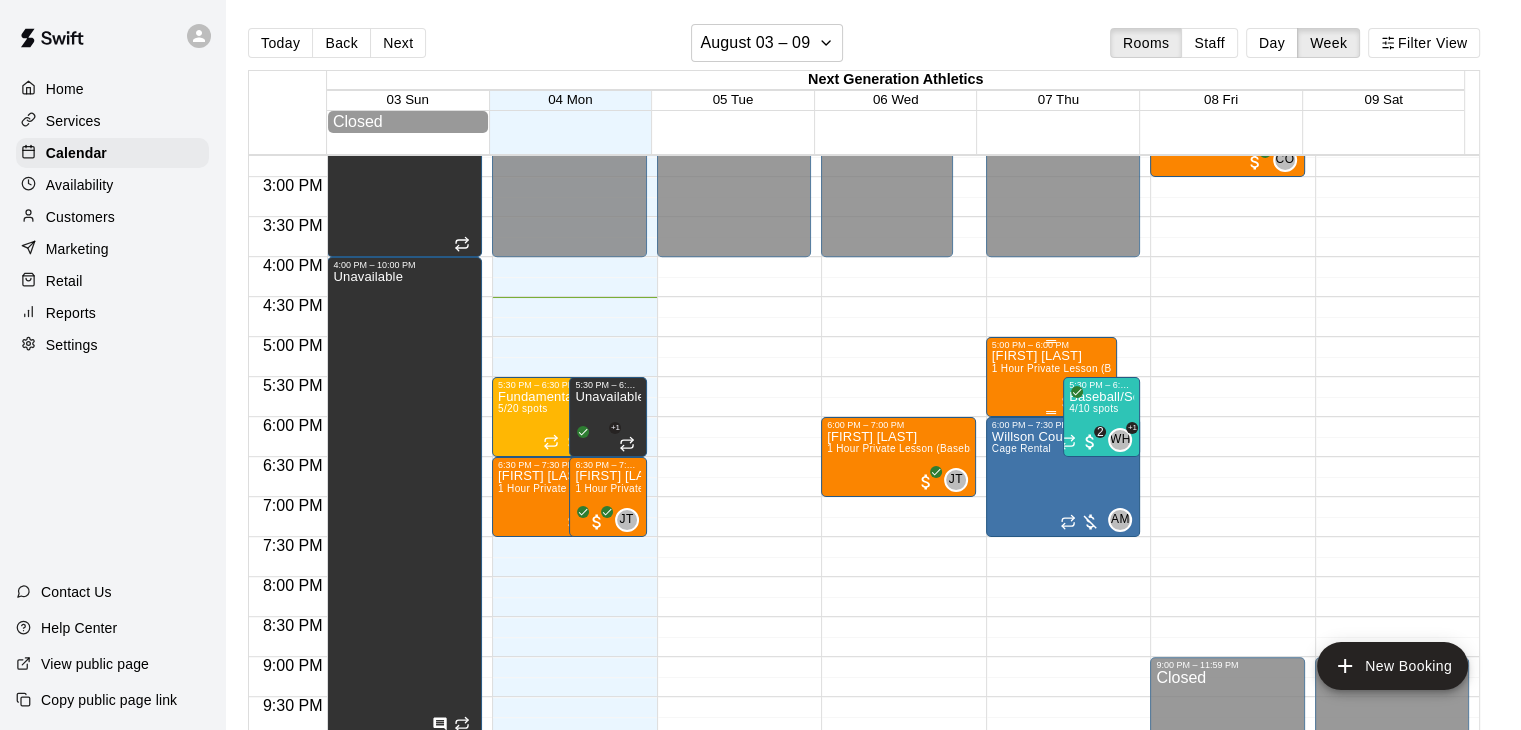 click on "[FIRST] [LAST] 1 Hour Private Lesson (Baseball / Softball fielding and hitting)" at bounding box center (1051, 715) 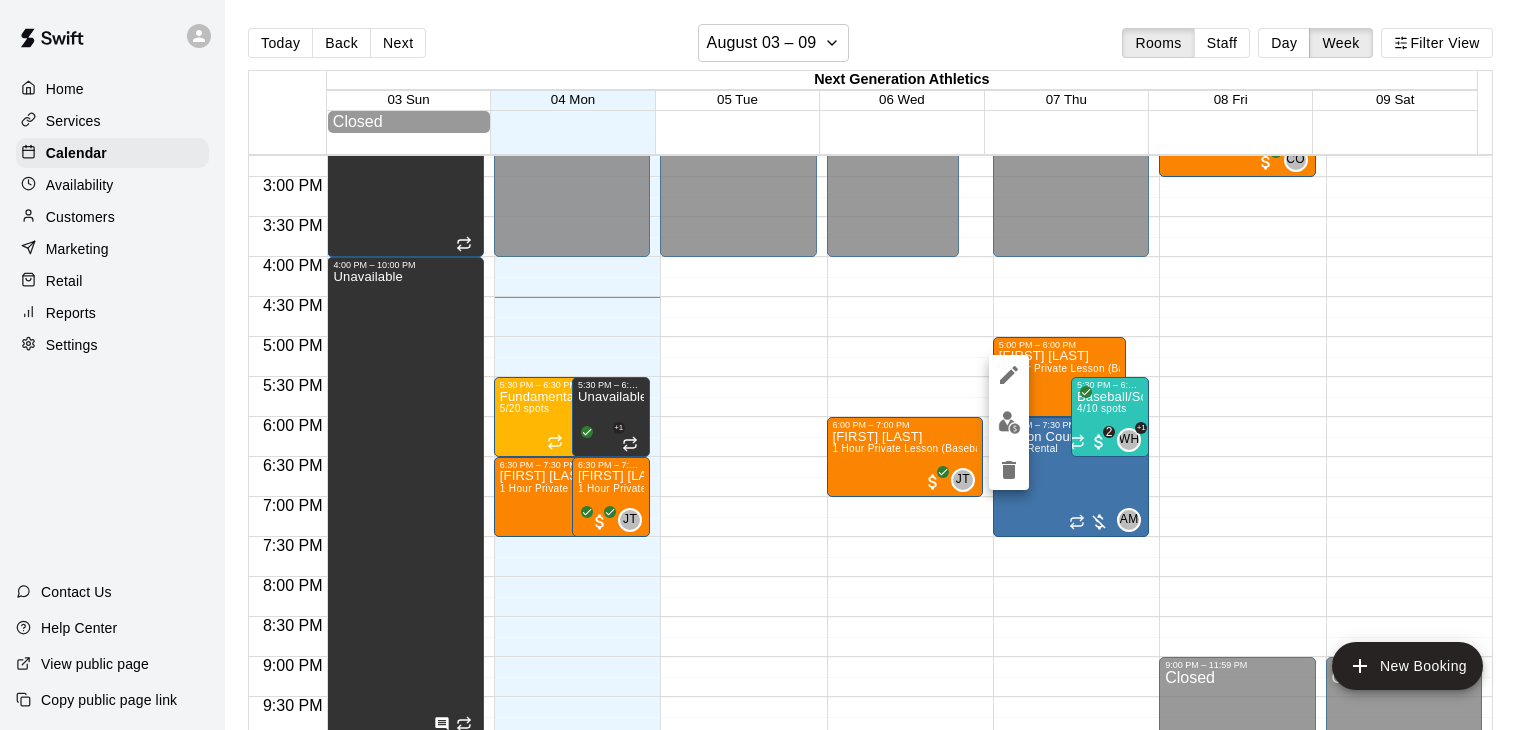 click at bounding box center (768, 365) 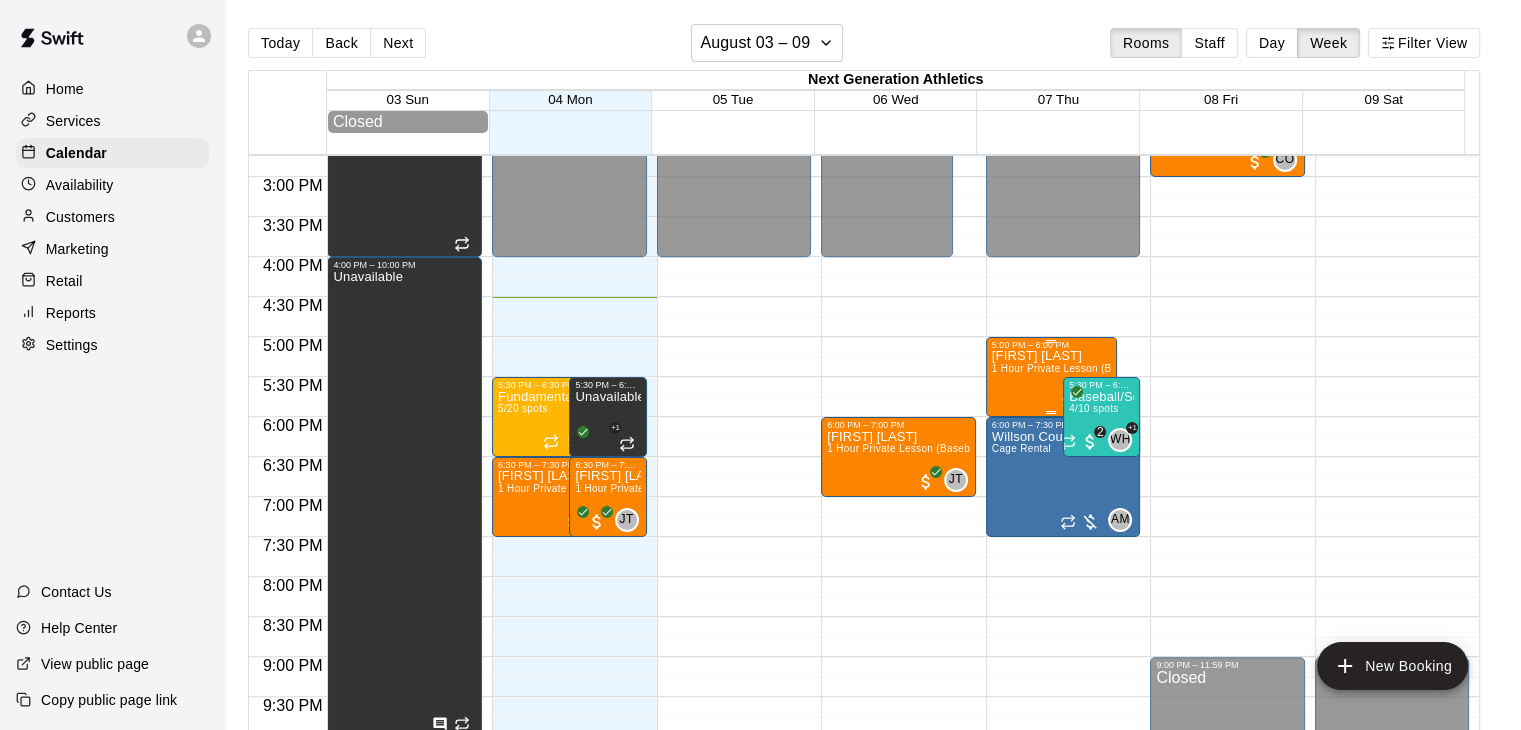 click on "[FIRST] [LAST]" at bounding box center (1051, 356) 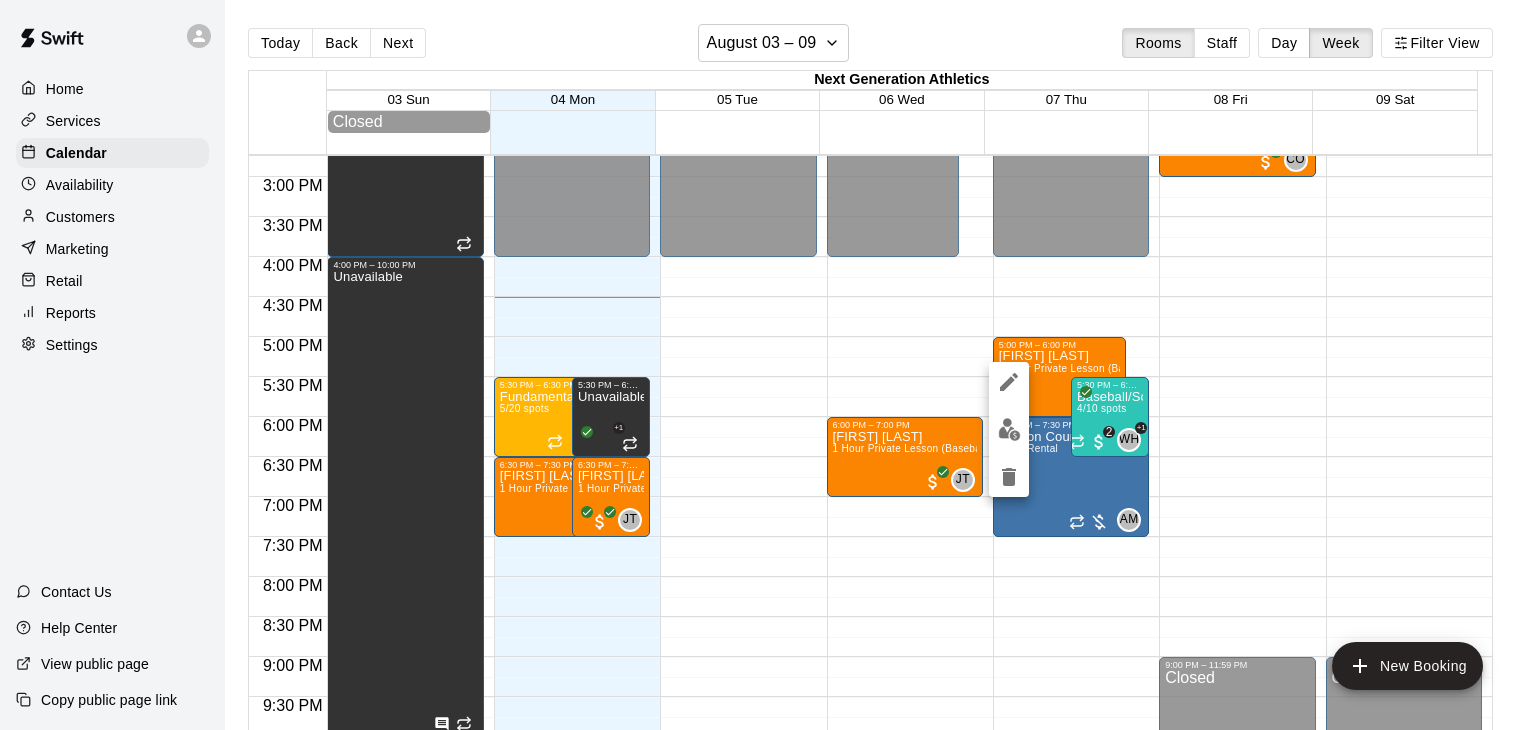 click at bounding box center [768, 365] 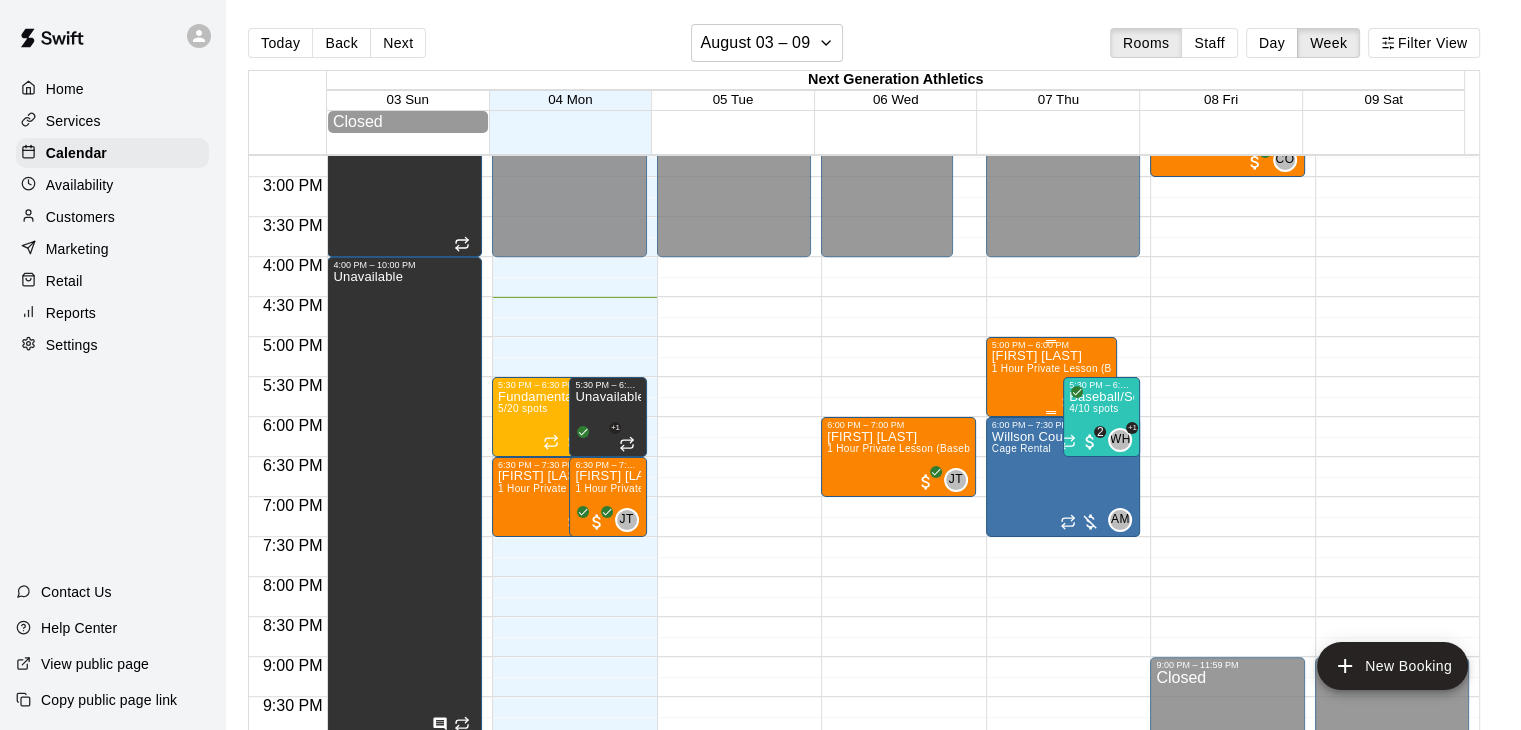click on "1 Hour Private Lesson (Baseball / Softball fielding and hitting)" at bounding box center (1138, 368) 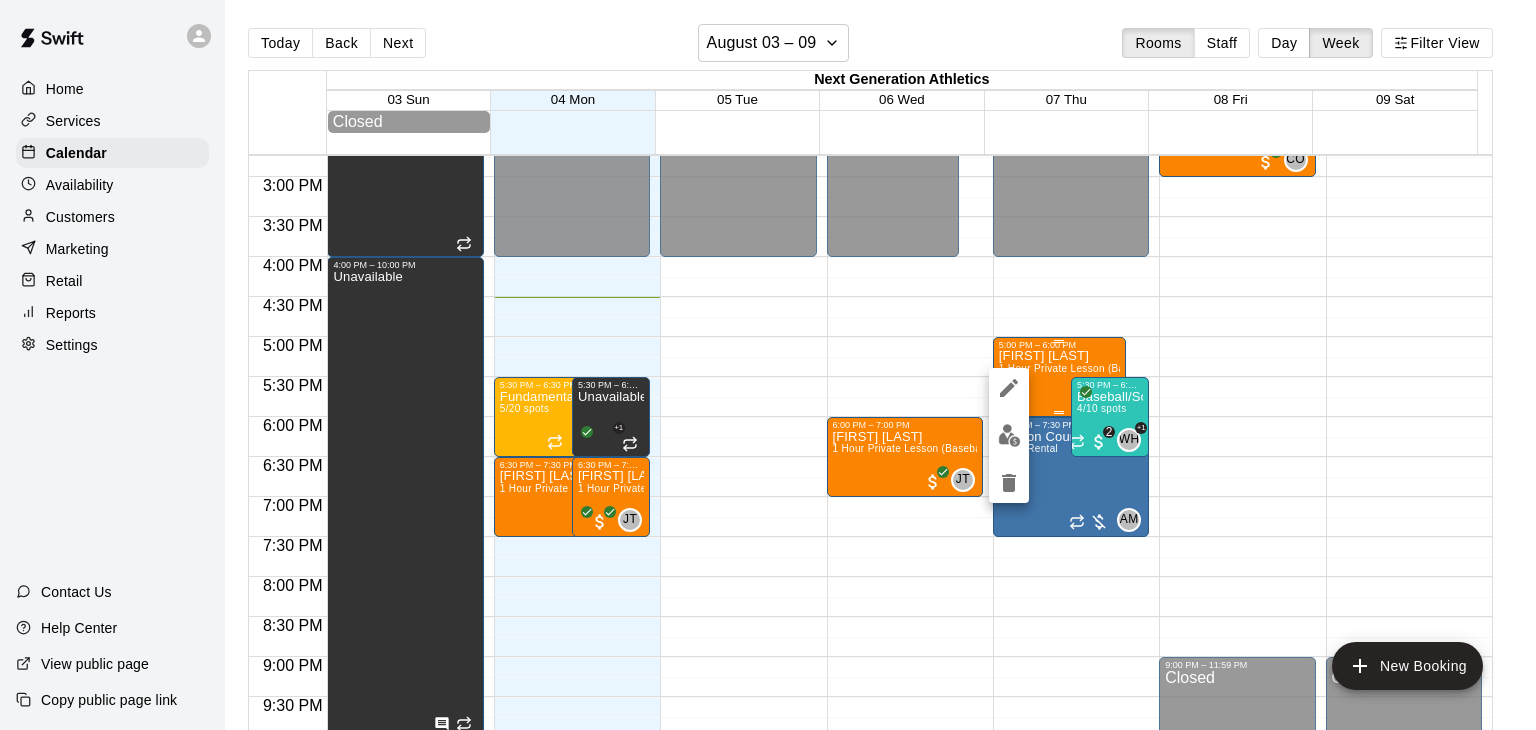 click at bounding box center [768, 365] 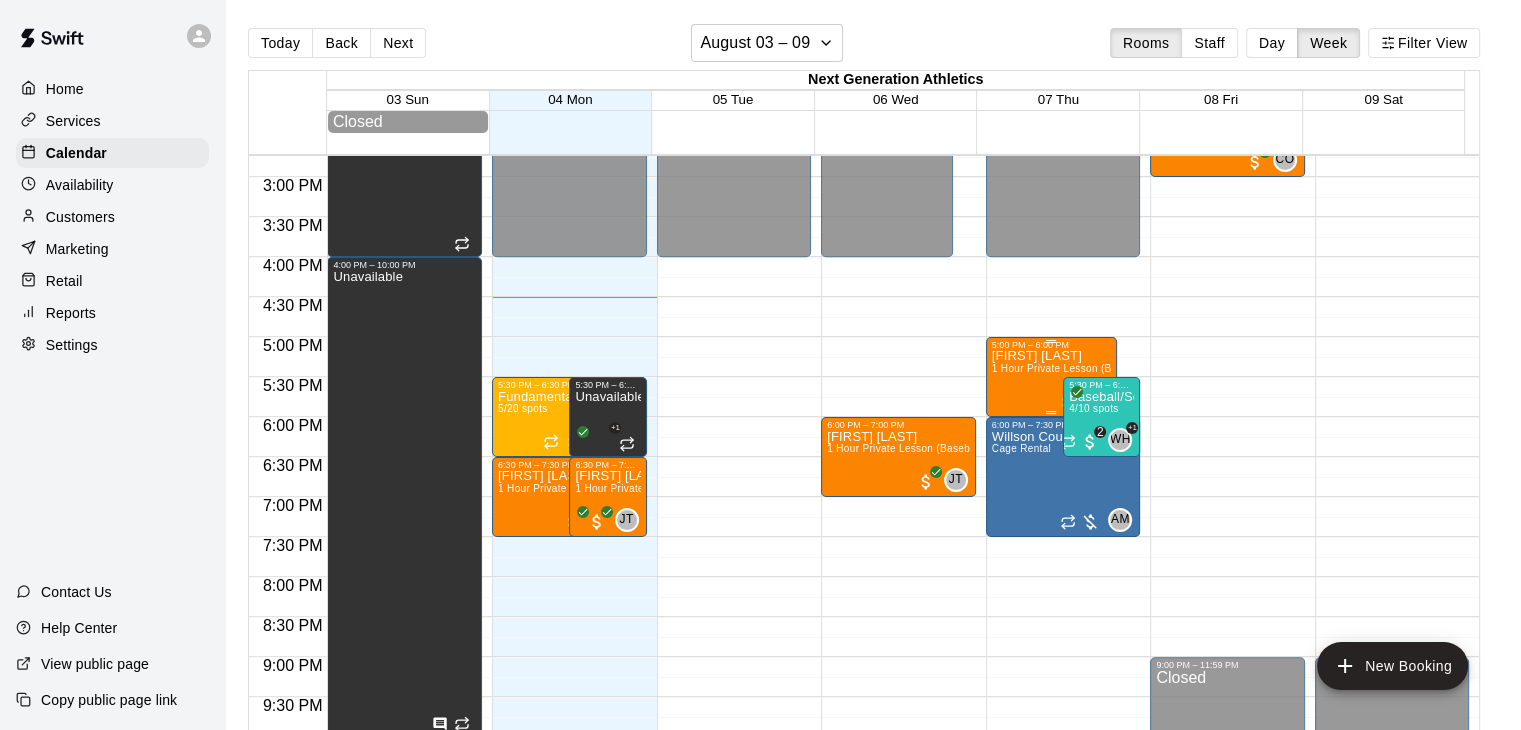 click on "1 Hour Private Lesson (Baseball / Softball fielding and hitting)" at bounding box center [1138, 368] 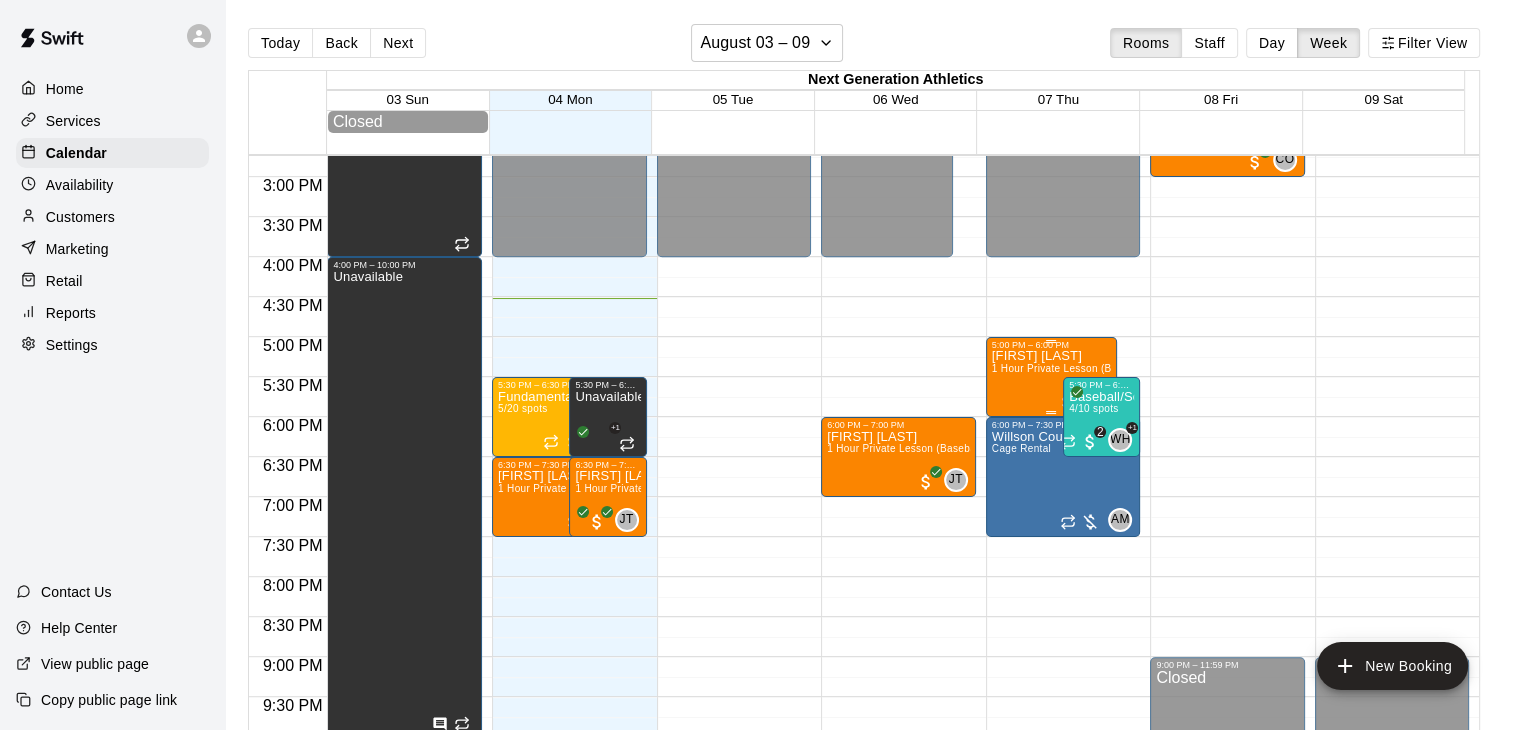 click on "[TIME] – [TIME] [FIRST] [LAST] 1 Hour Private Lesson (Baseball / Softball fielding and hitting) BS 0" at bounding box center (1051, 377) 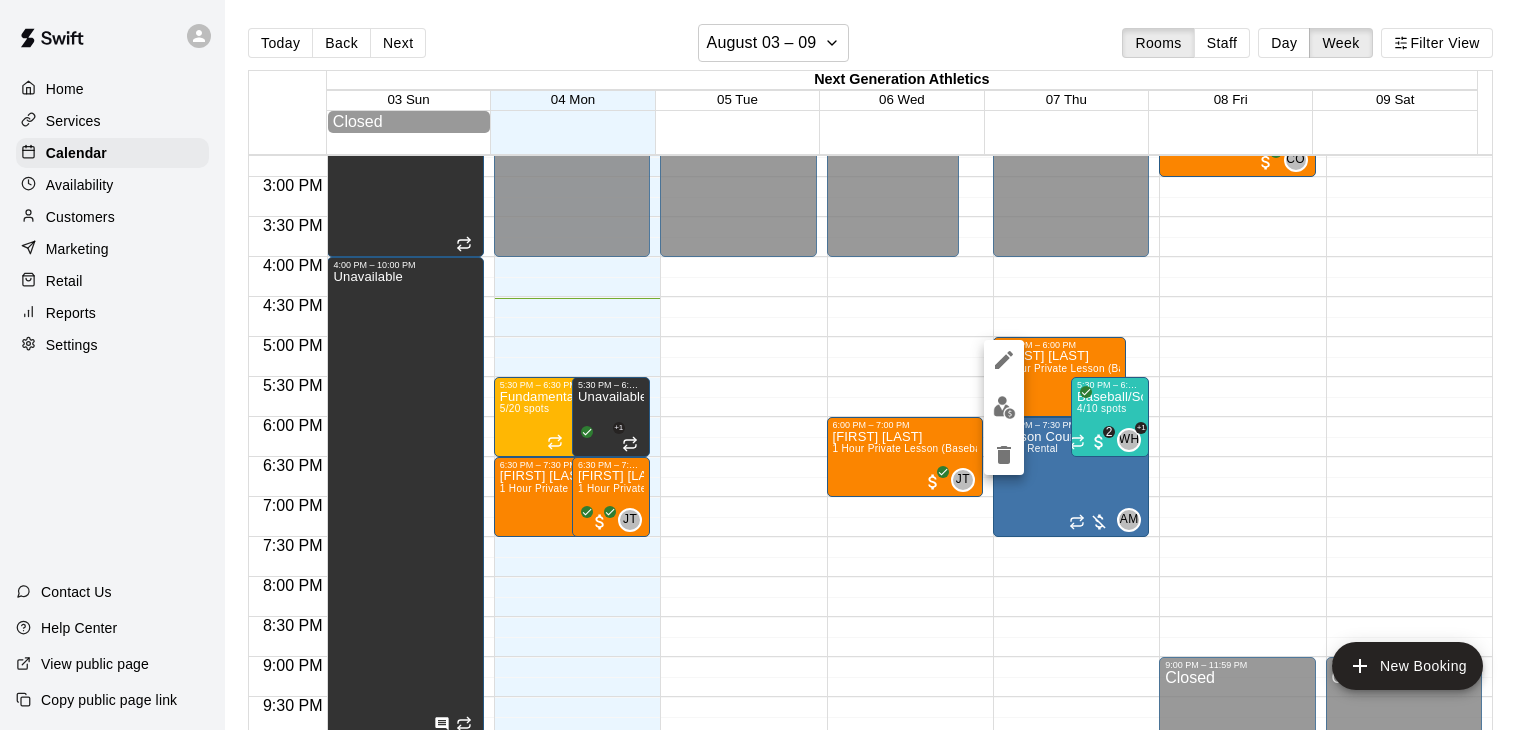 click at bounding box center (768, 365) 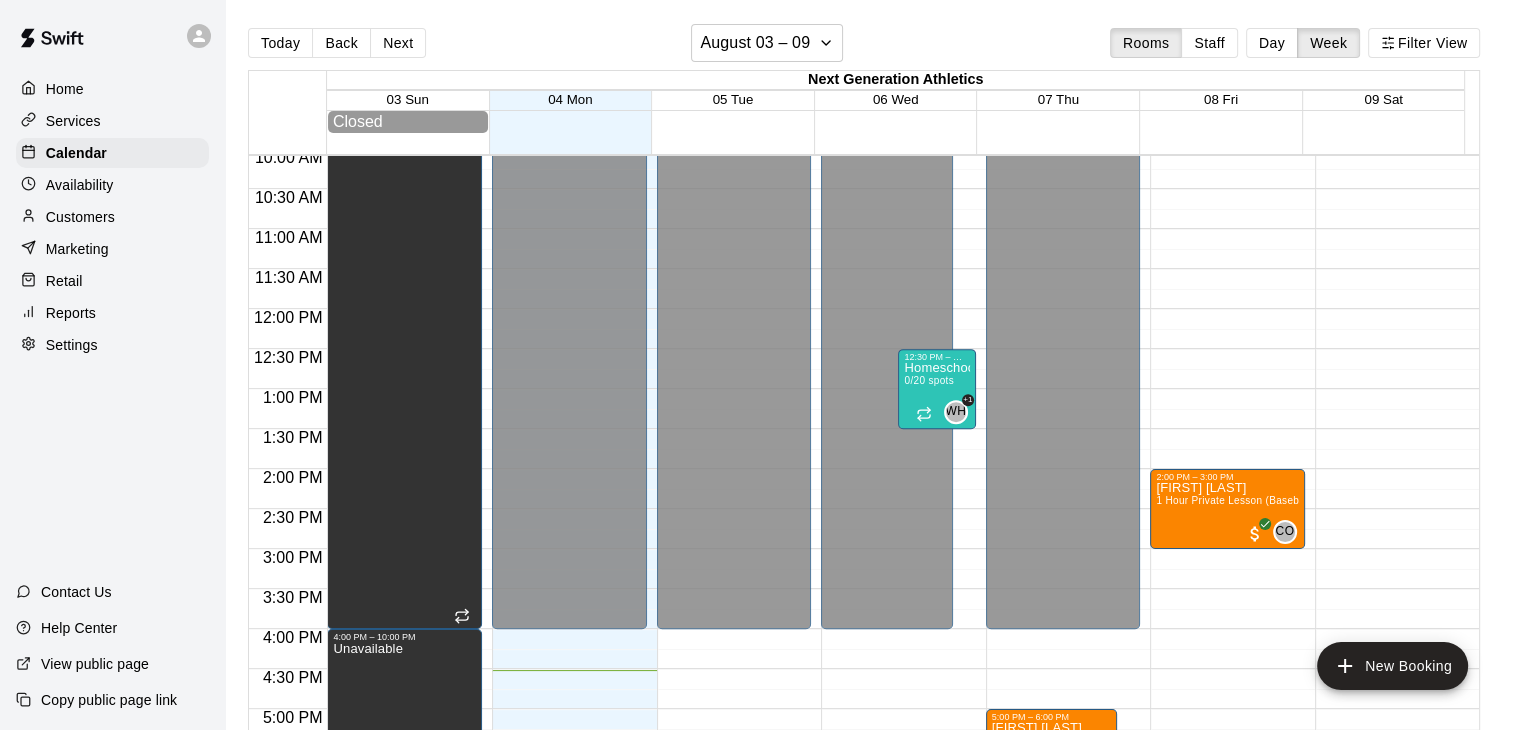 scroll, scrollTop: 811, scrollLeft: 0, axis: vertical 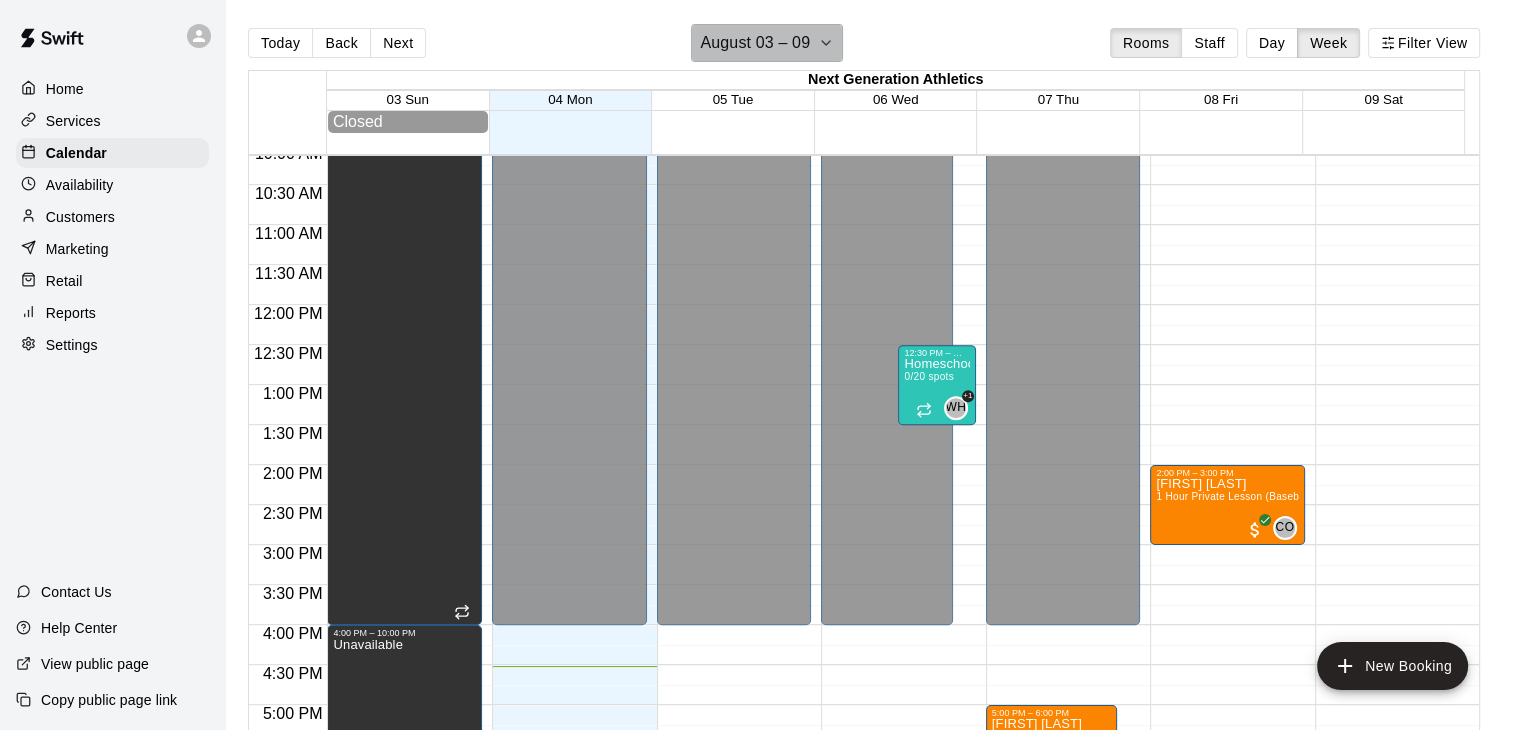 click 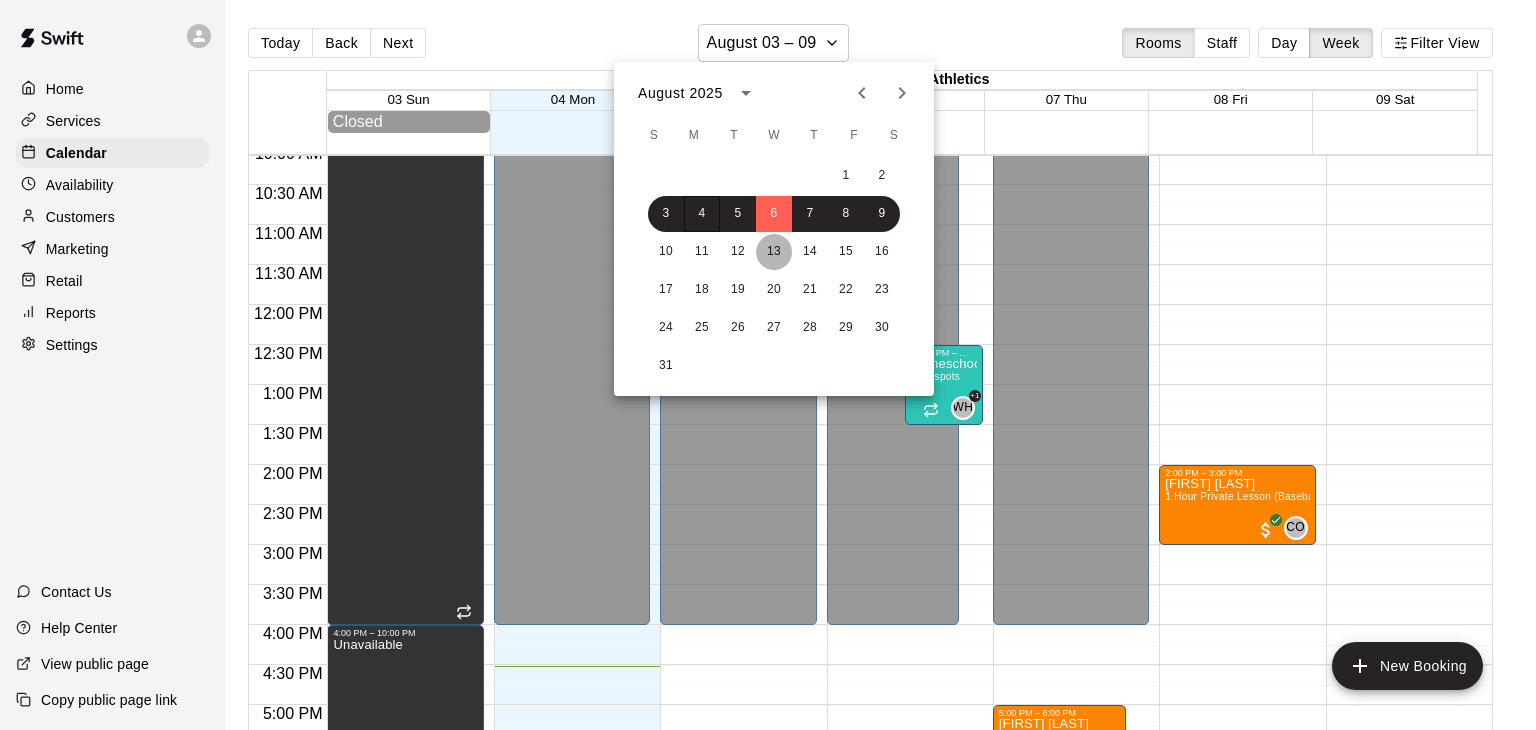 click on "13" at bounding box center [774, 252] 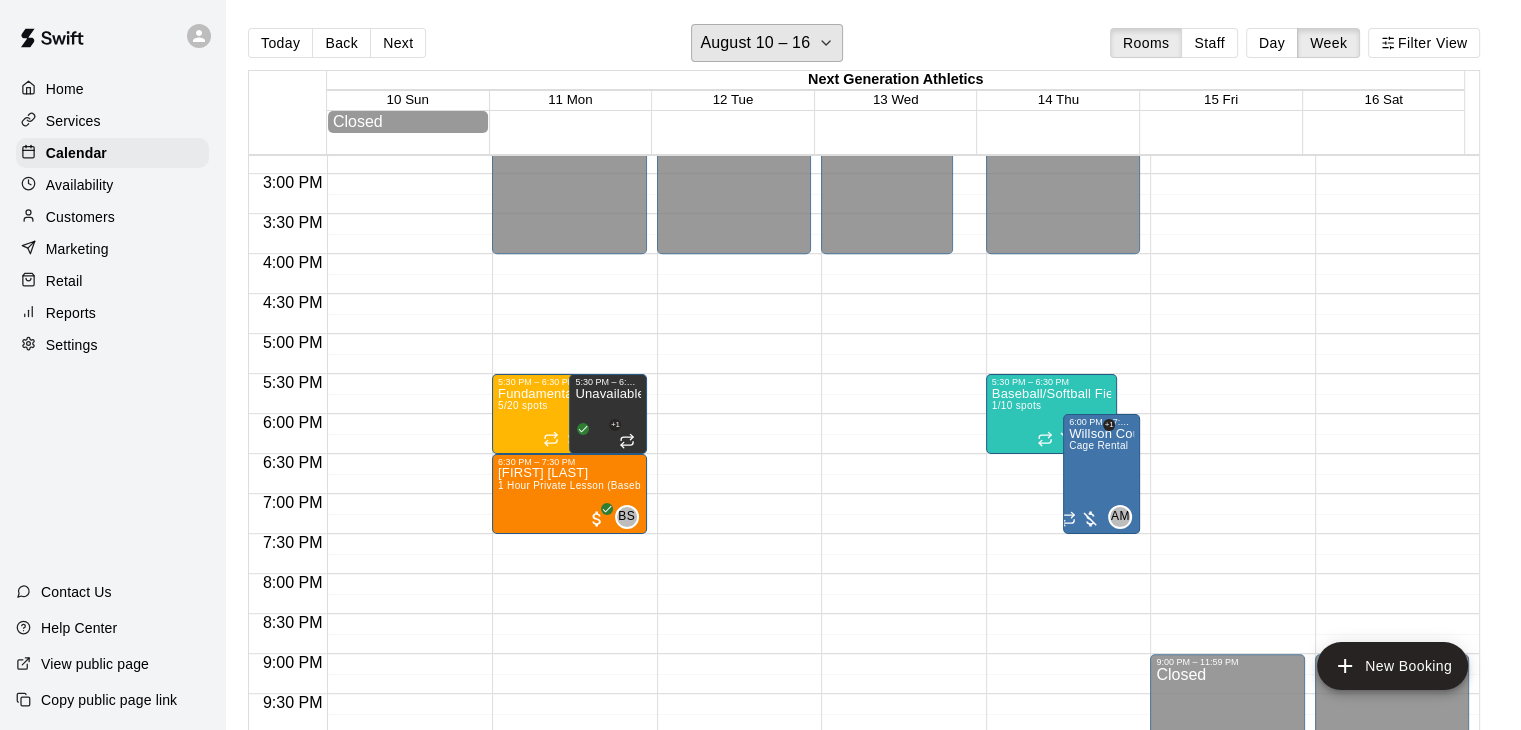 scroll, scrollTop: 1188, scrollLeft: 0, axis: vertical 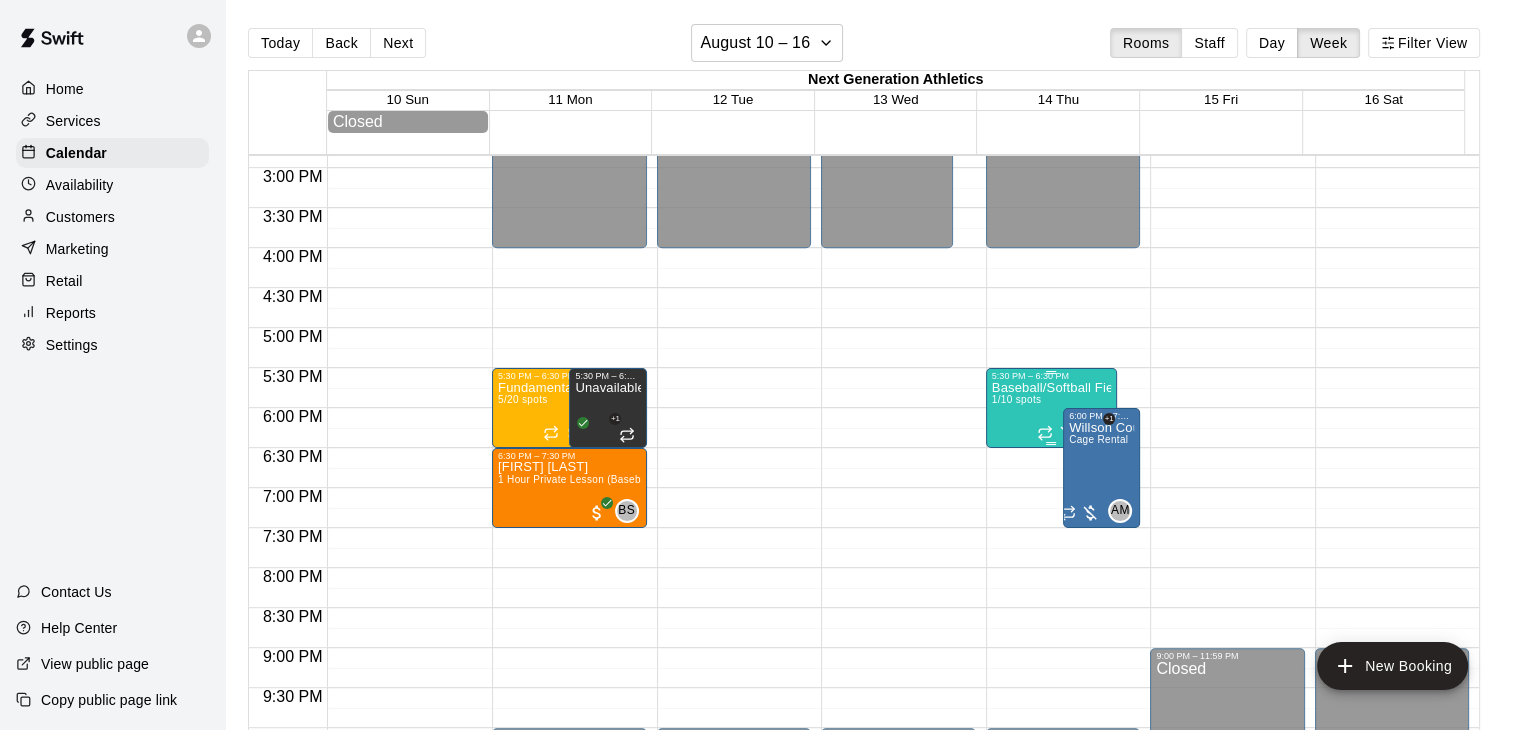click on "Baseball/Softball Fielding Lab 1/10 spots" at bounding box center [1051, 746] 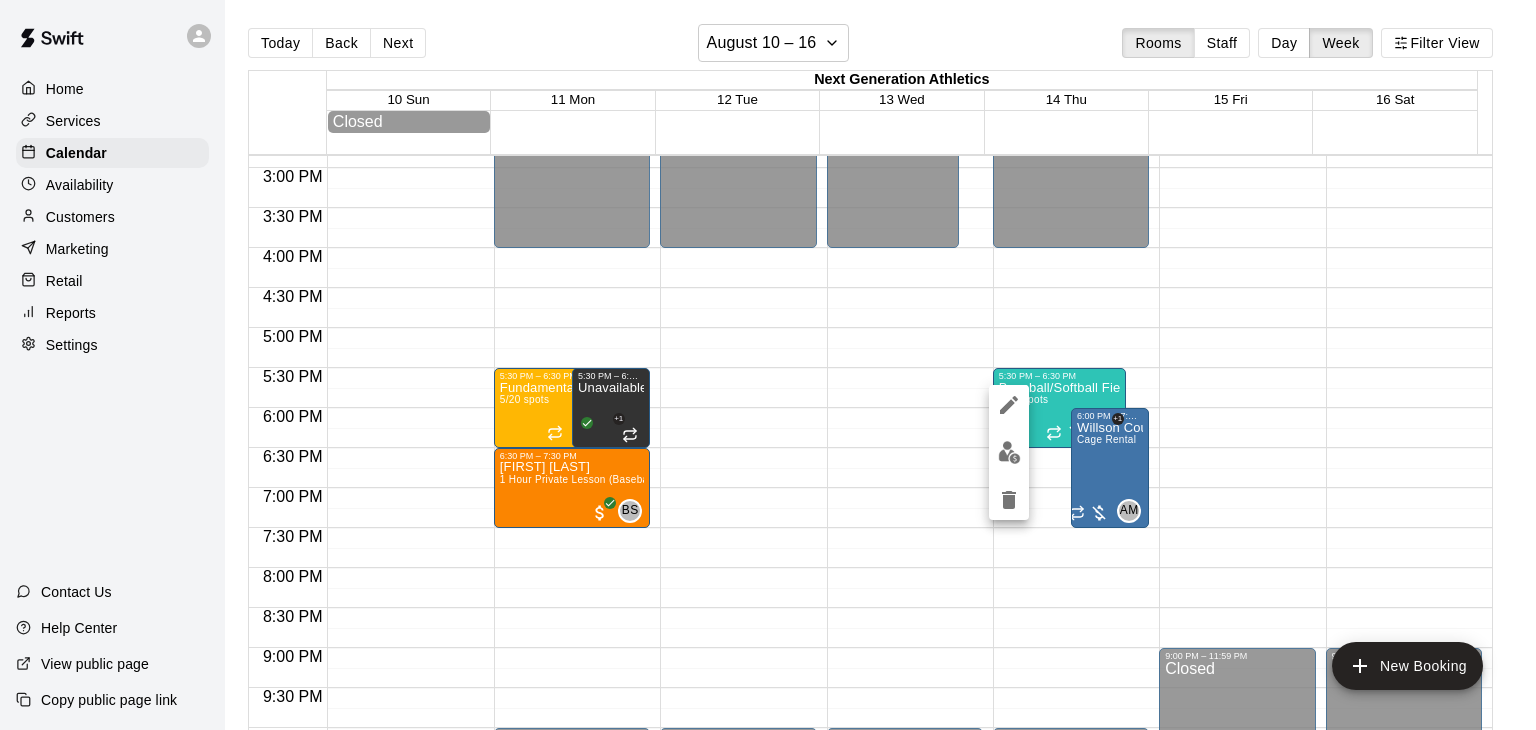 click at bounding box center (768, 365) 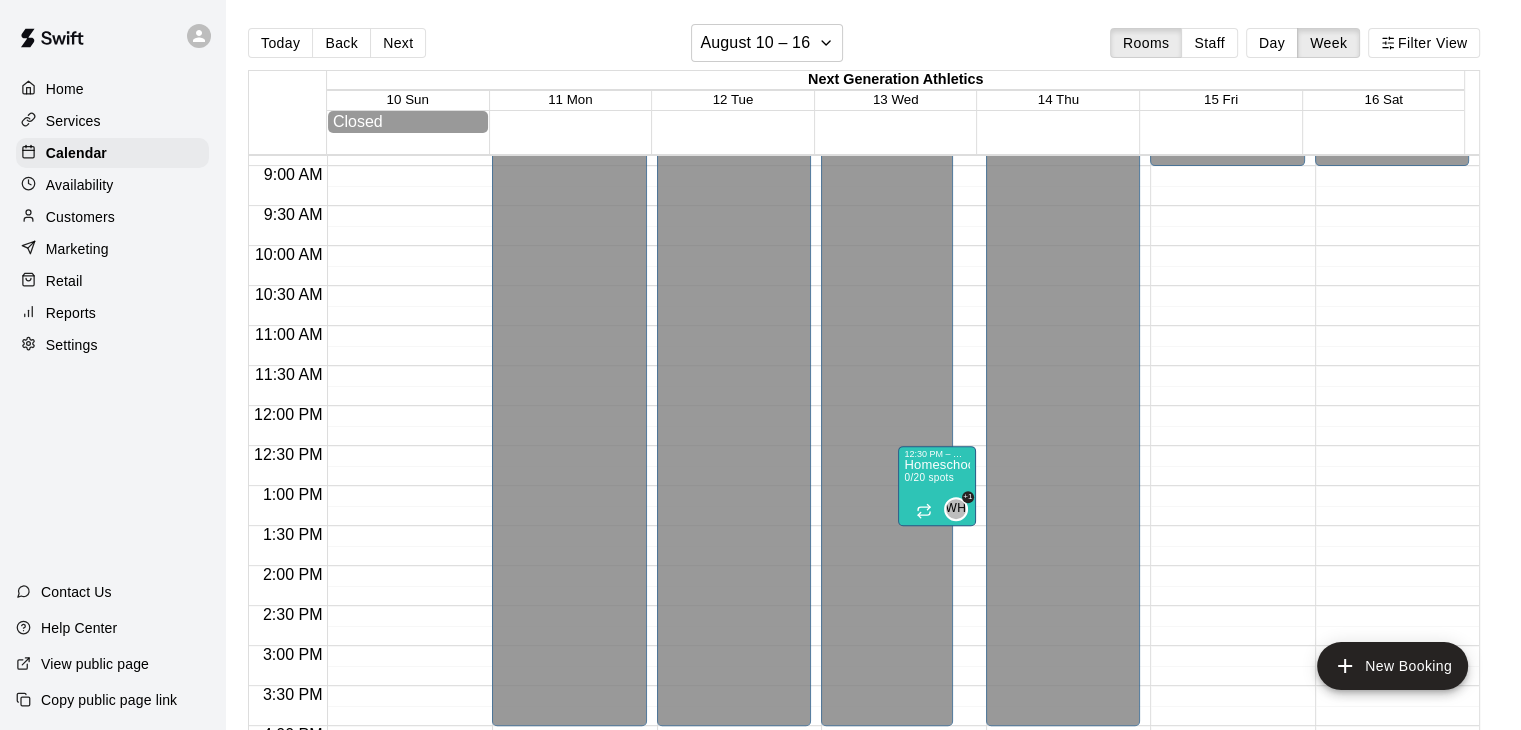 scroll, scrollTop: 703, scrollLeft: 0, axis: vertical 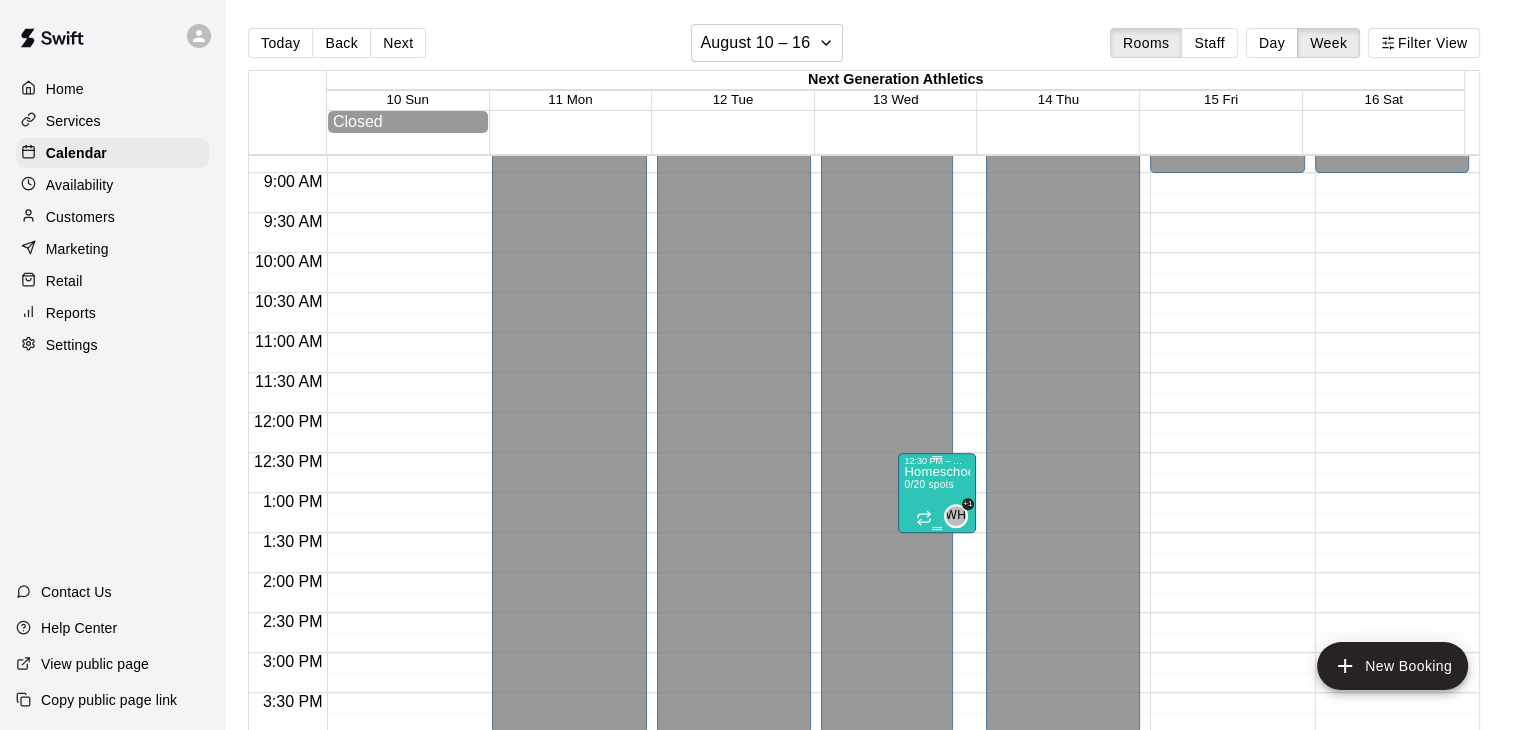 click on "Homeschool PE" at bounding box center (936, 472) 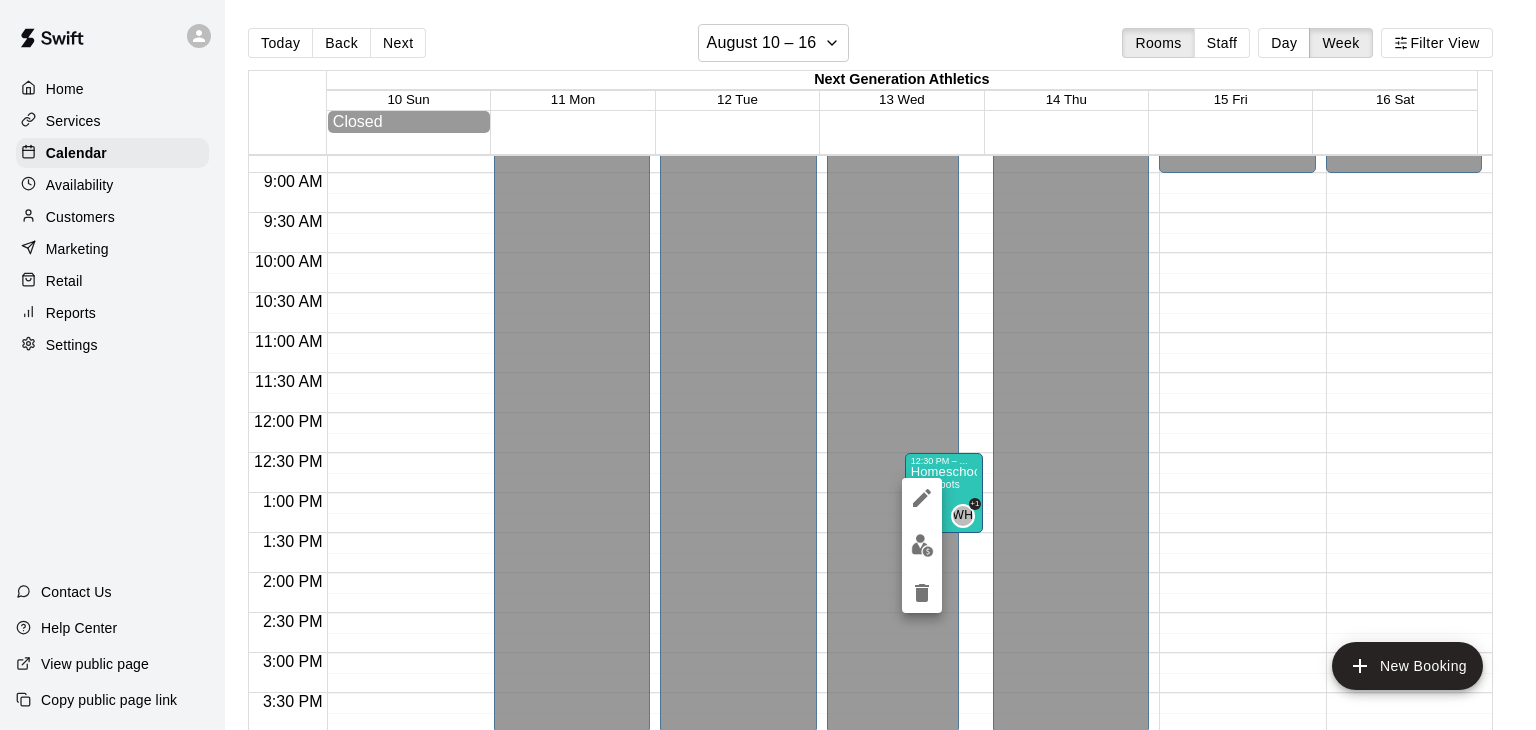 click at bounding box center [768, 365] 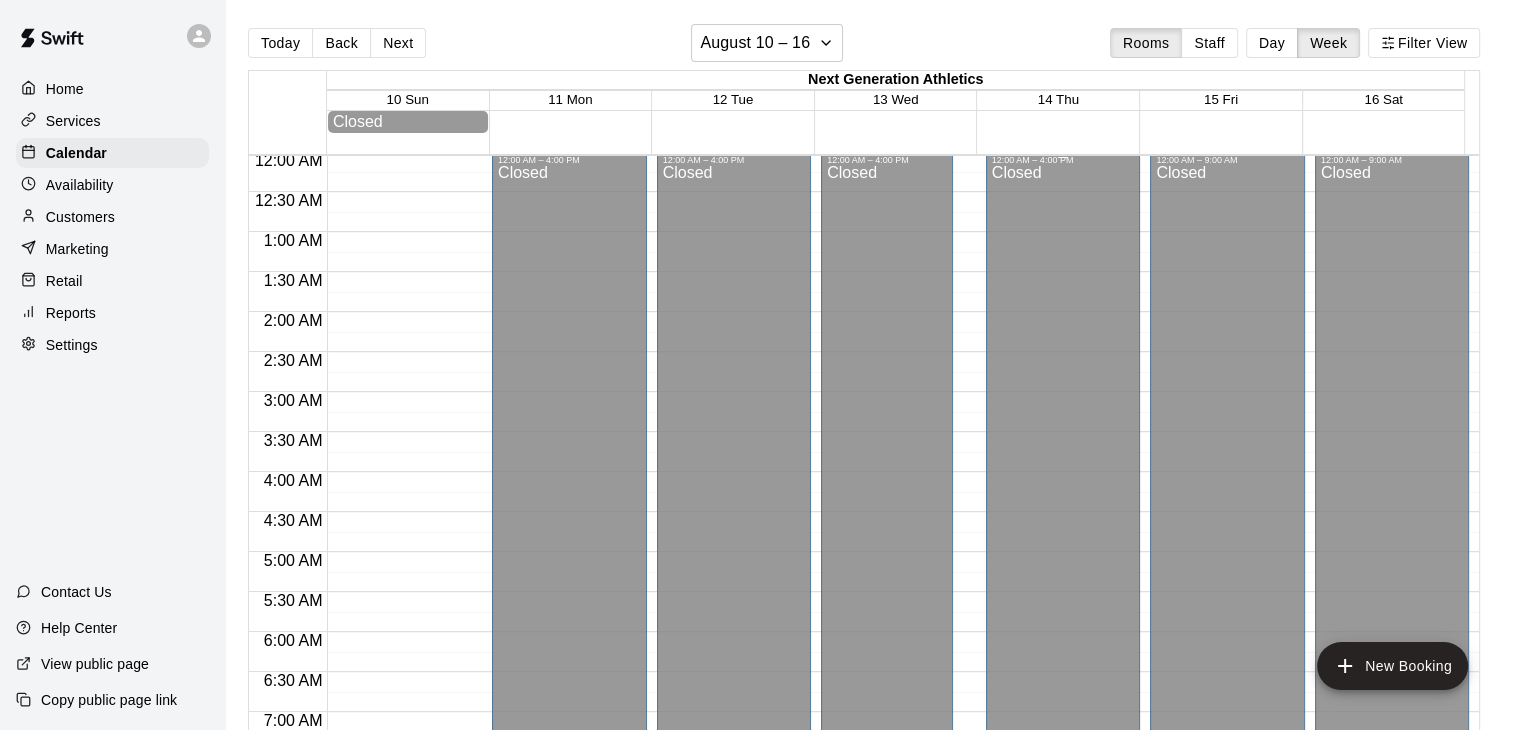 scroll, scrollTop: 0, scrollLeft: 0, axis: both 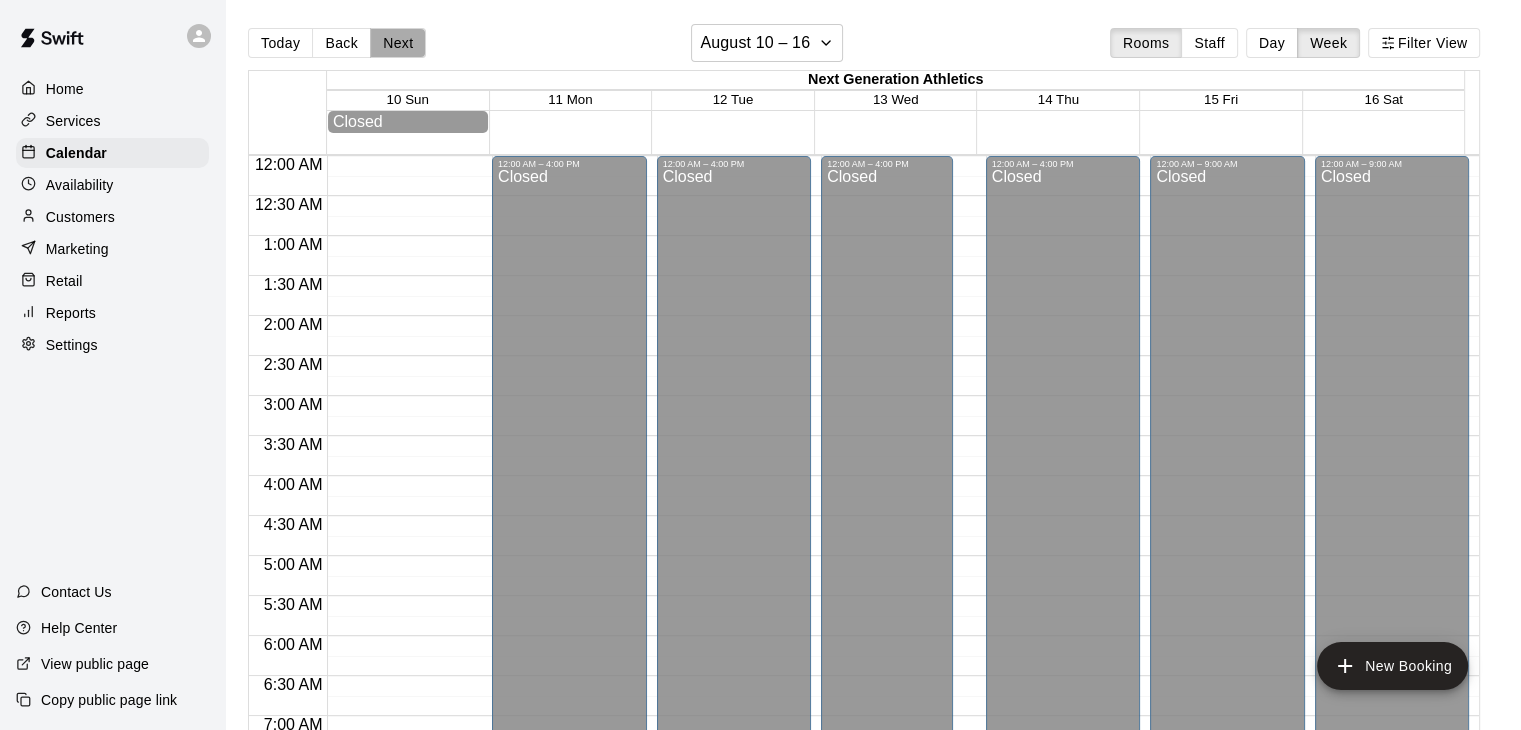 click on "Next" at bounding box center (398, 43) 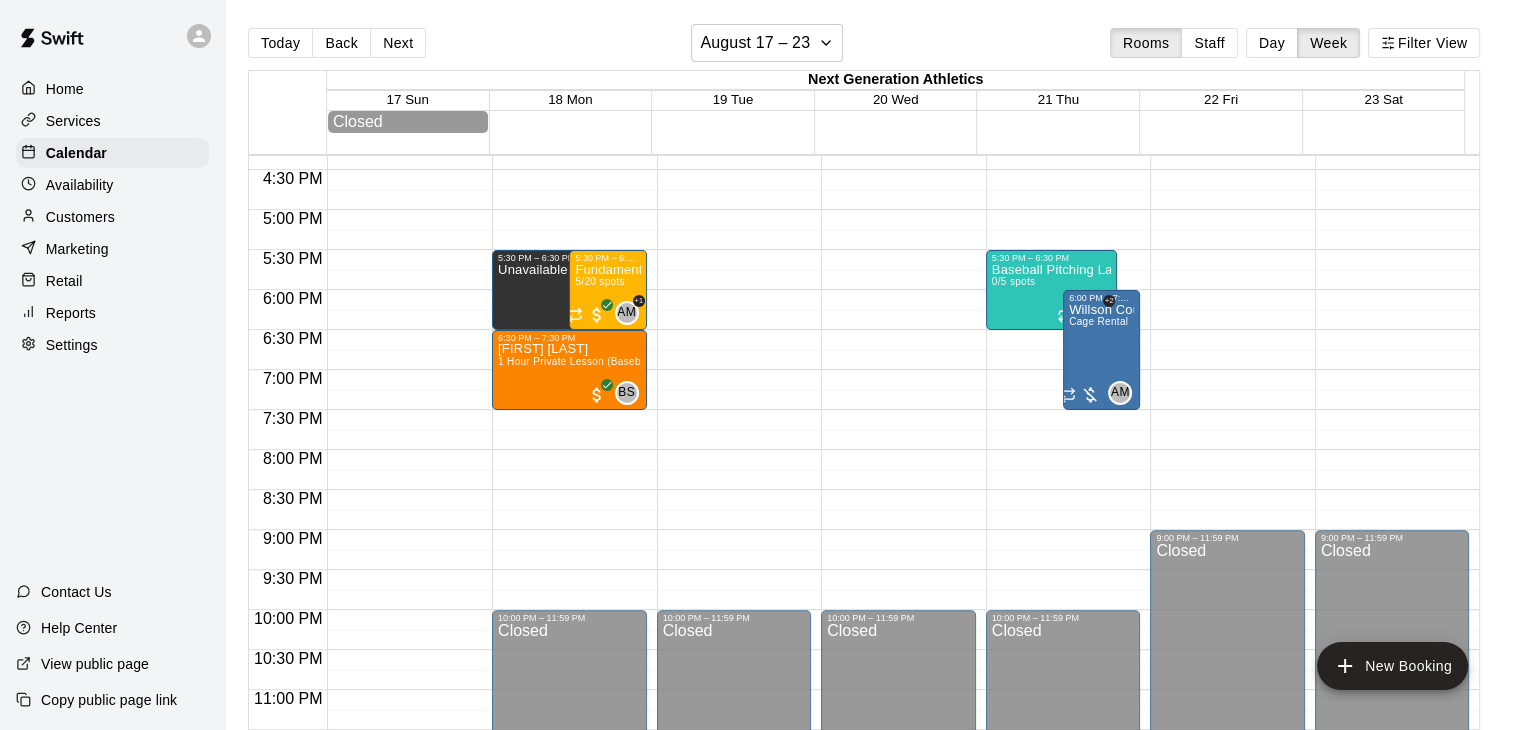 scroll, scrollTop: 1326, scrollLeft: 0, axis: vertical 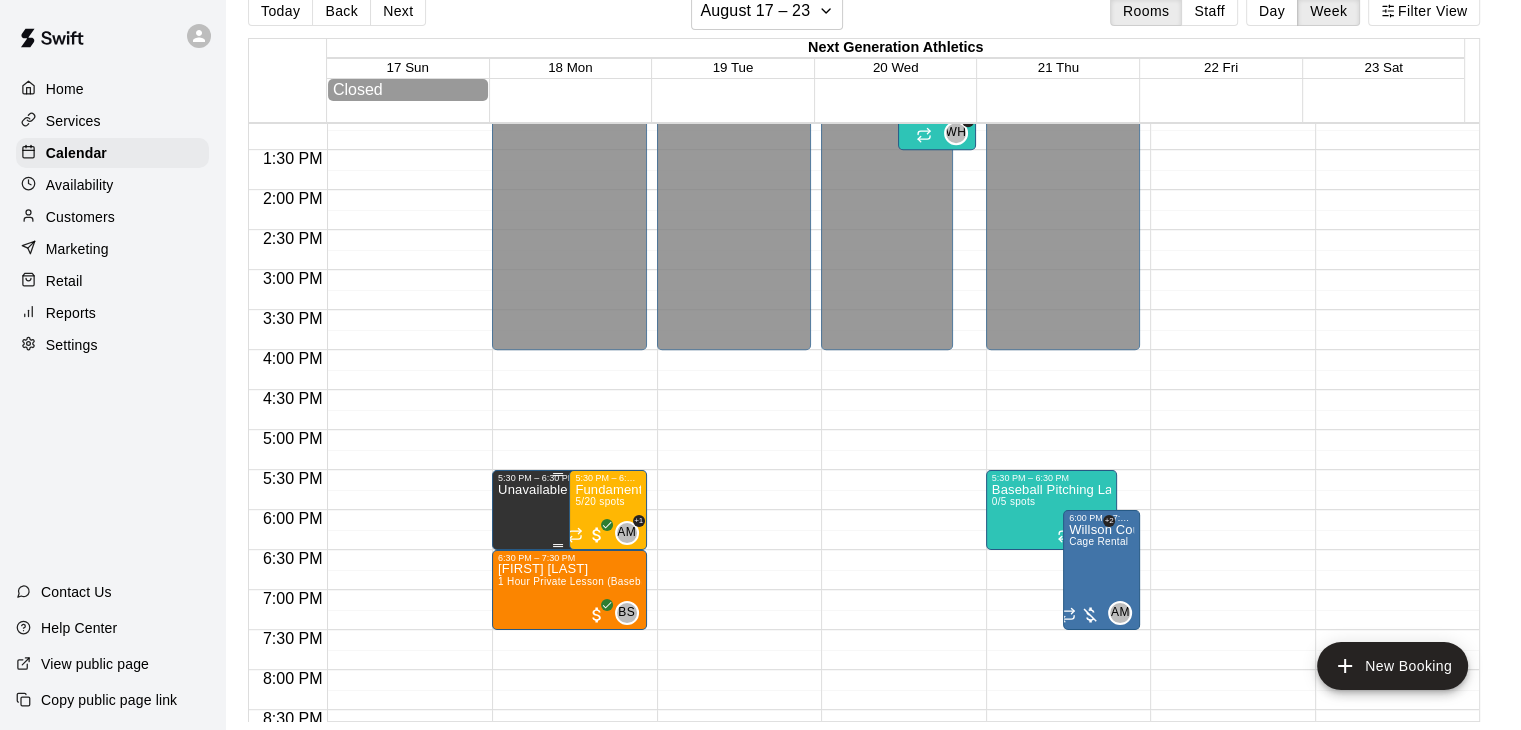 click on "Unavailable" at bounding box center [532, 848] 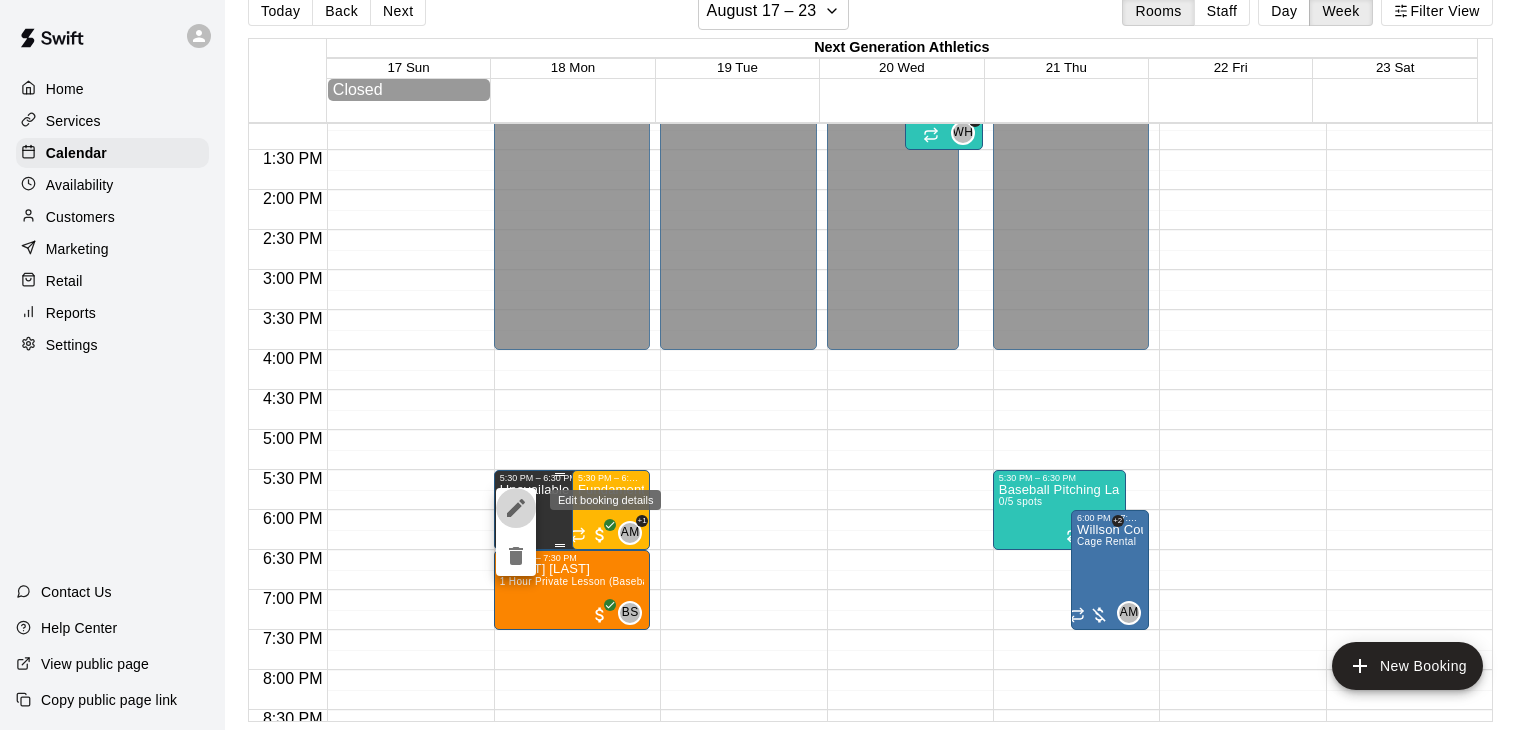 click at bounding box center [516, 508] 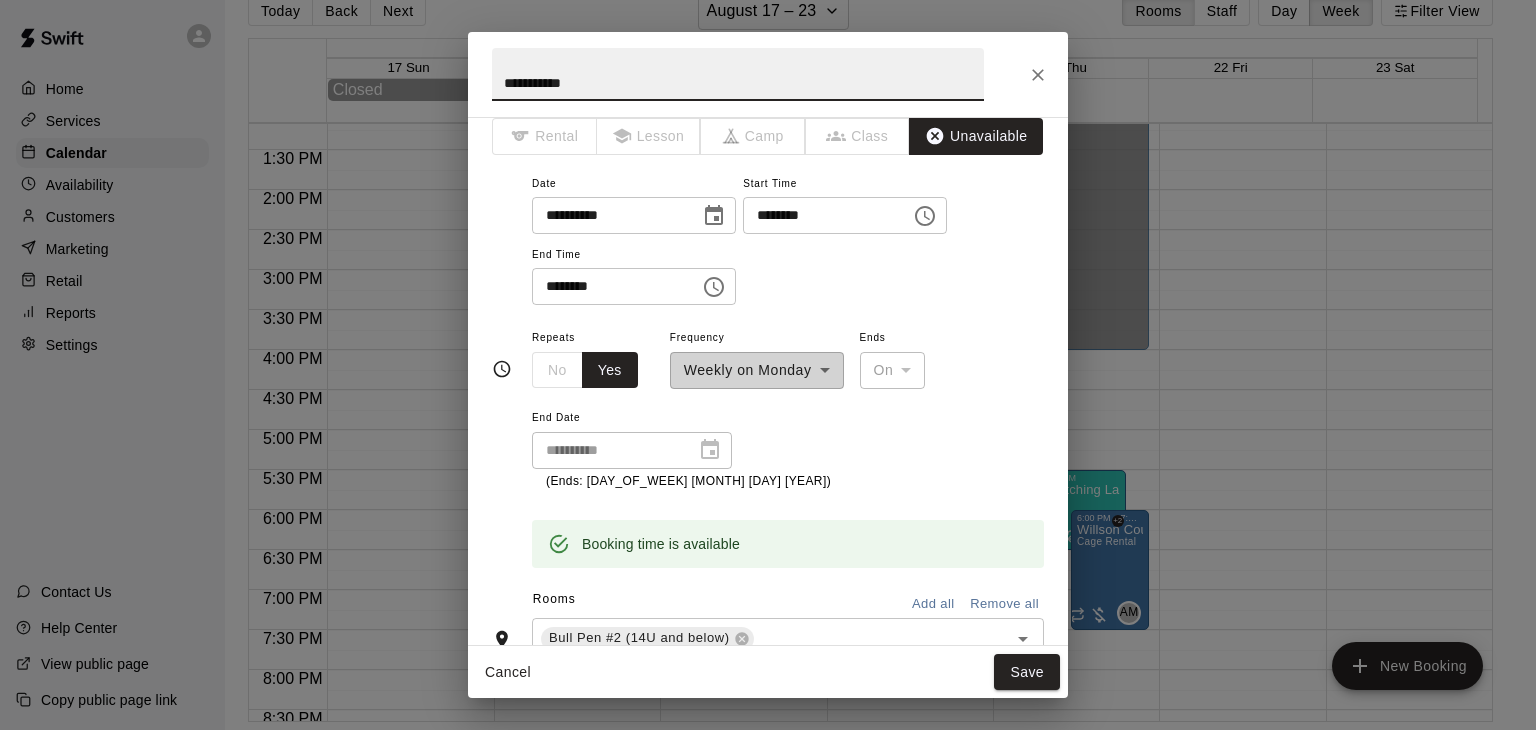 scroll, scrollTop: 0, scrollLeft: 0, axis: both 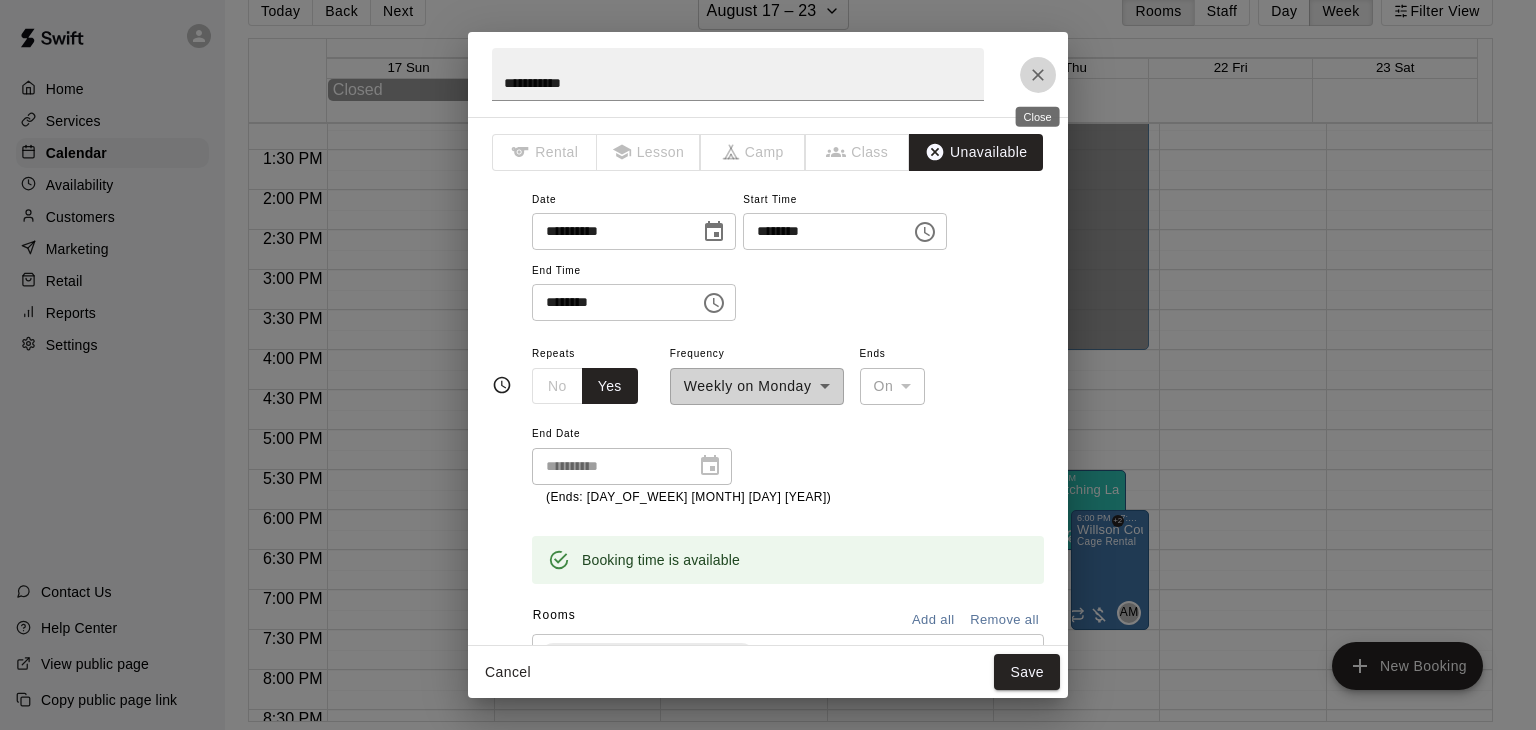 click 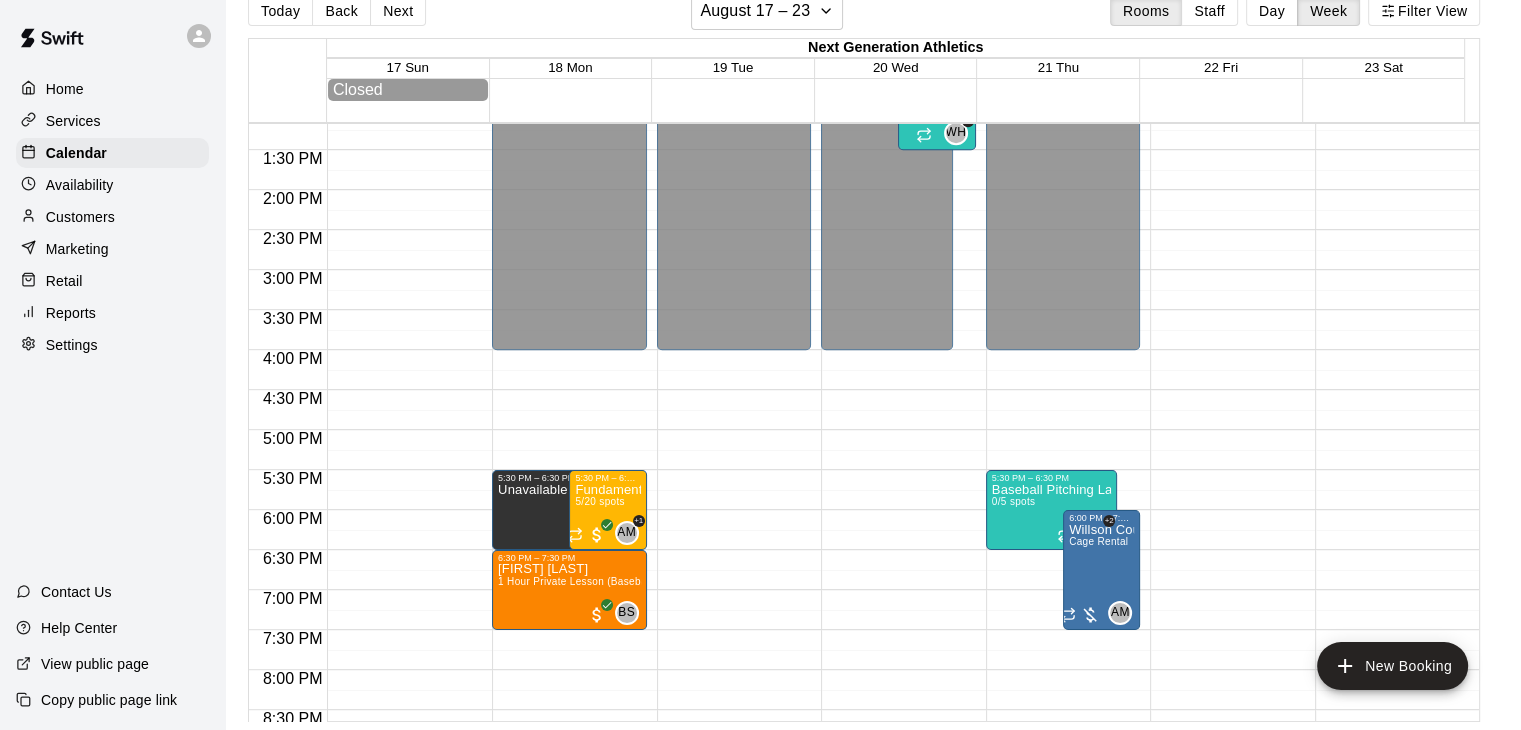 click on "12:00 AM – 4:00 PM Closed 10:00 PM – 11:59 PM Closed" at bounding box center [734, 30] 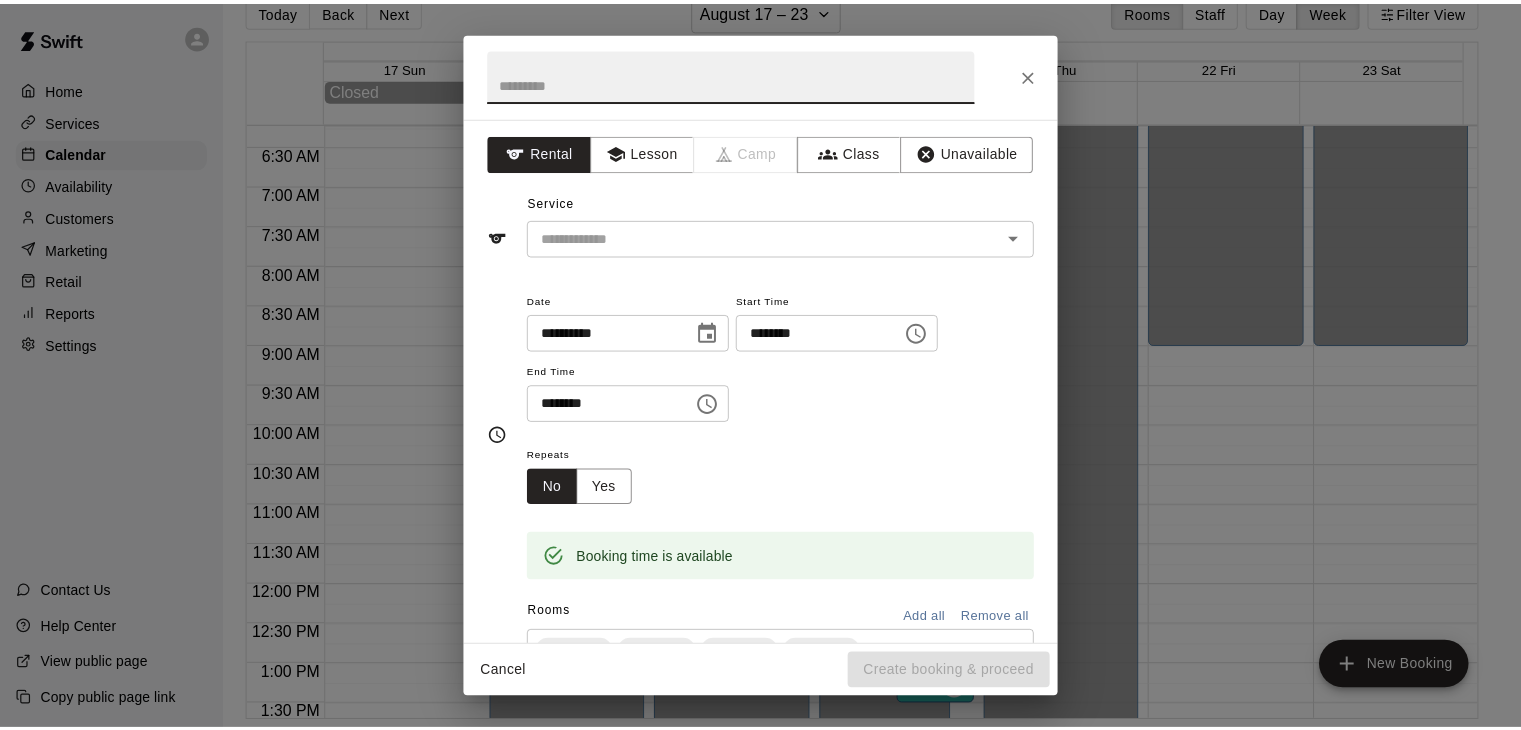 scroll, scrollTop: 493, scrollLeft: 0, axis: vertical 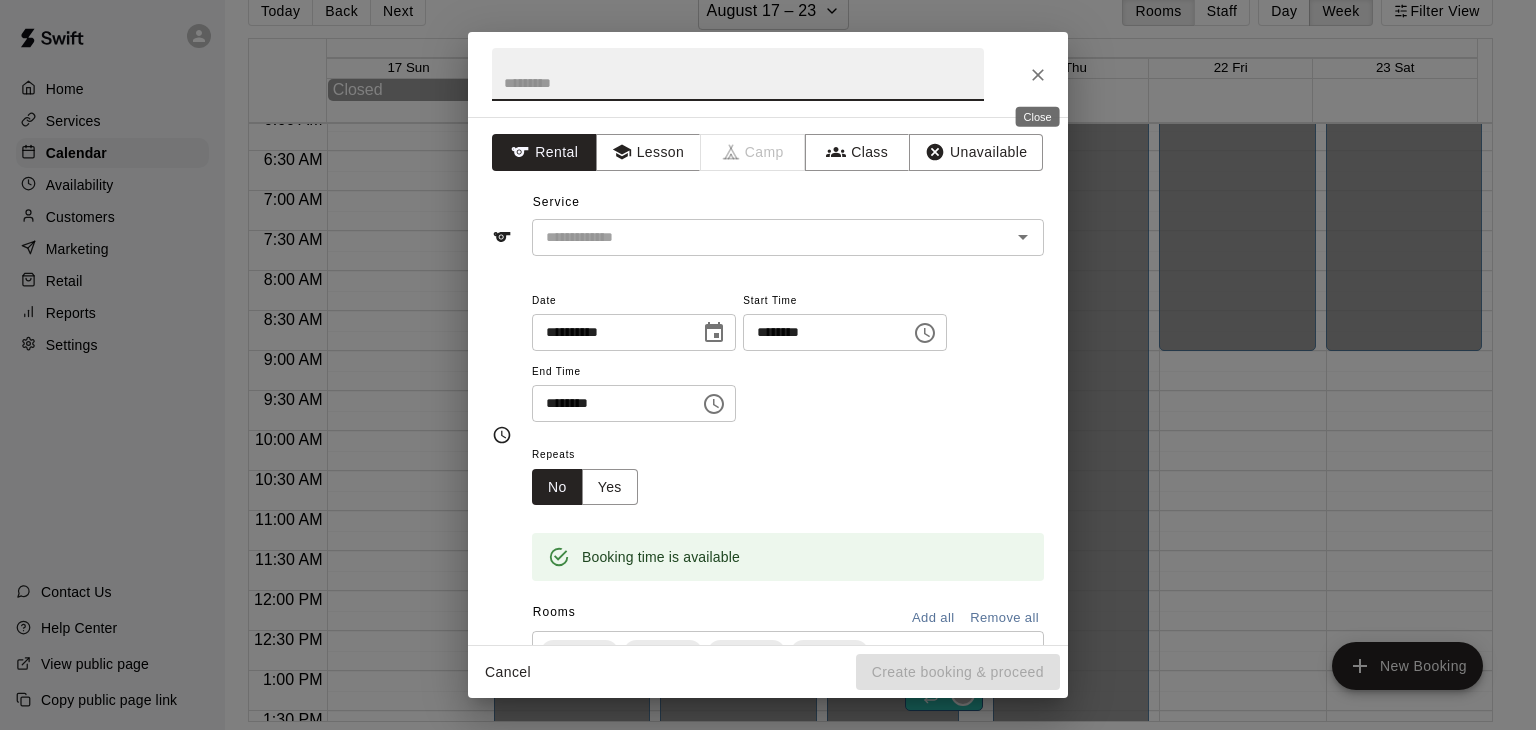 click 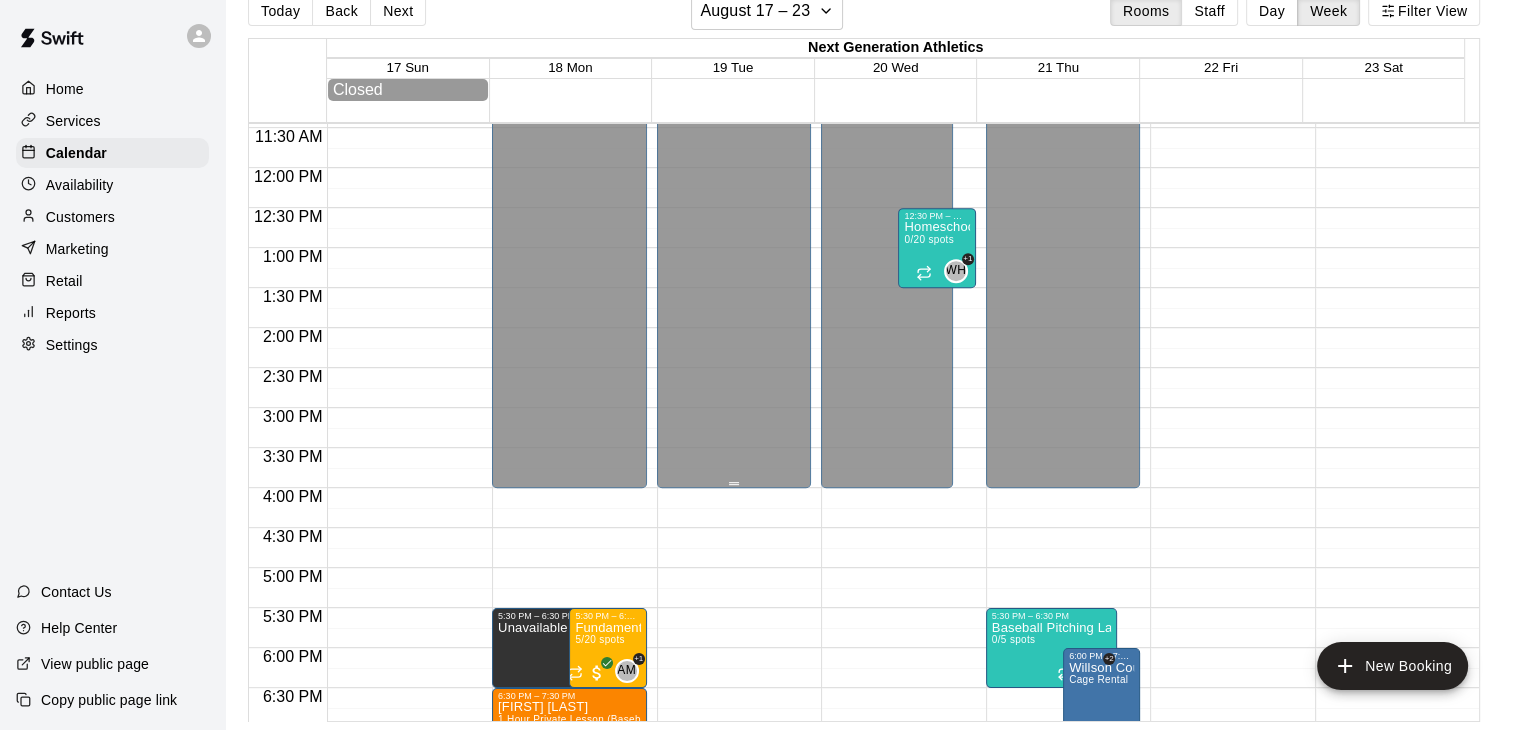scroll, scrollTop: 931, scrollLeft: 0, axis: vertical 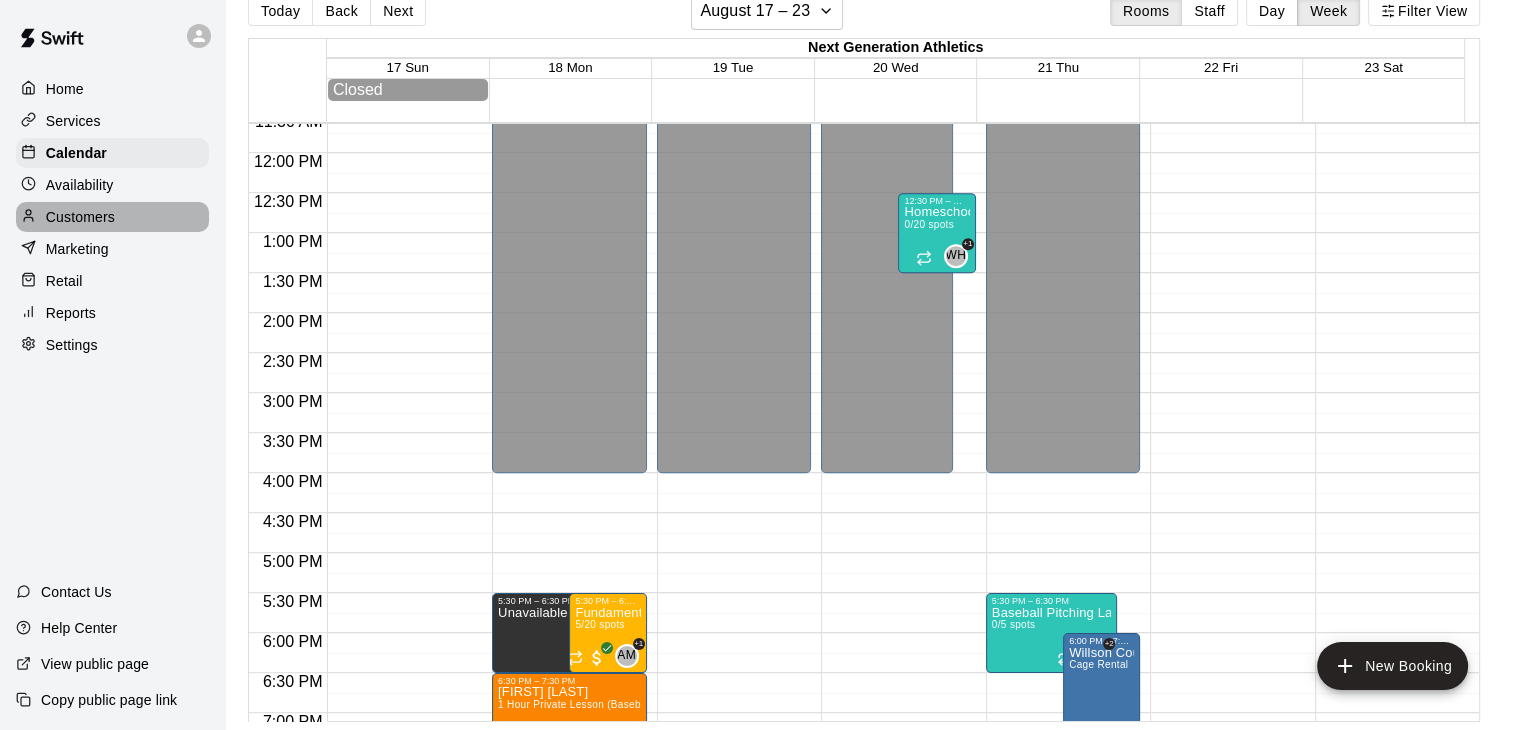 click on "Customers" at bounding box center [80, 217] 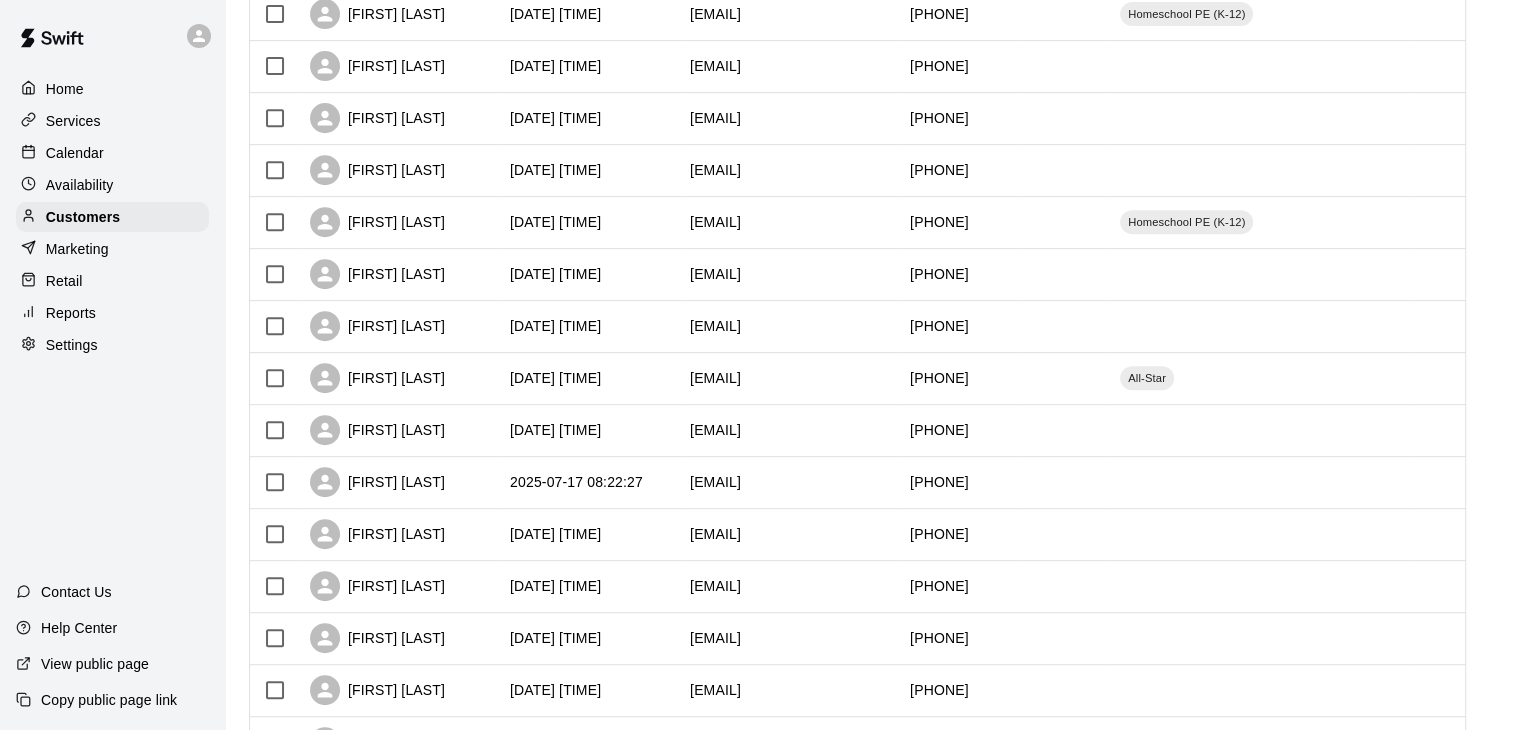 scroll, scrollTop: 998, scrollLeft: 0, axis: vertical 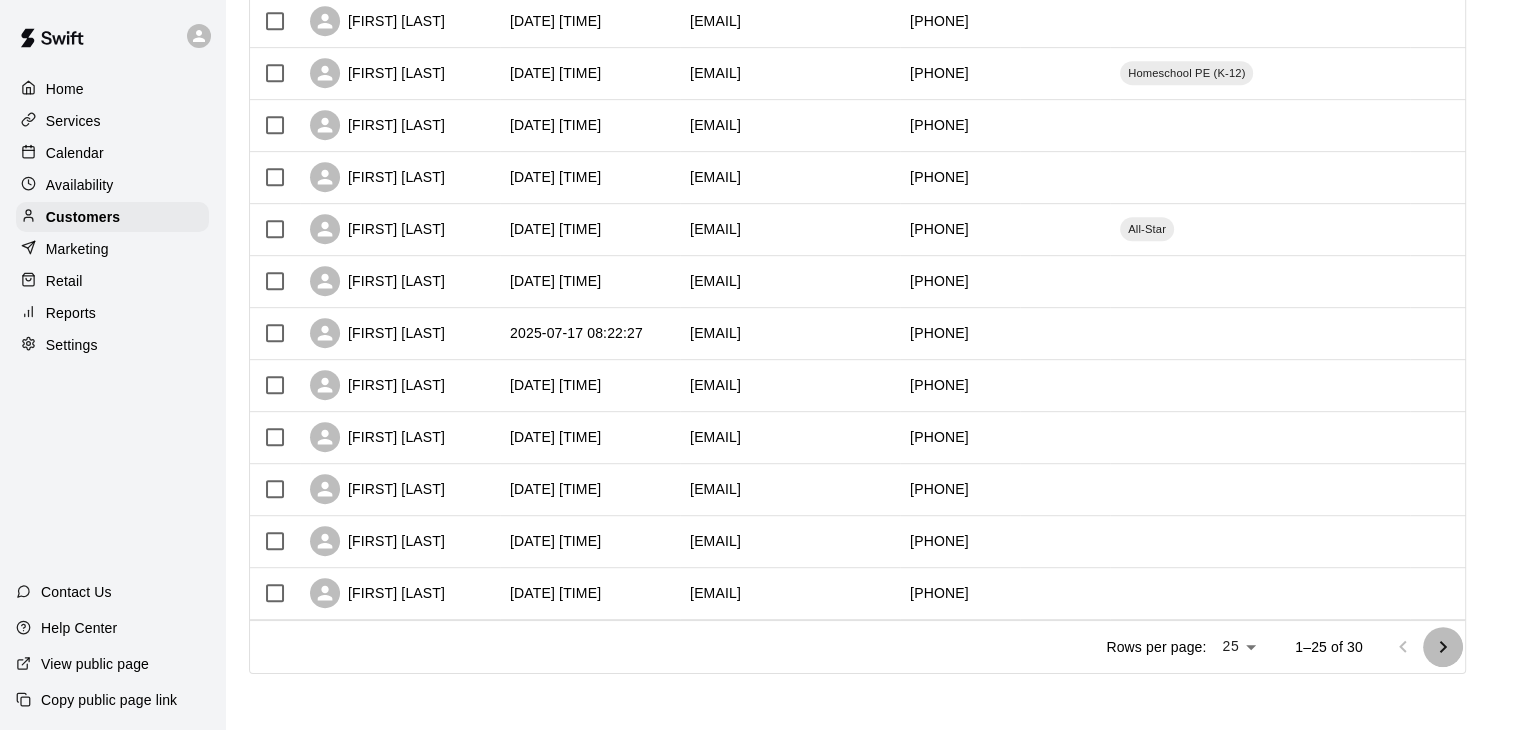 click 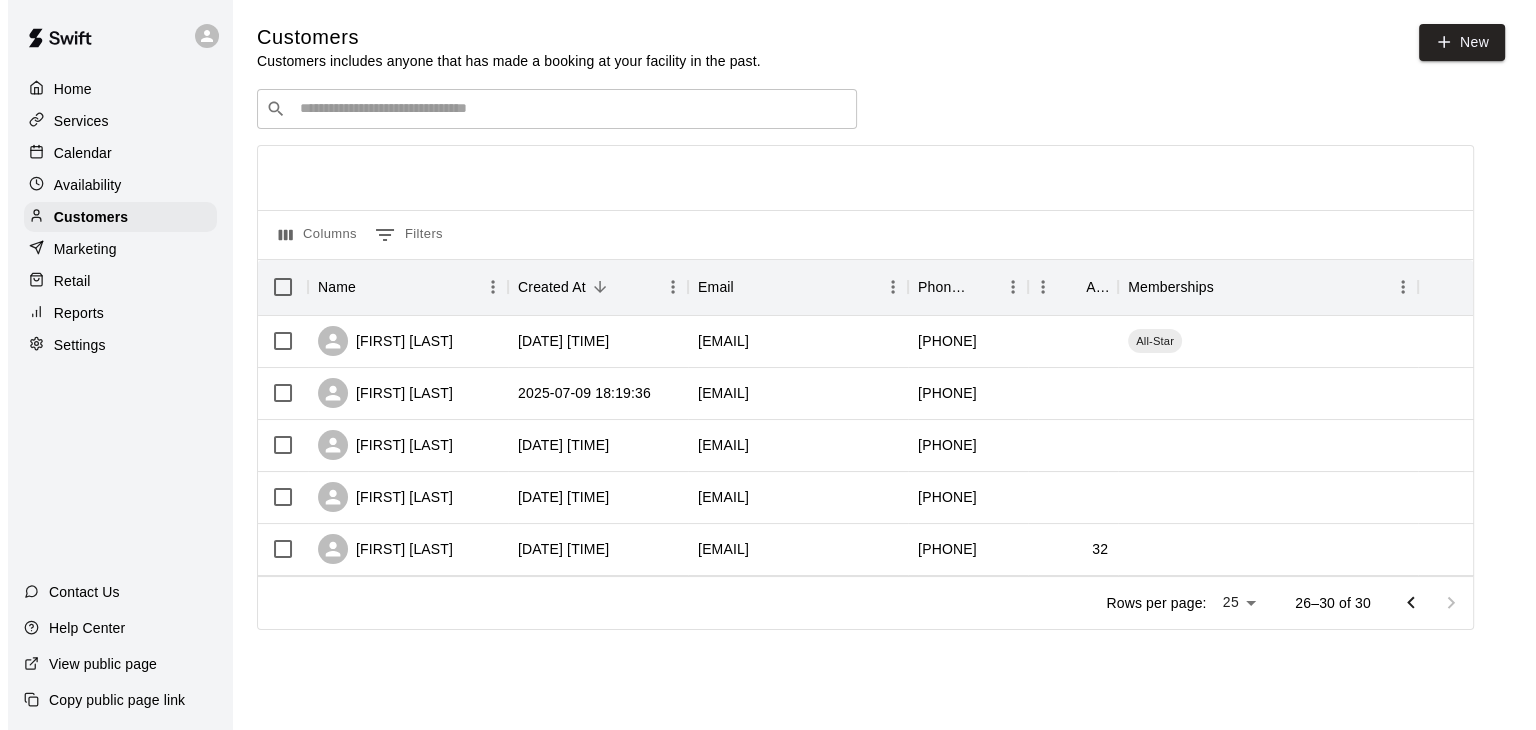 scroll, scrollTop: 0, scrollLeft: 0, axis: both 